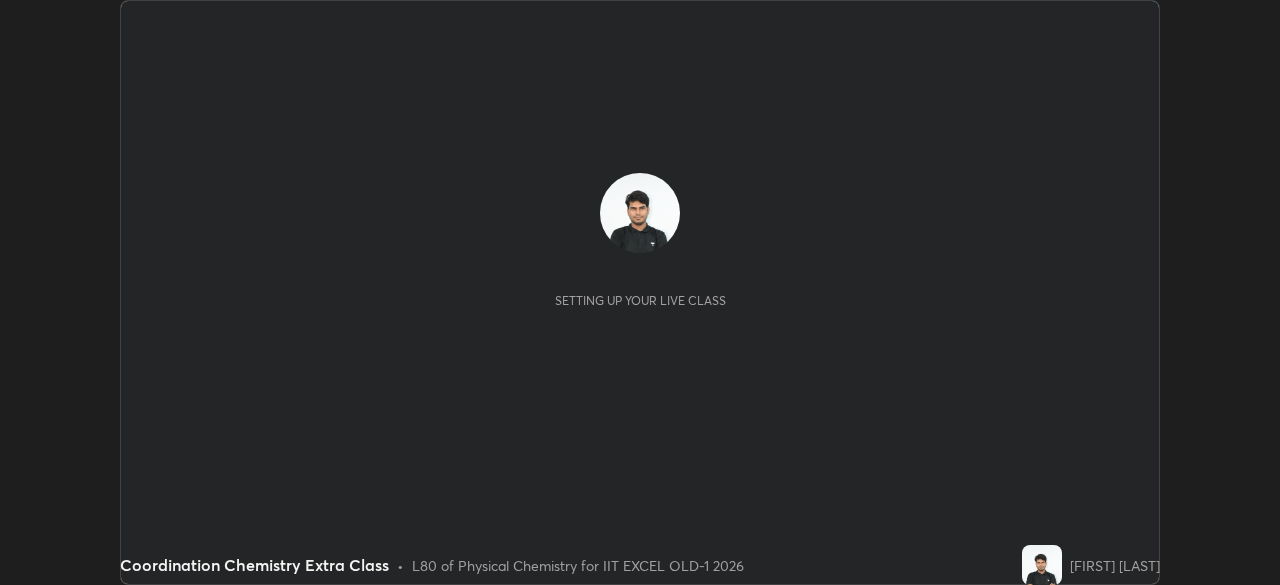scroll, scrollTop: 0, scrollLeft: 0, axis: both 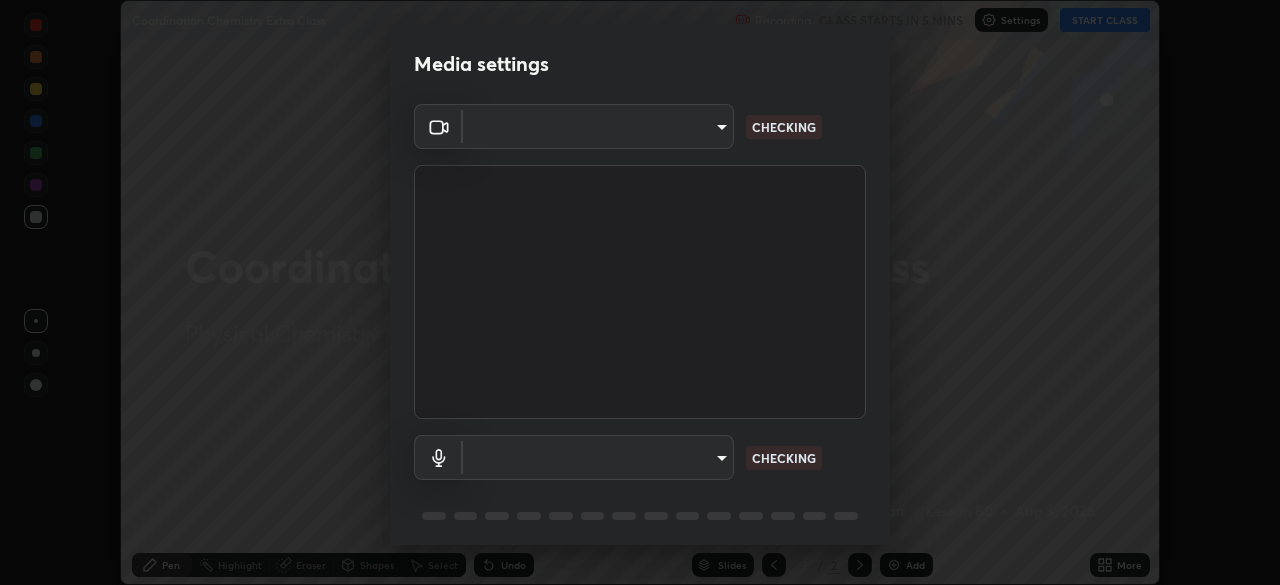 click on "Erase all Coordination Chemistry Extra Class Recording CLASS STARTS IN 5 MINS Settings START CLASS Setting up your live class Coordination Chemistry Extra Class • L80 of Physical Chemistry for IIT EXCEL OLD-1 2026 [FIRST] [LAST] Pen Highlight Eraser Shapes Select Undo Slides 2 / 2 Add More No doubts shared Encourage your learners to ask a doubt for better clarity Report an issue Reason for reporting Buffering Chat not working Audio - Video sync issue Educator video quality low ​ Attach an image Report Media settings ​ CHECKING ​ CHECKING 1 / 5 Next" at bounding box center [640, 292] 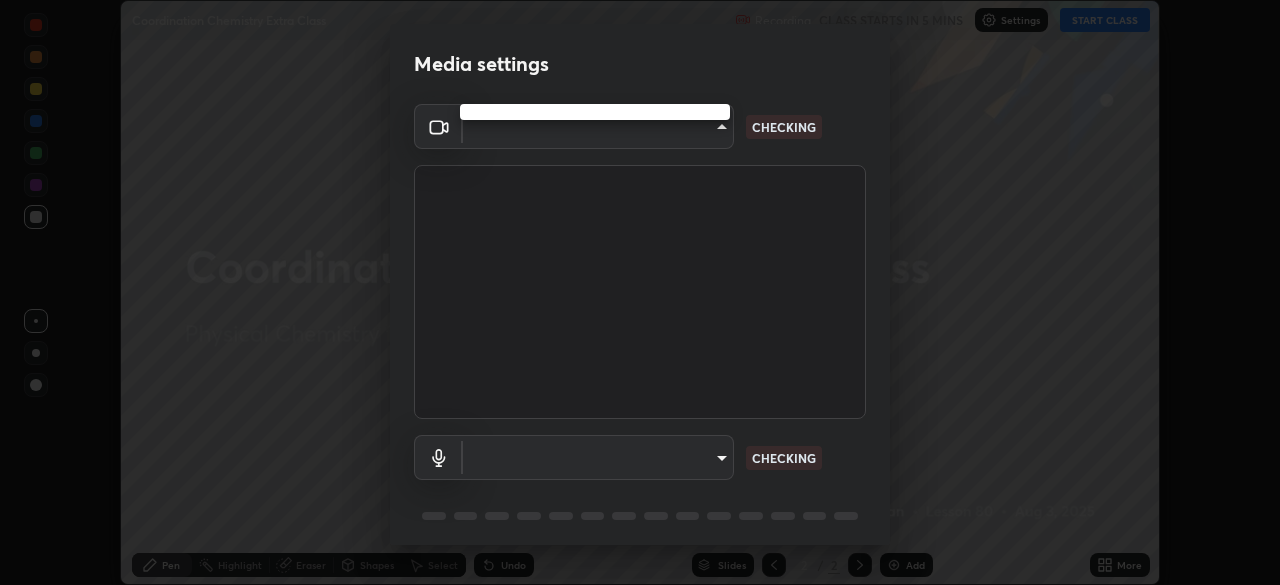 type on "8af73e8d16ef8e3bb7c62716022b9fe157133e9521606ce818031bd72dda2f9e" 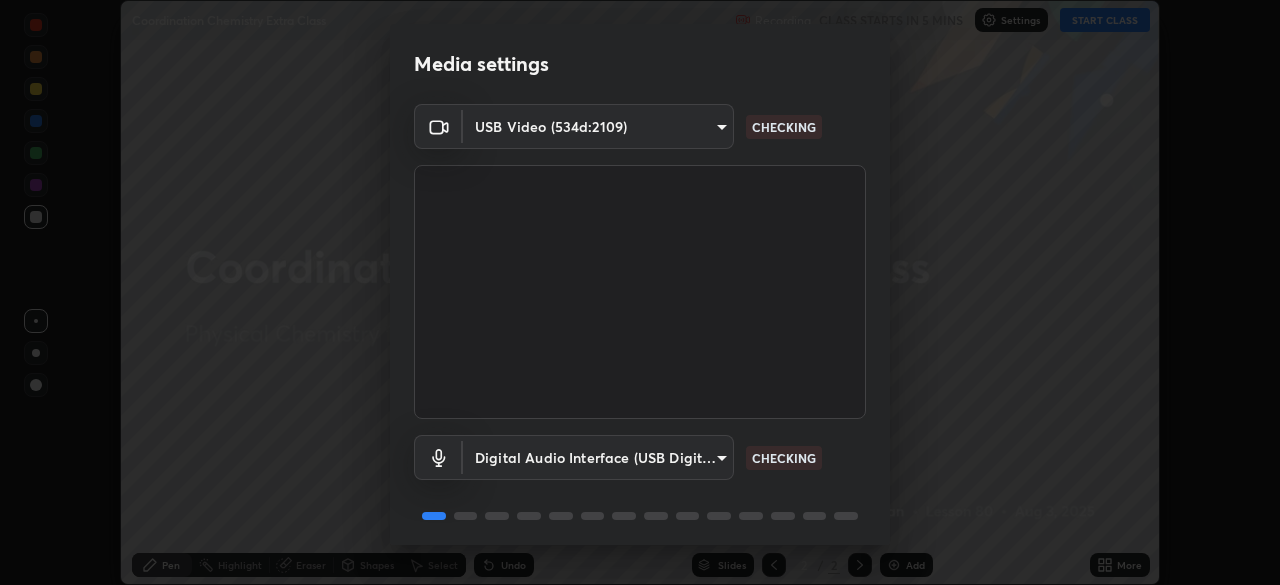 scroll, scrollTop: 71, scrollLeft: 0, axis: vertical 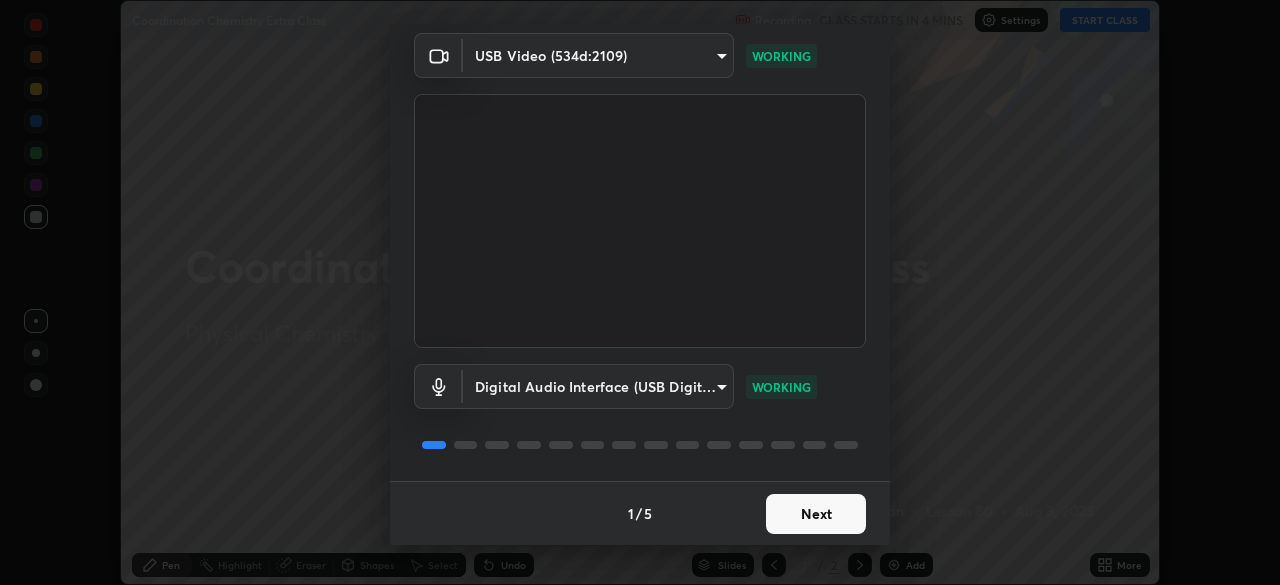 click on "Next" at bounding box center [816, 514] 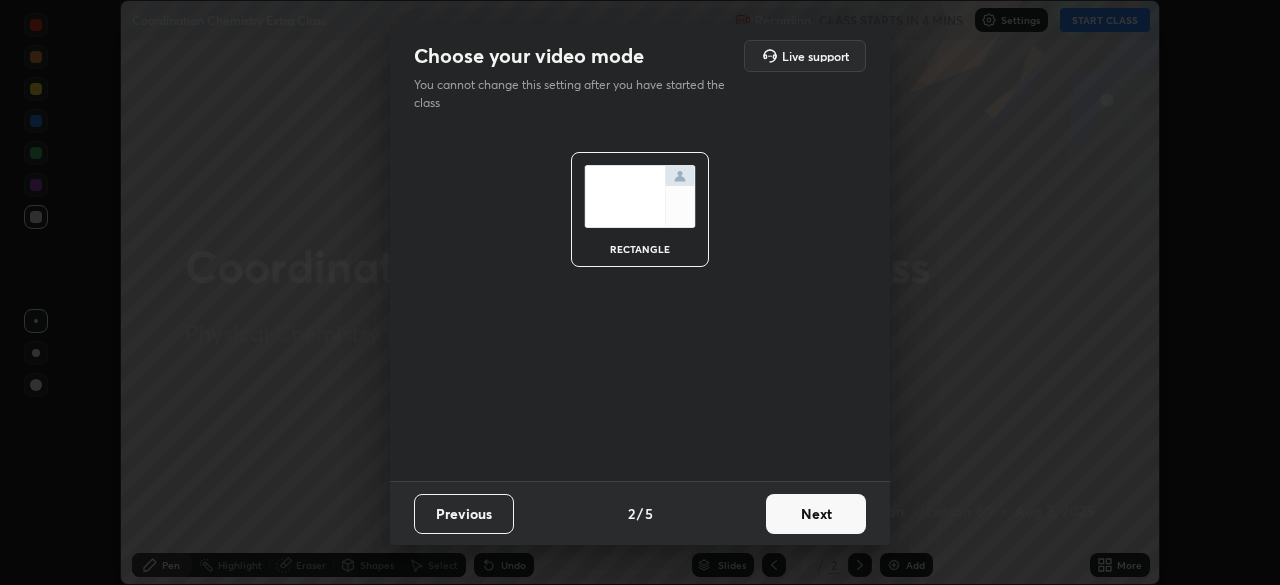 scroll, scrollTop: 0, scrollLeft: 0, axis: both 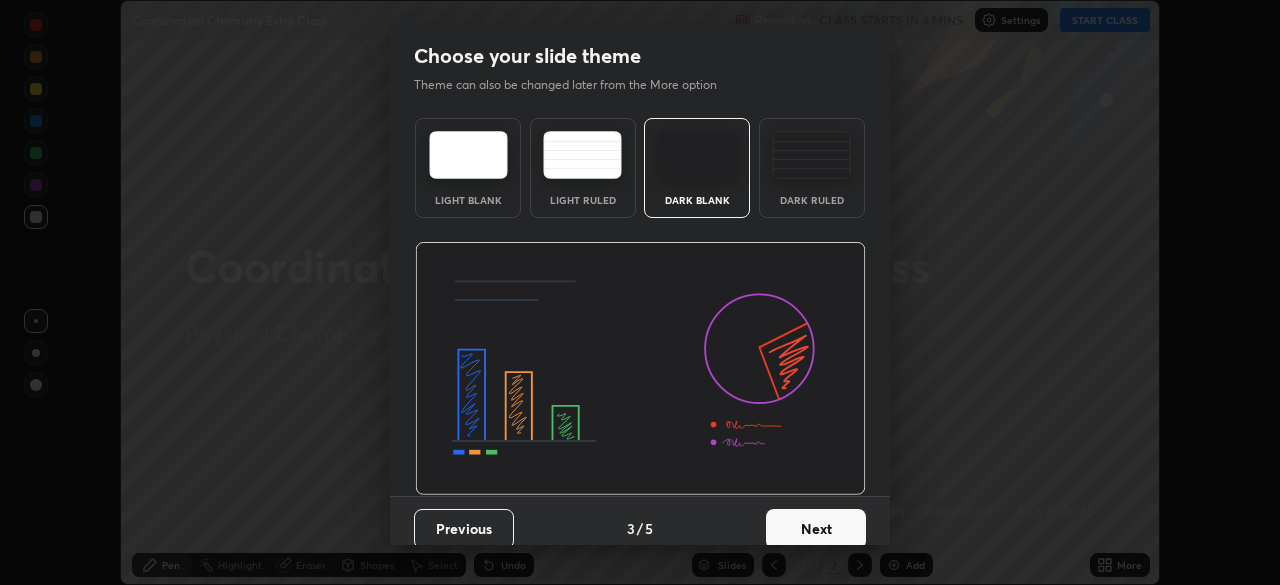 click on "Next" at bounding box center [816, 529] 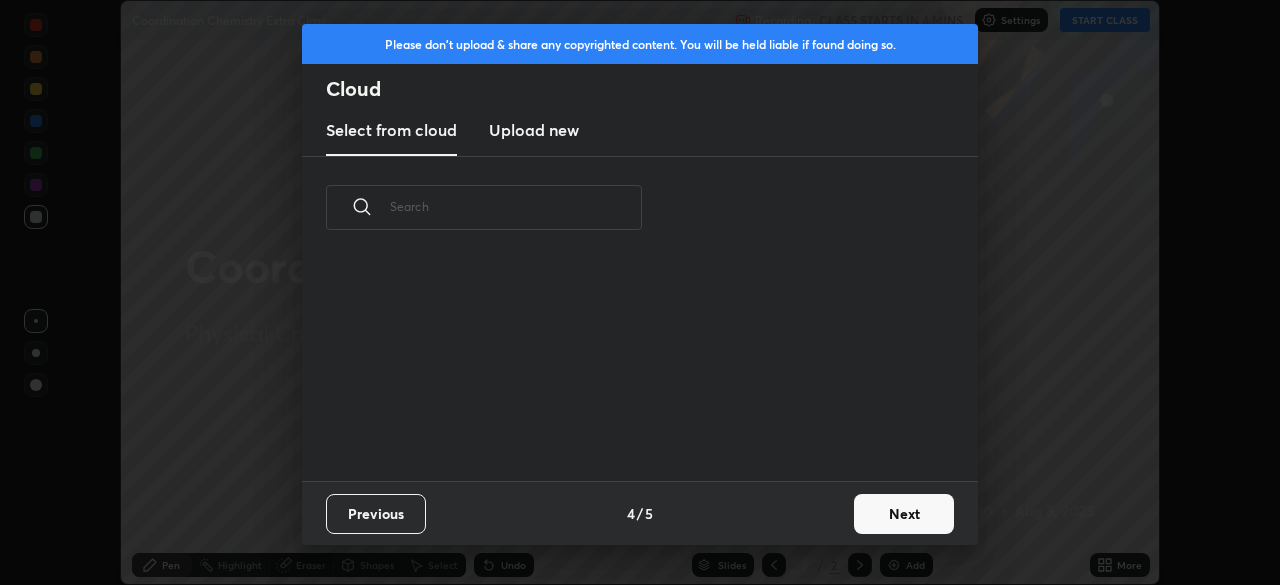 click on "Next" at bounding box center [904, 514] 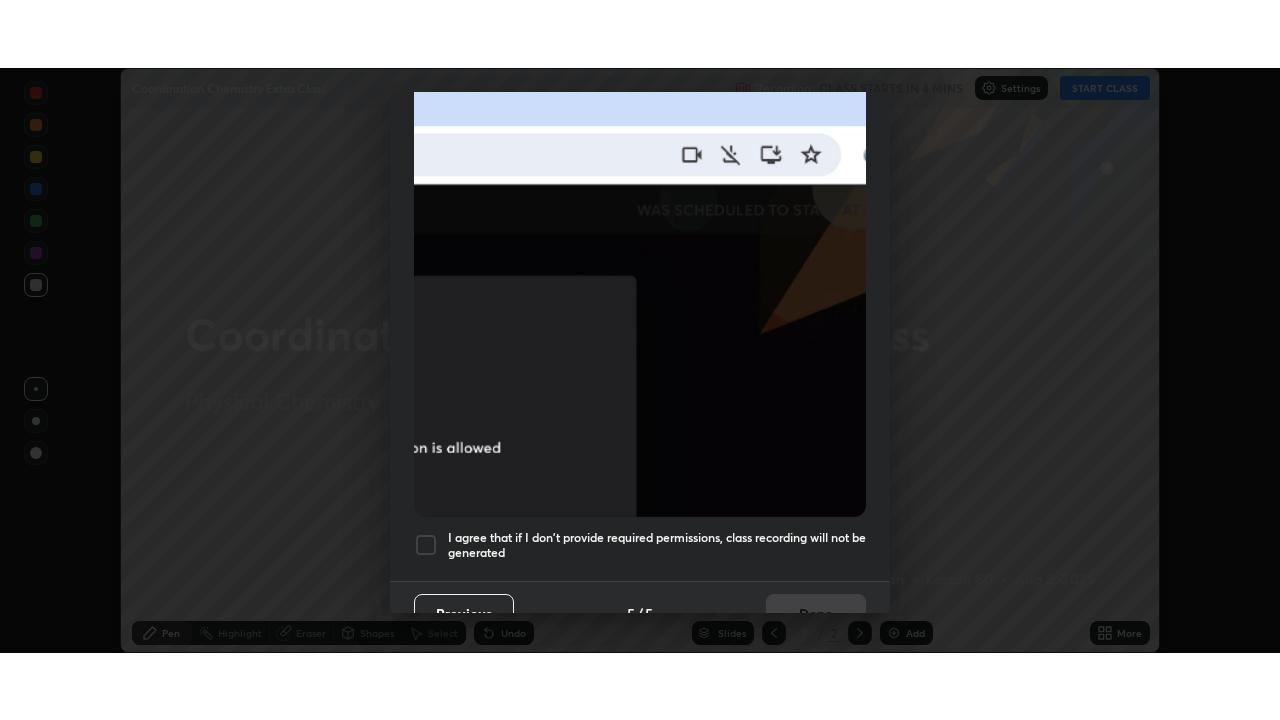 scroll, scrollTop: 479, scrollLeft: 0, axis: vertical 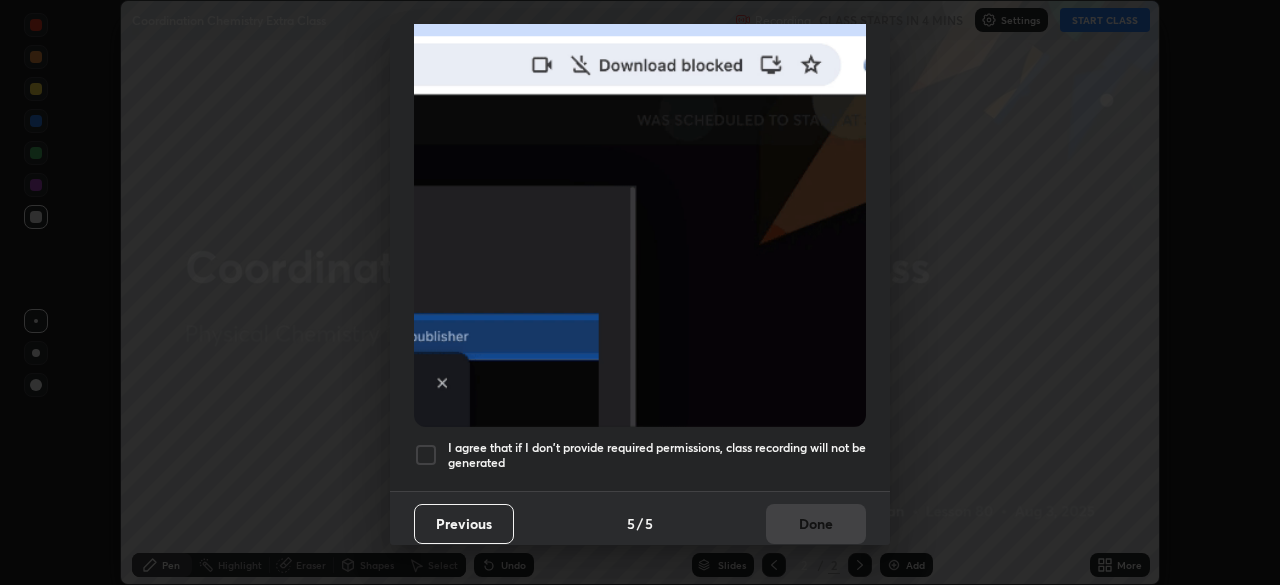 click at bounding box center [426, 455] 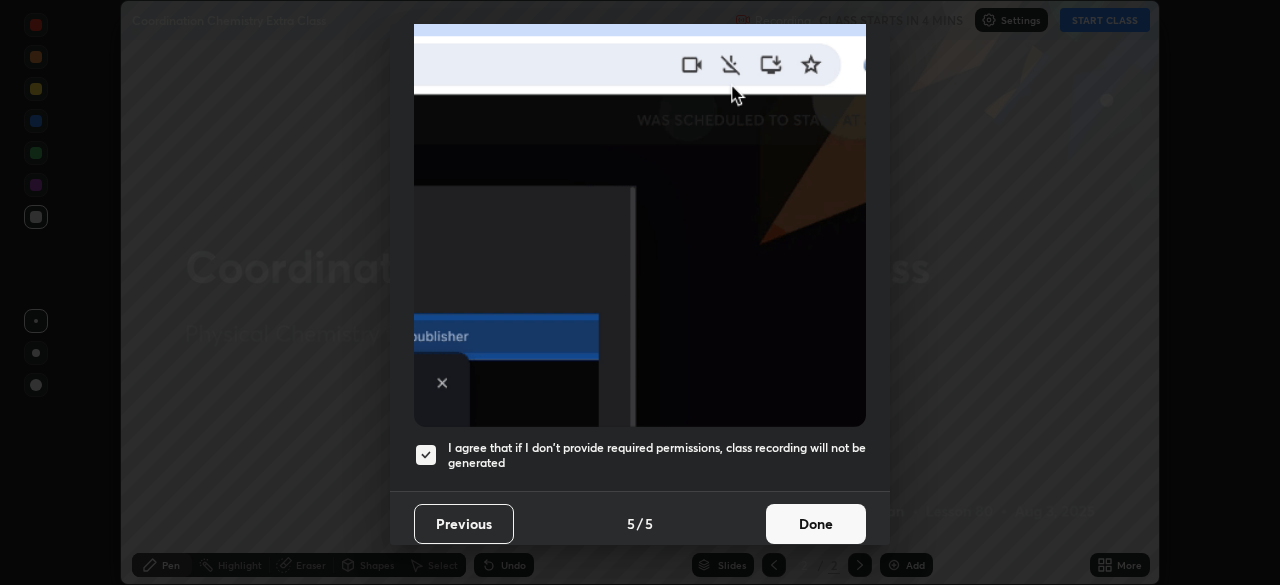 click on "Done" at bounding box center (816, 524) 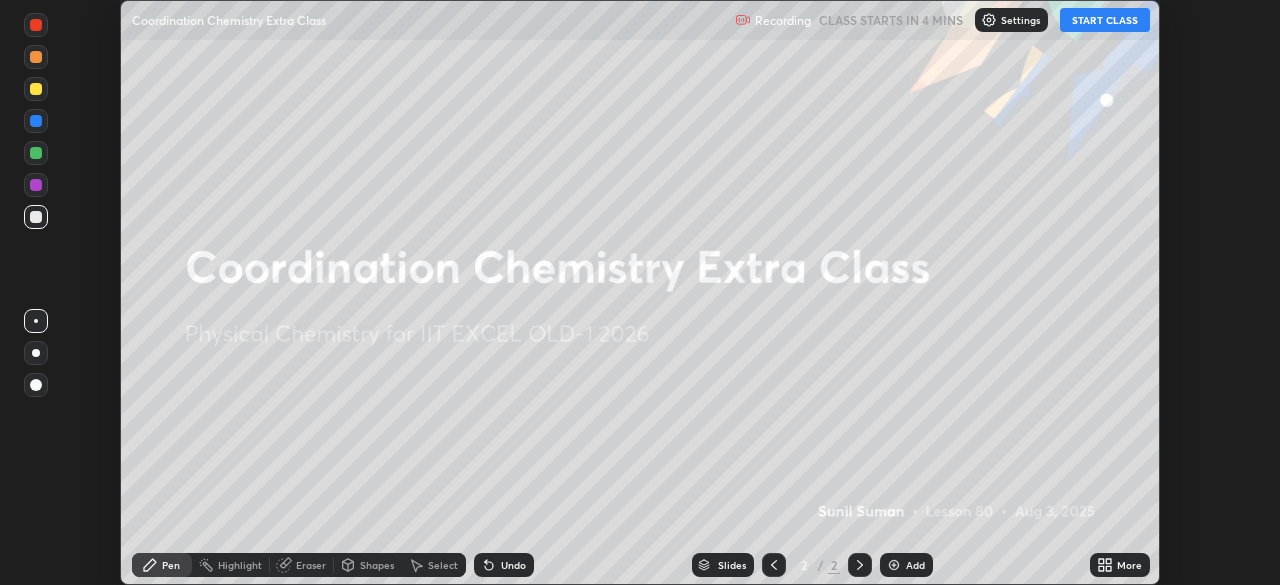 click 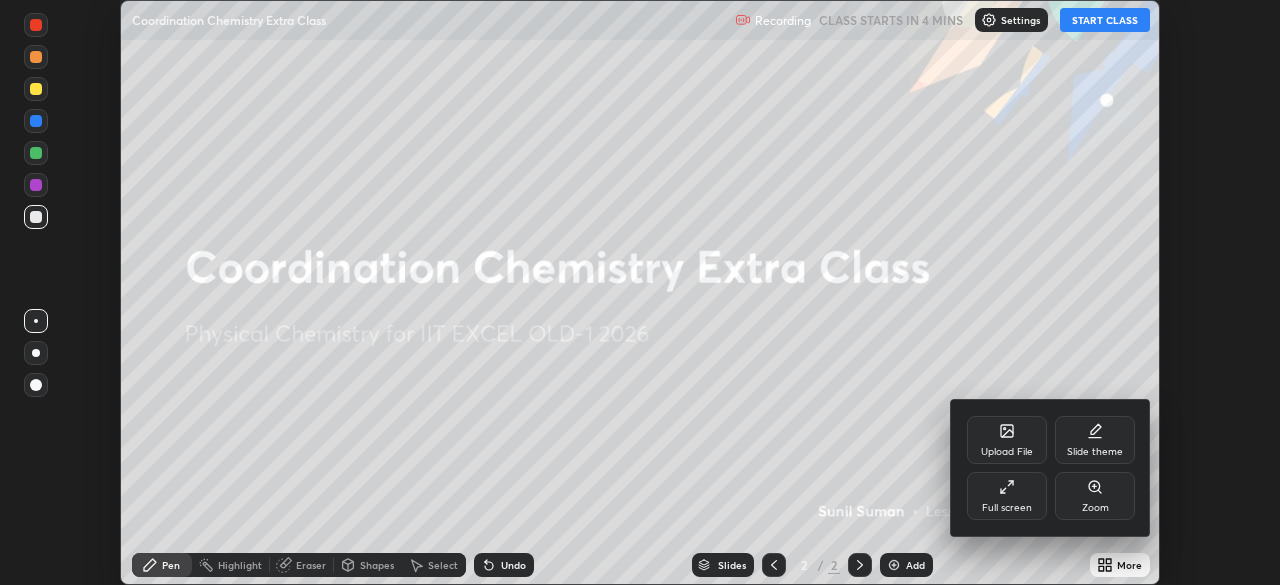 click on "Full screen" at bounding box center [1007, 508] 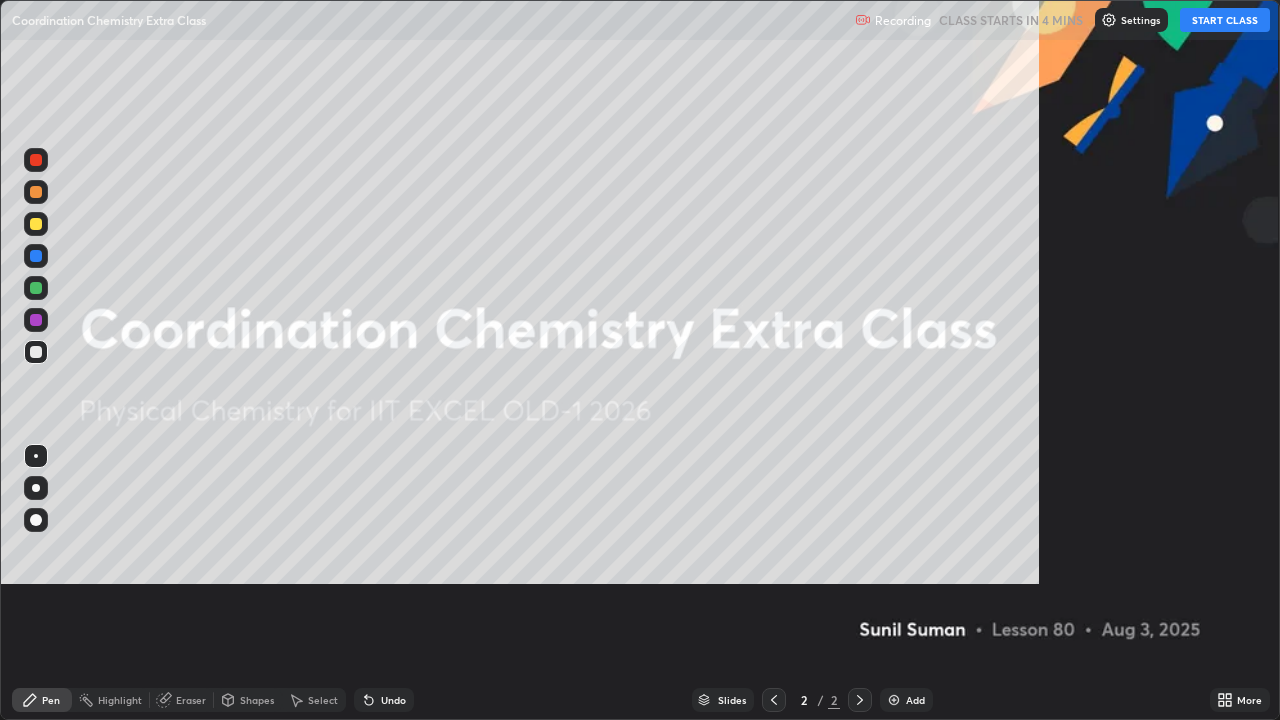scroll, scrollTop: 99280, scrollLeft: 98720, axis: both 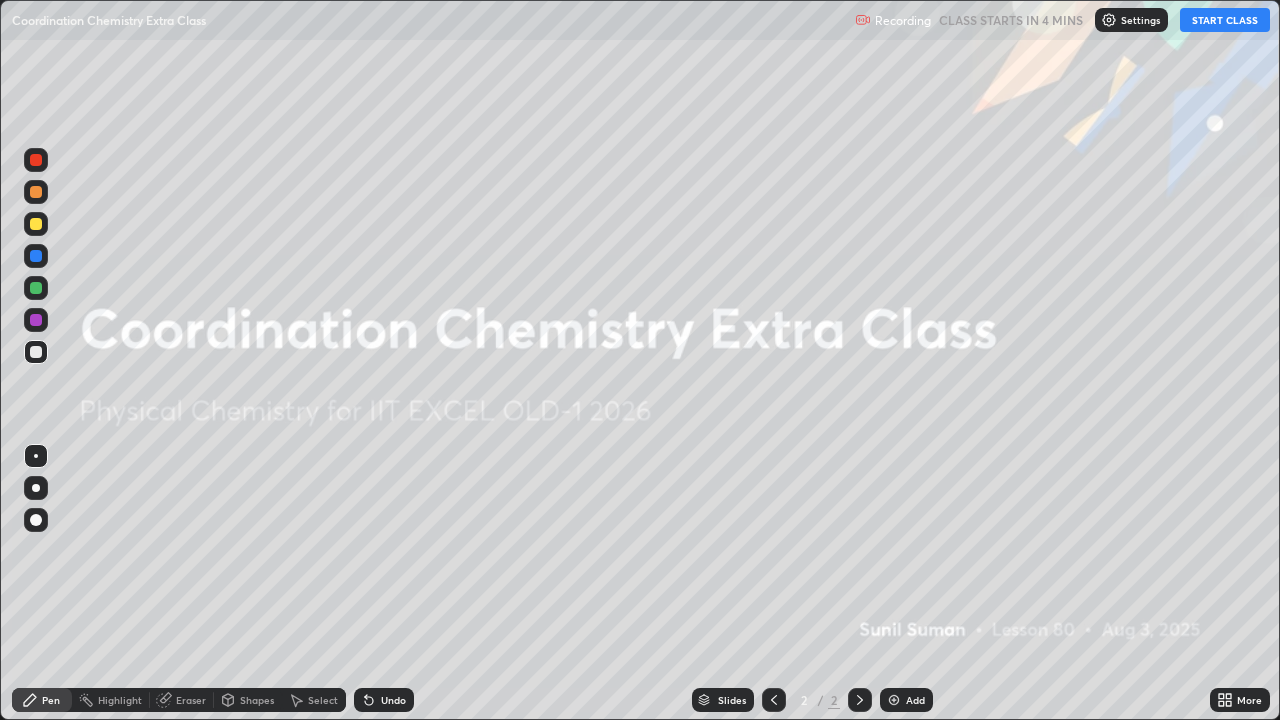 click at bounding box center [1109, 20] 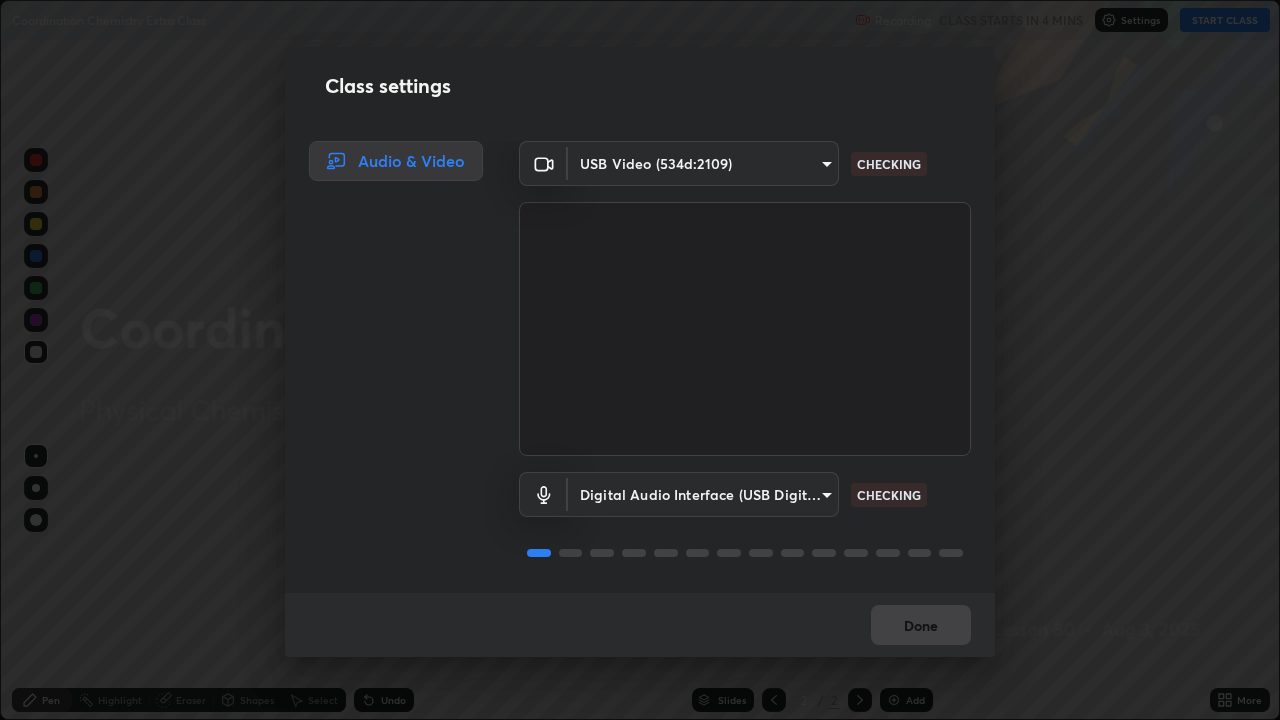 scroll, scrollTop: 2, scrollLeft: 0, axis: vertical 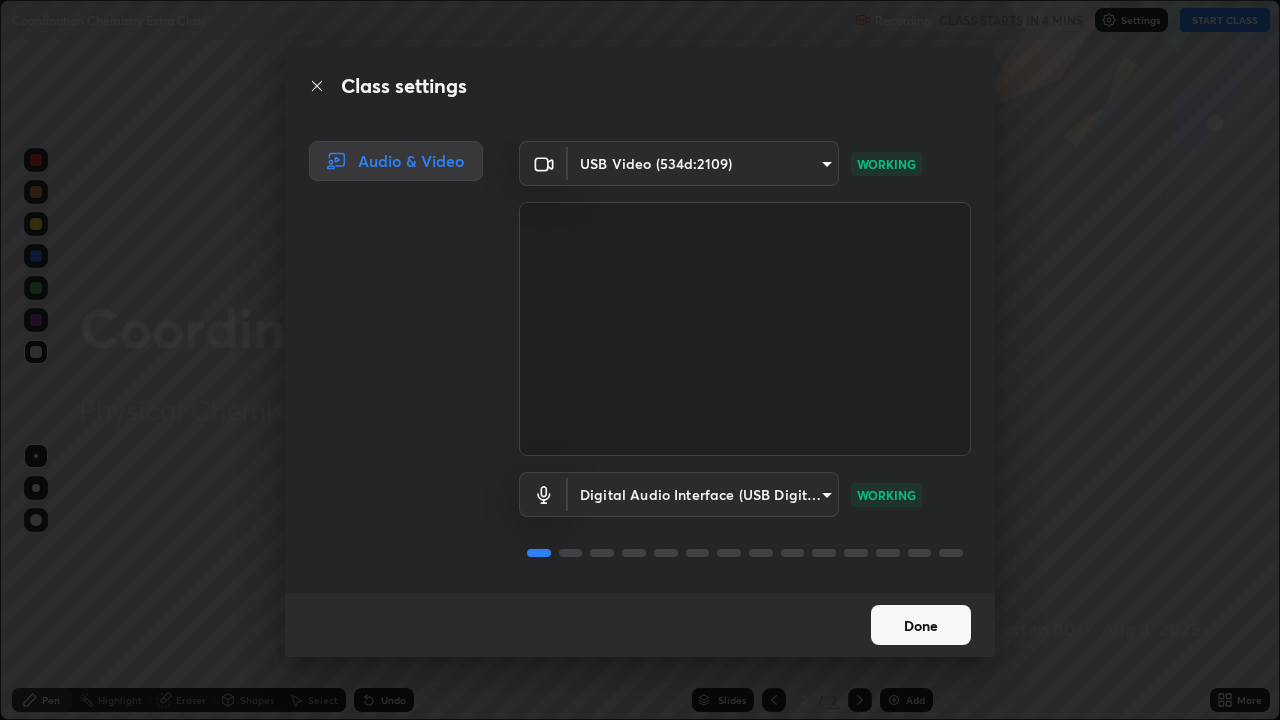 click on "Done" at bounding box center [921, 625] 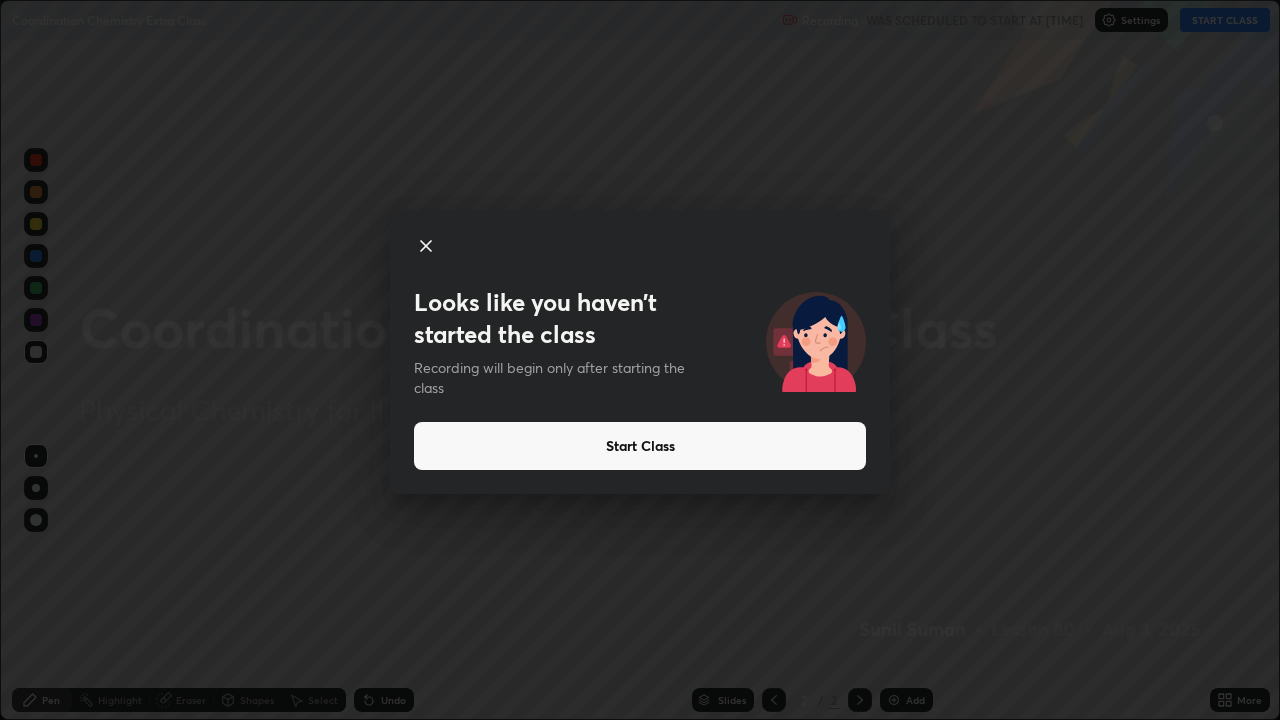 click 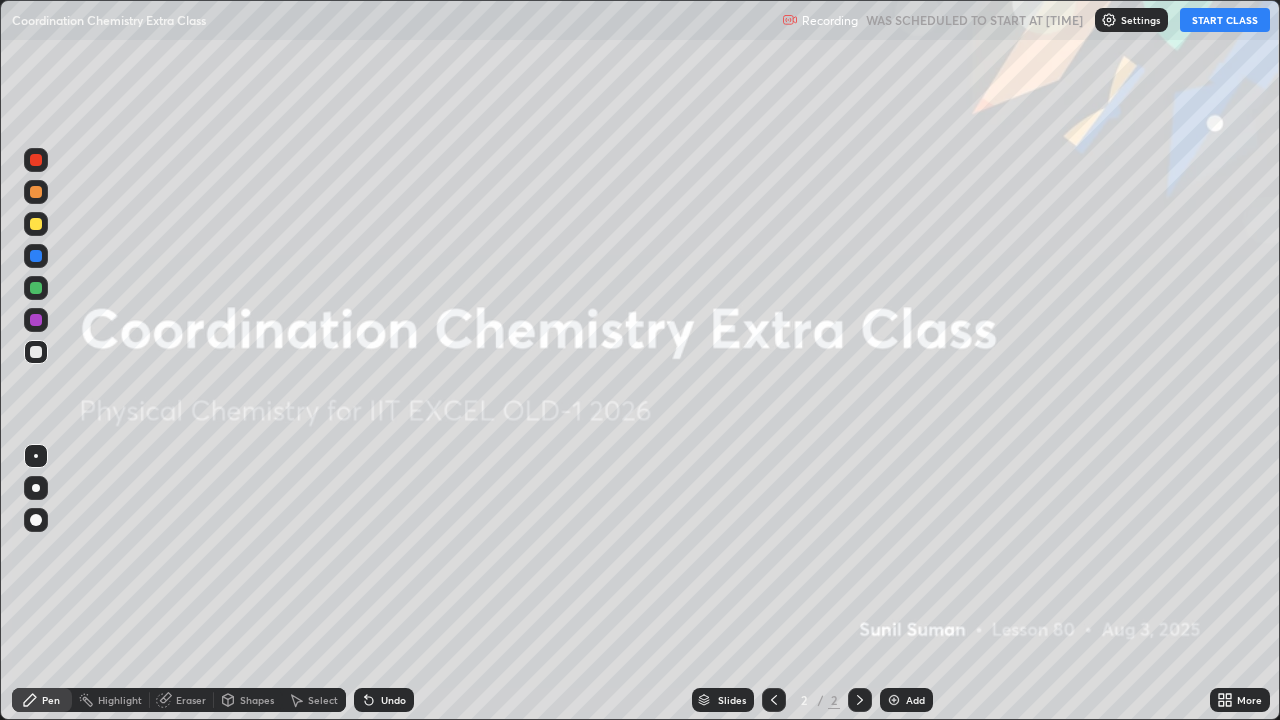 click on "Add" at bounding box center (906, 700) 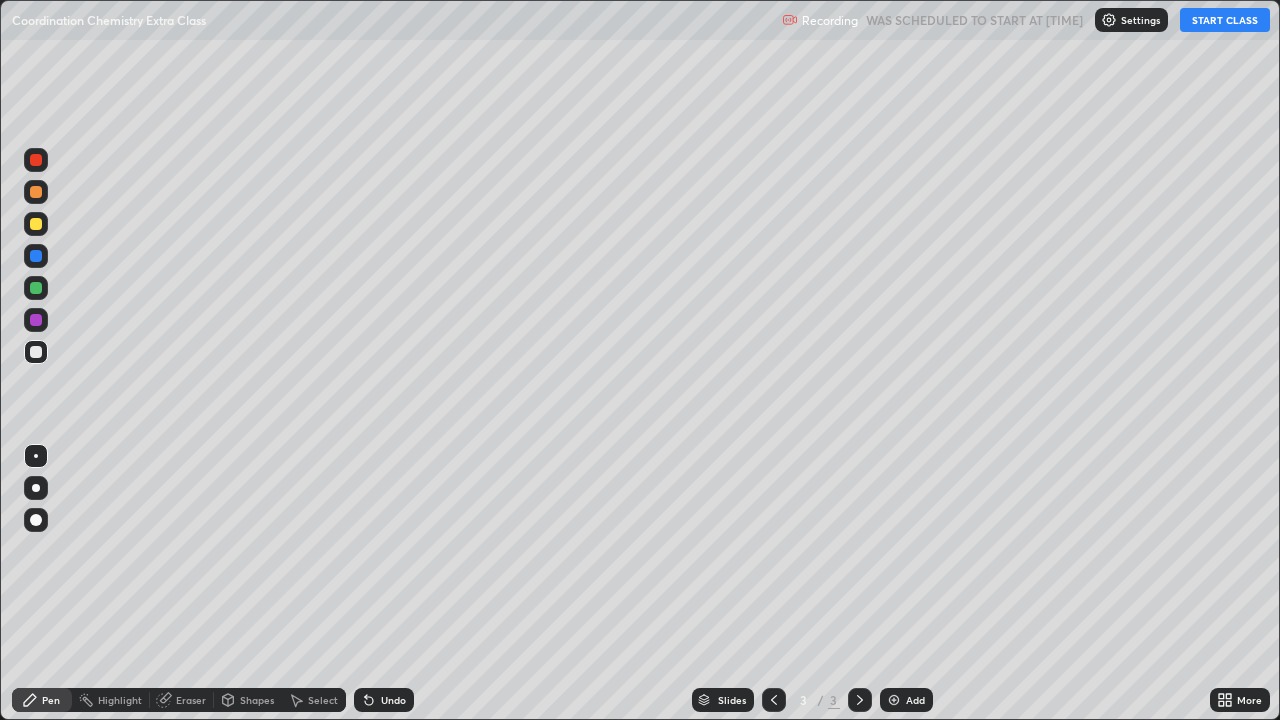 click on "START CLASS" at bounding box center (1225, 20) 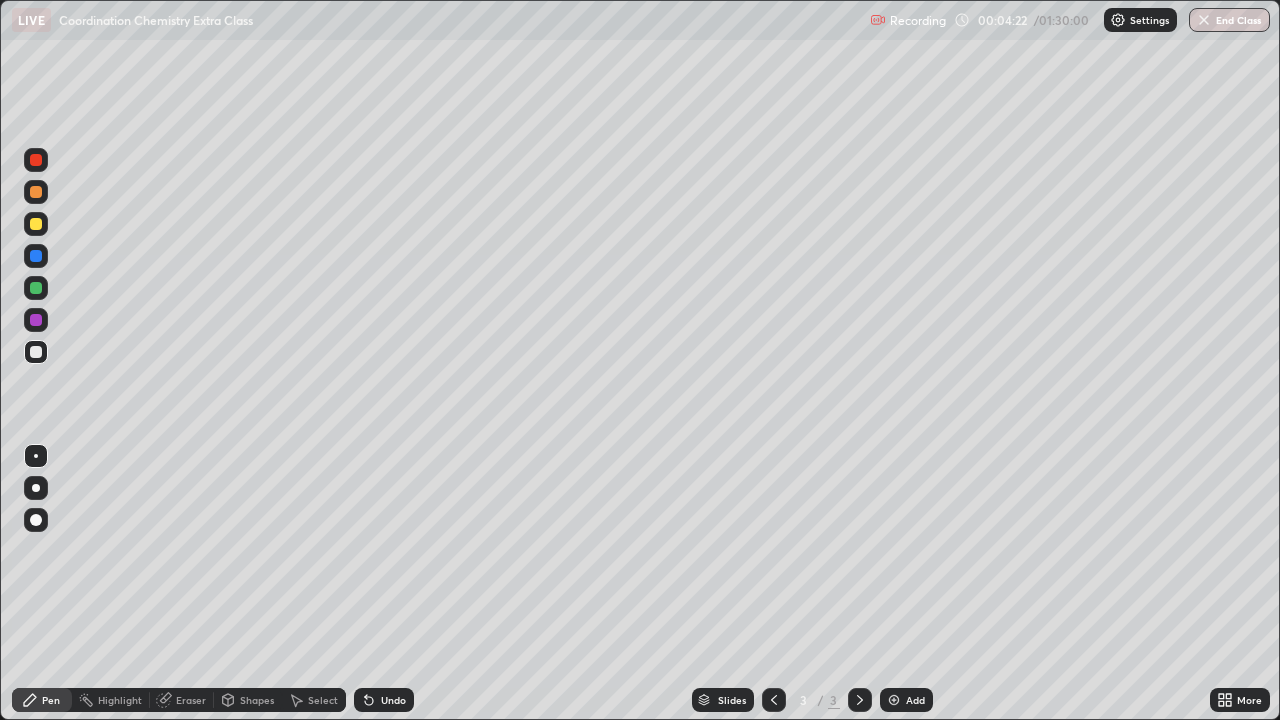click at bounding box center [894, 700] 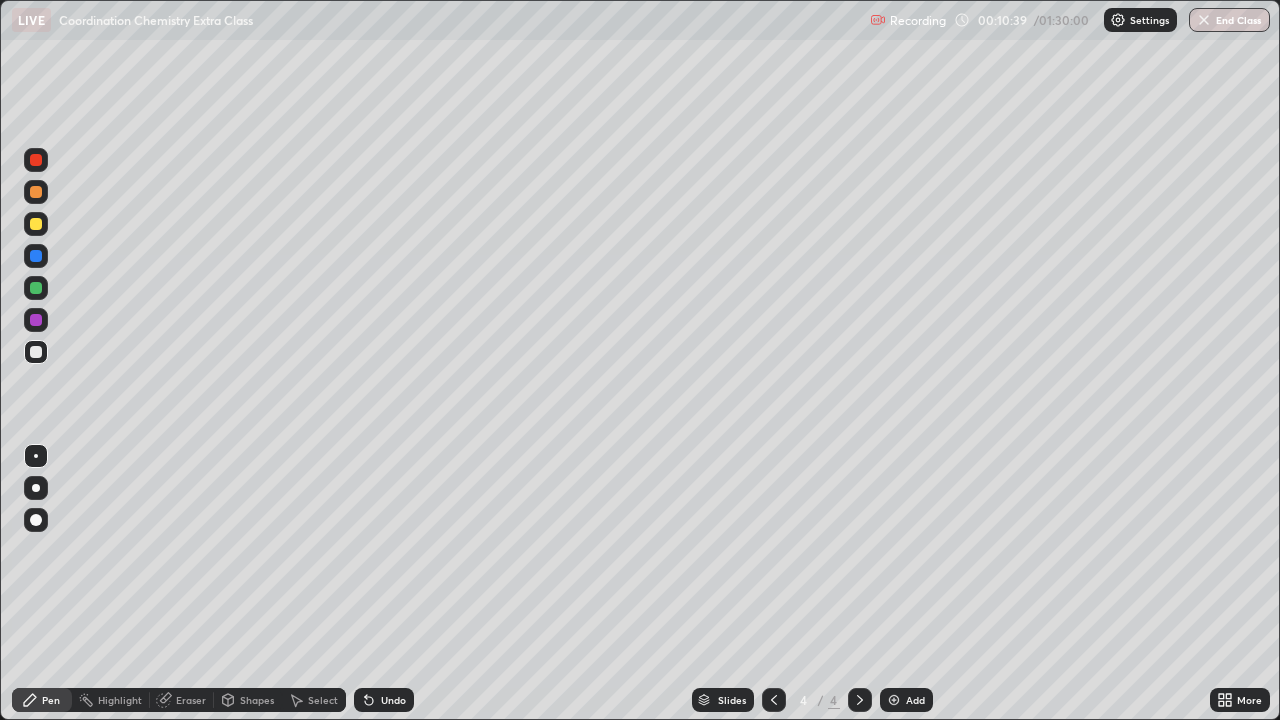 click at bounding box center [36, 224] 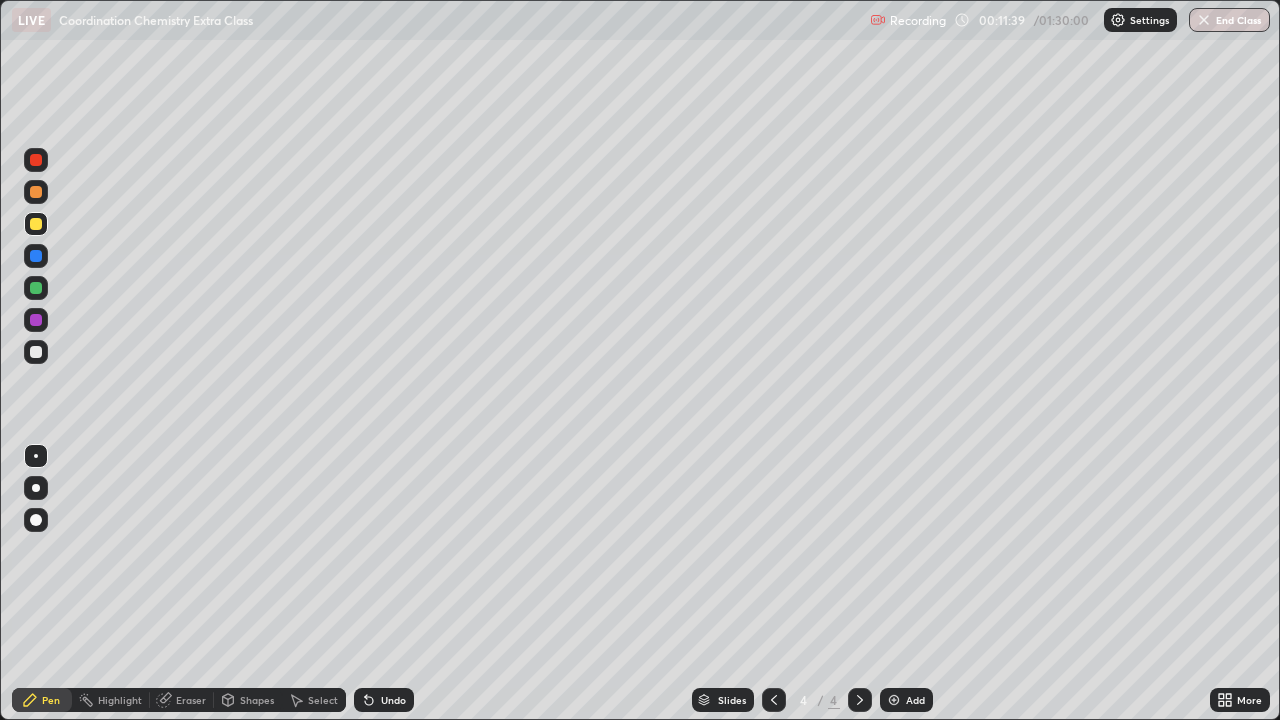 click at bounding box center (36, 192) 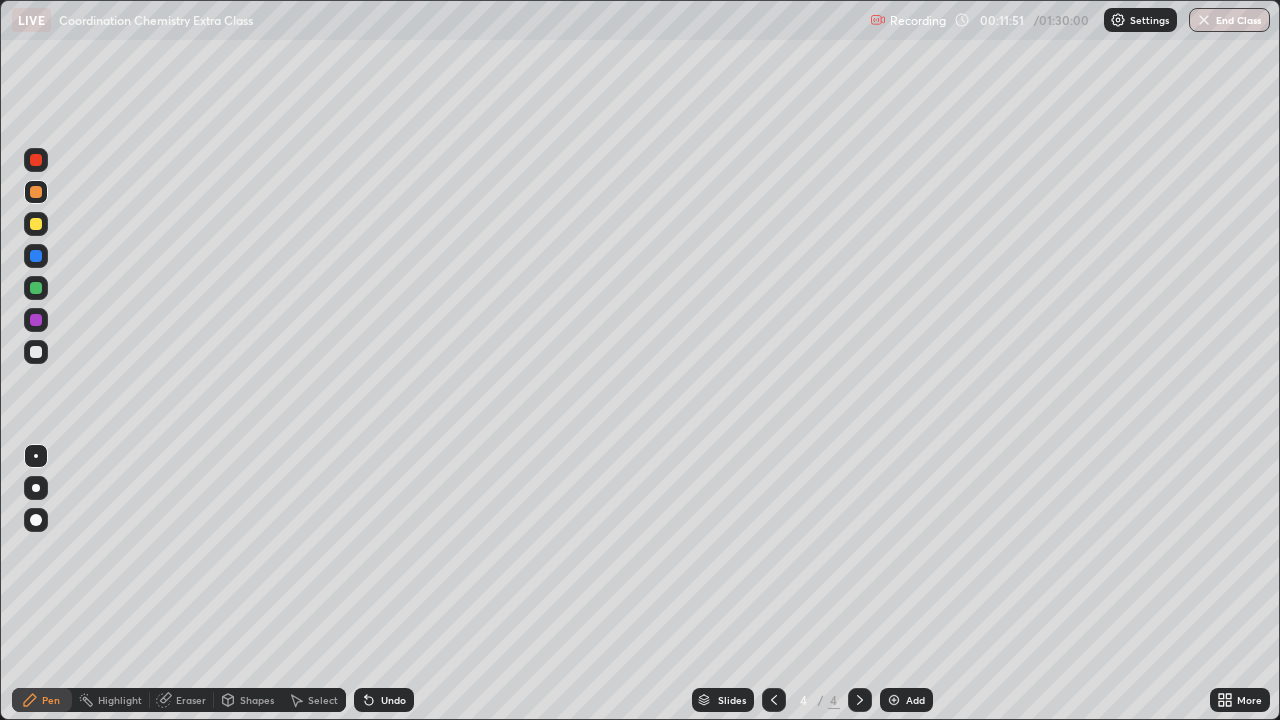 click at bounding box center [36, 352] 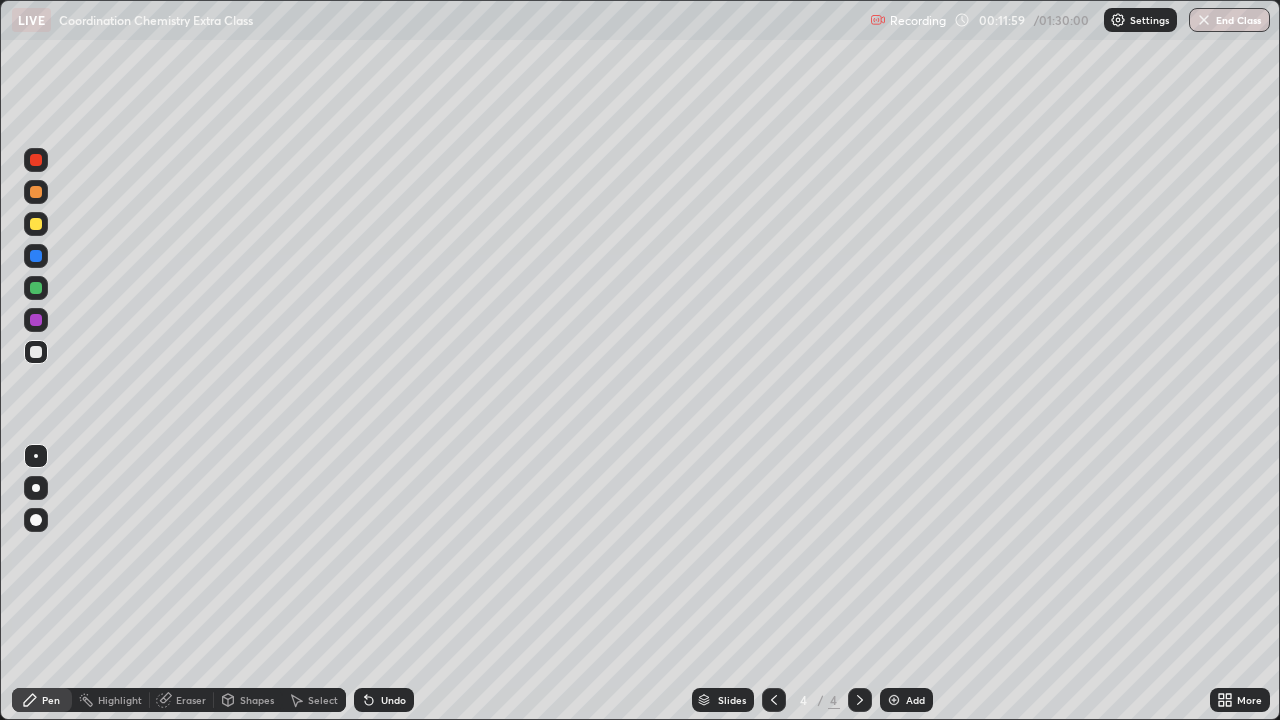 click at bounding box center [36, 192] 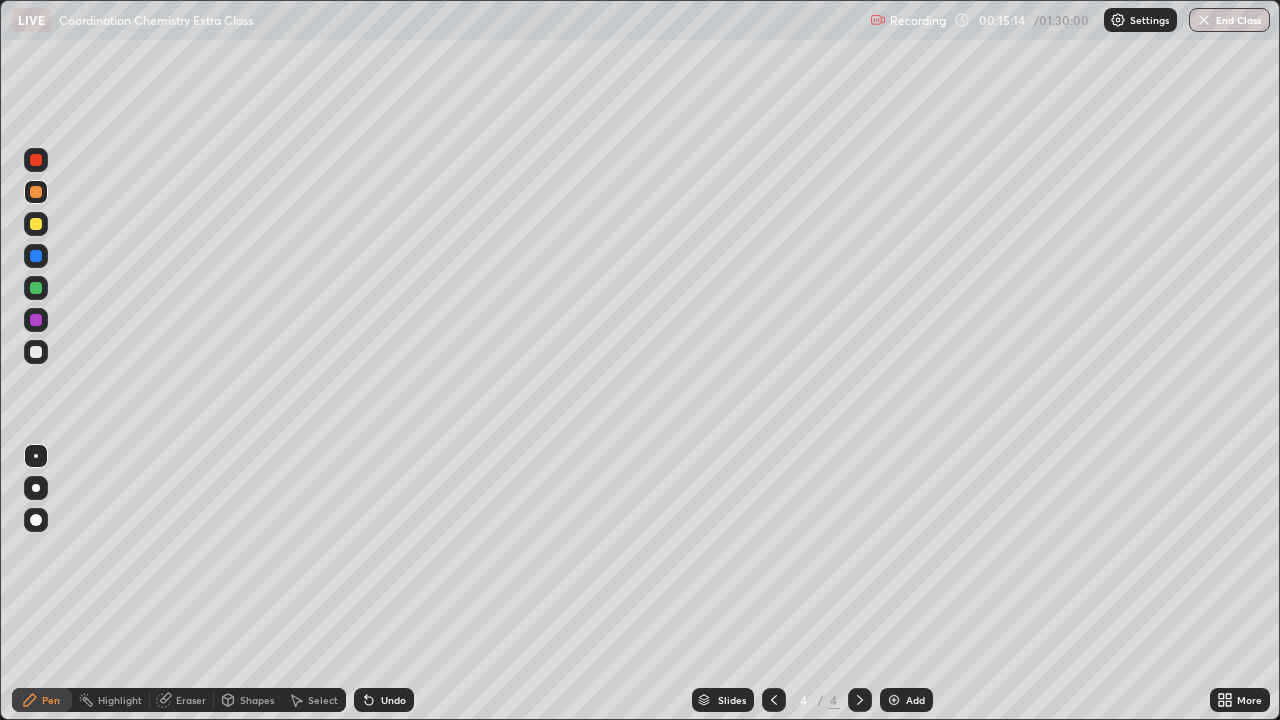 click at bounding box center [894, 700] 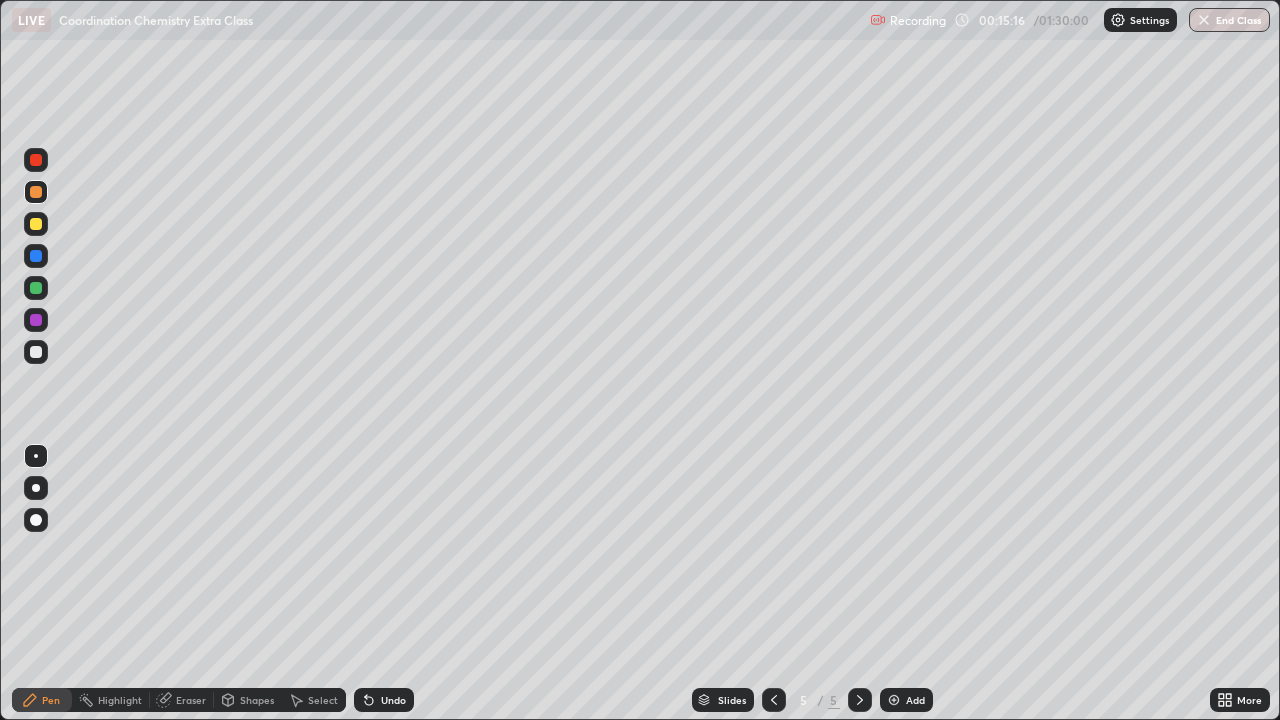 click at bounding box center [36, 352] 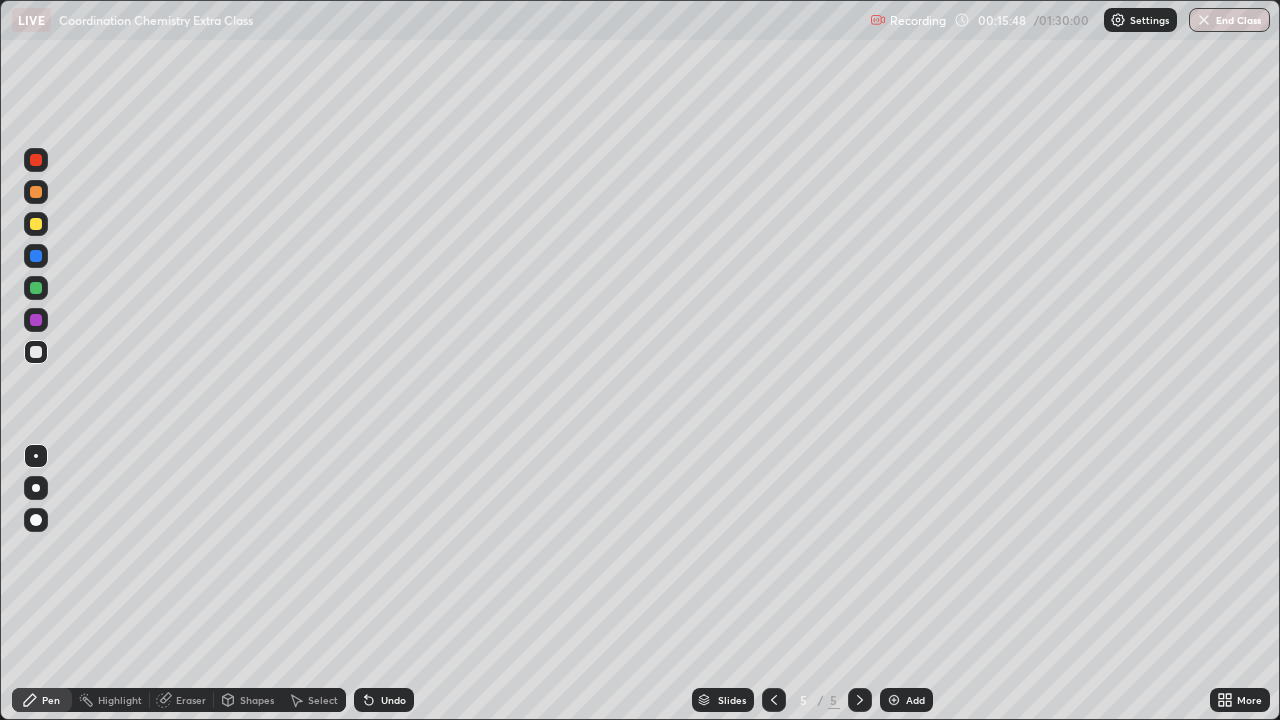 click at bounding box center (36, 352) 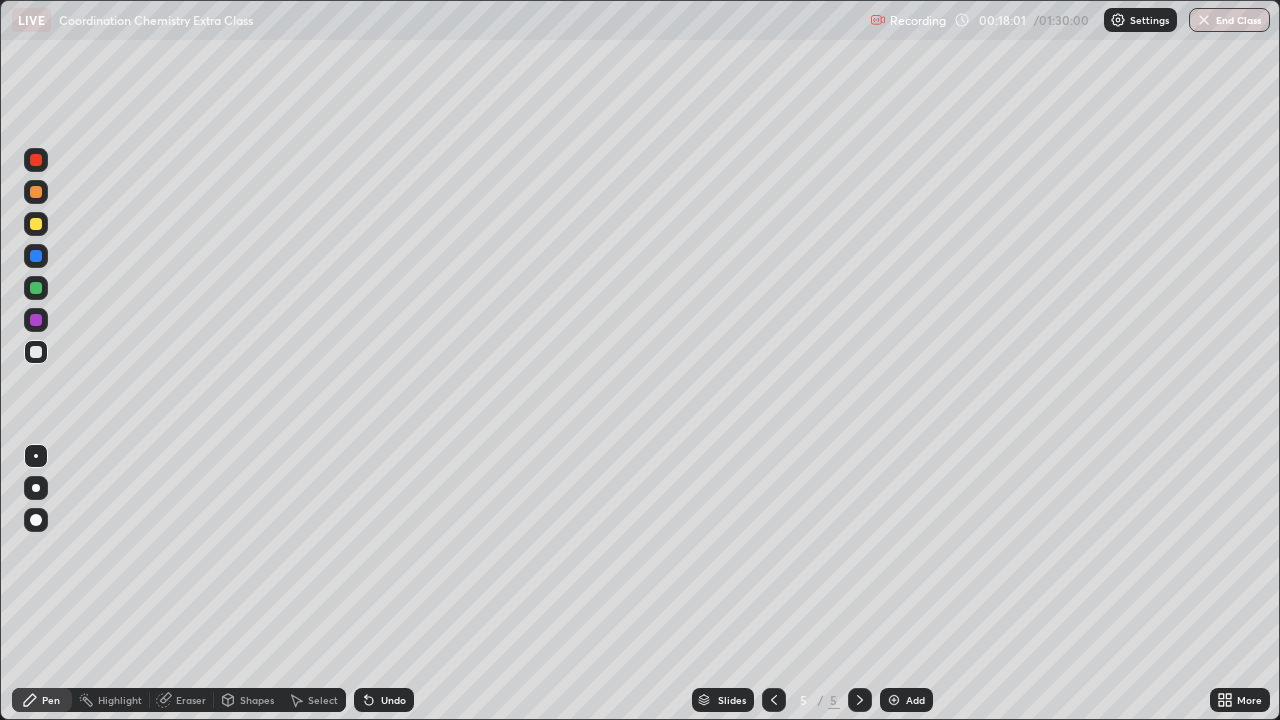 click 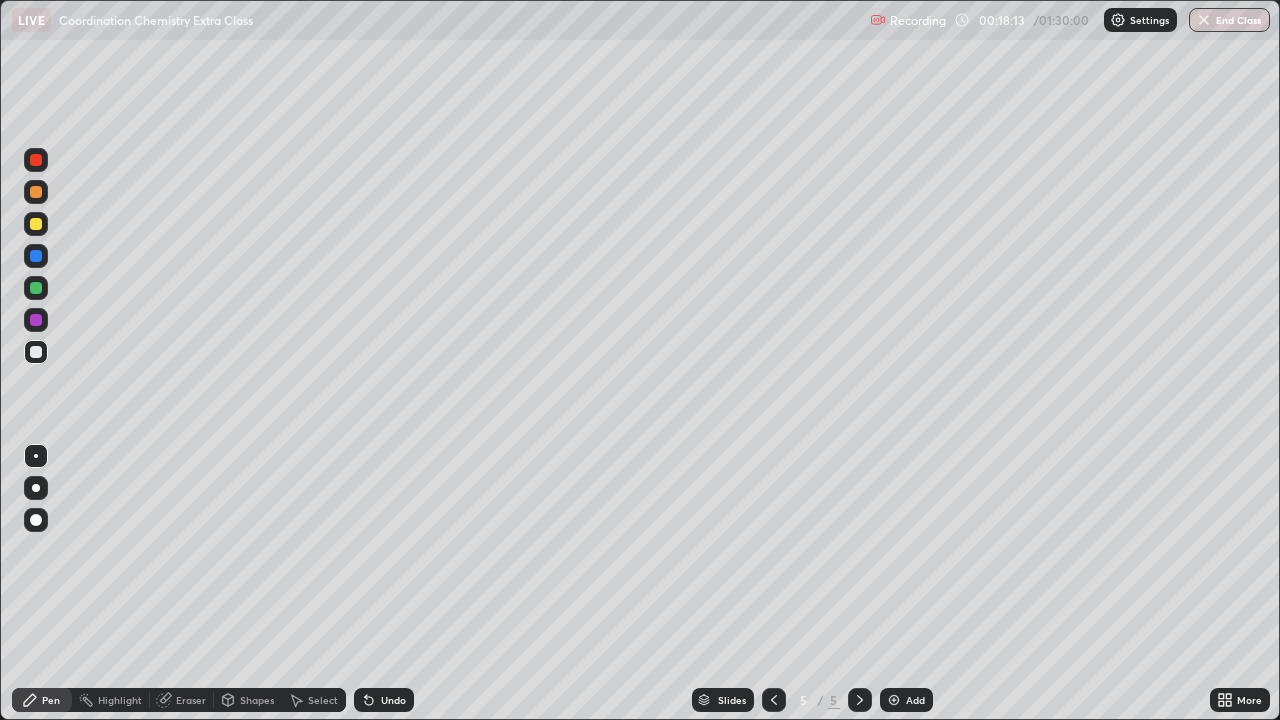 click 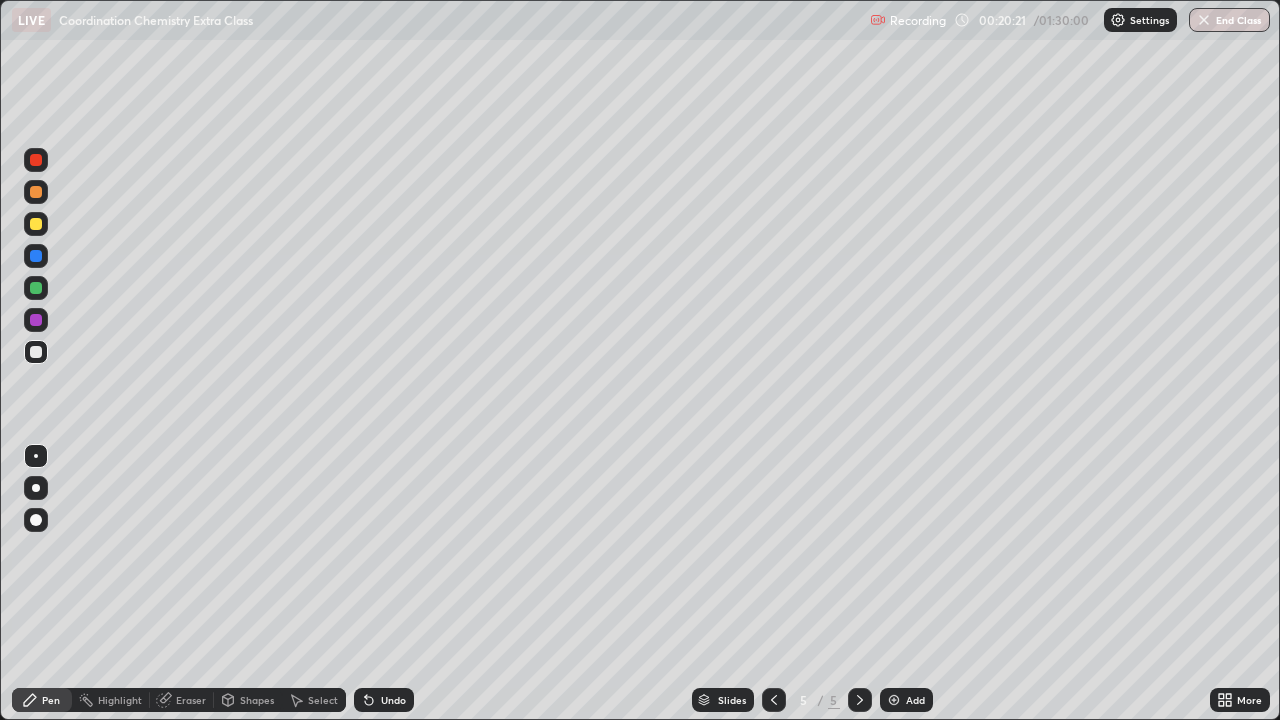 click at bounding box center [36, 352] 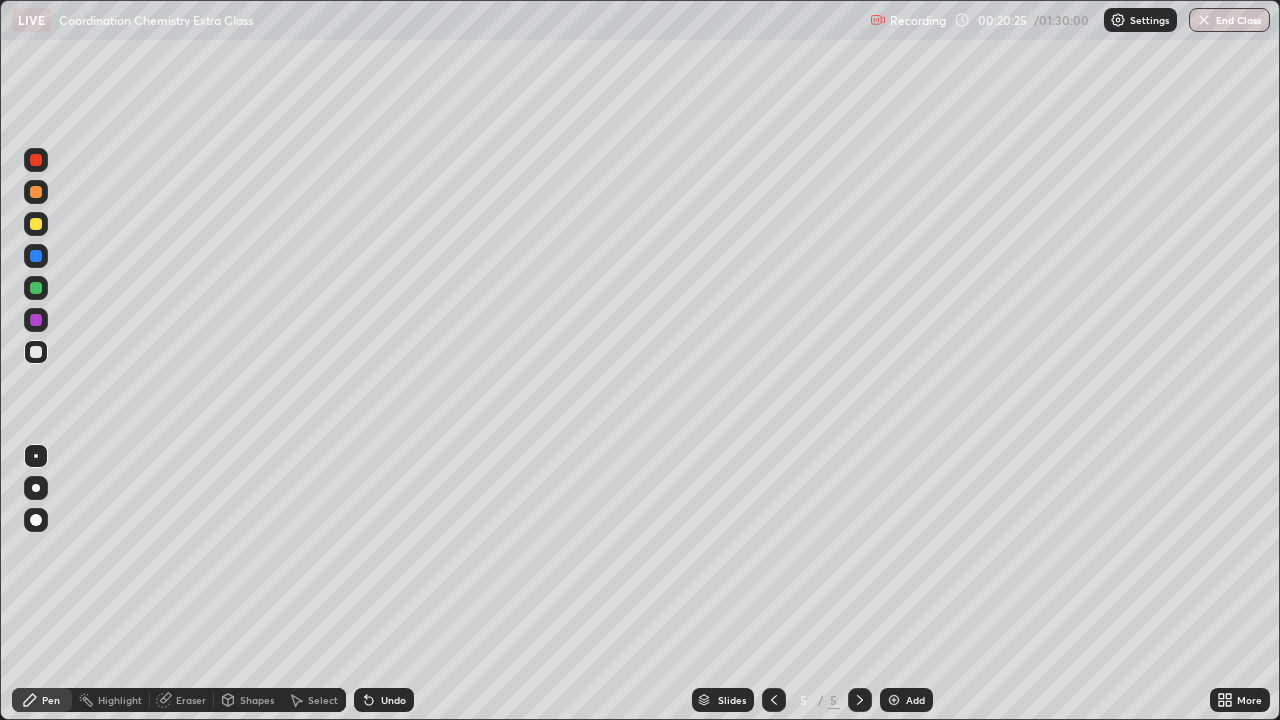click at bounding box center (894, 700) 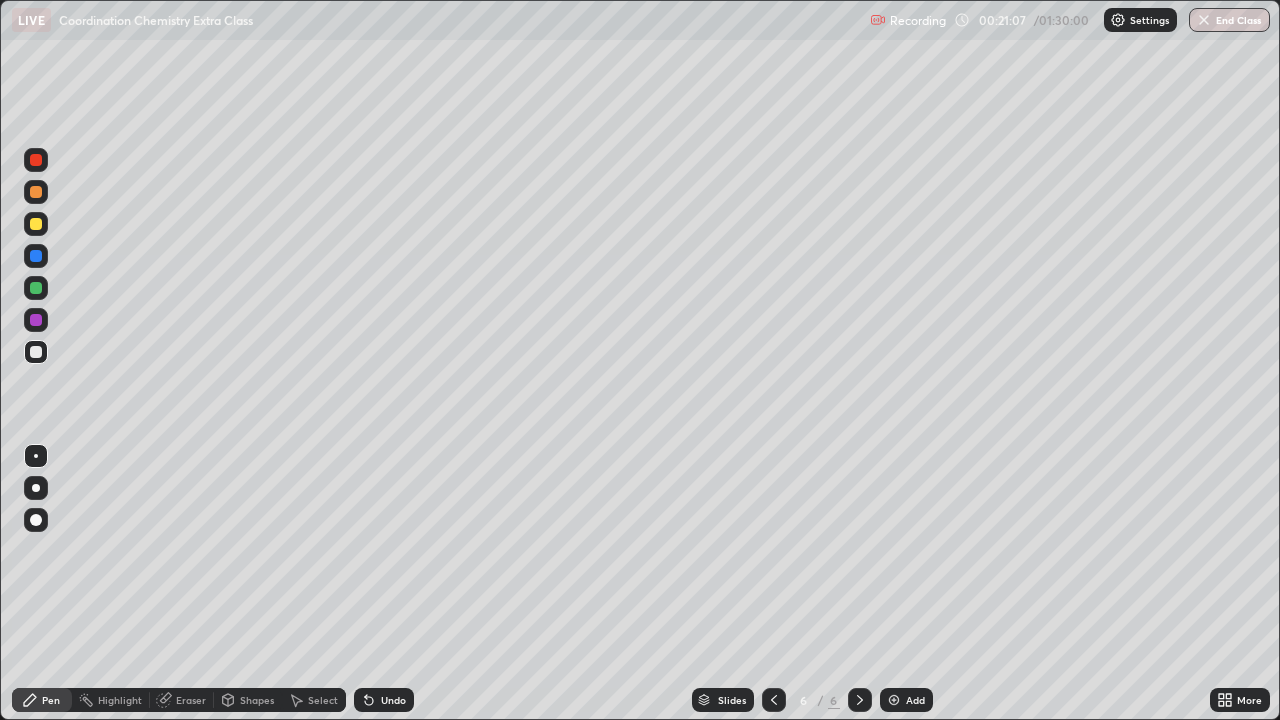 click at bounding box center (36, 352) 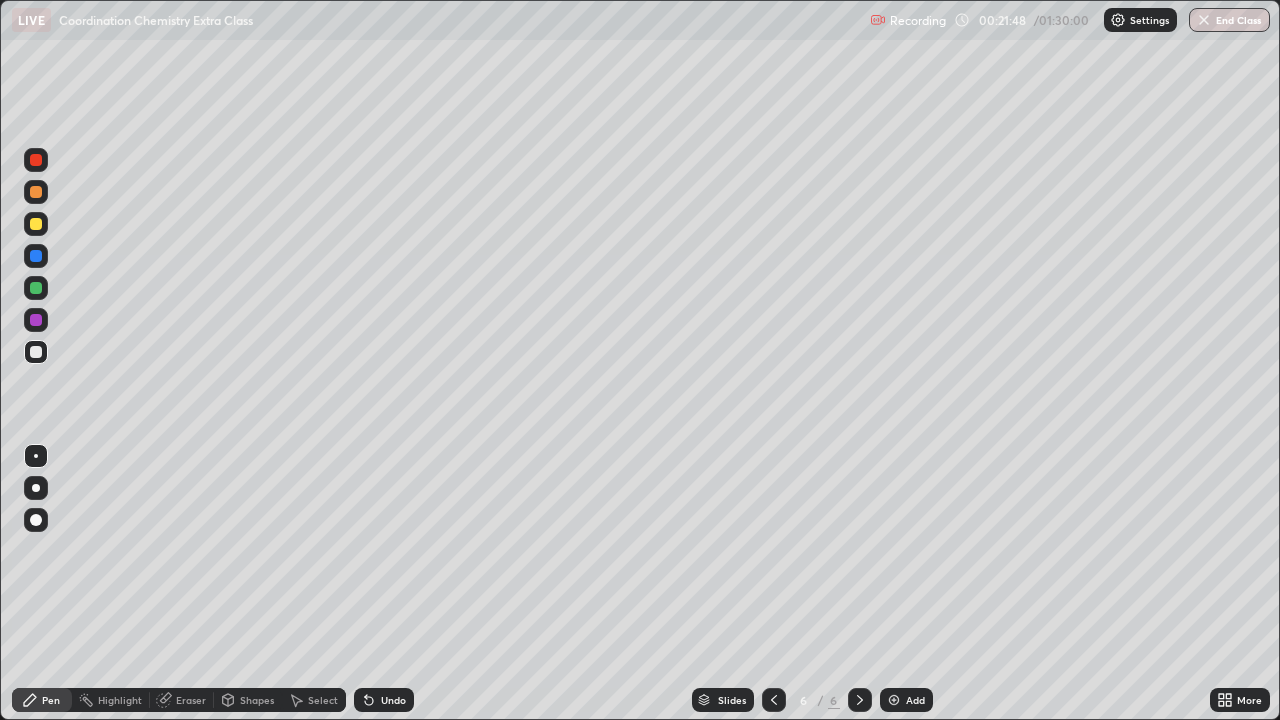 click at bounding box center [36, 352] 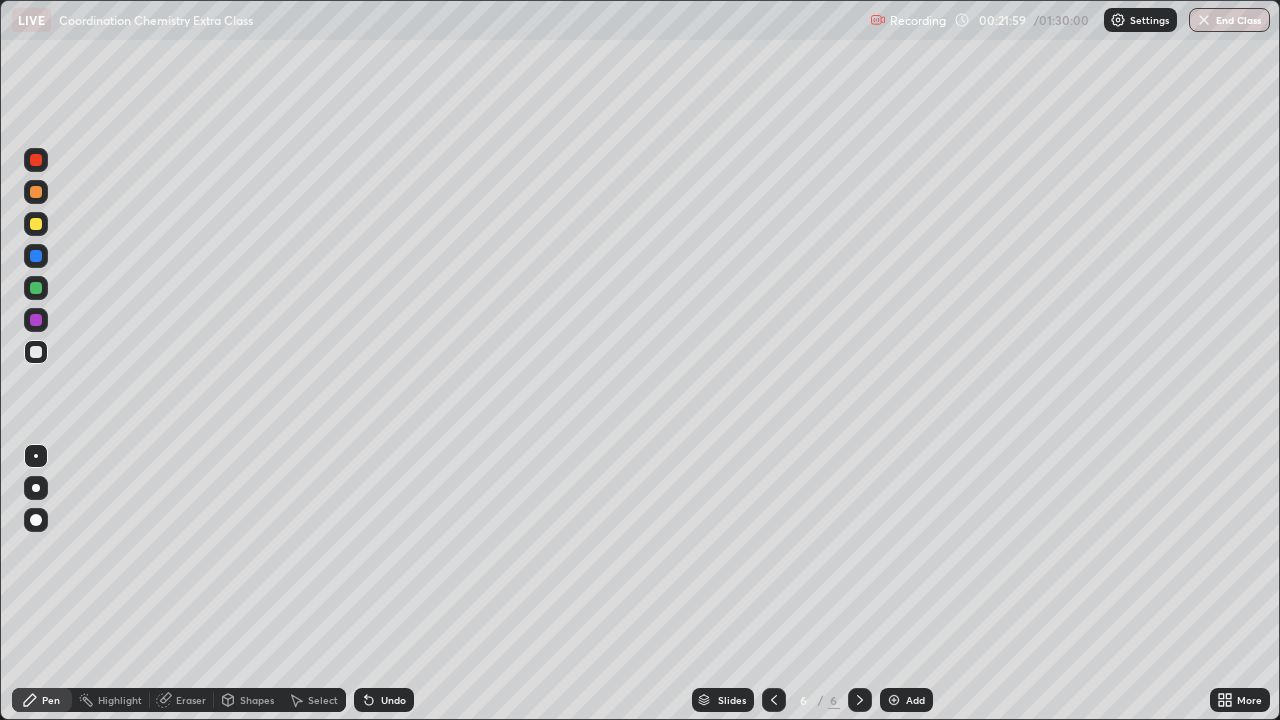 click at bounding box center [36, 192] 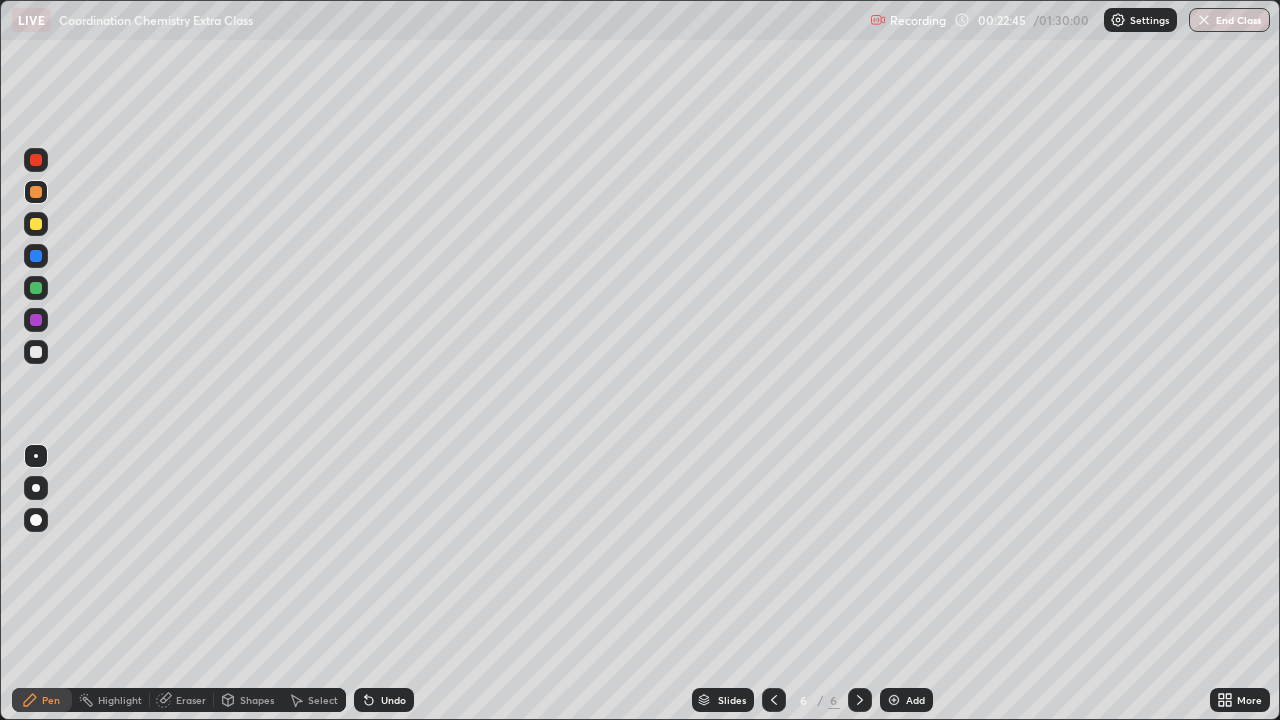 click at bounding box center [36, 352] 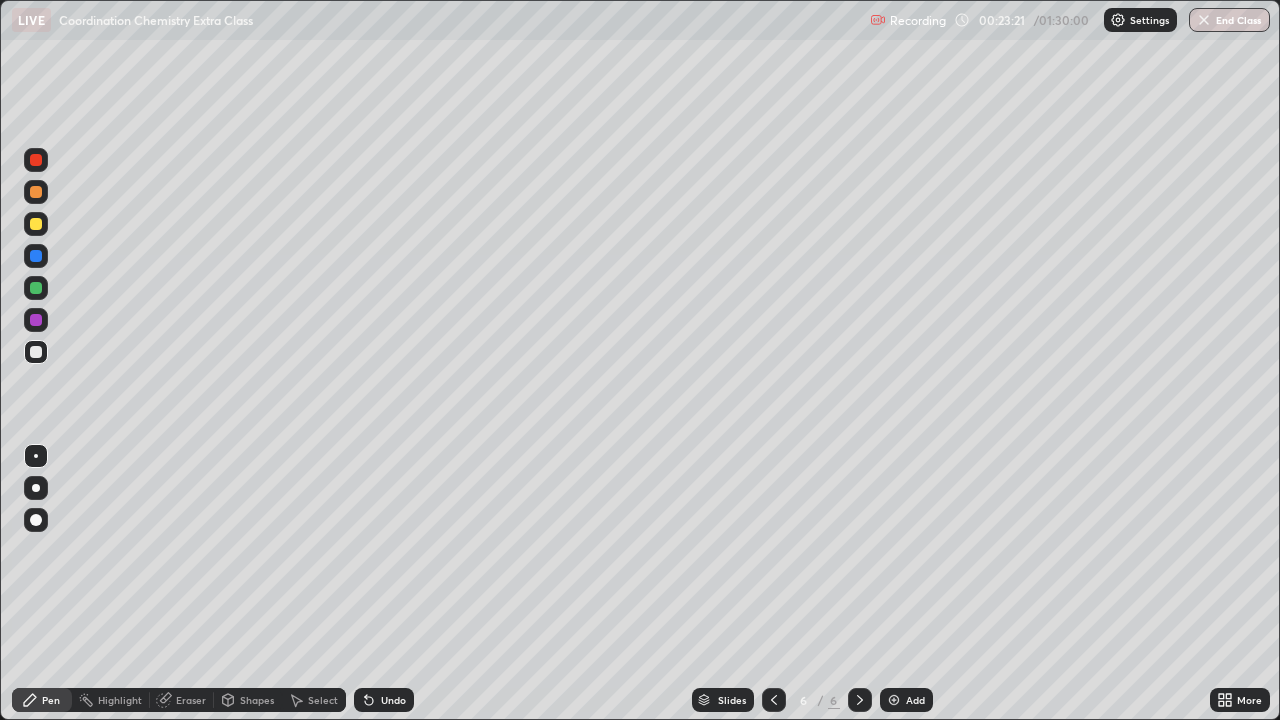 click at bounding box center [894, 700] 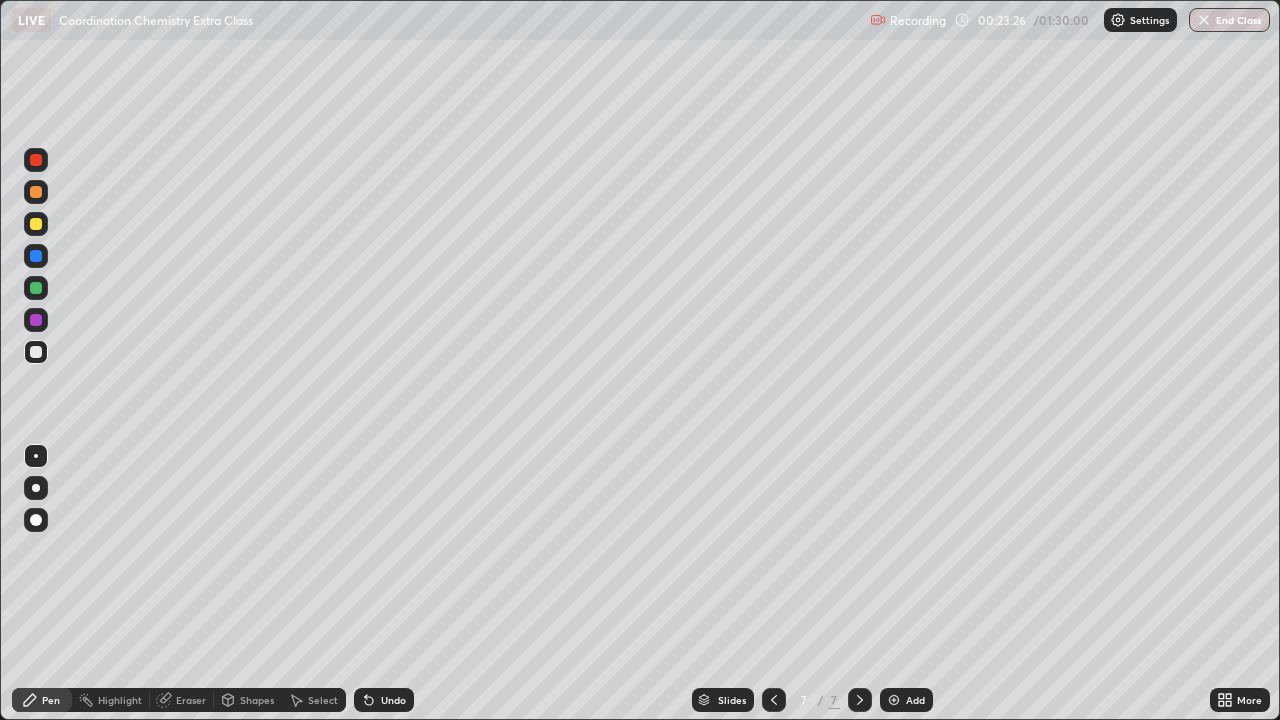 click 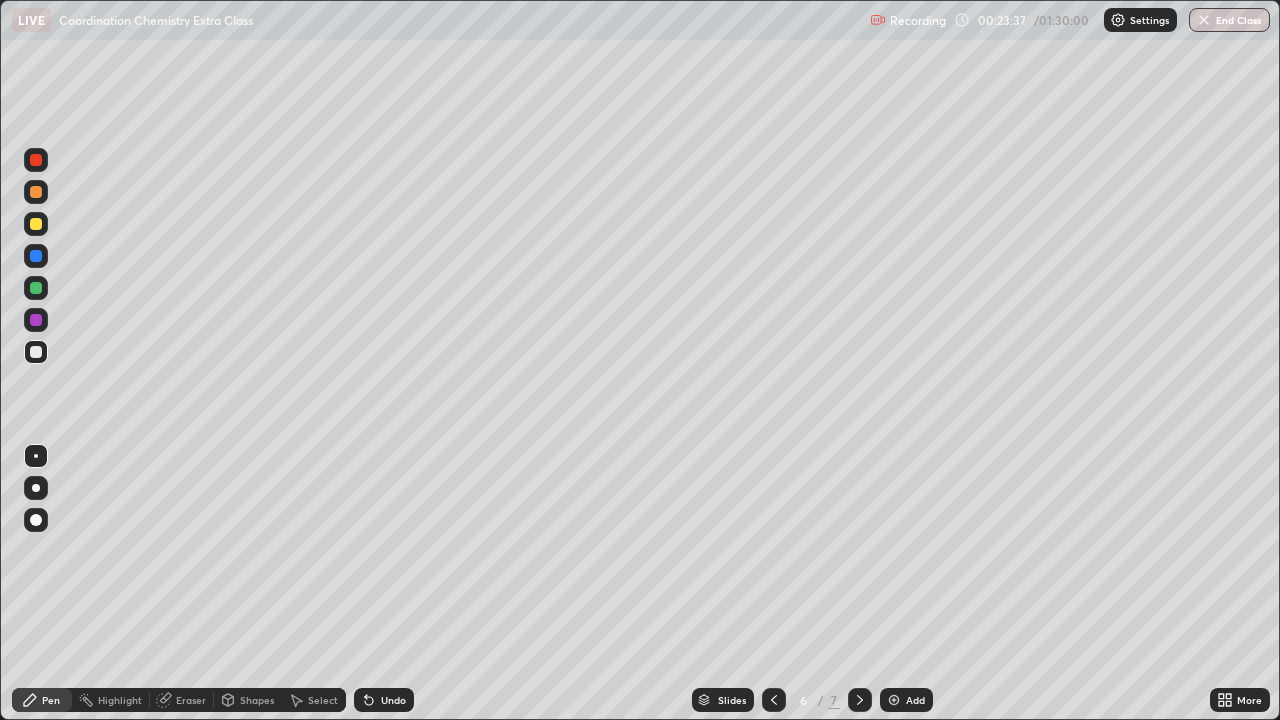 click 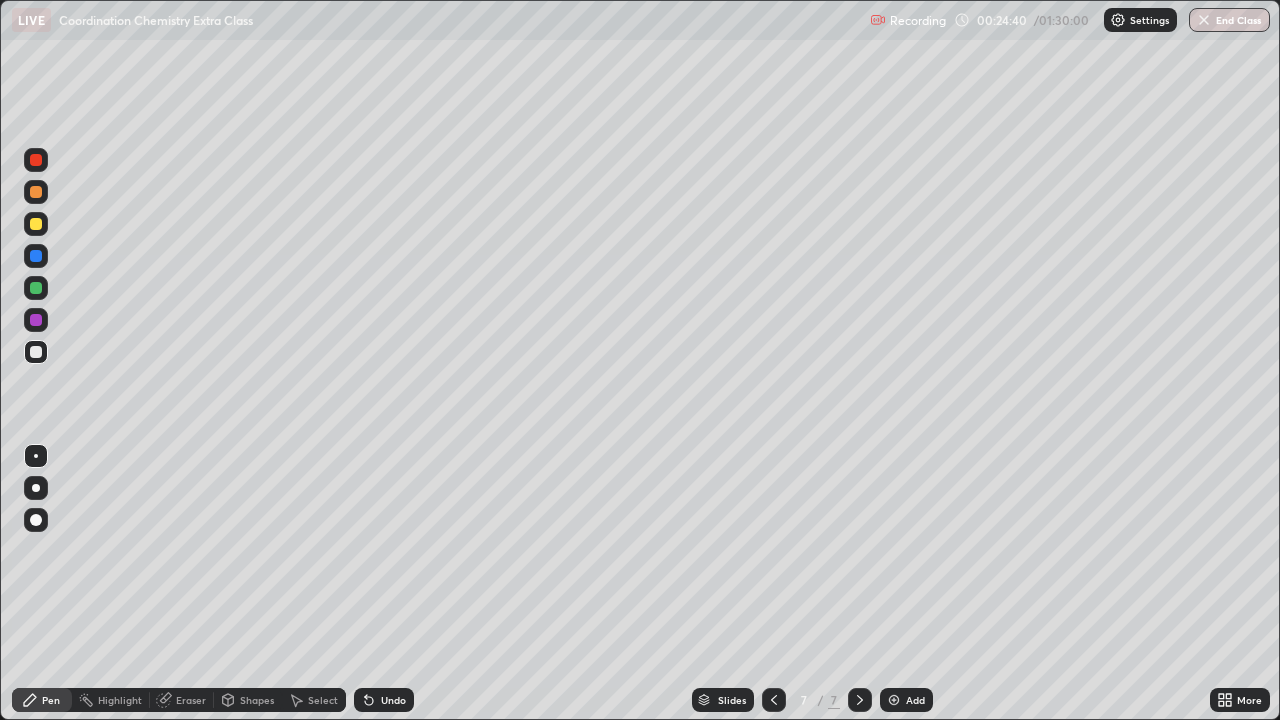 click 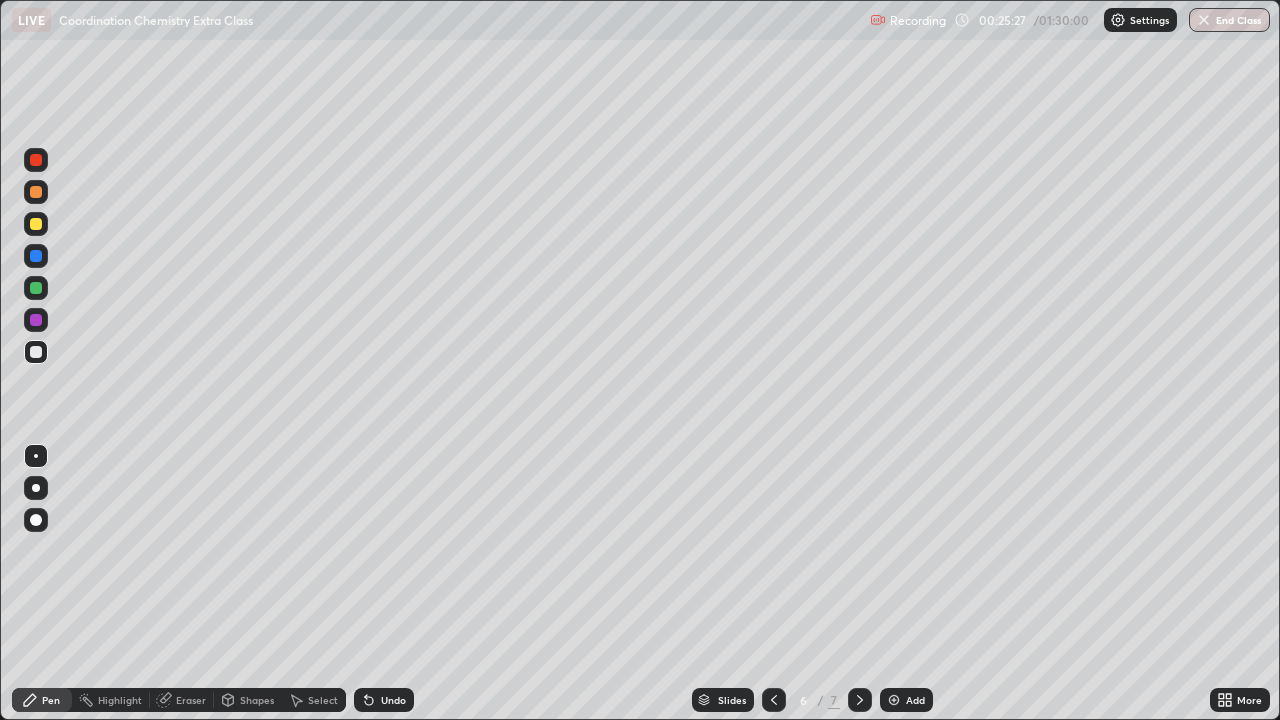 click 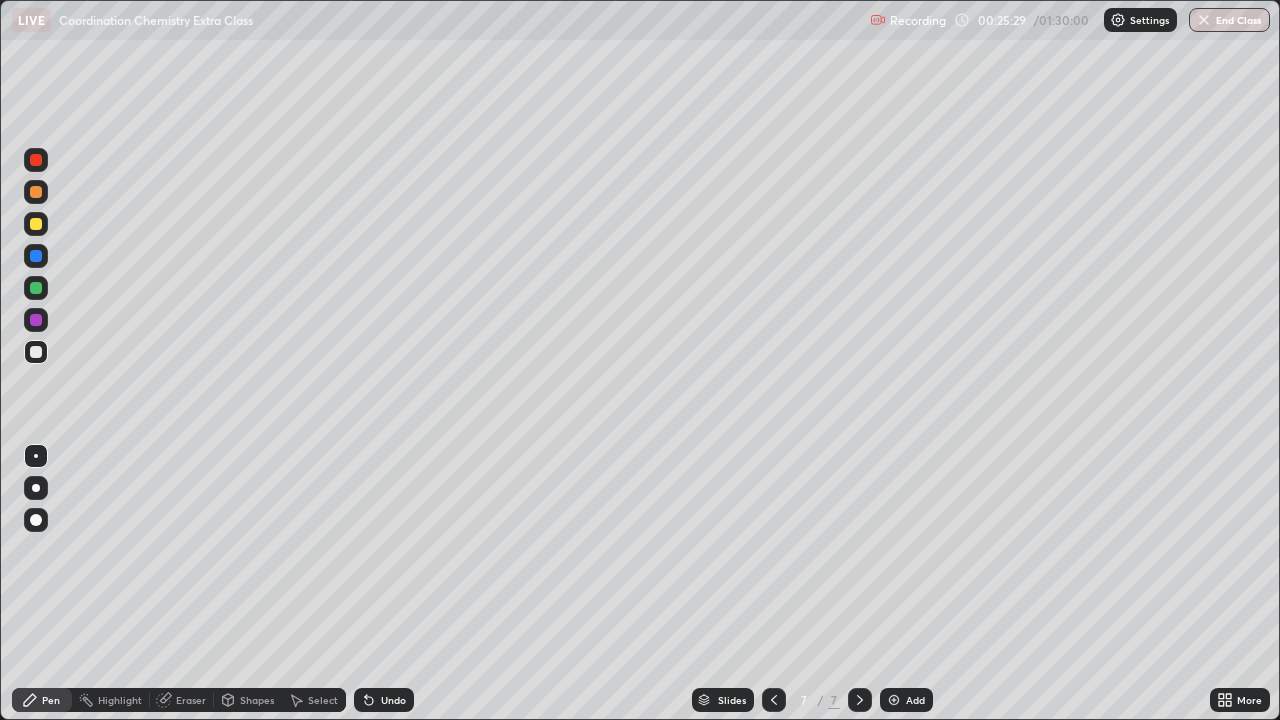 click at bounding box center [36, 192] 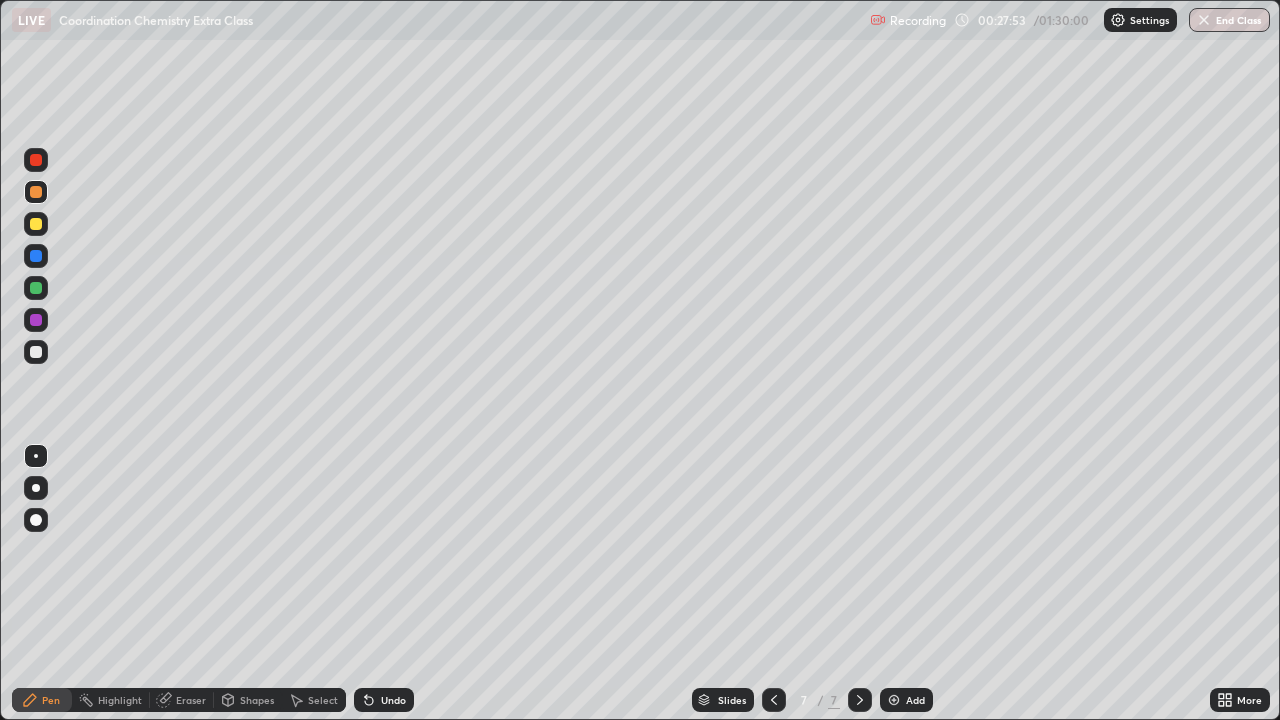 click on "Eraser" at bounding box center (191, 700) 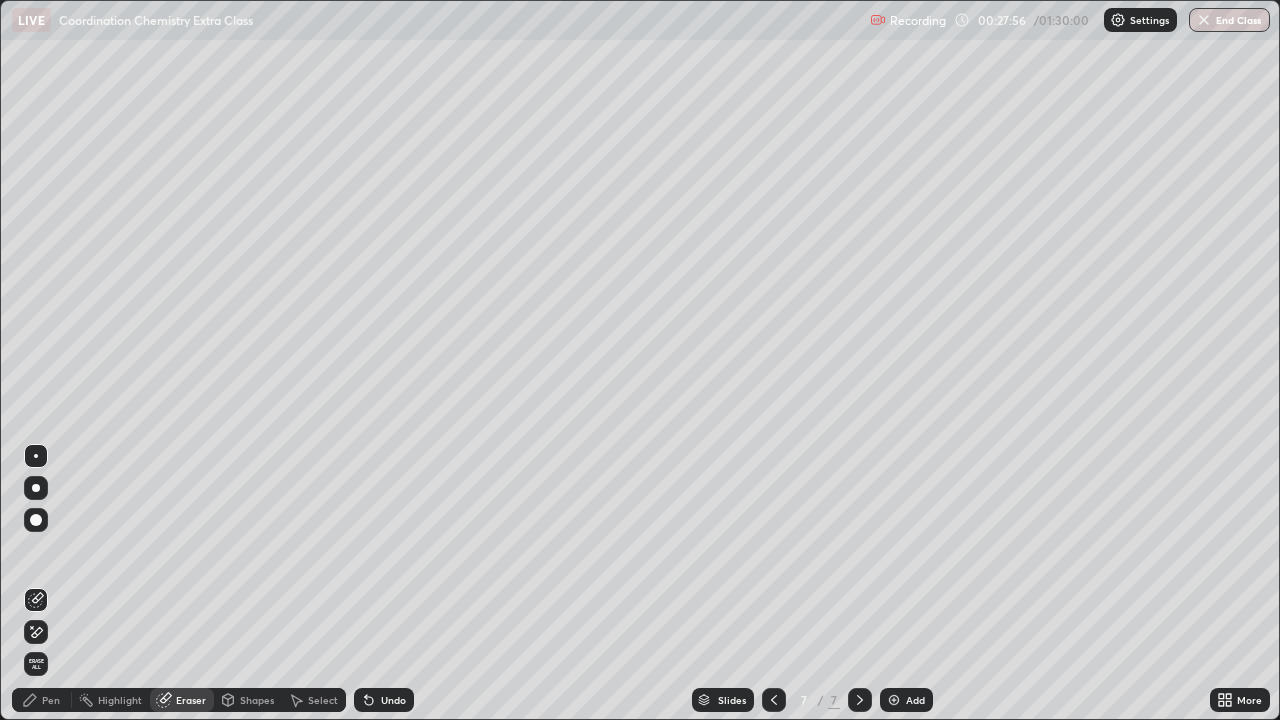 click on "Pen" at bounding box center [51, 700] 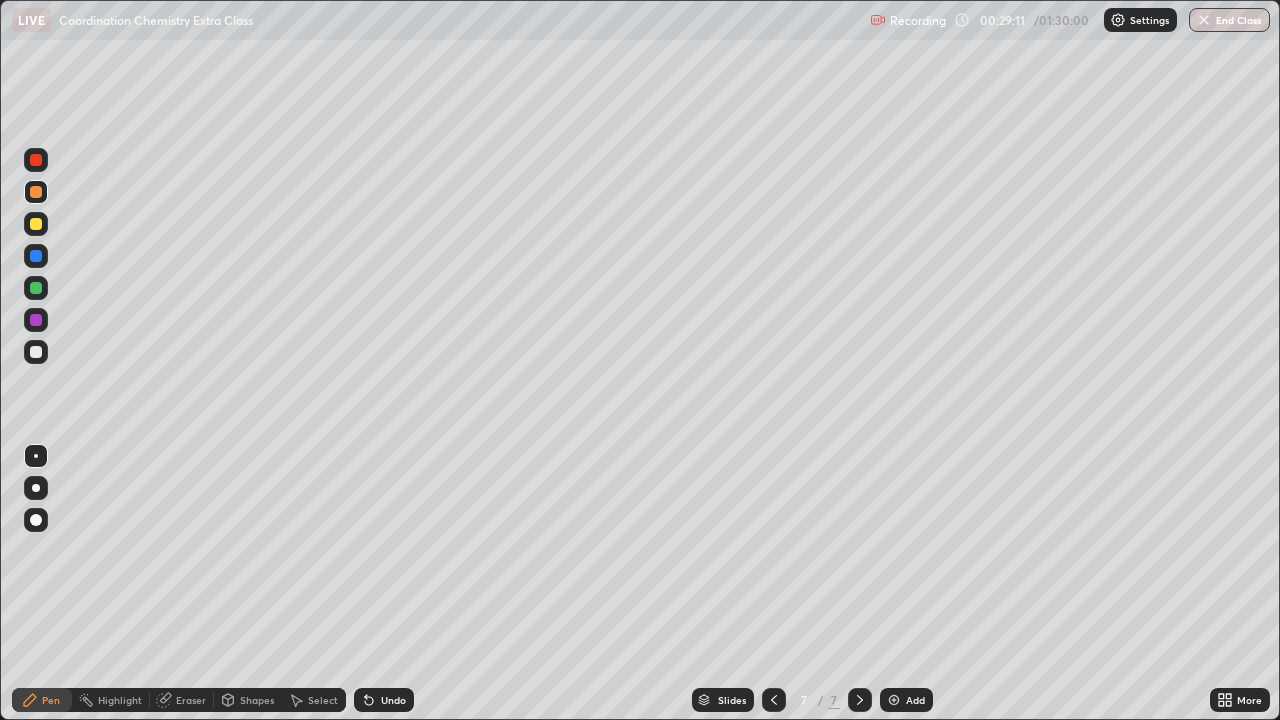 click at bounding box center [894, 700] 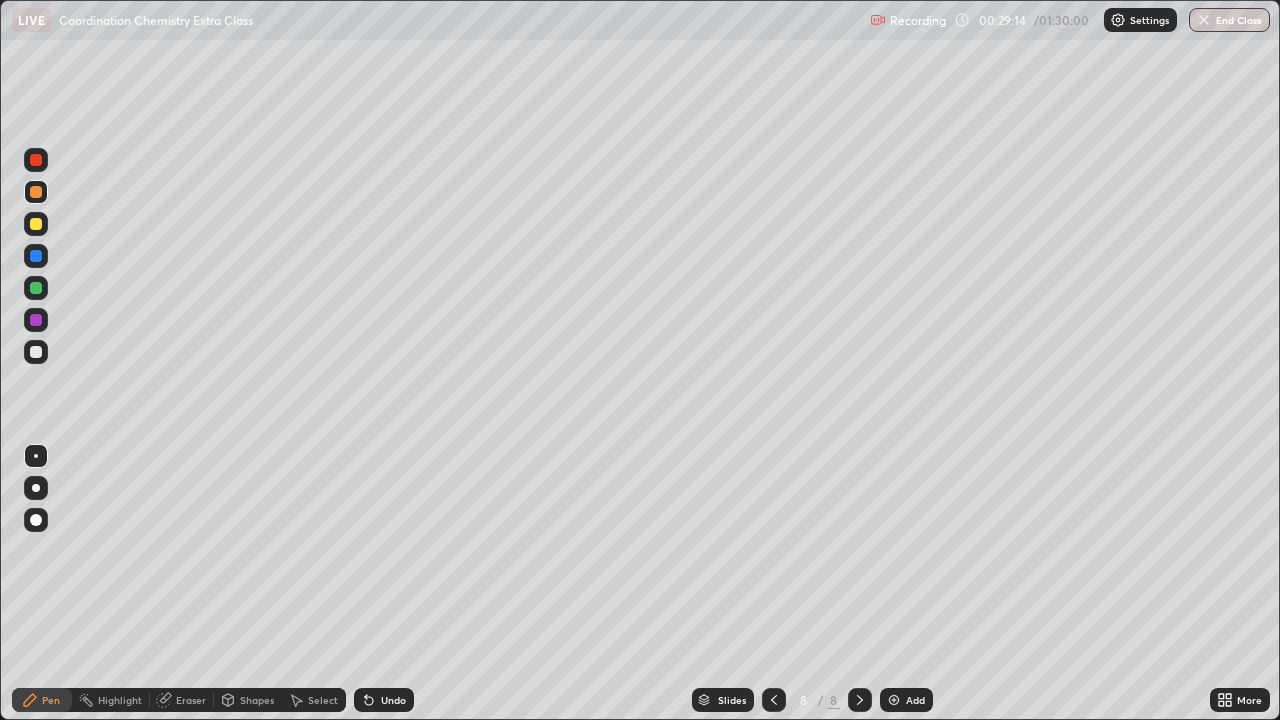 click at bounding box center [36, 352] 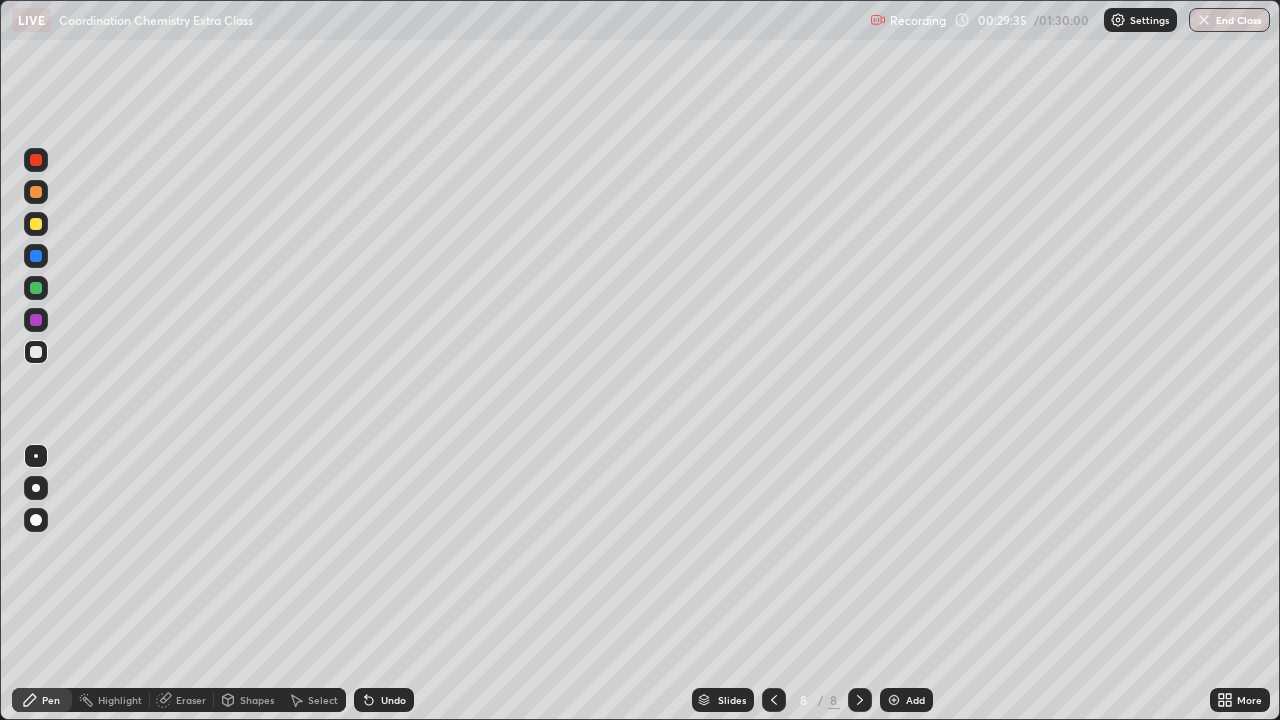click at bounding box center [36, 192] 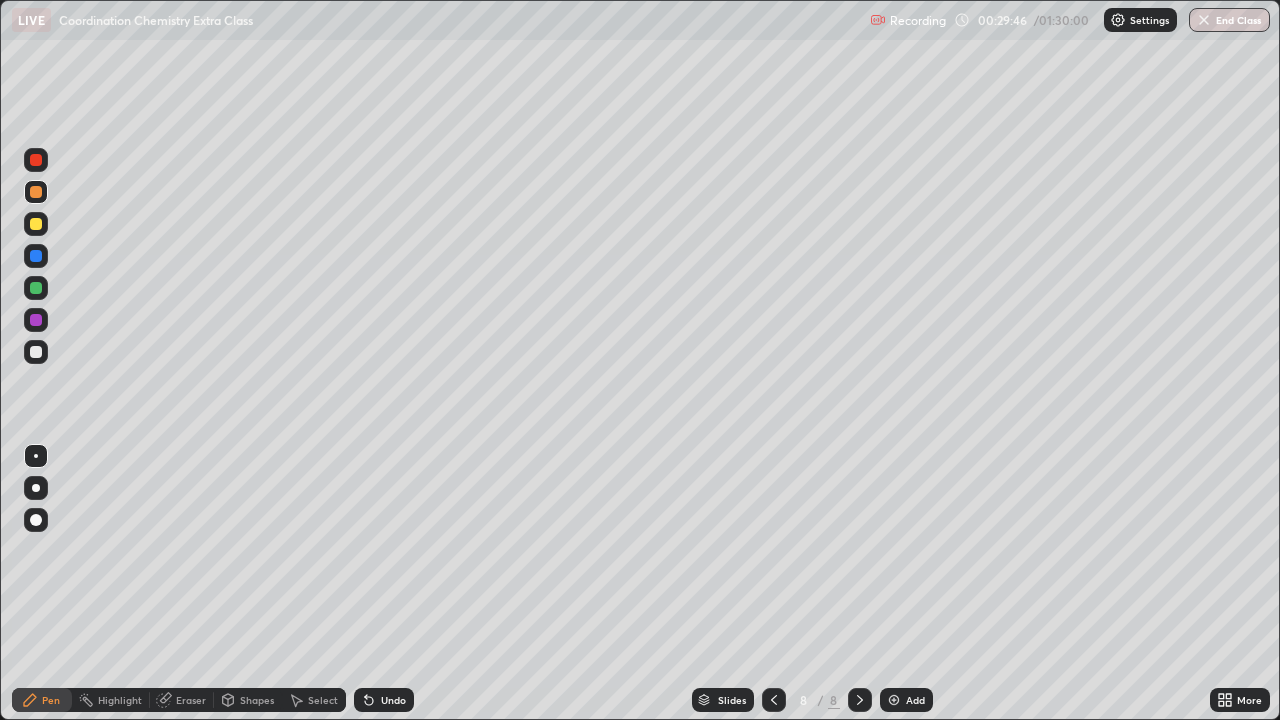 click at bounding box center [36, 352] 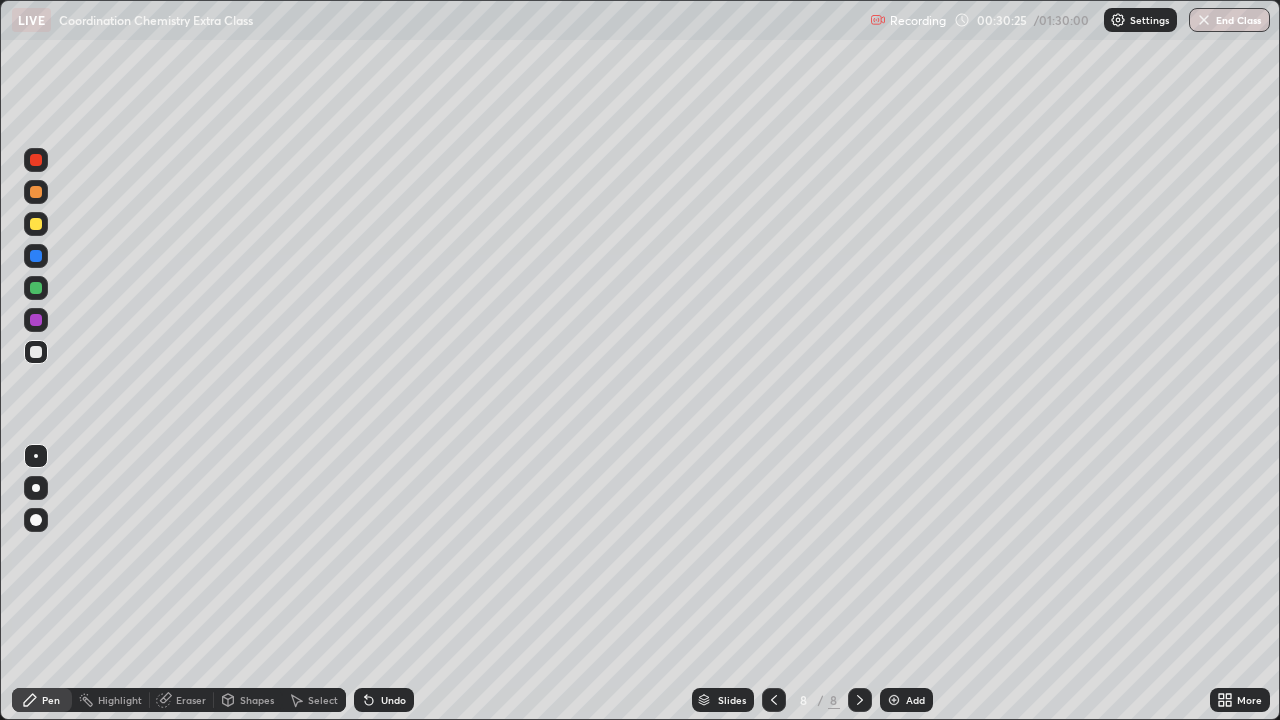 click at bounding box center (36, 224) 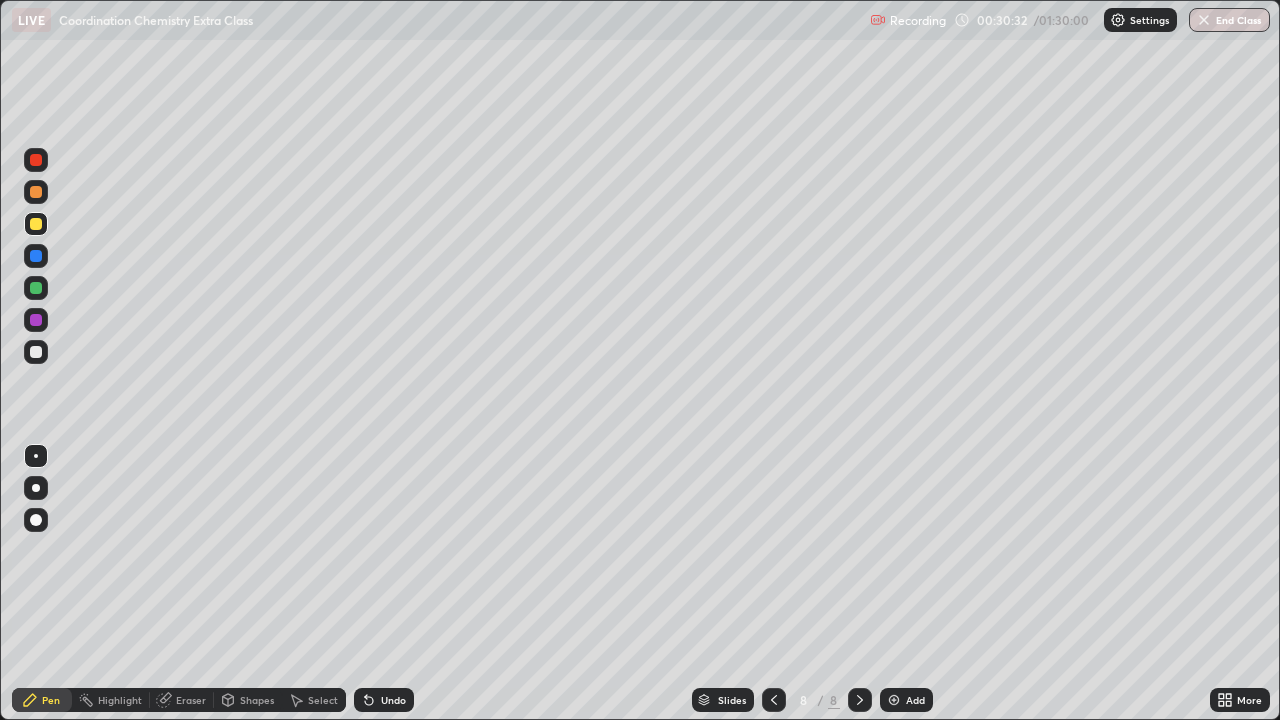 click 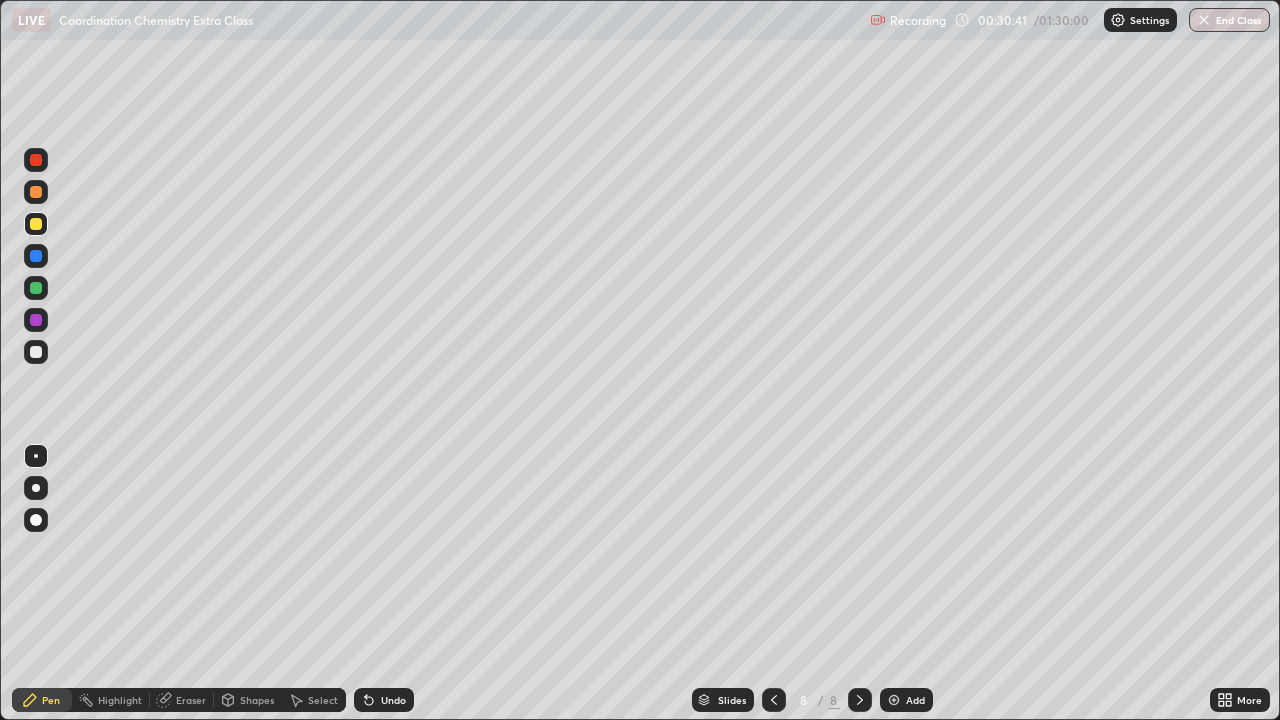 click at bounding box center [36, 352] 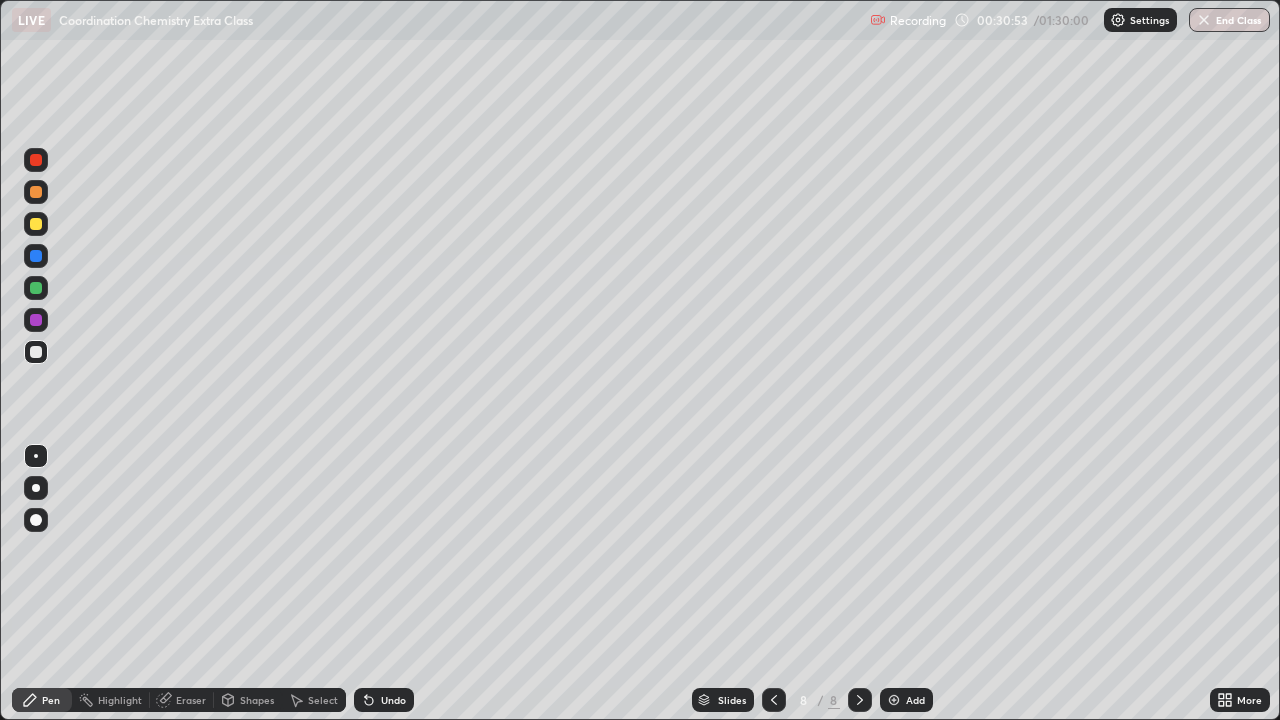 click at bounding box center (36, 288) 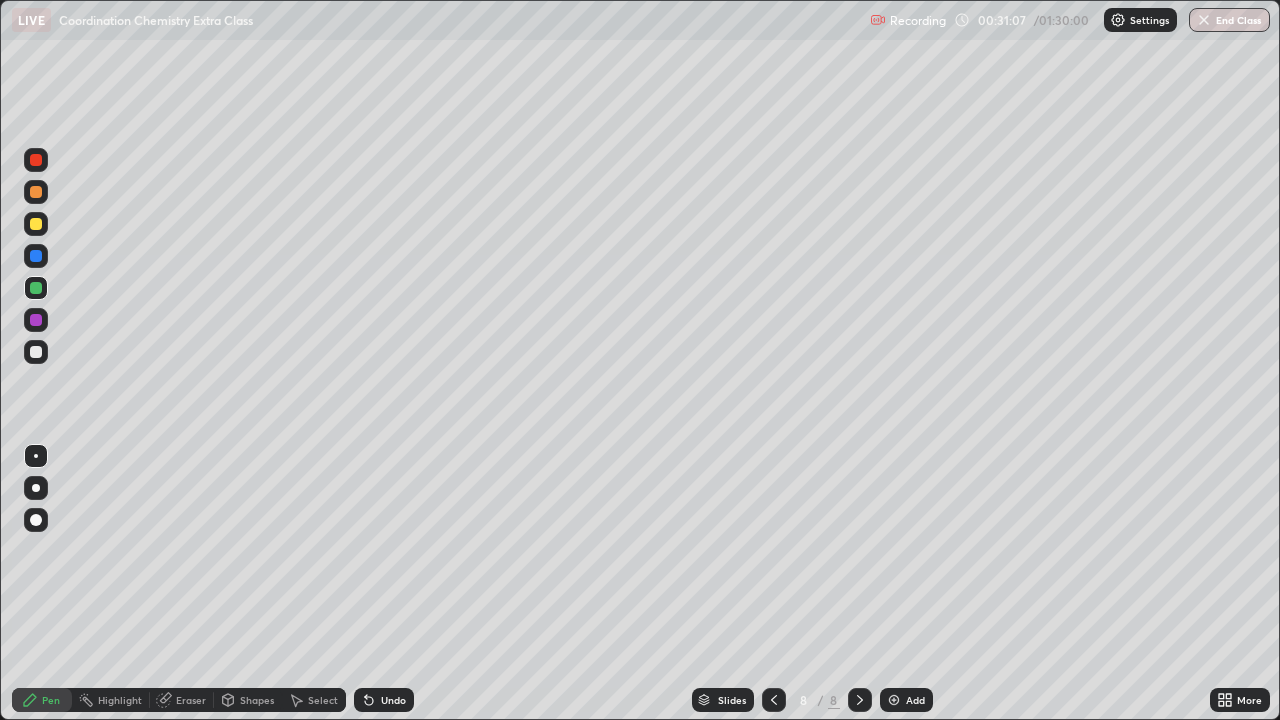 click at bounding box center [36, 192] 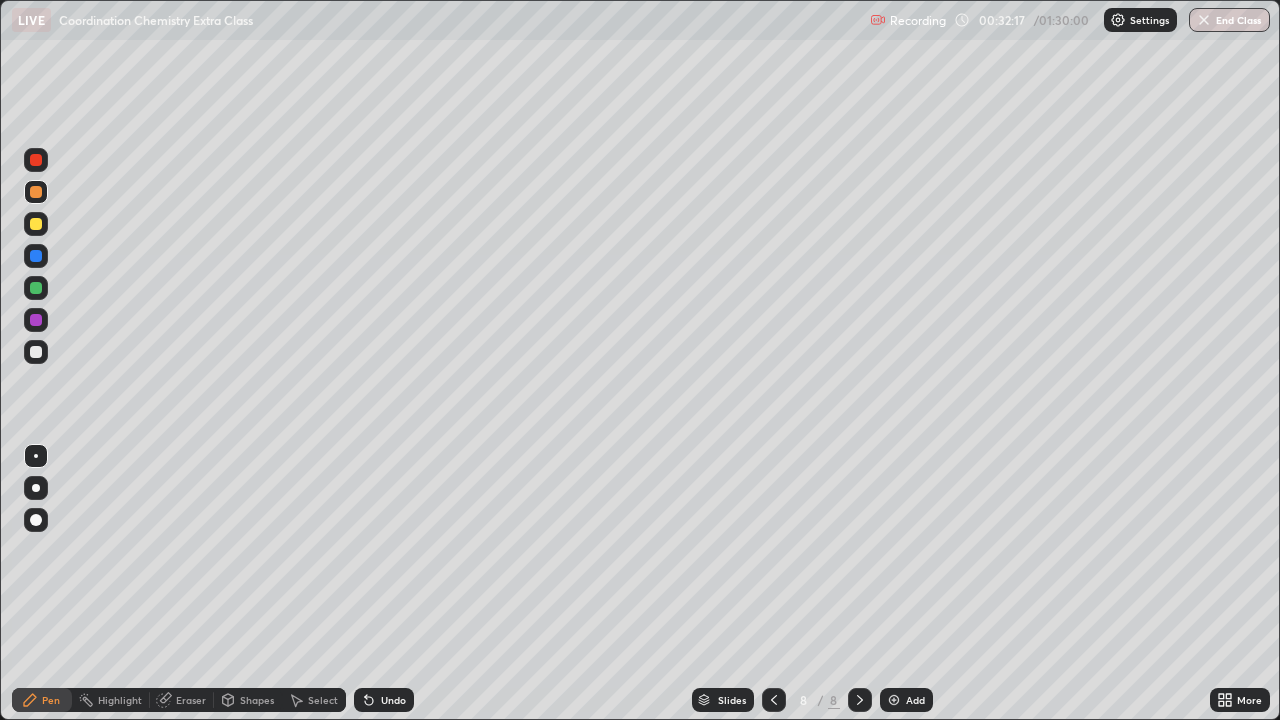 click at bounding box center (36, 288) 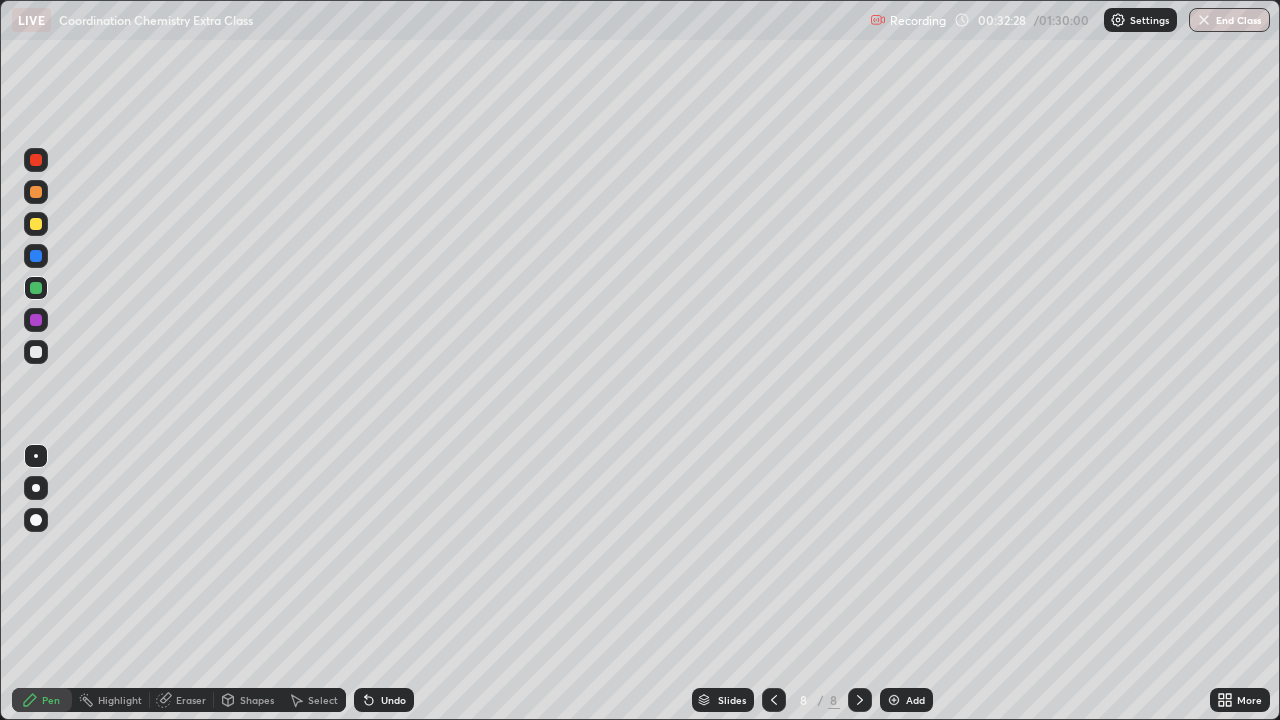 click at bounding box center [36, 224] 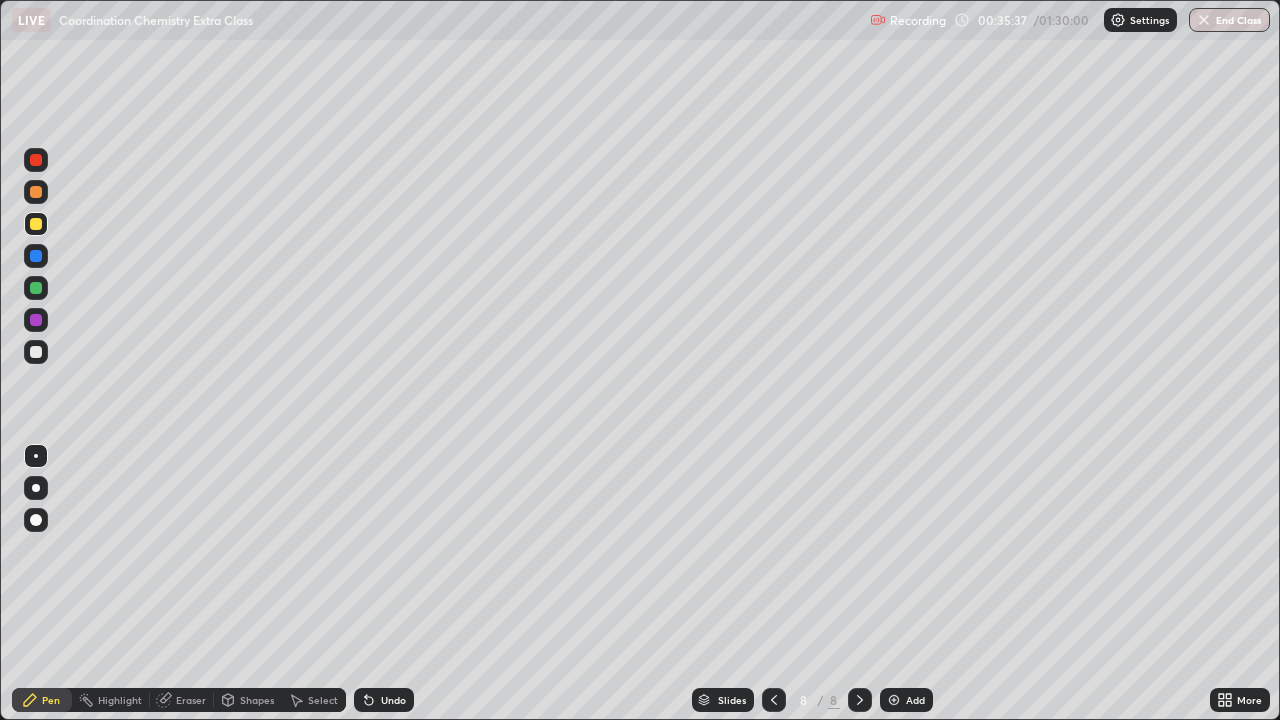 click at bounding box center [36, 352] 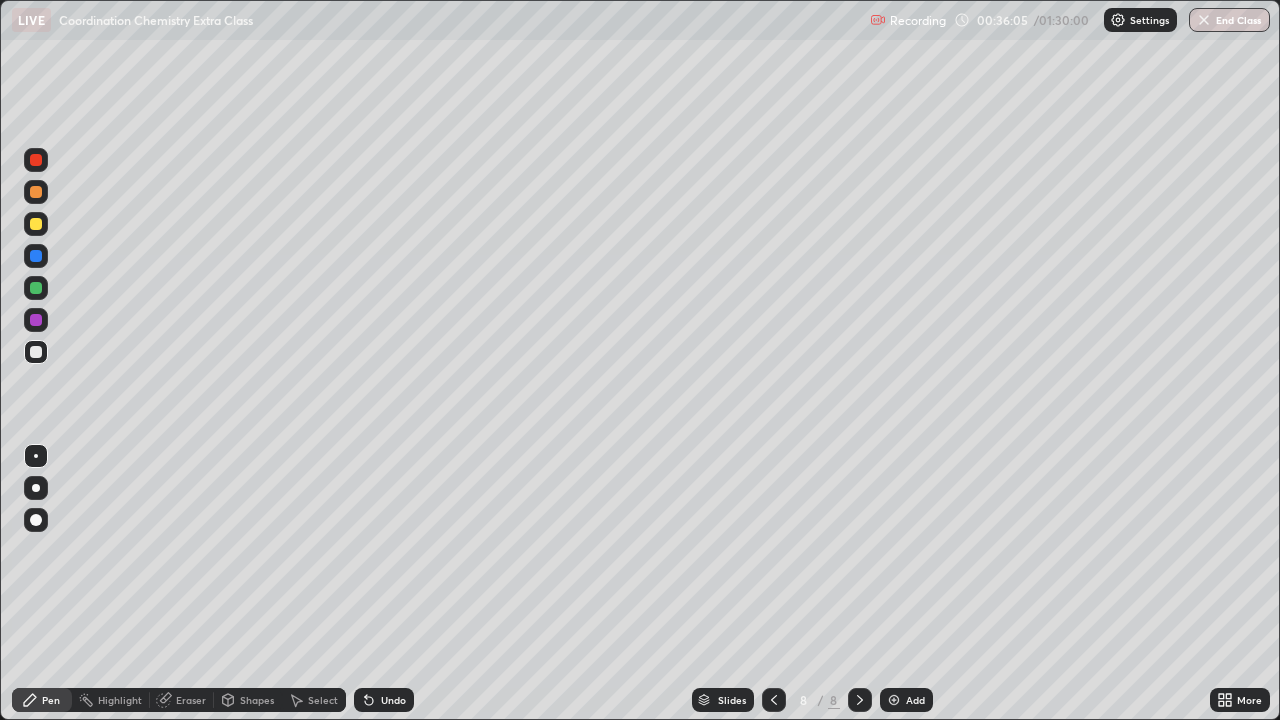 click at bounding box center (36, 352) 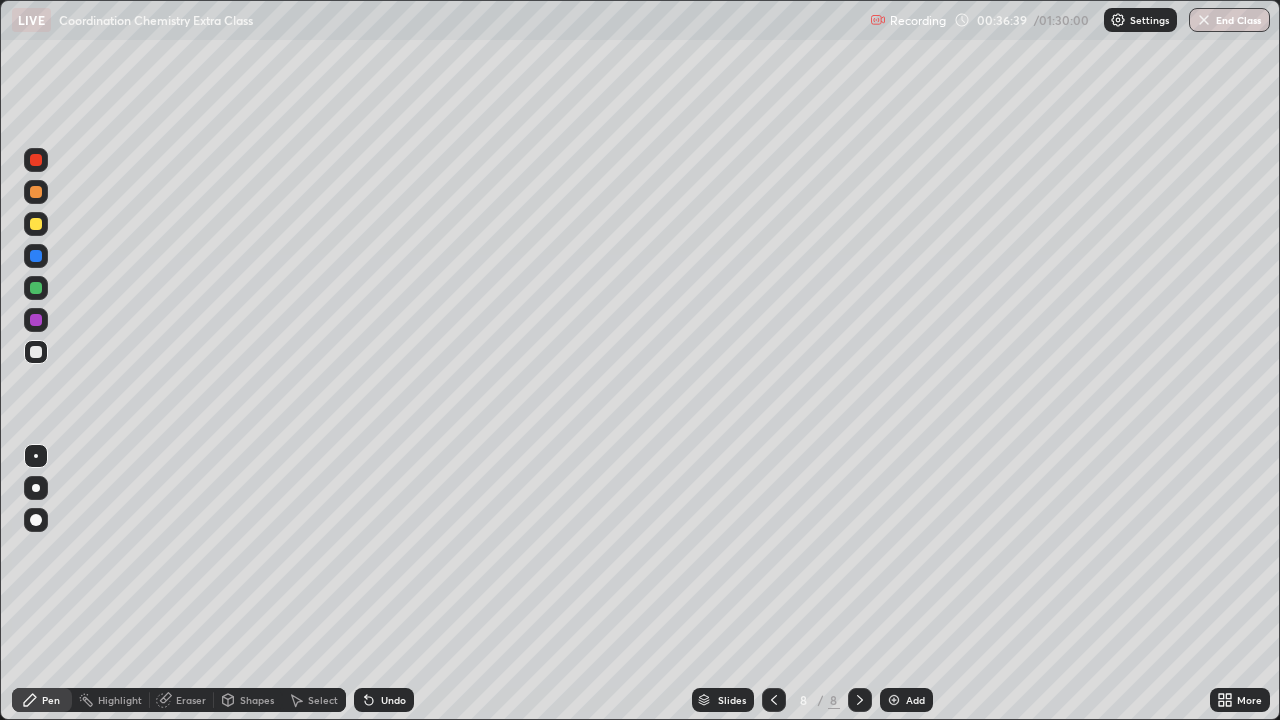 click at bounding box center (894, 700) 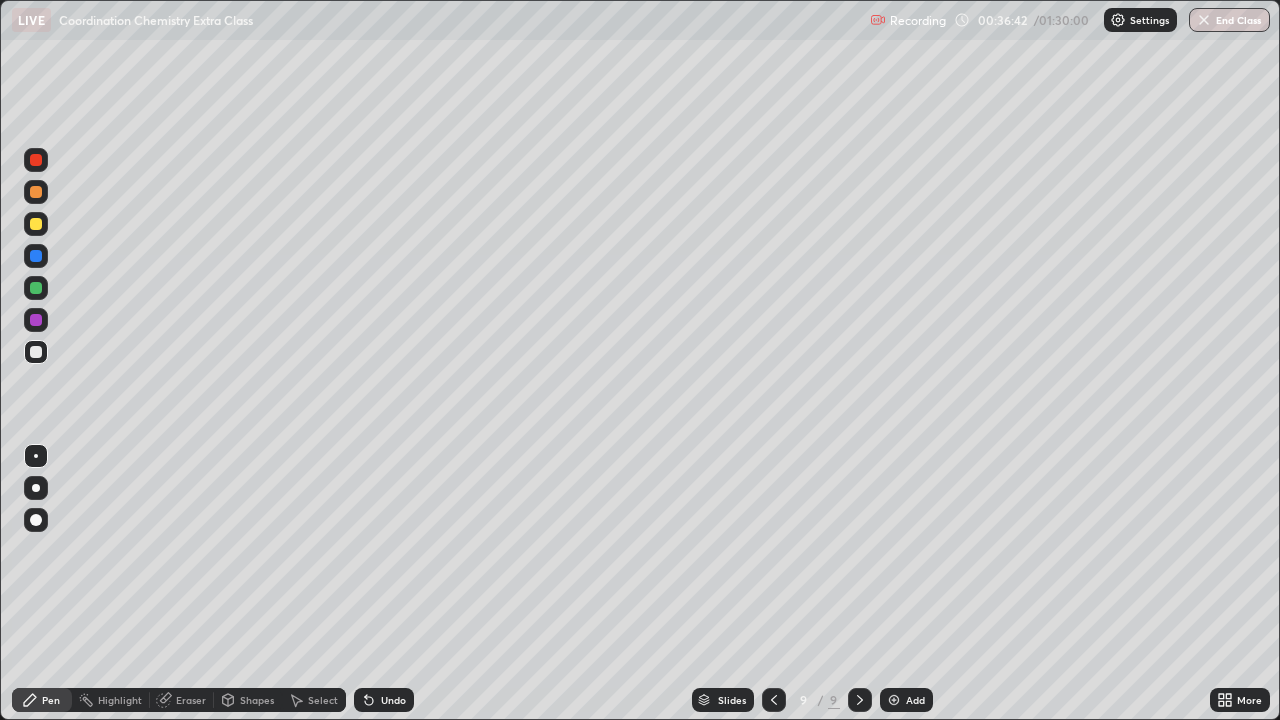 click at bounding box center (36, 352) 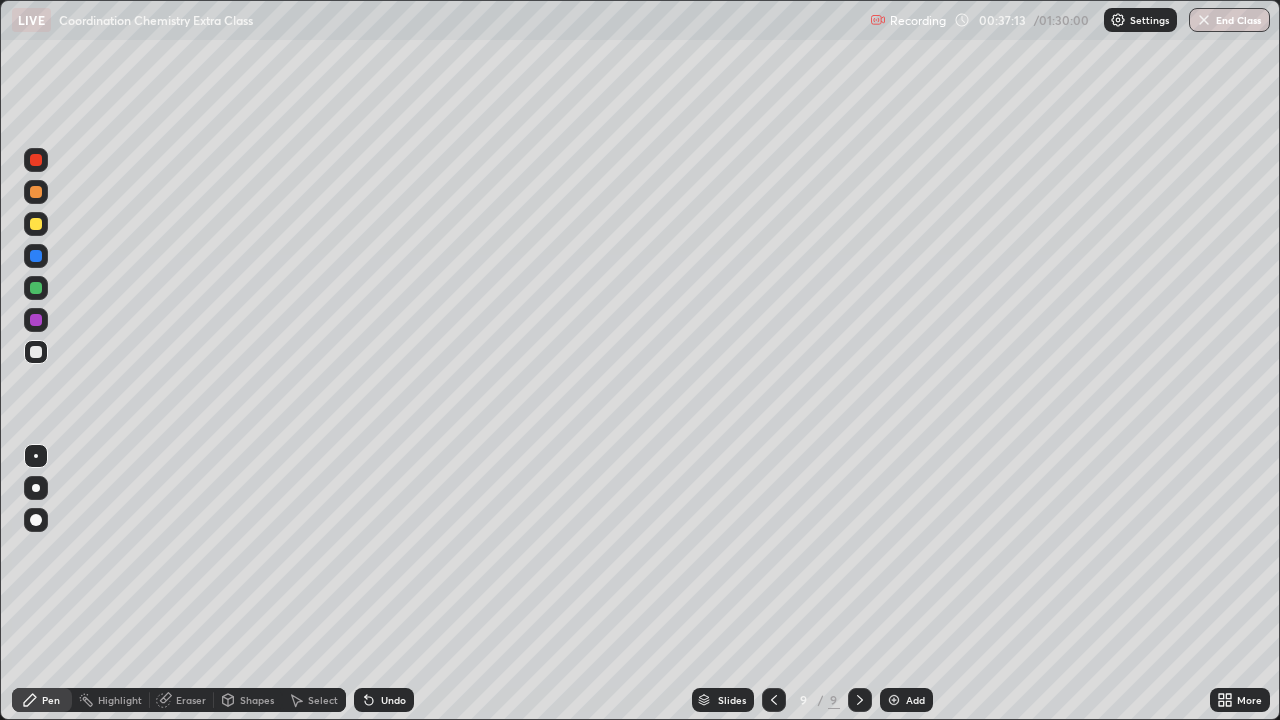 click on "Highlight" at bounding box center [120, 700] 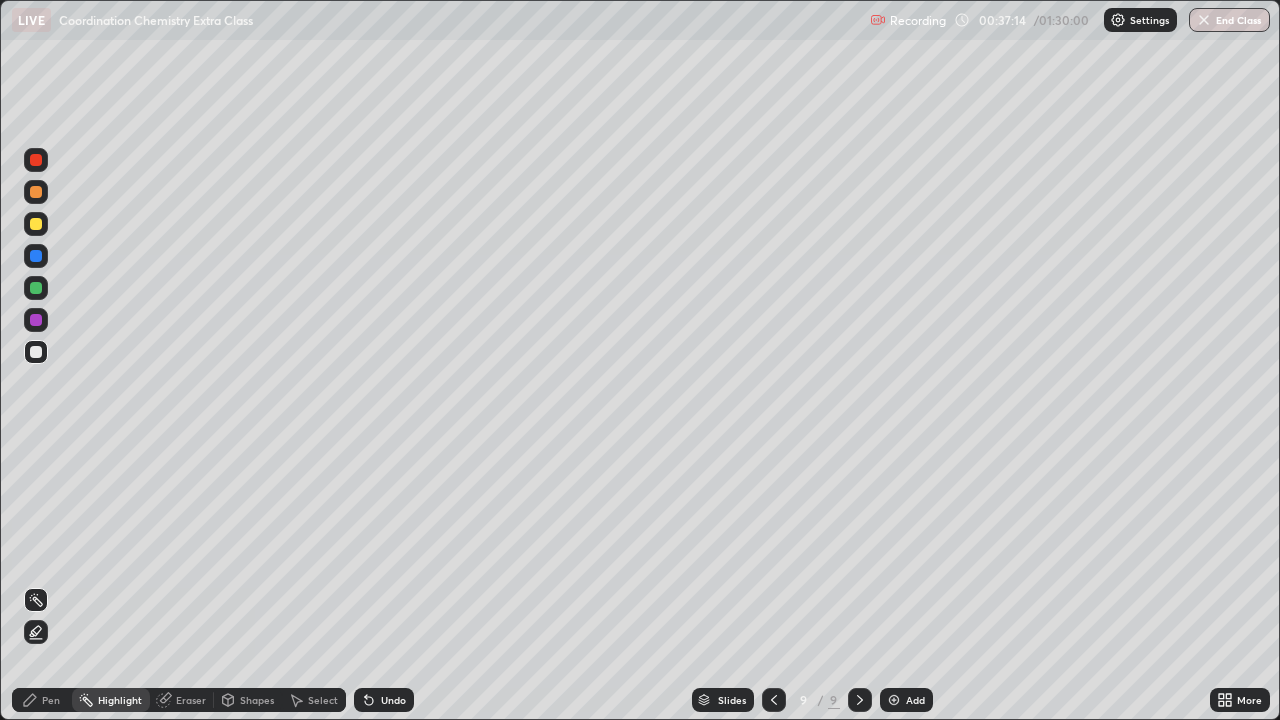 click on "Eraser" at bounding box center (182, 700) 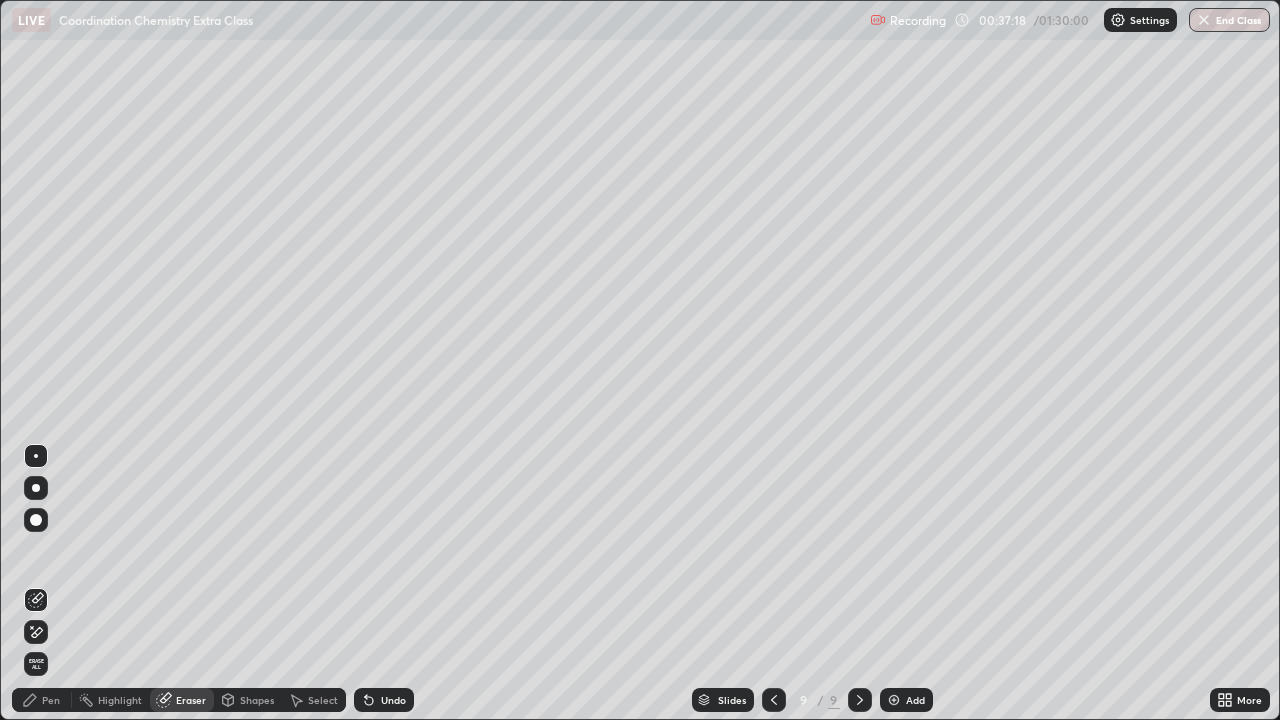 click 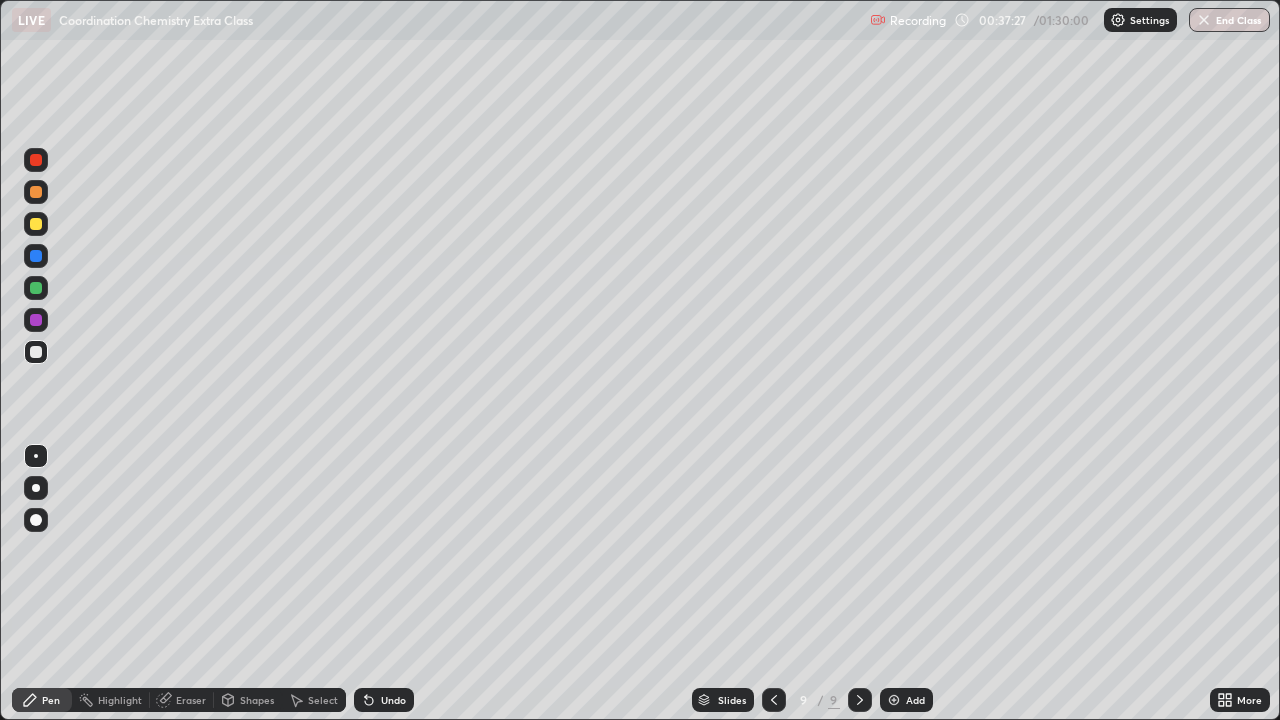 click at bounding box center [36, 192] 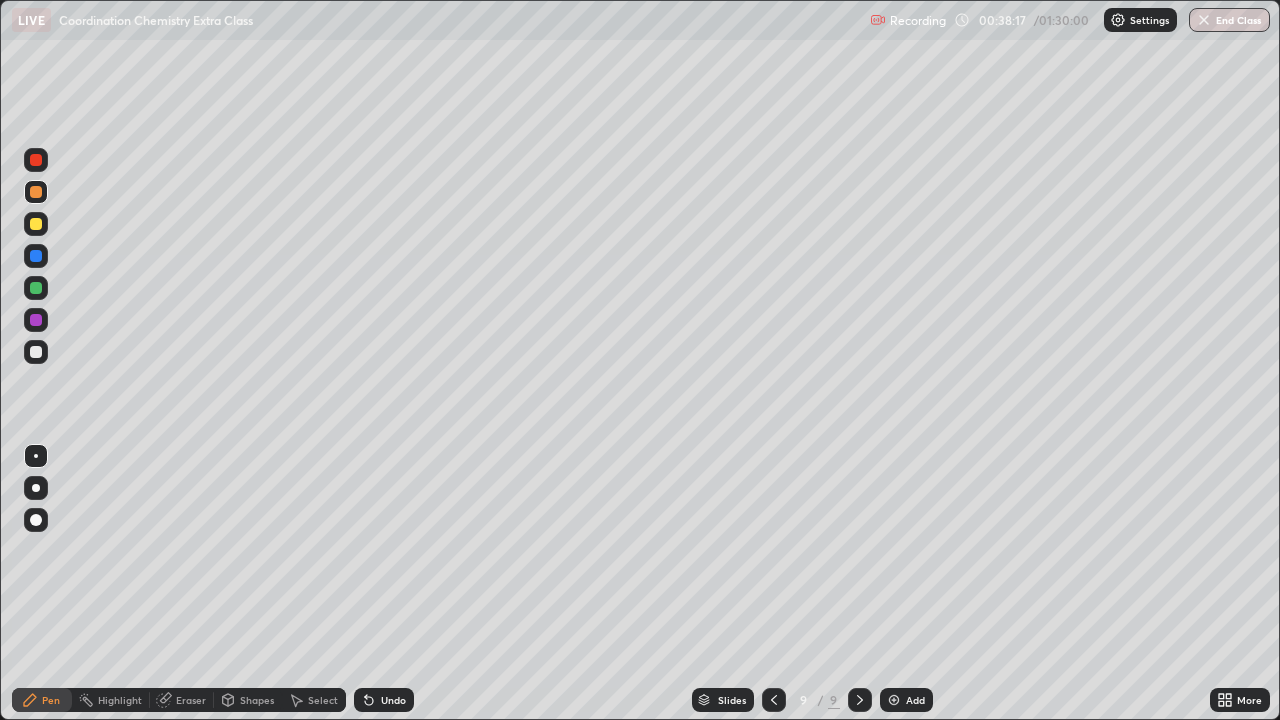 click at bounding box center [36, 352] 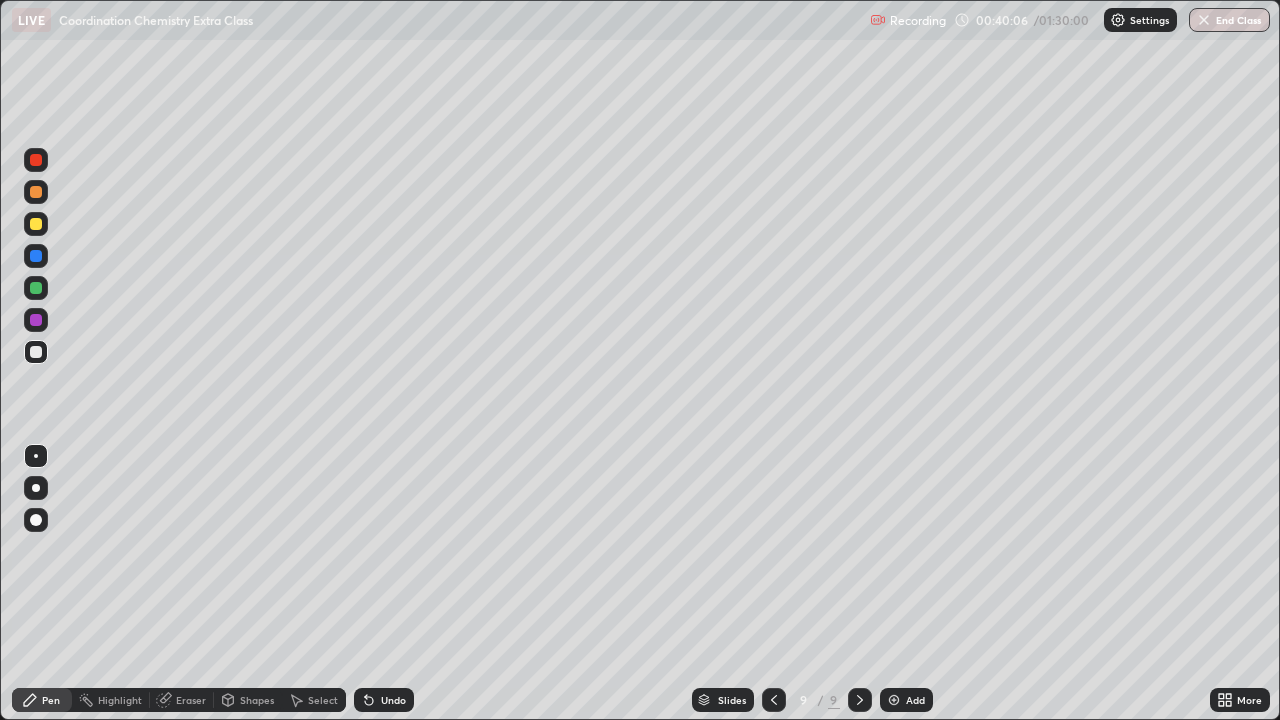 click 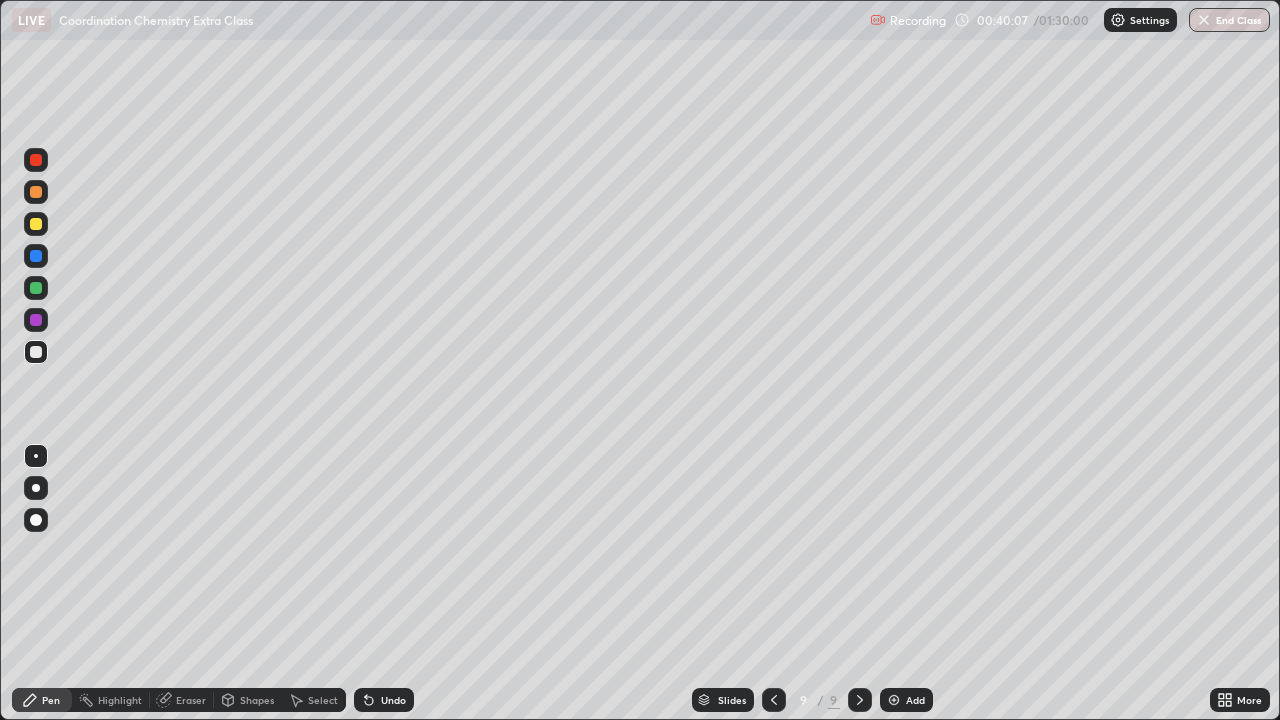 click 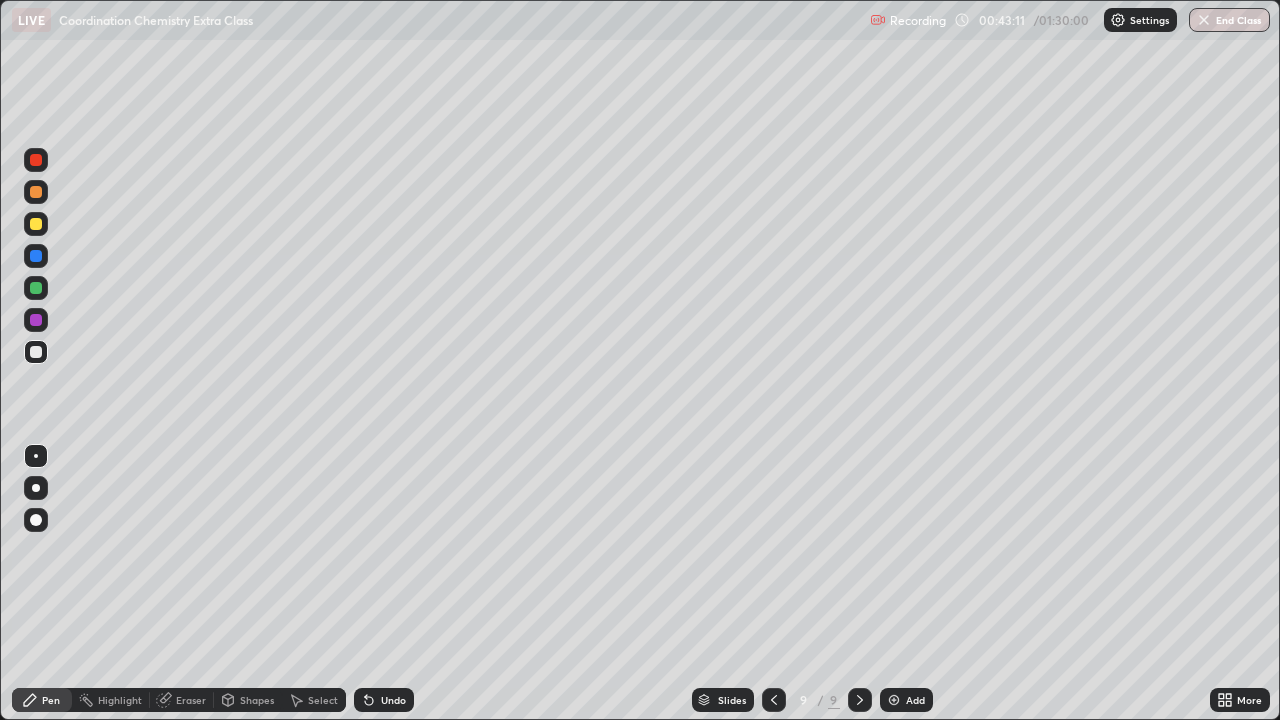 click on "Eraser" at bounding box center [191, 700] 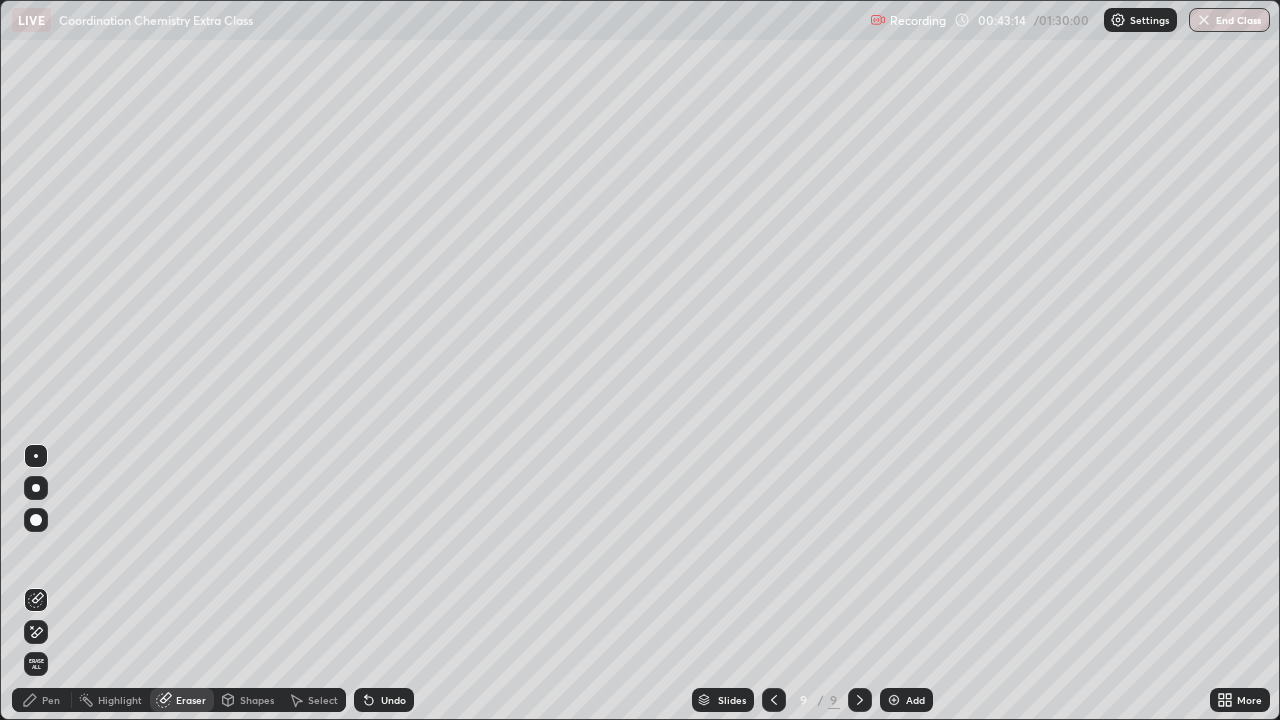 click on "Pen" at bounding box center (51, 700) 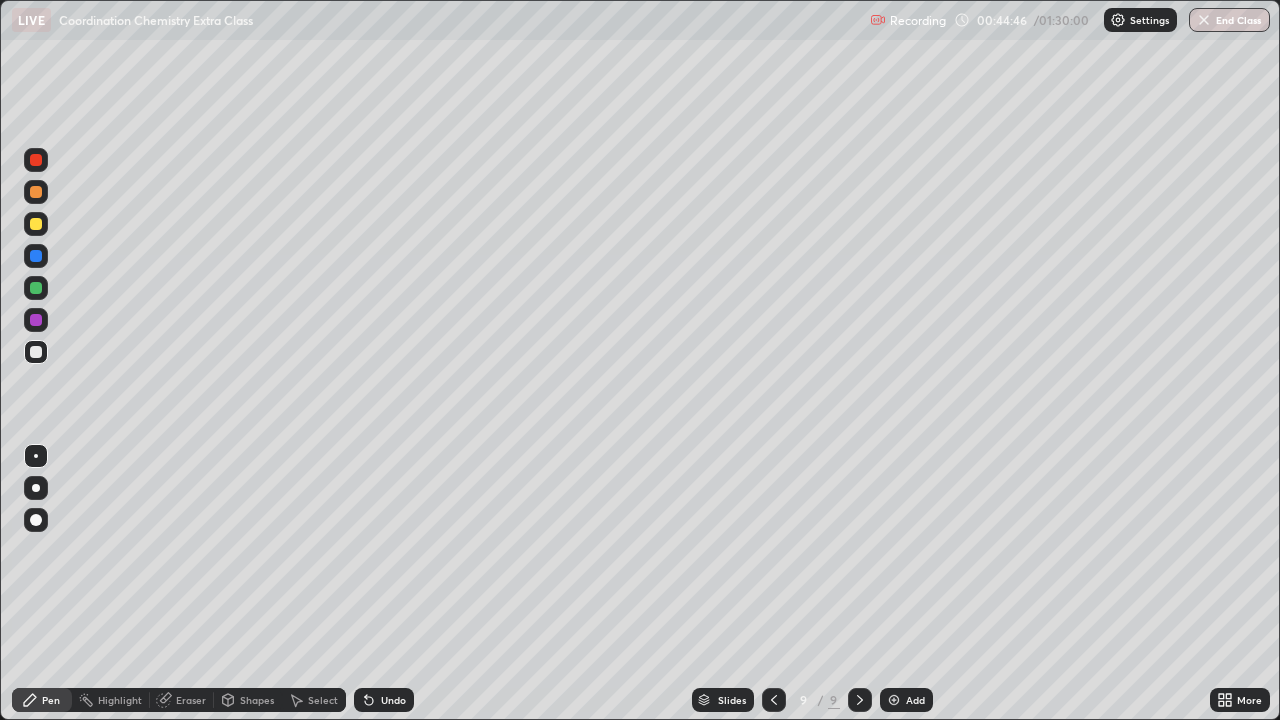 click at bounding box center [894, 700] 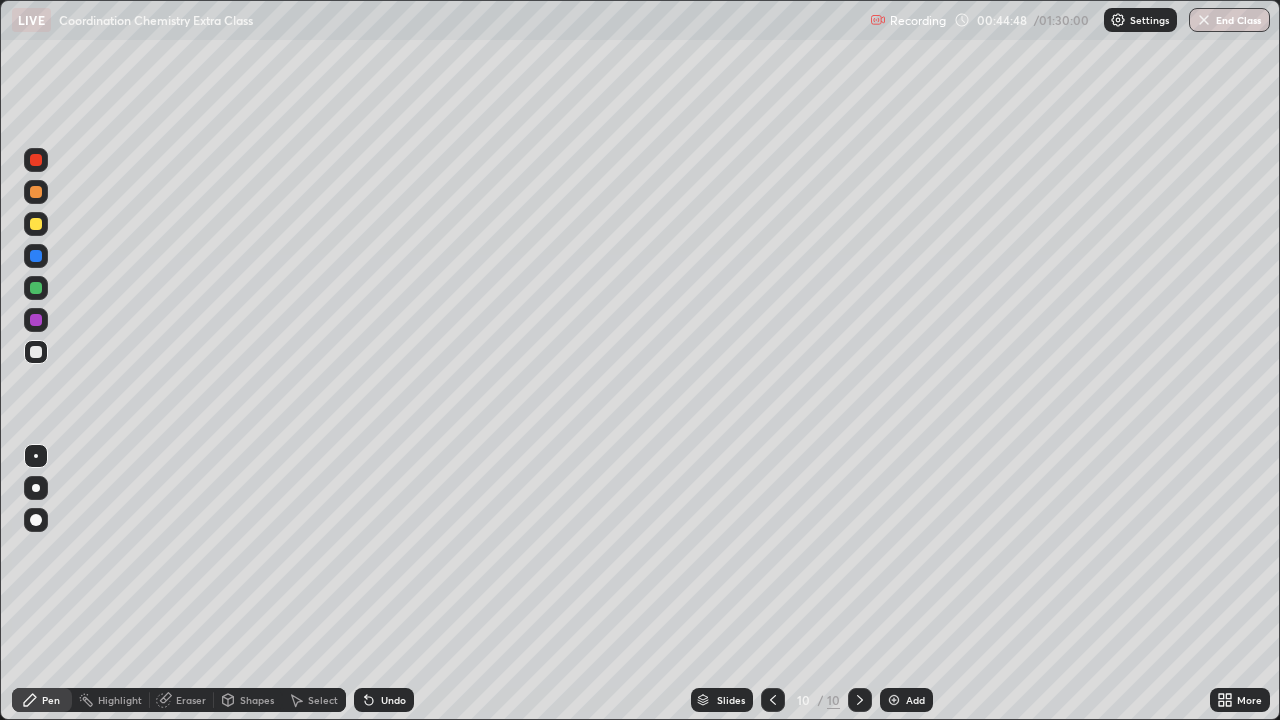 click at bounding box center [36, 352] 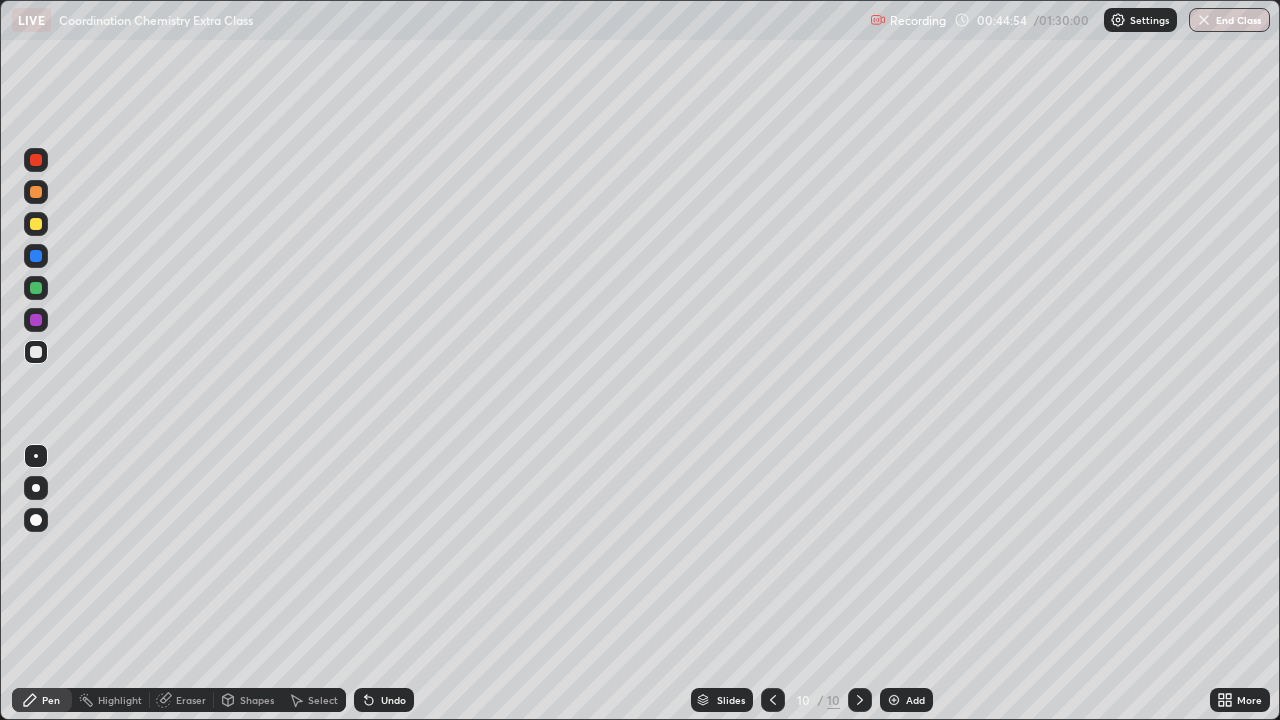 click at bounding box center [36, 352] 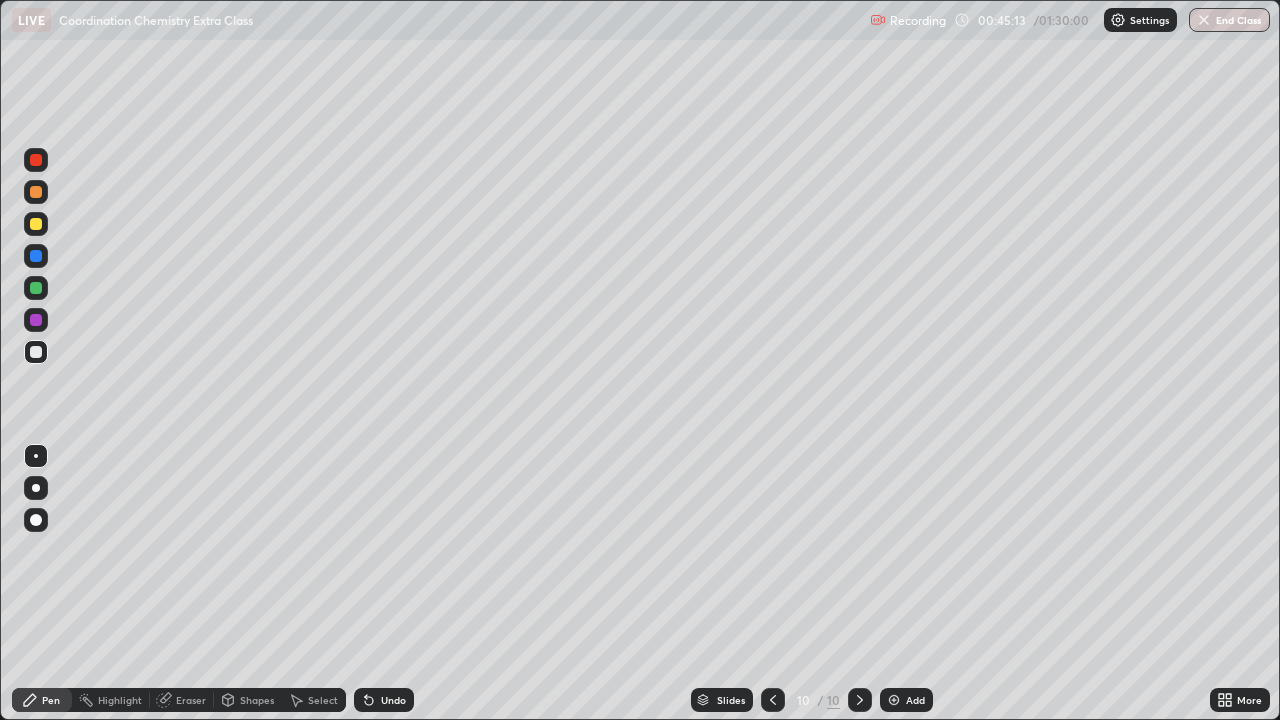 click at bounding box center (36, 352) 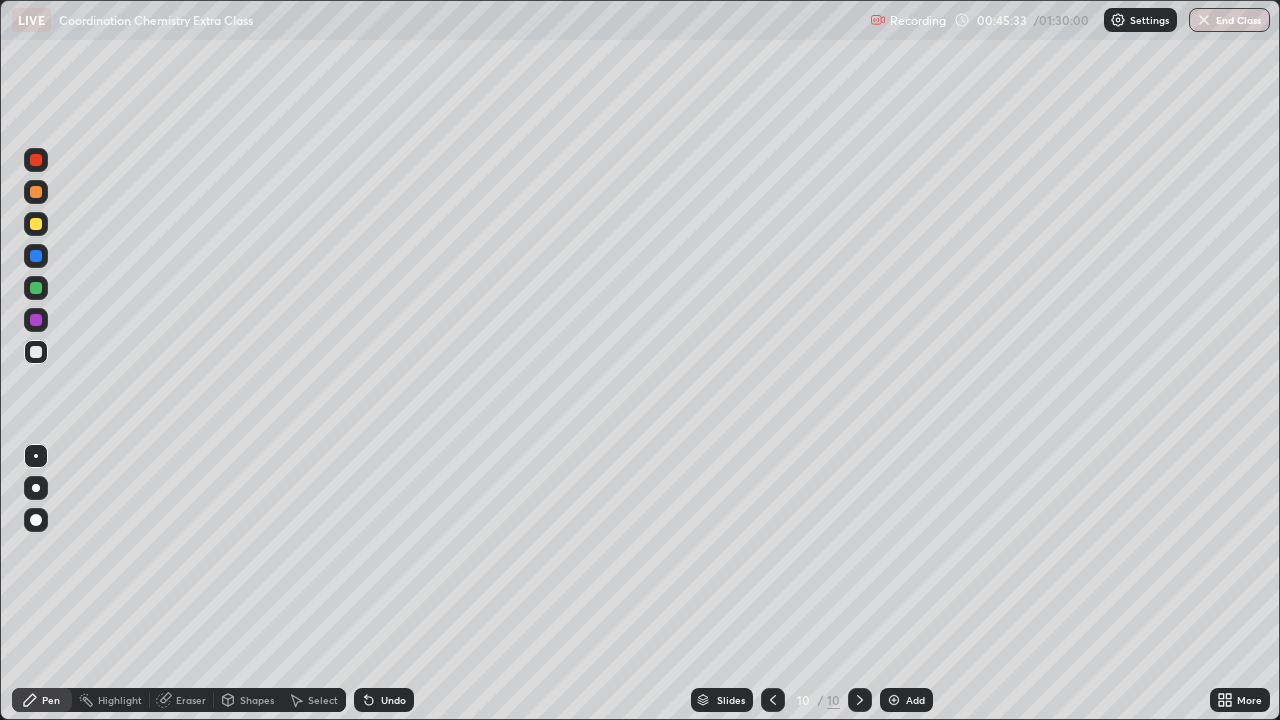 click on "Eraser" at bounding box center (191, 700) 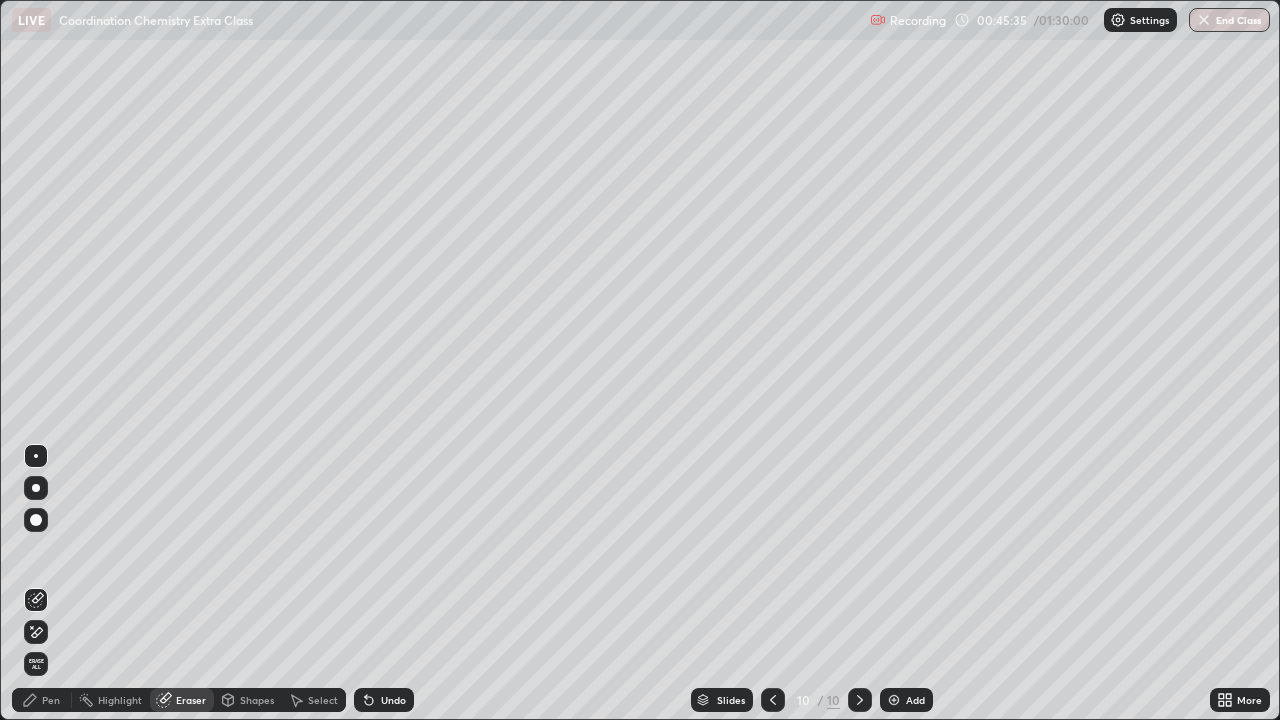 click on "Pen" at bounding box center (42, 700) 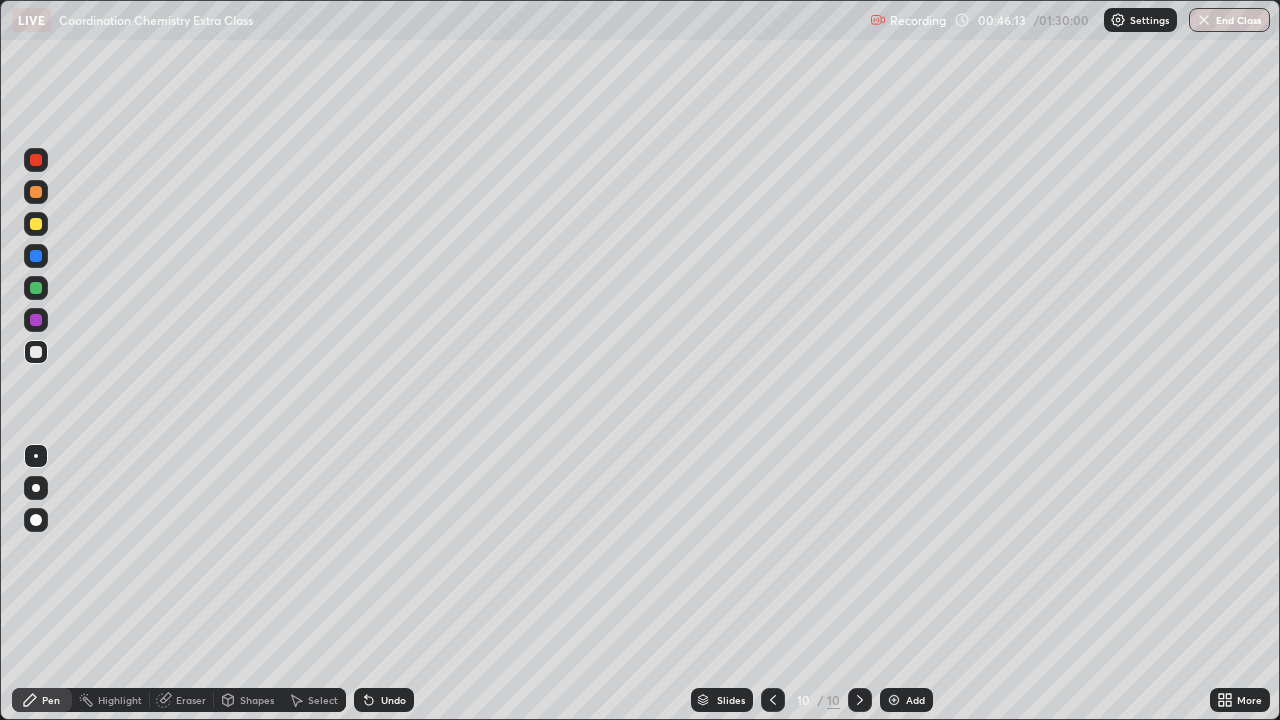 click 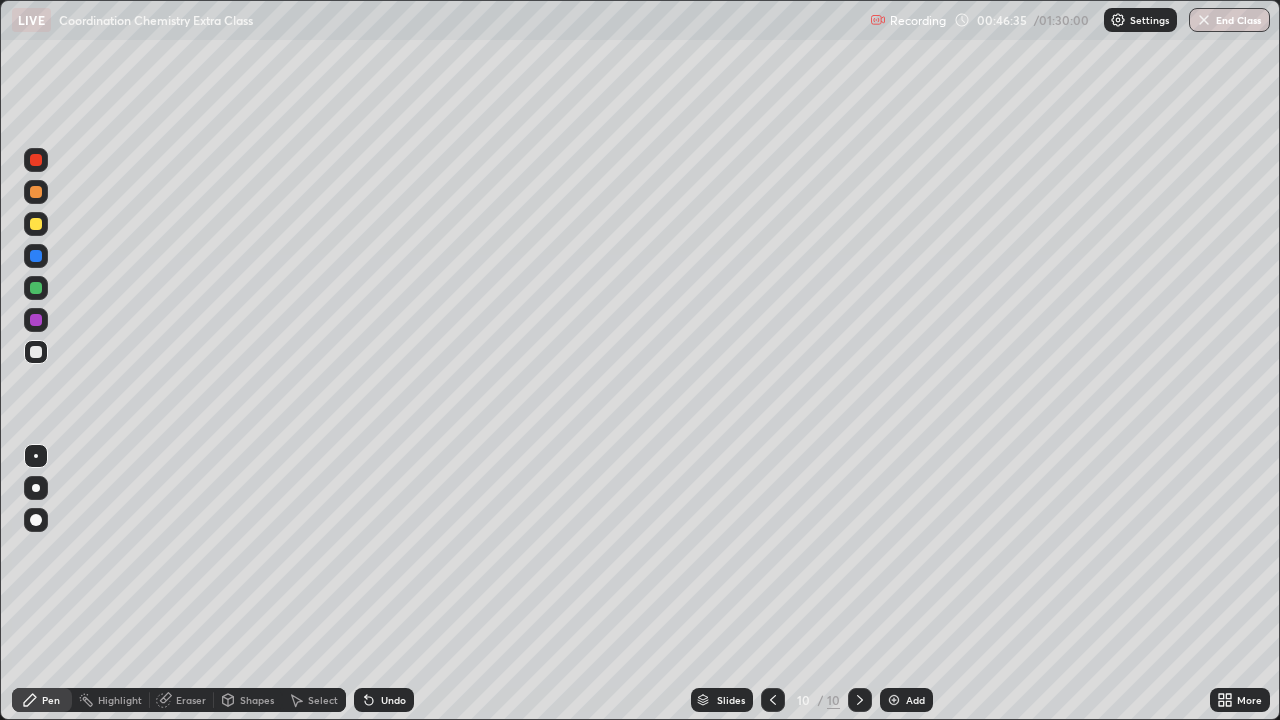 click at bounding box center [36, 192] 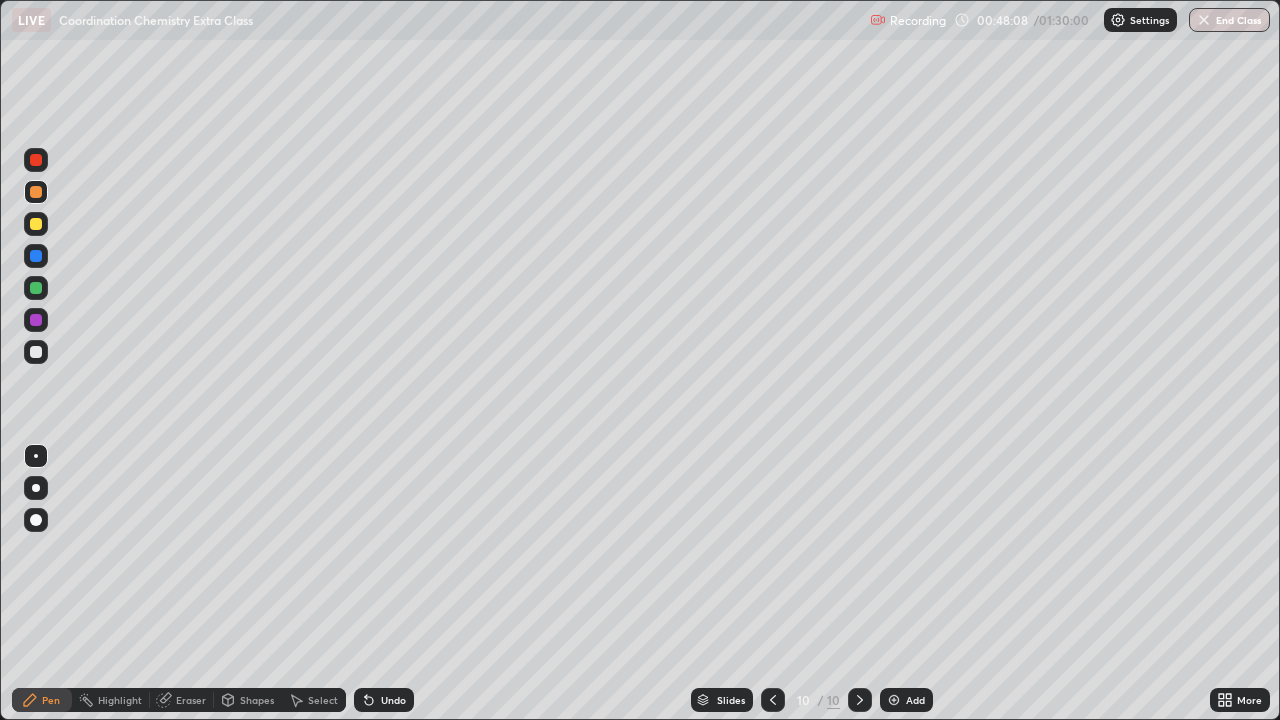 click at bounding box center (894, 700) 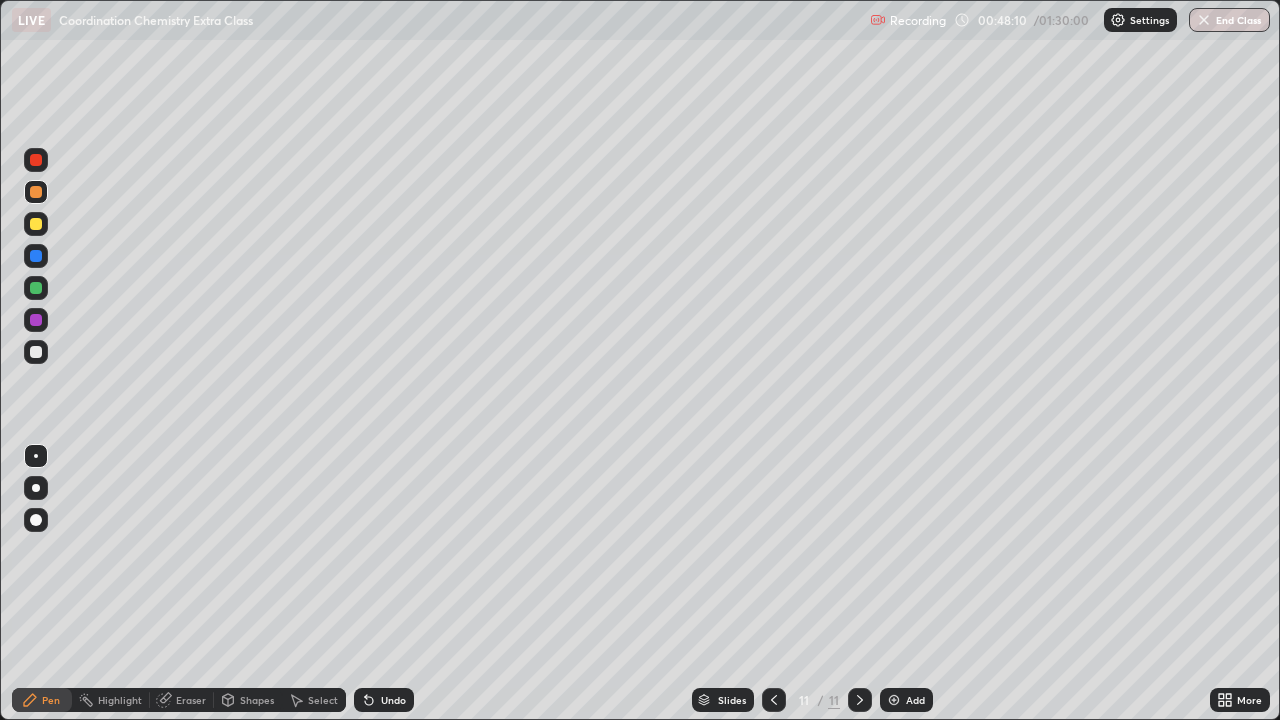 click at bounding box center [36, 352] 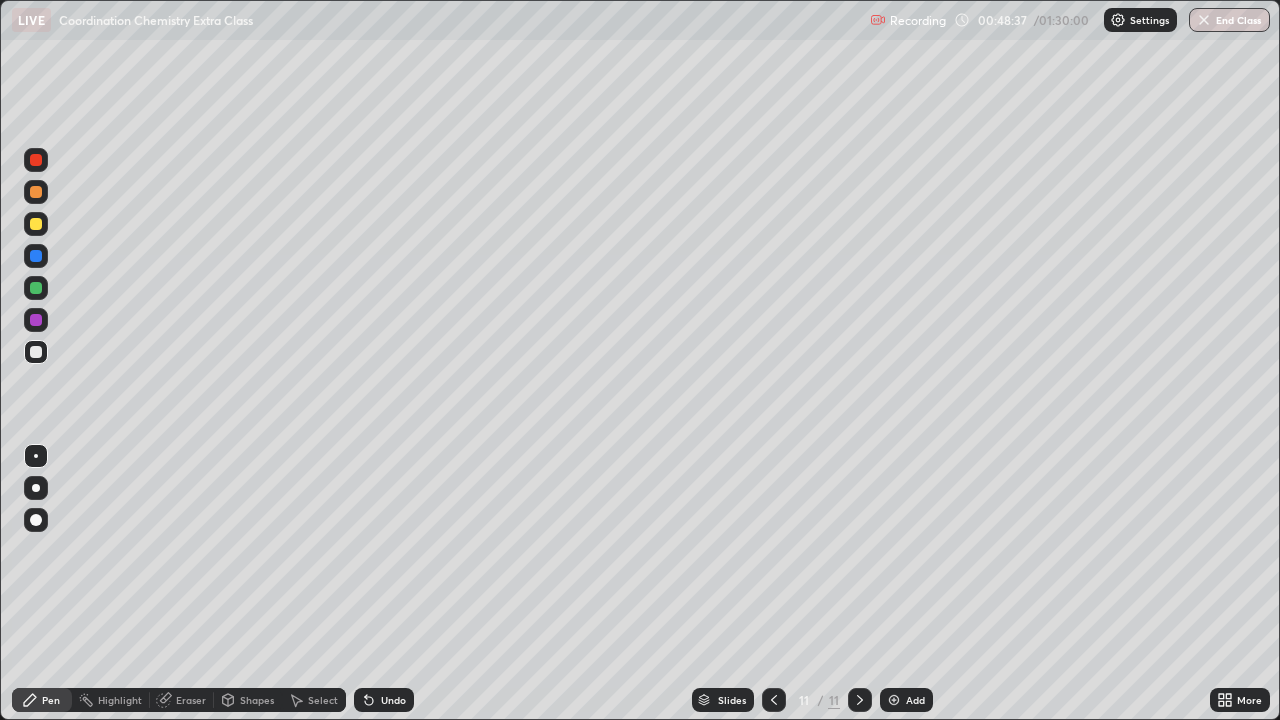 click at bounding box center (36, 352) 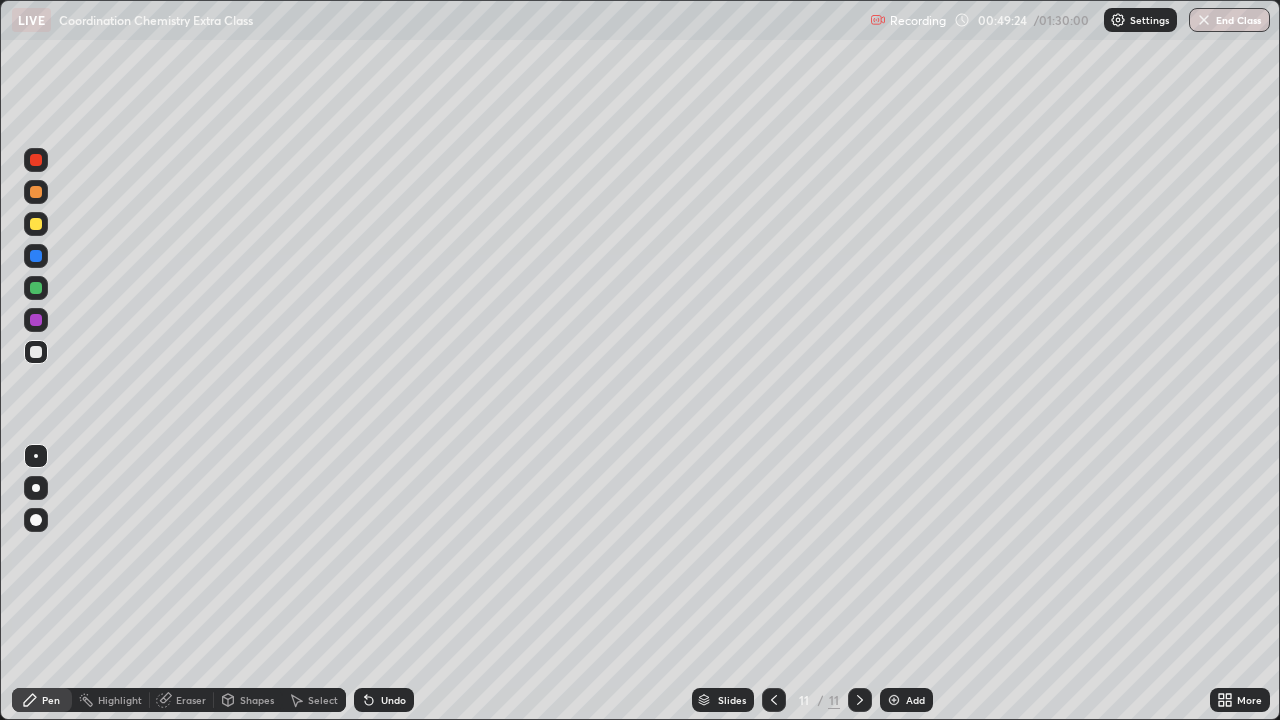 click on "Undo" at bounding box center [393, 700] 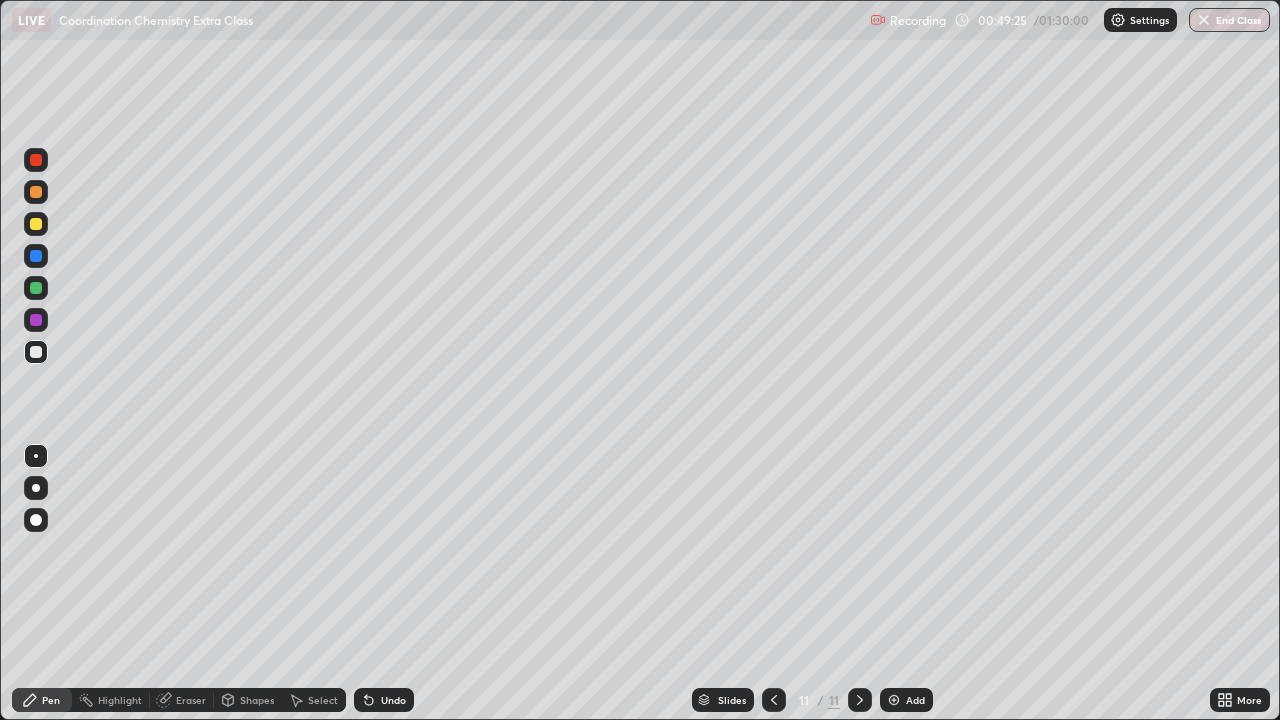 click on "Undo" at bounding box center [384, 700] 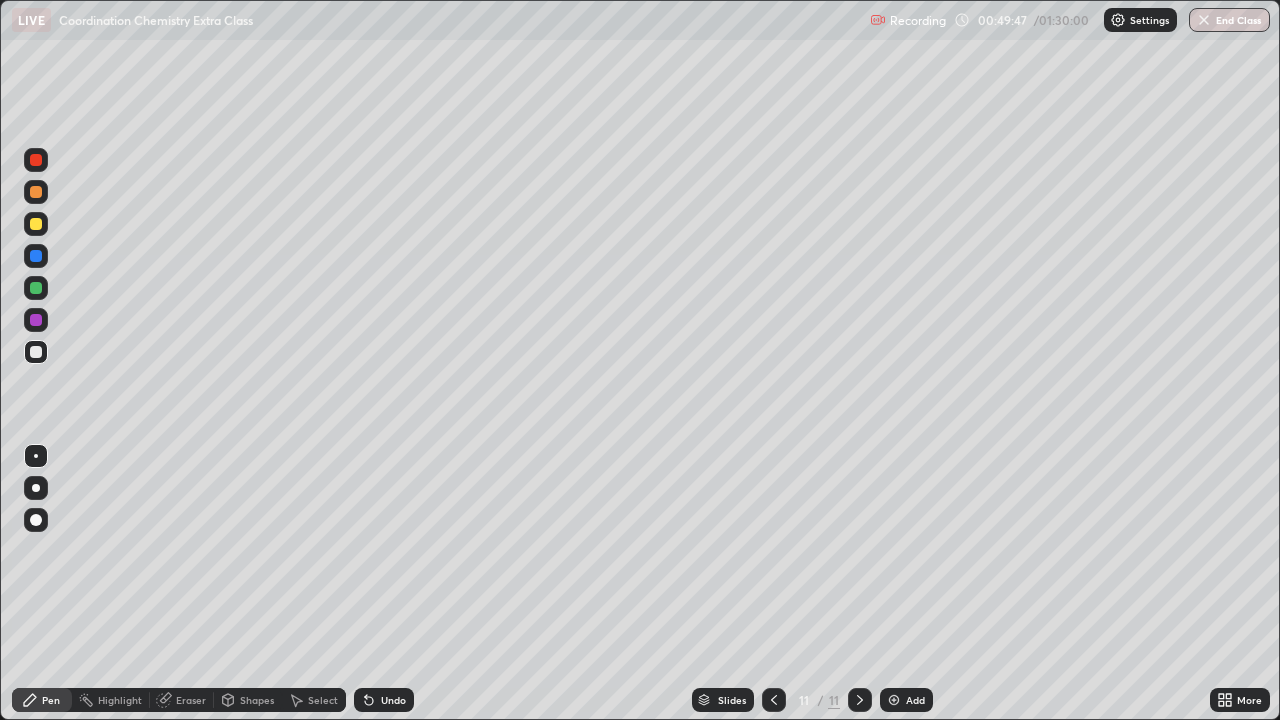 click at bounding box center (36, 224) 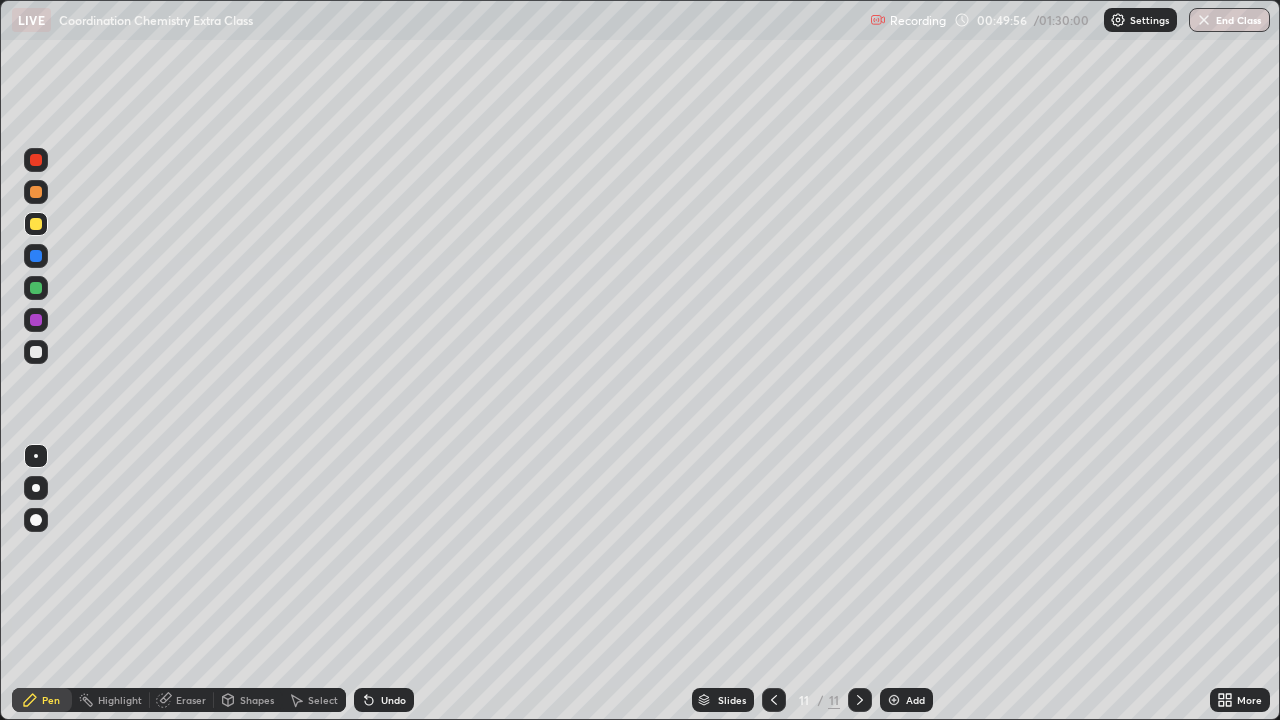 click 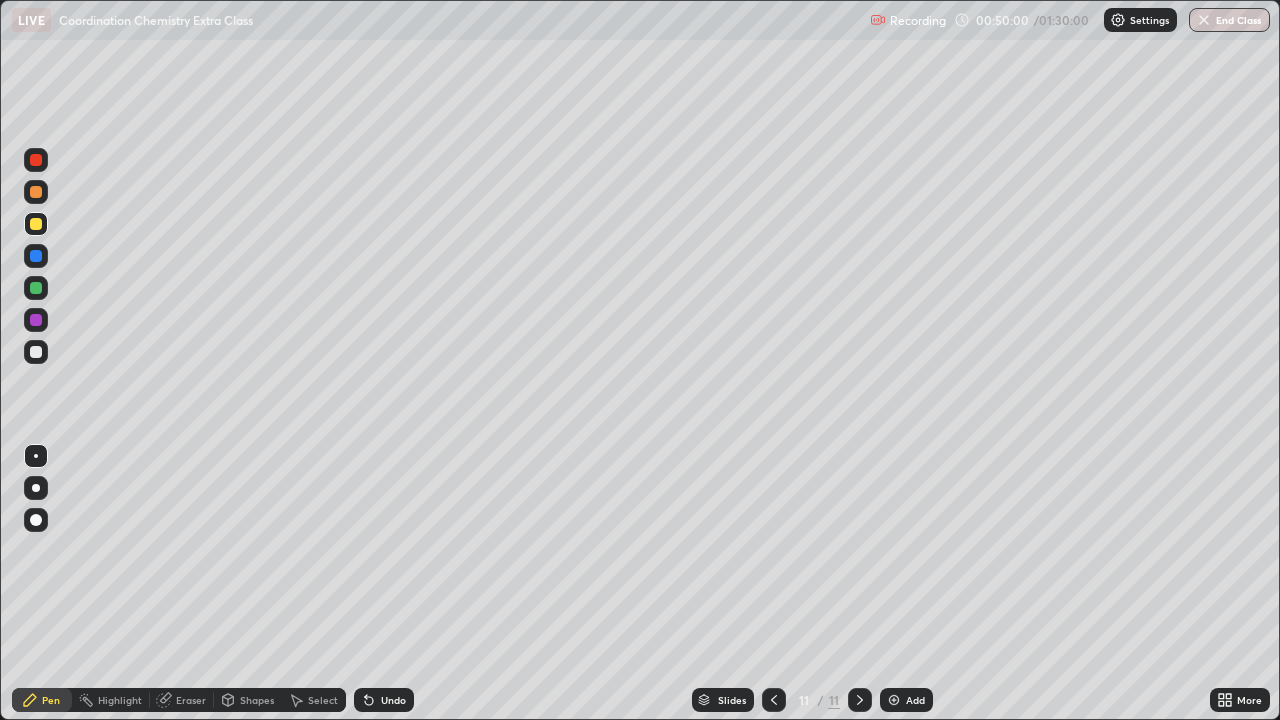 click at bounding box center [36, 352] 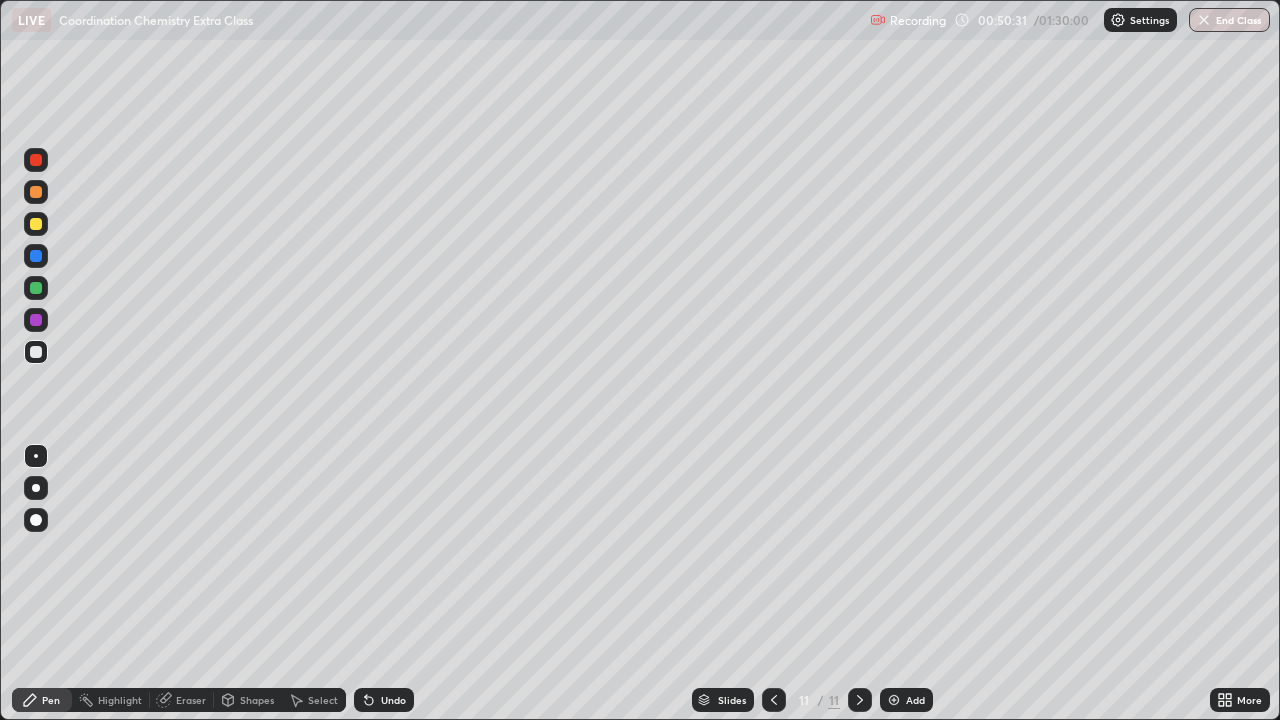click at bounding box center [36, 192] 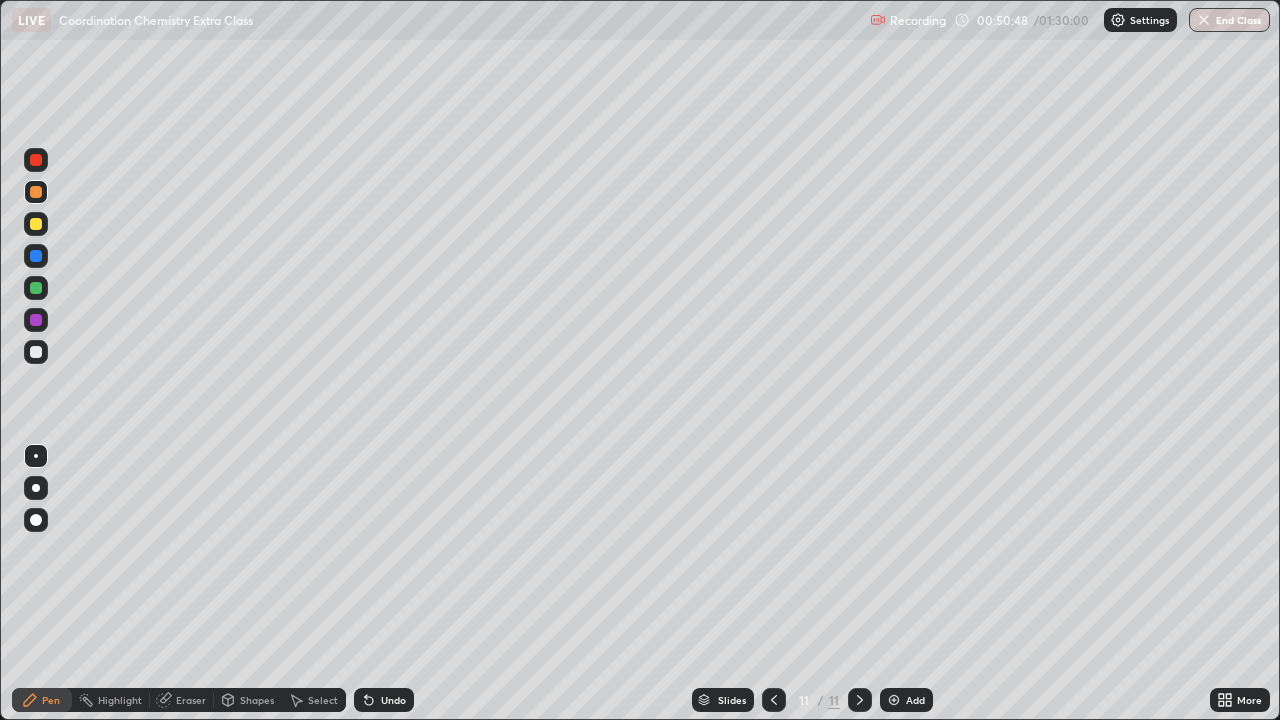 click on "Eraser" at bounding box center [191, 700] 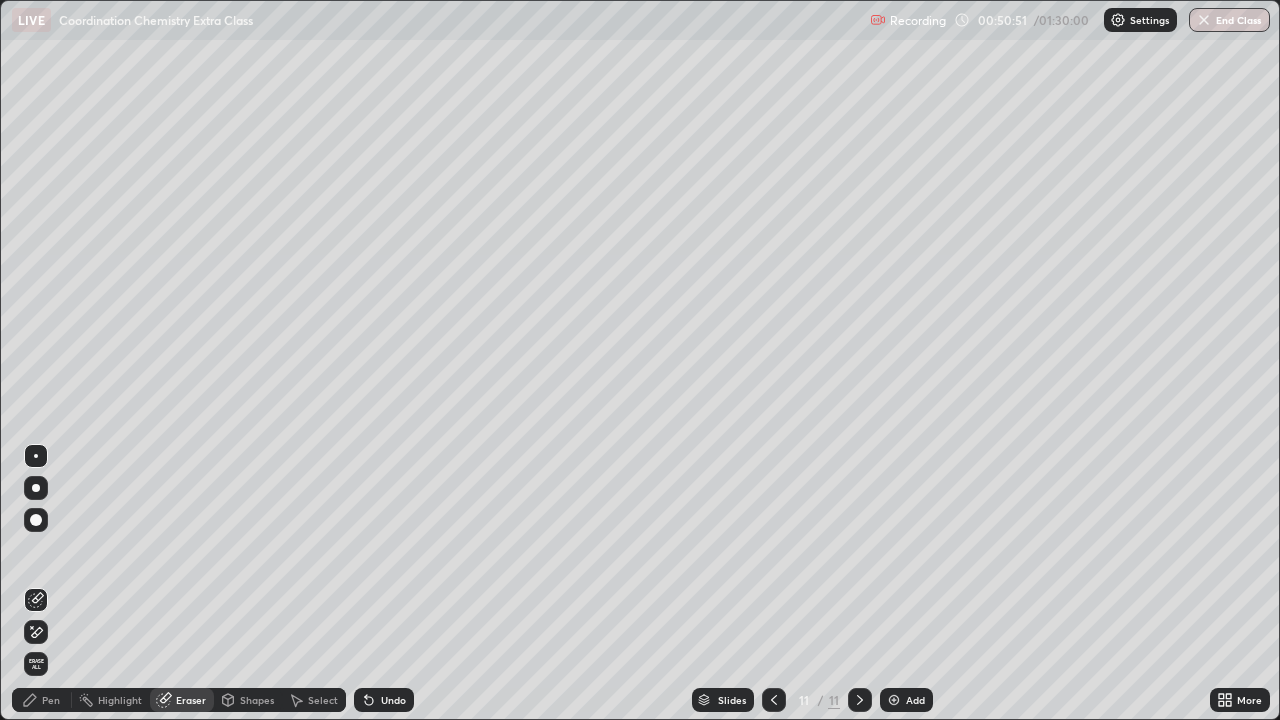 click on "Pen" at bounding box center (42, 700) 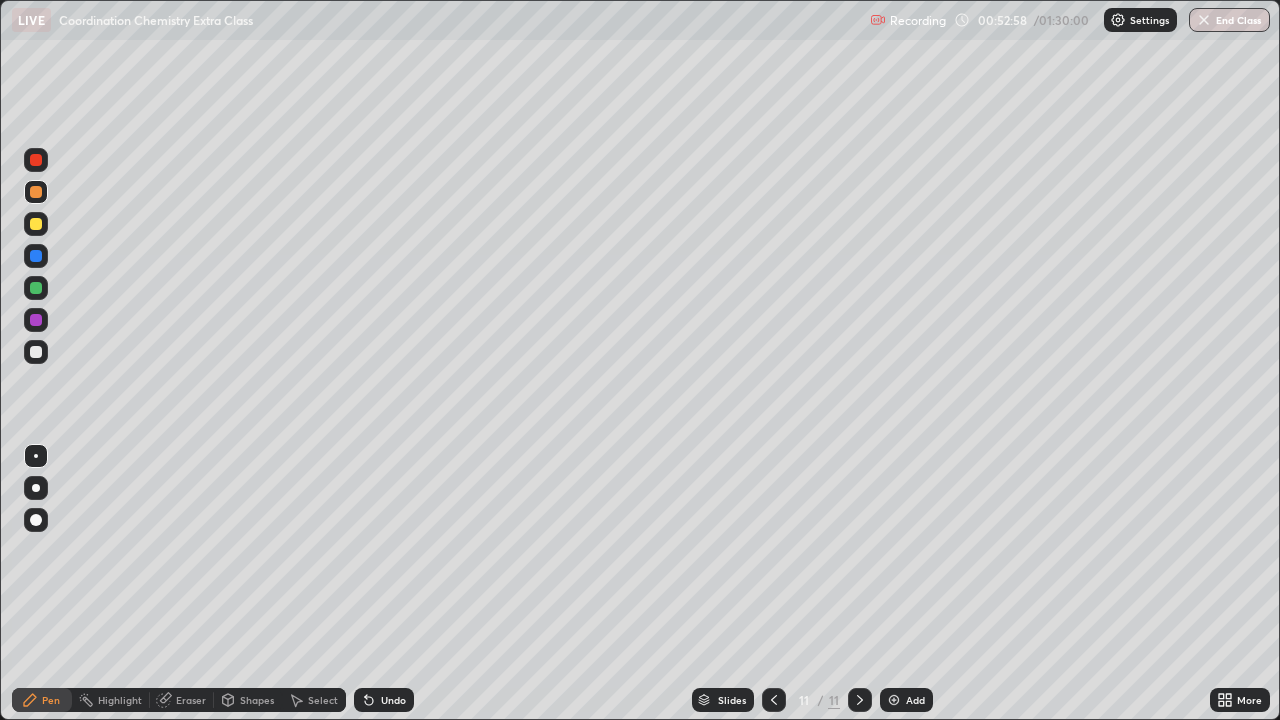click at bounding box center [36, 352] 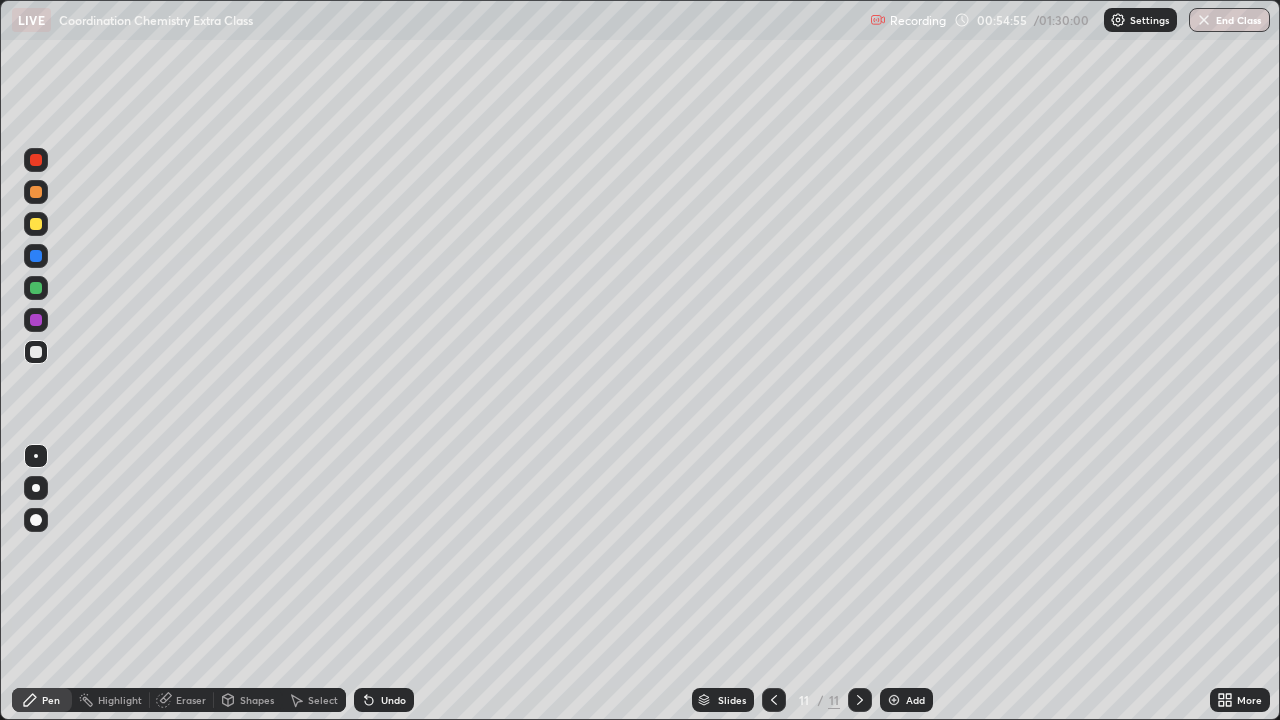 click at bounding box center [894, 700] 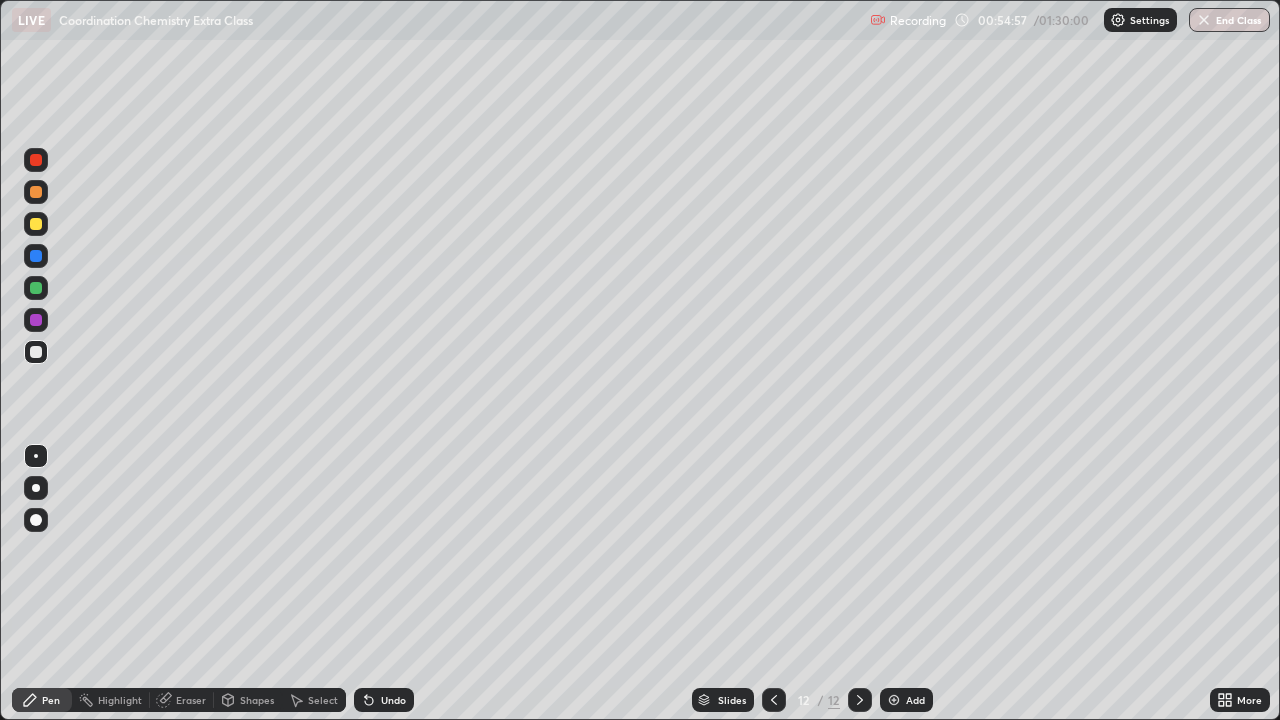 click at bounding box center [36, 352] 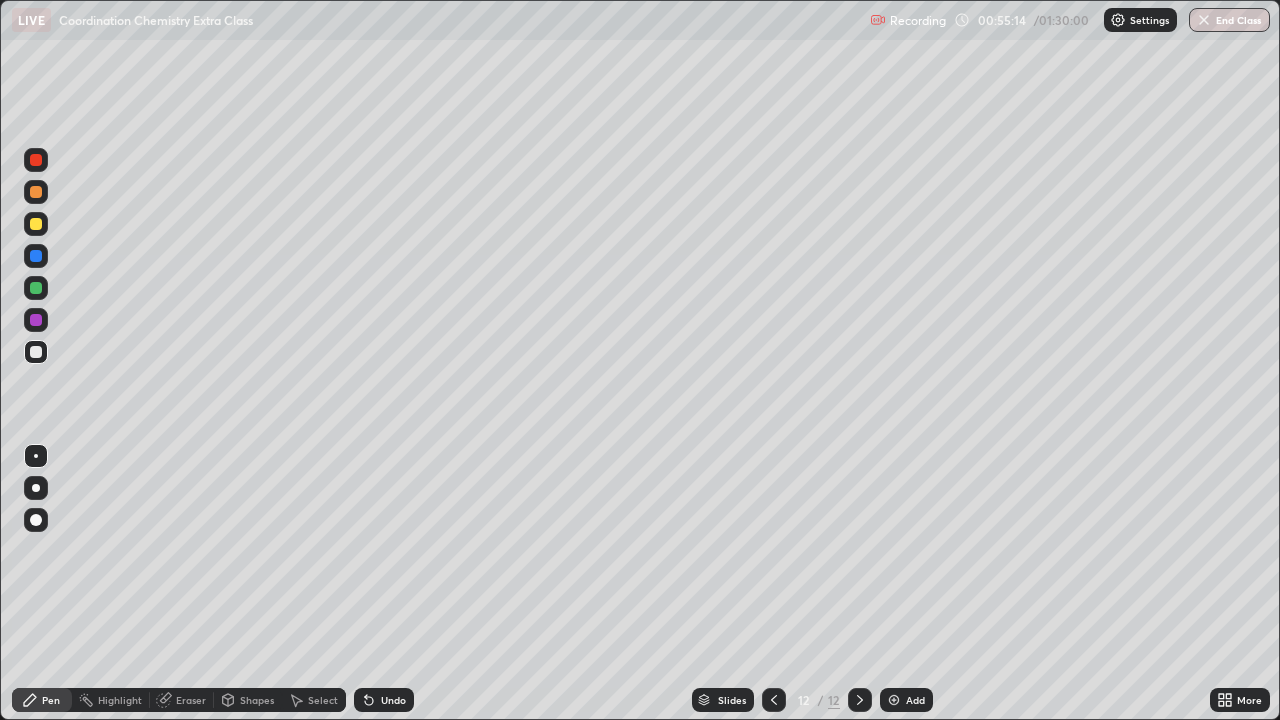 click at bounding box center [36, 352] 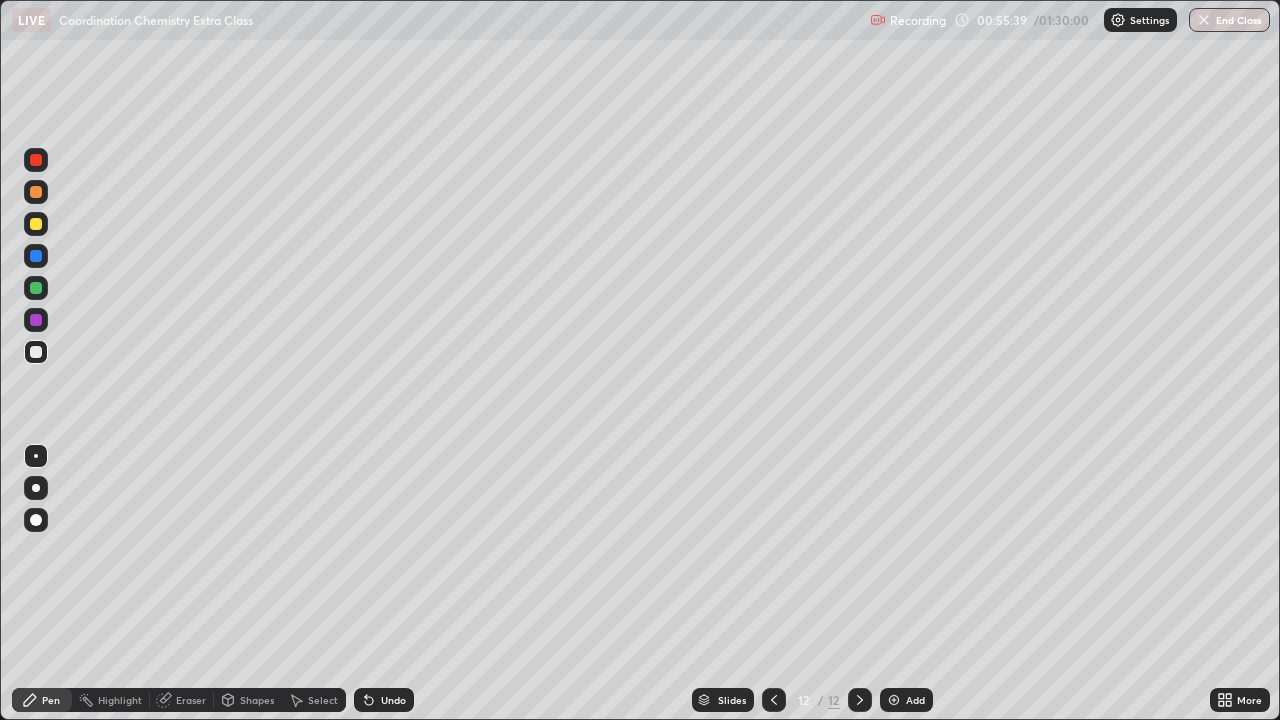 click 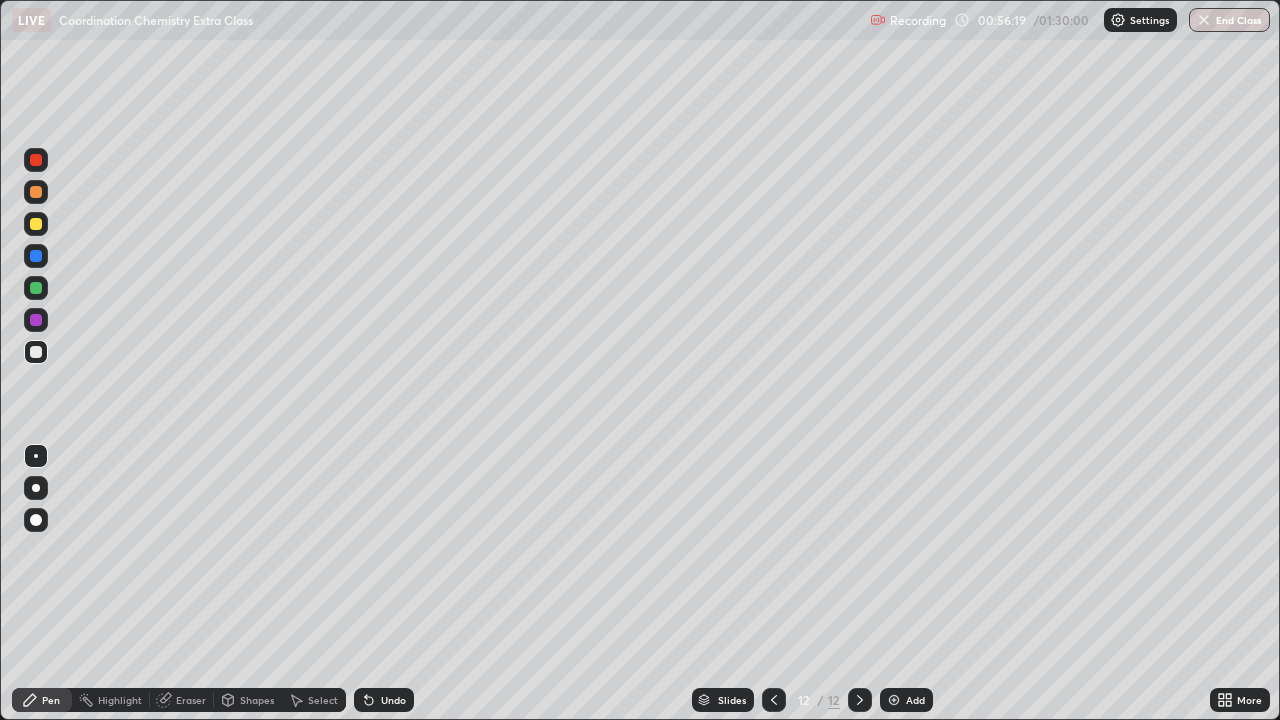 click at bounding box center [36, 192] 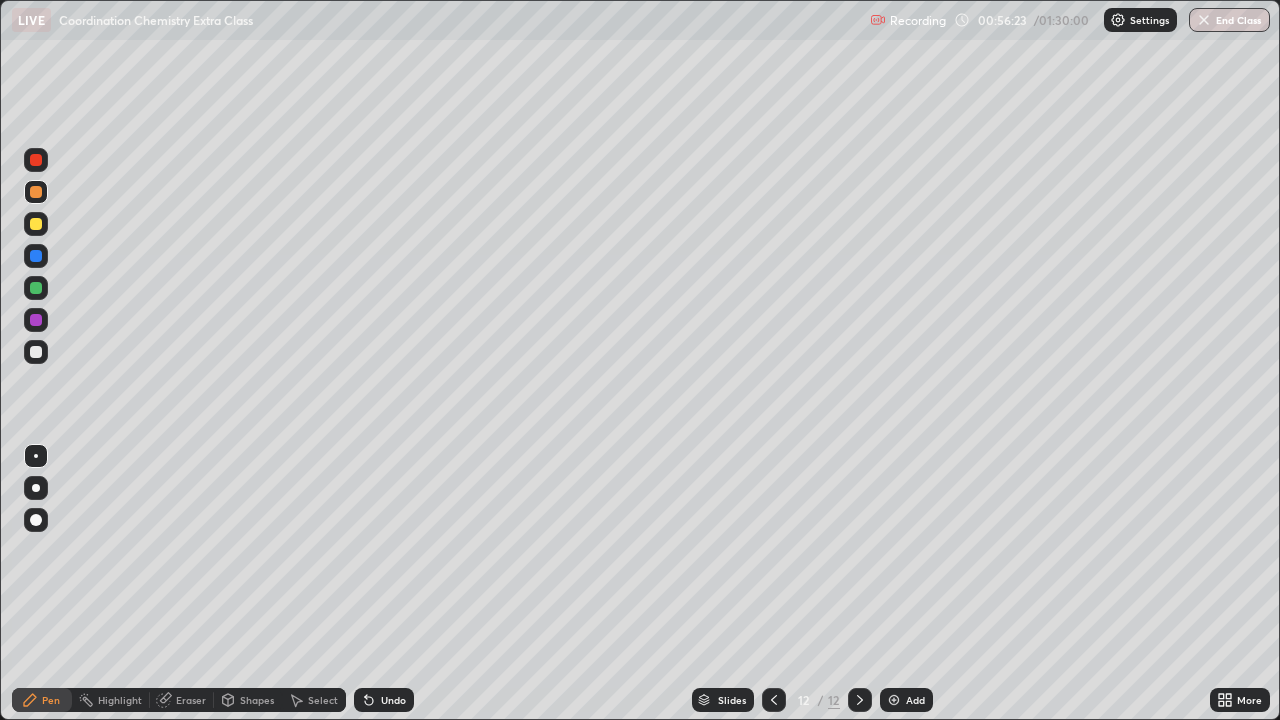 click at bounding box center [36, 352] 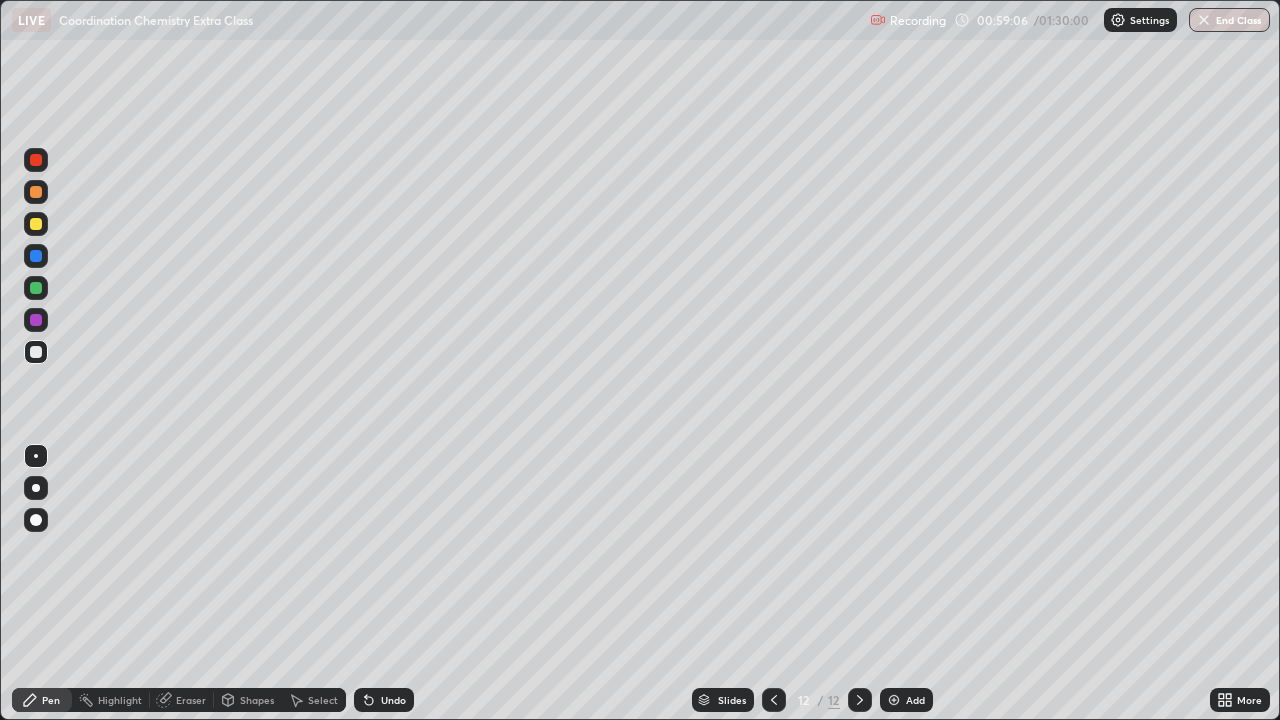 click at bounding box center (36, 224) 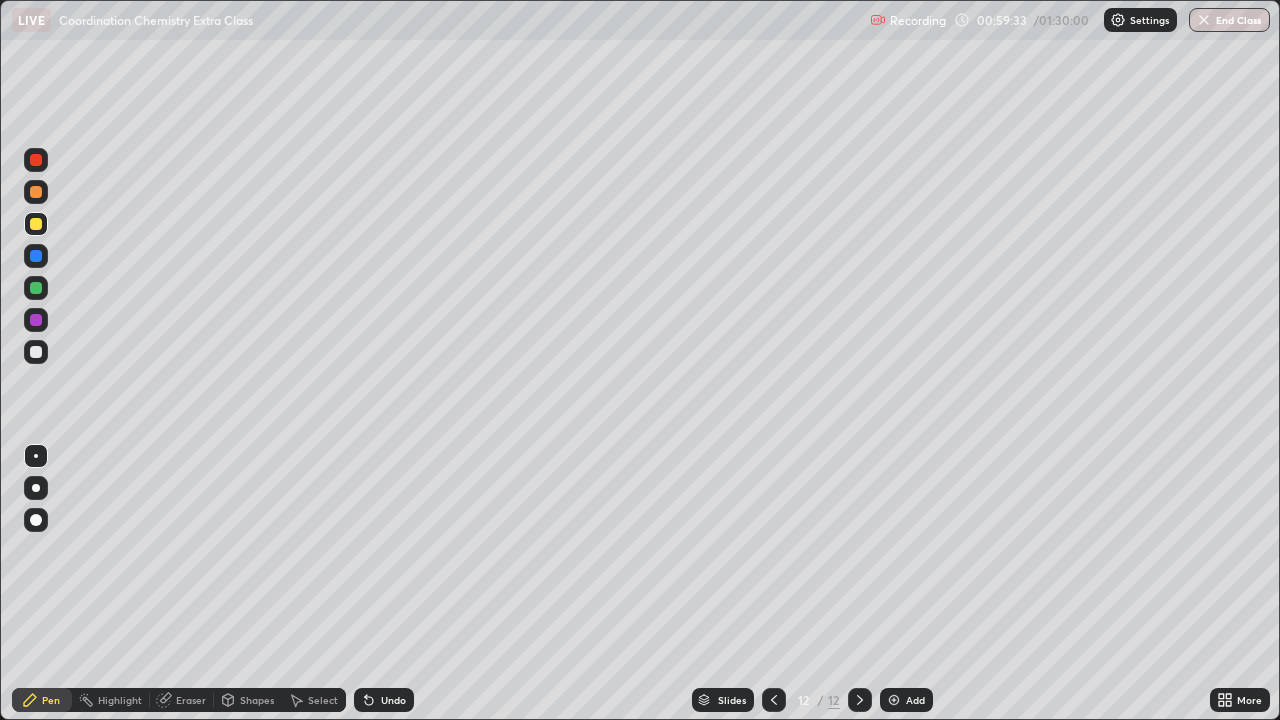 click at bounding box center (36, 224) 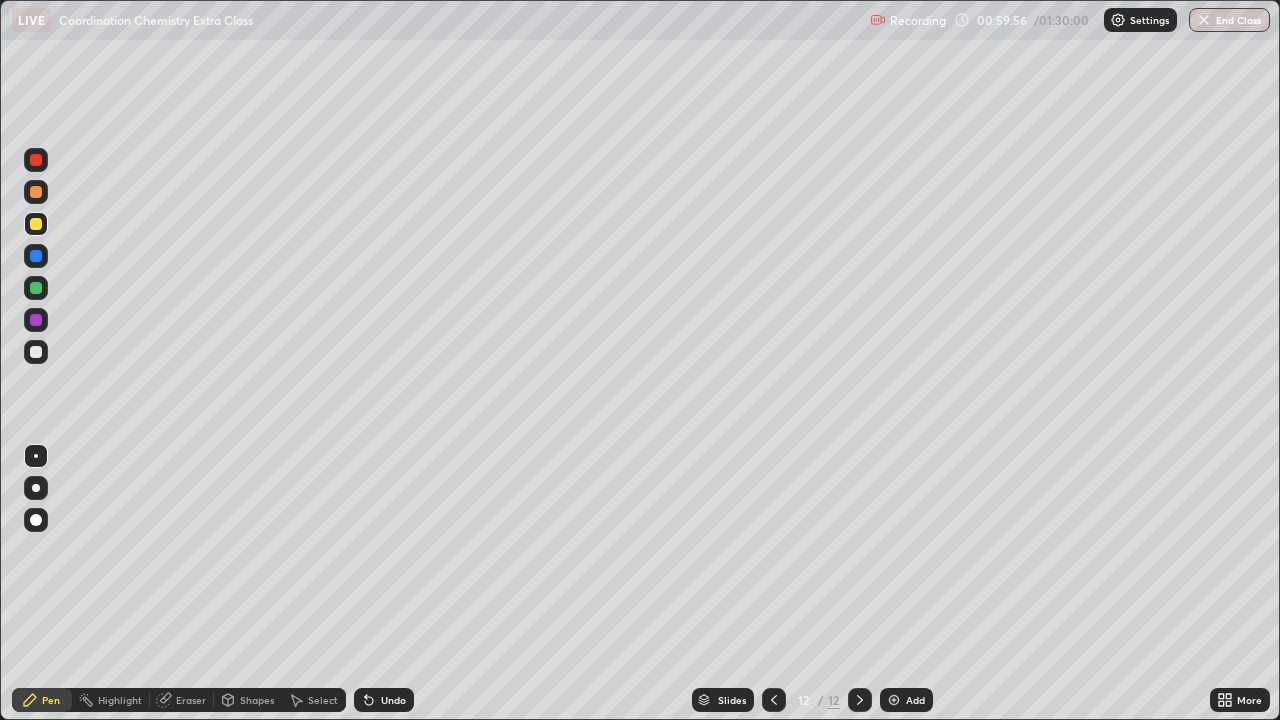 click on "Undo" at bounding box center [384, 700] 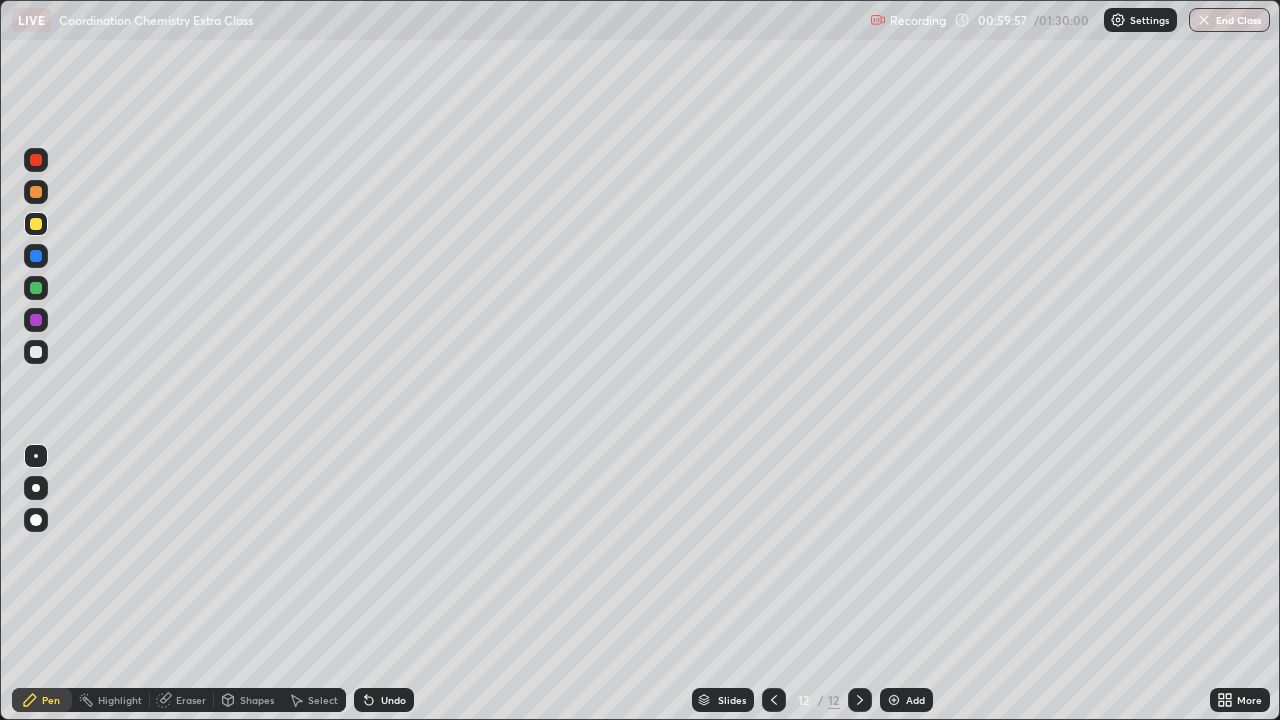 click on "Undo" at bounding box center [393, 700] 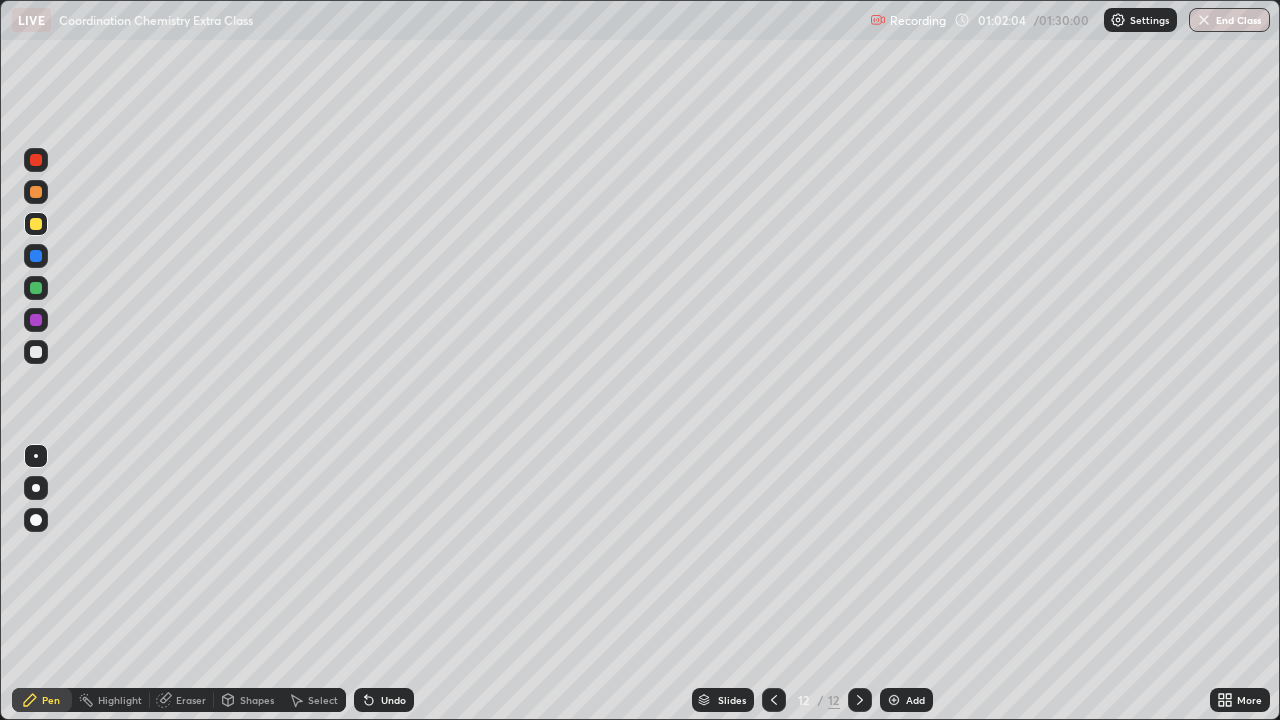 click at bounding box center [36, 192] 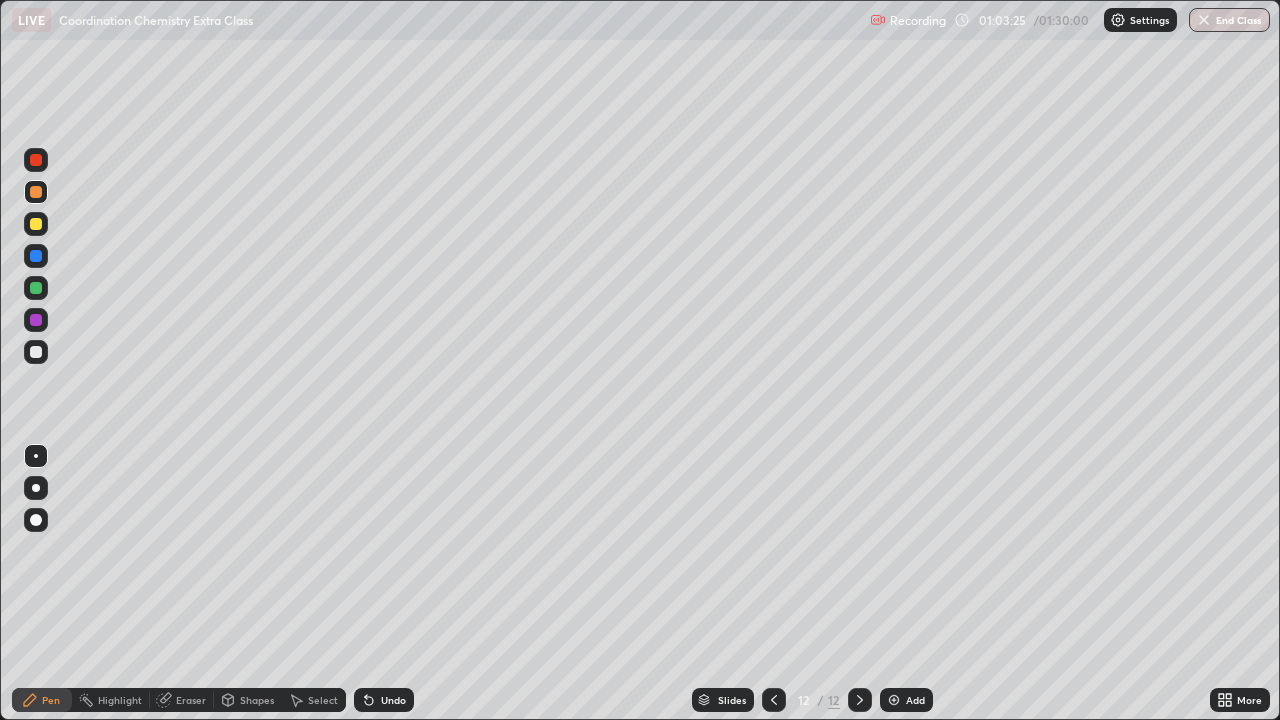 click at bounding box center [894, 700] 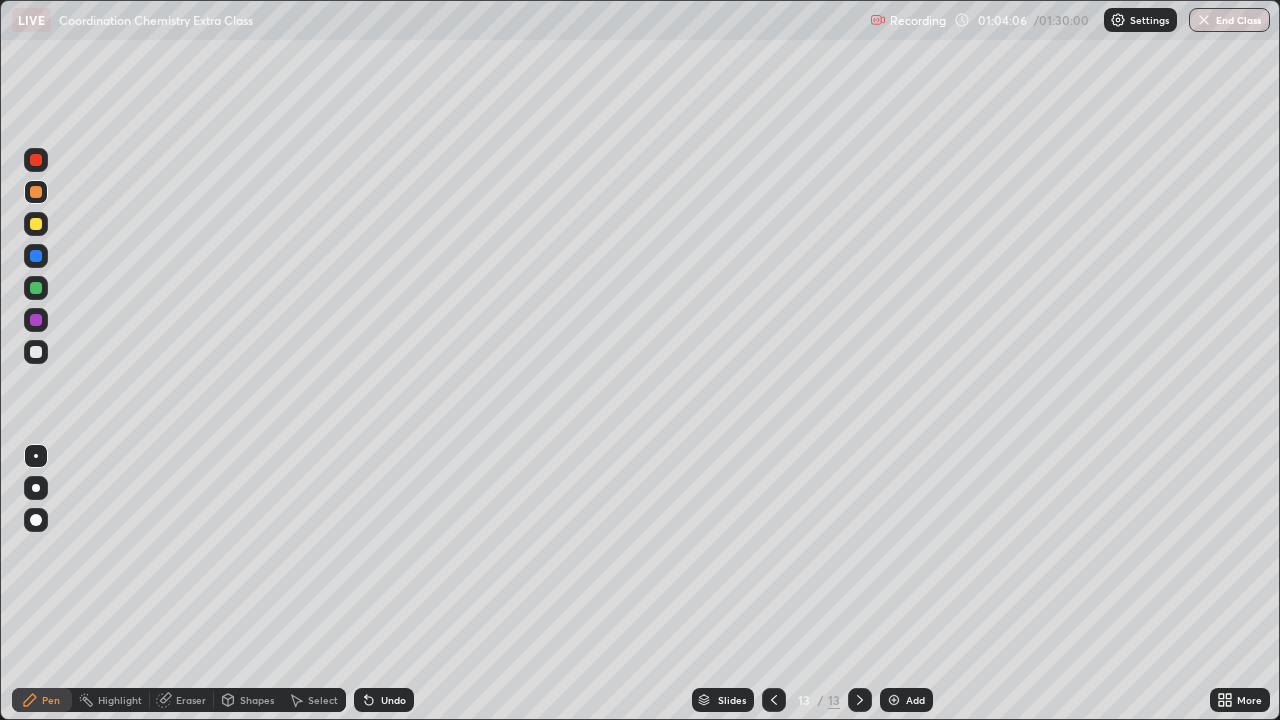 click at bounding box center (36, 224) 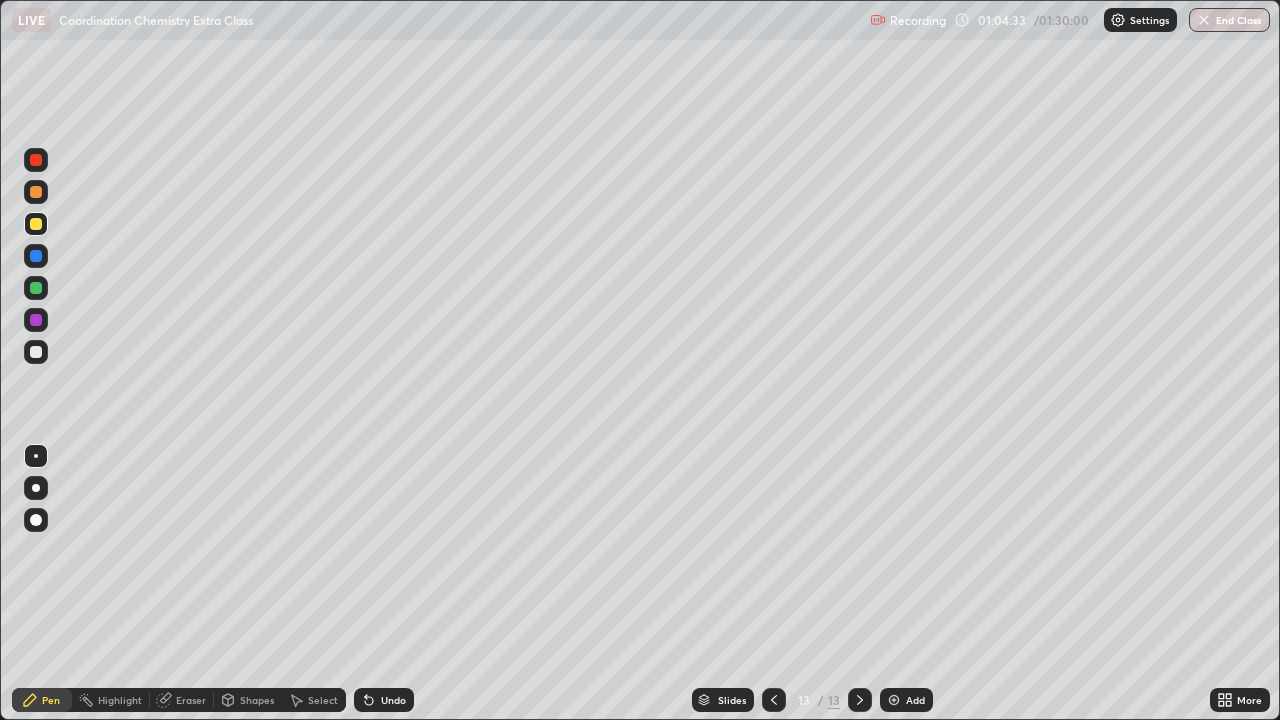 click at bounding box center (36, 352) 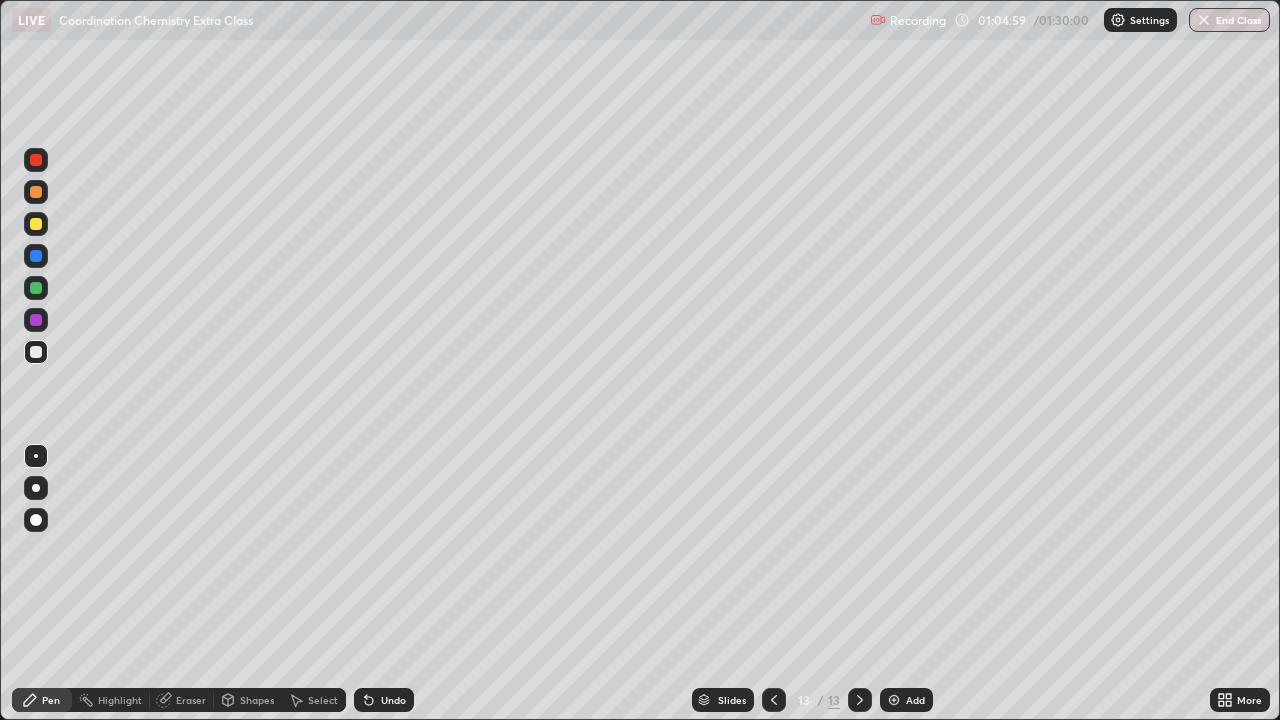 click at bounding box center (36, 352) 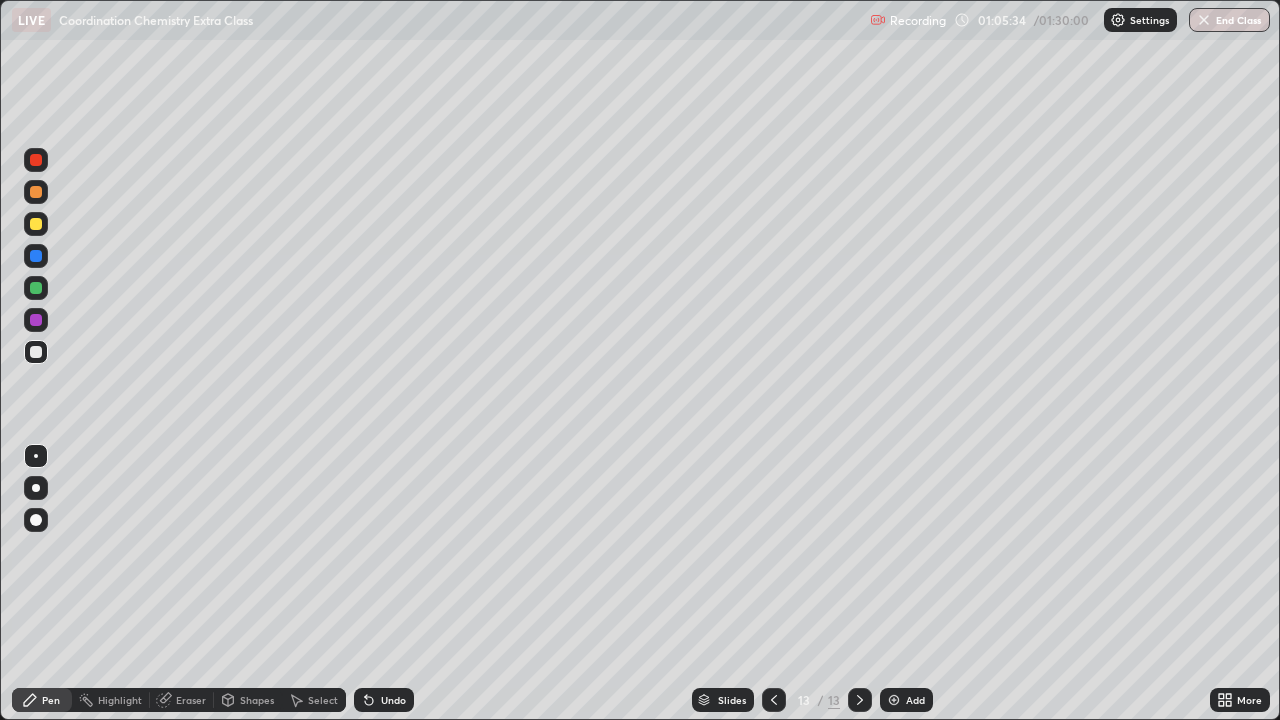 click 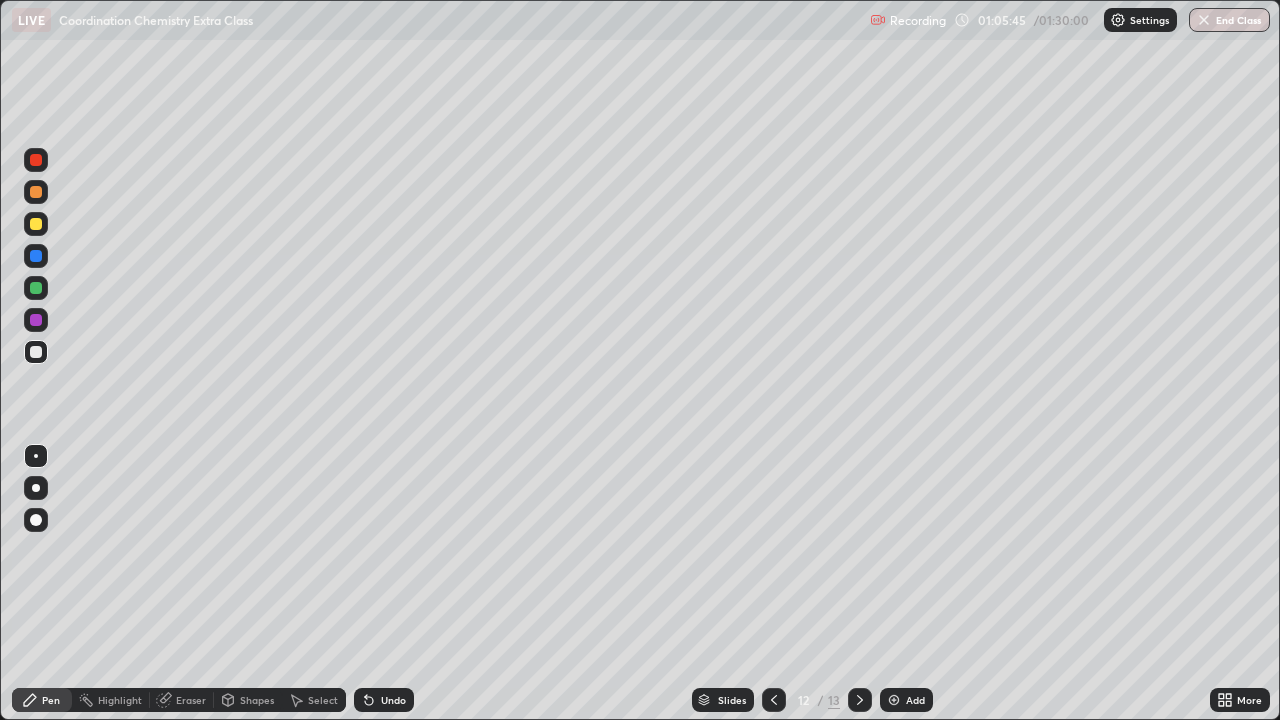 click at bounding box center [774, 700] 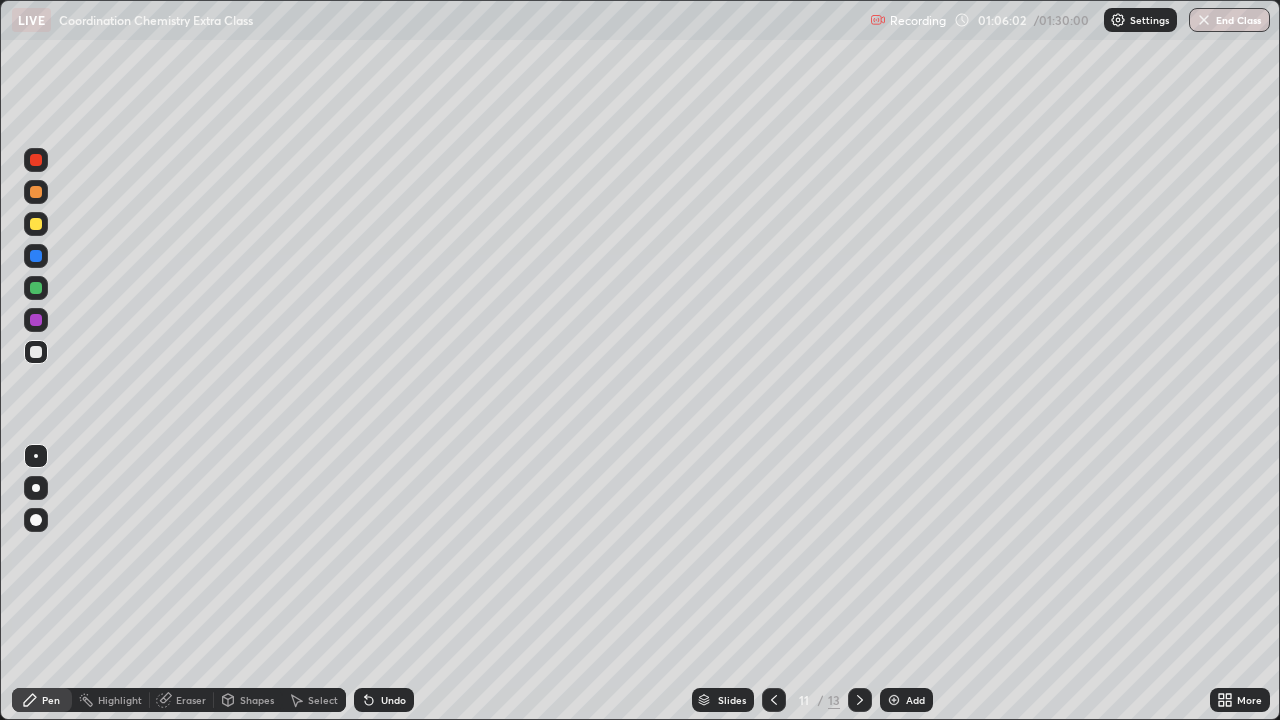 click 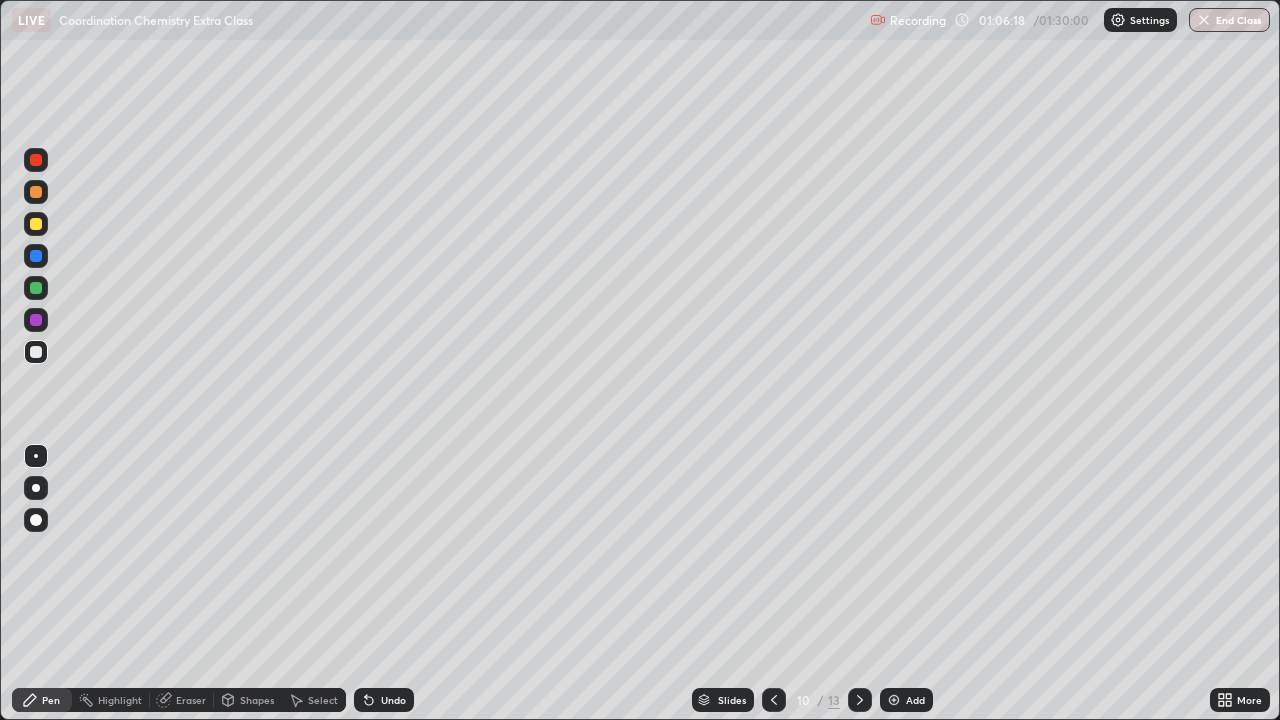 click 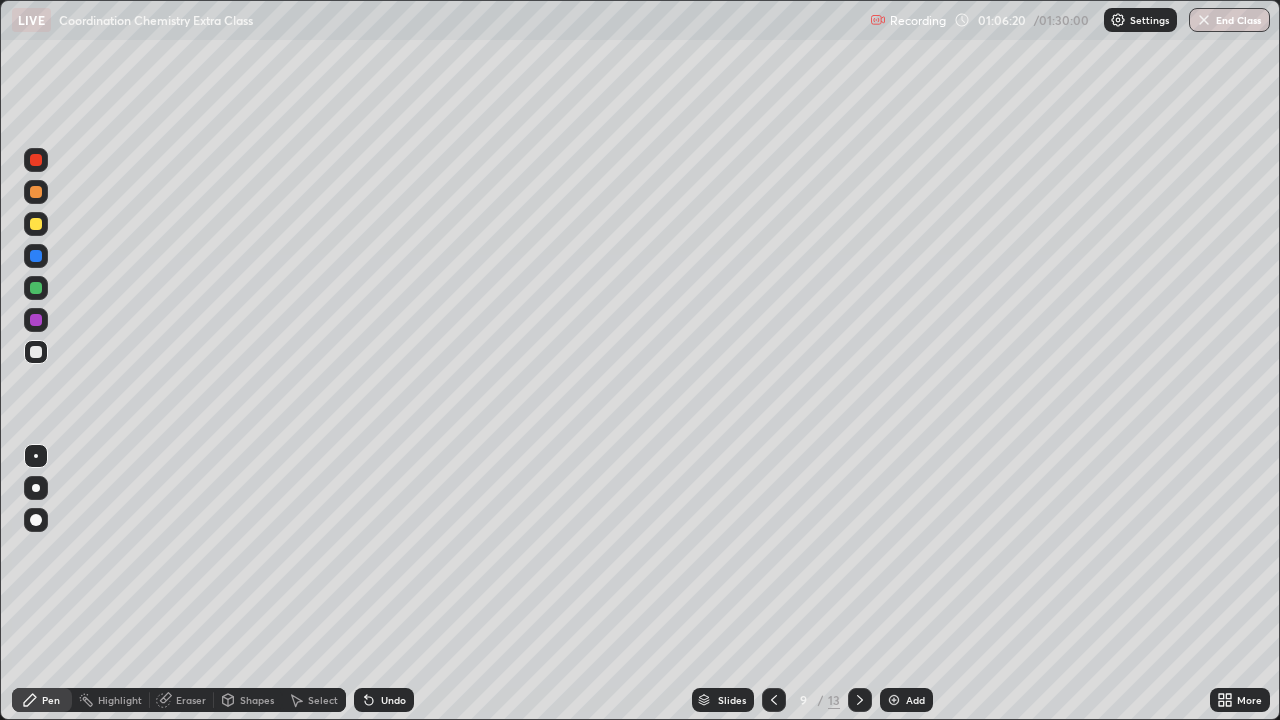 click 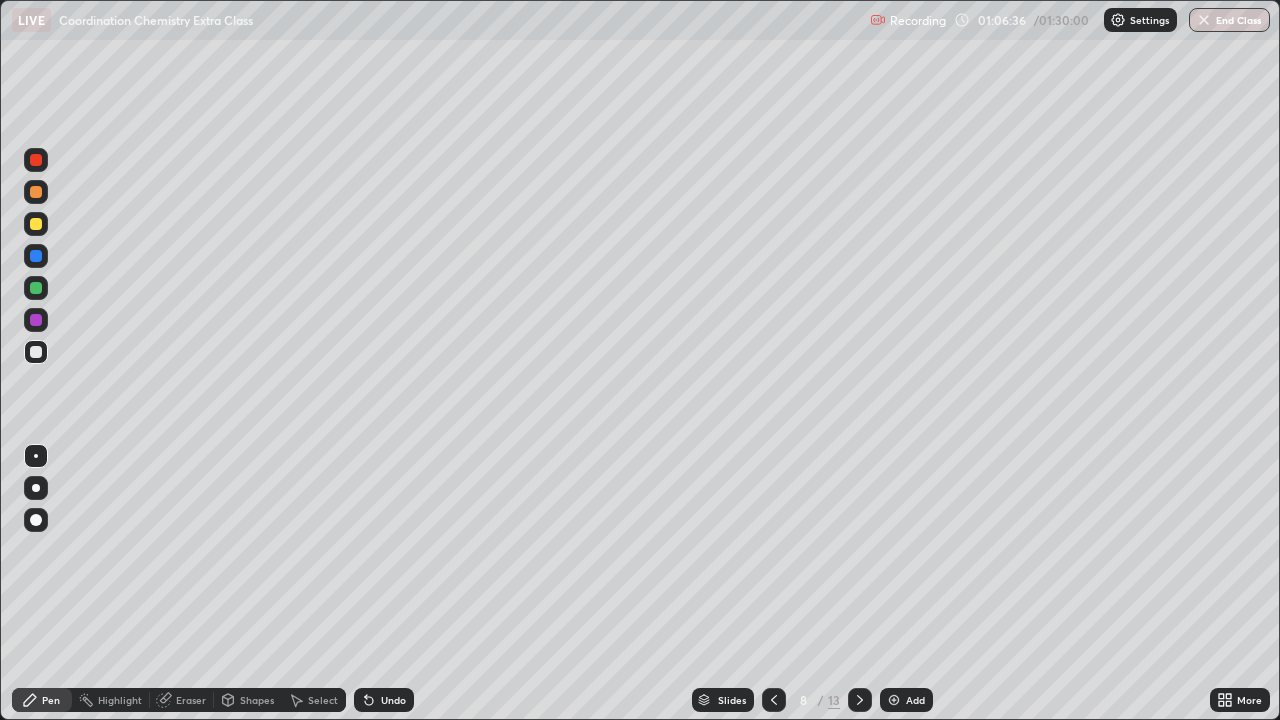 click at bounding box center [774, 700] 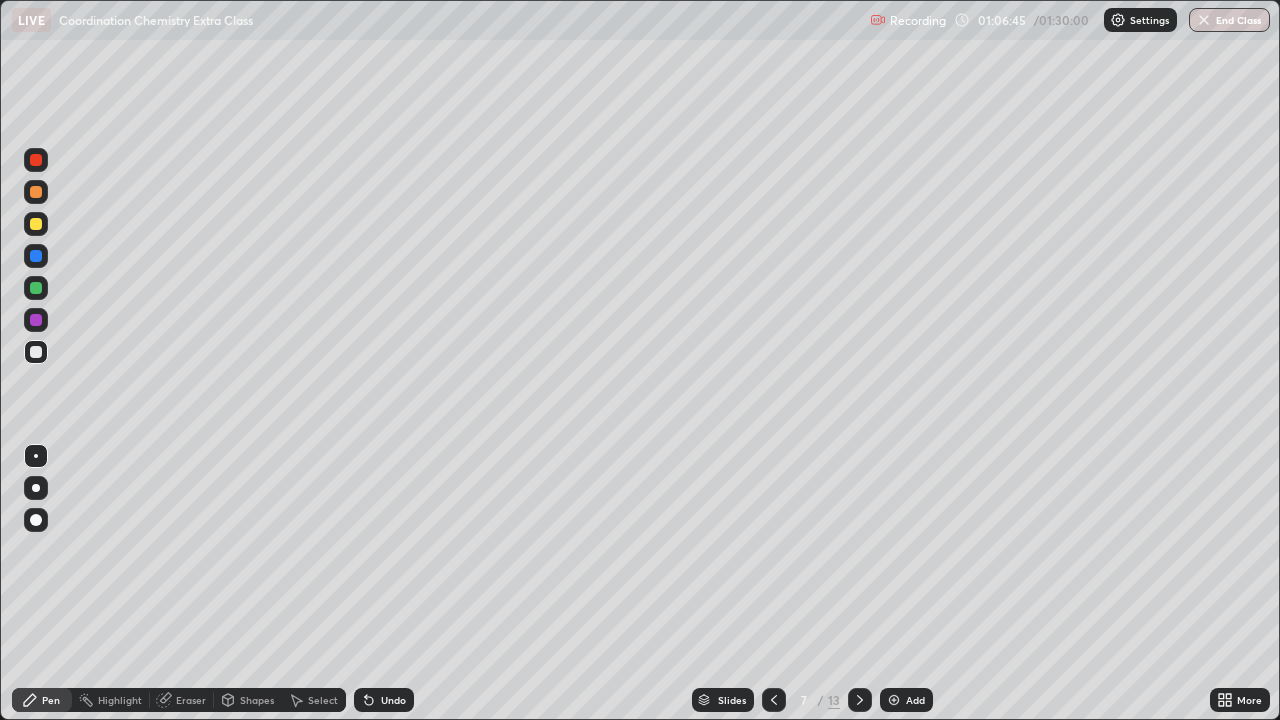 click 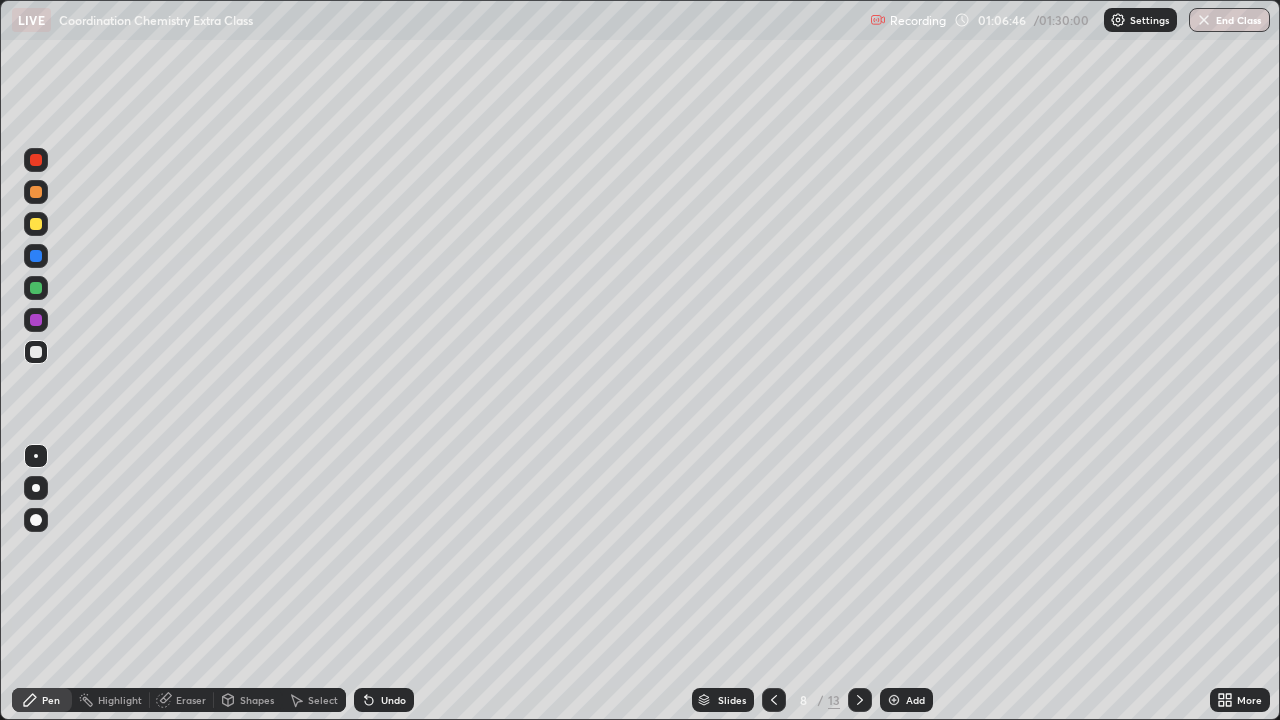 click 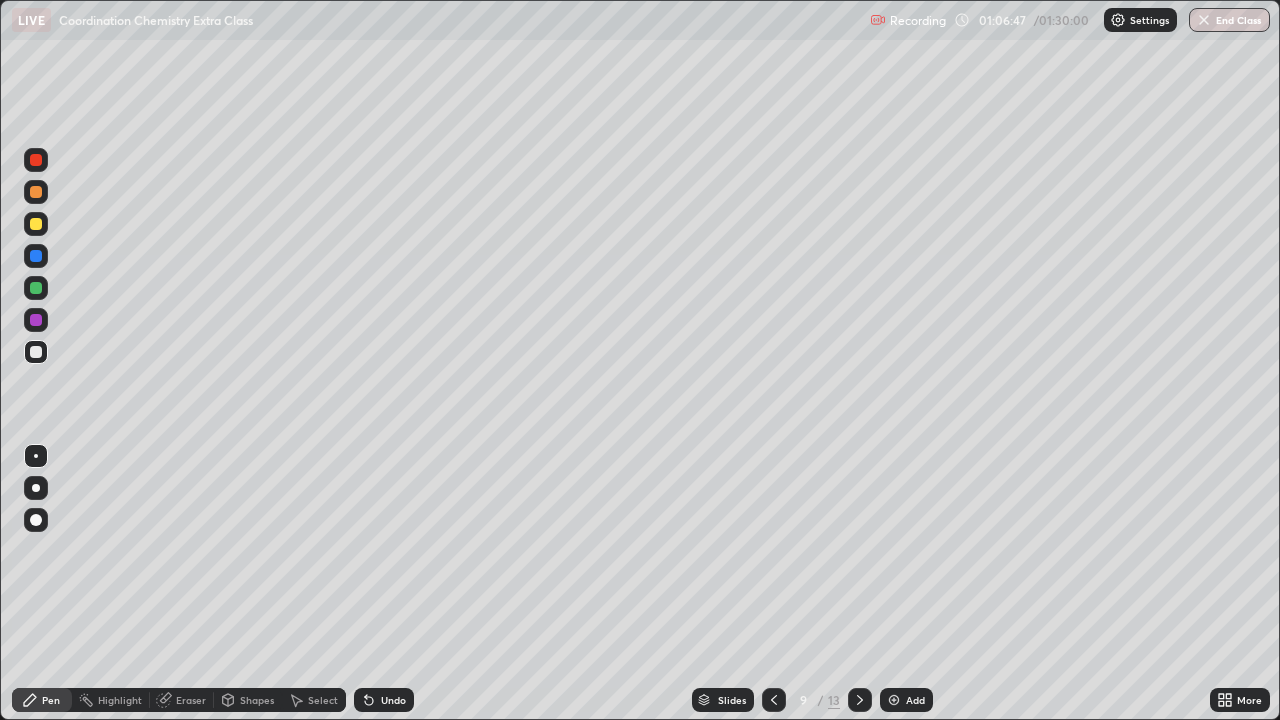 click 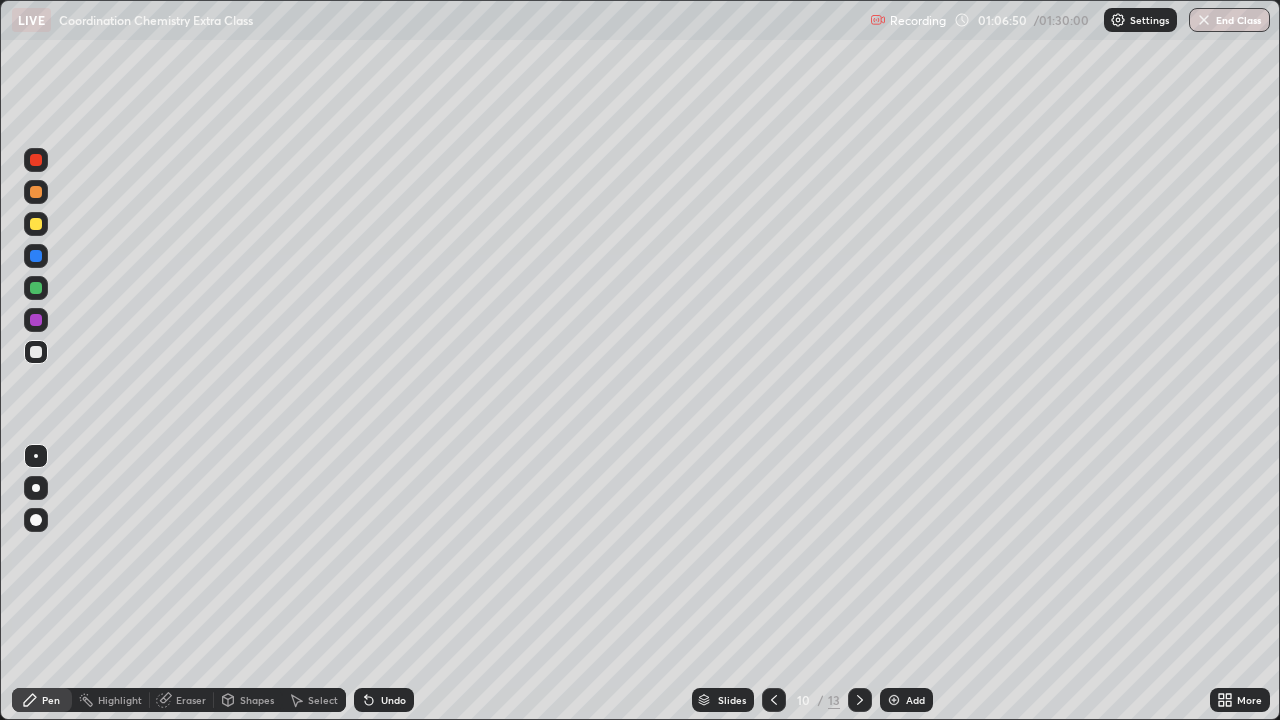 click 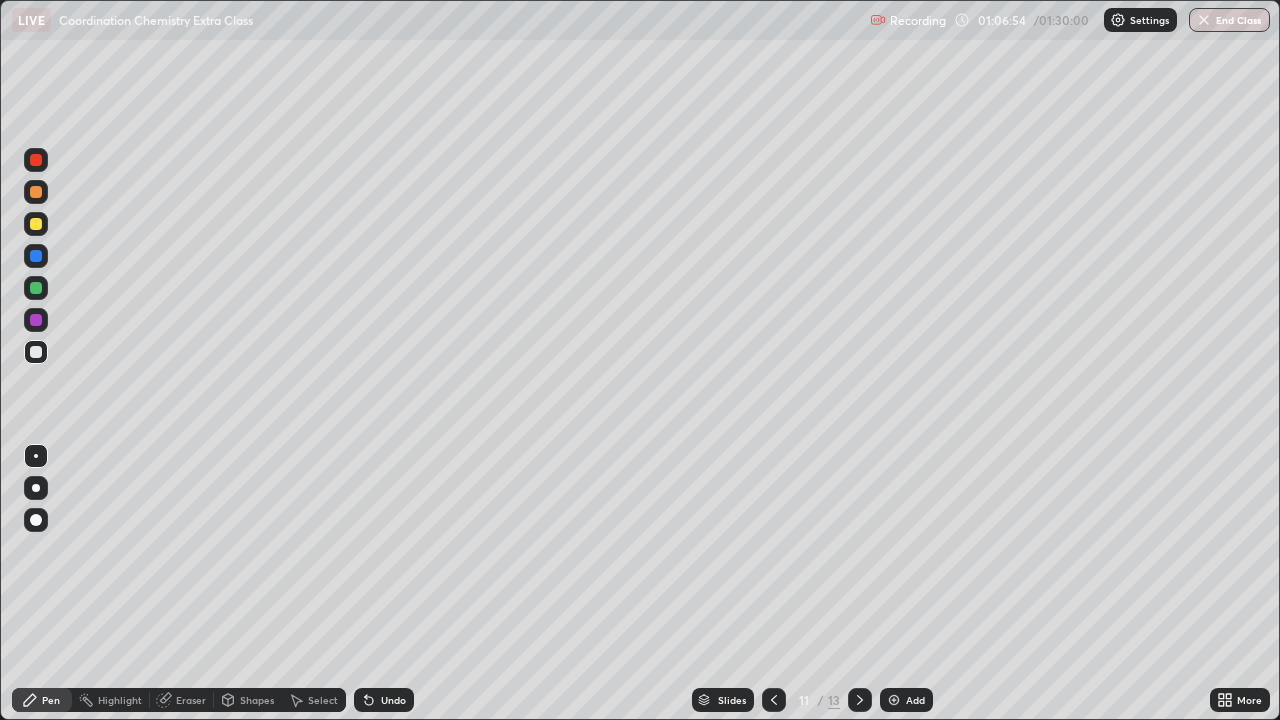 click at bounding box center [894, 700] 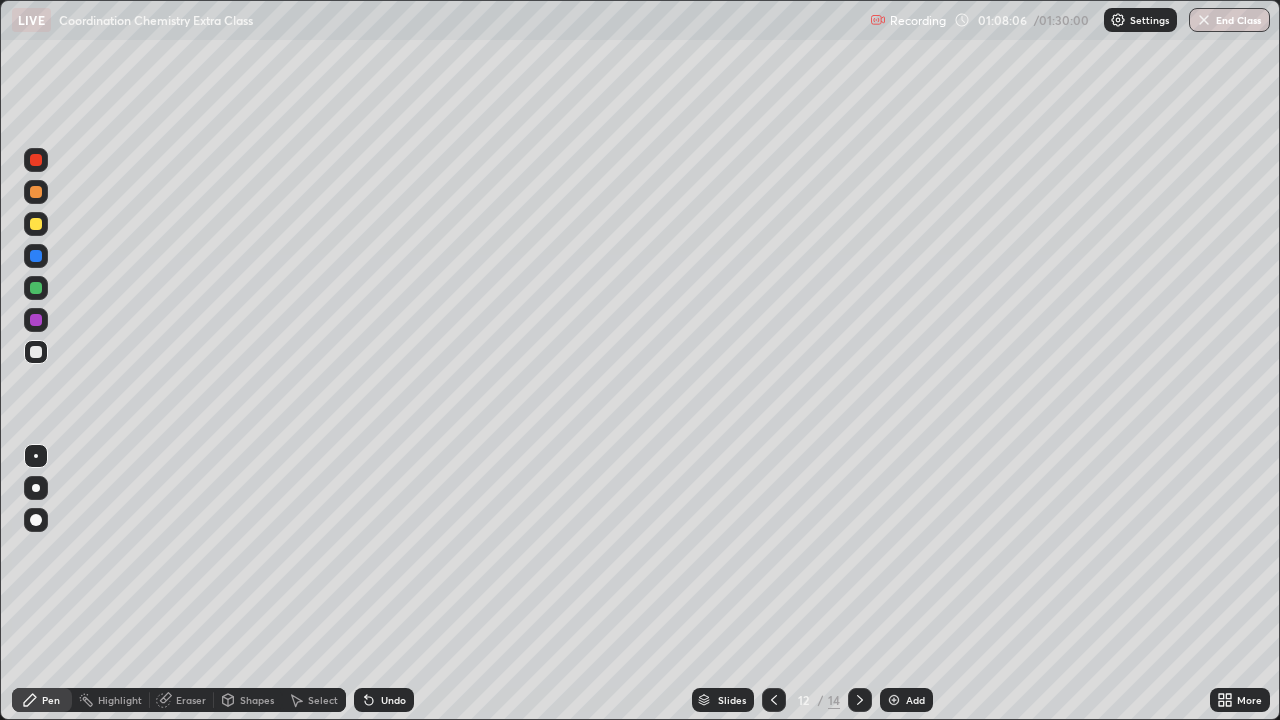 click at bounding box center (36, 352) 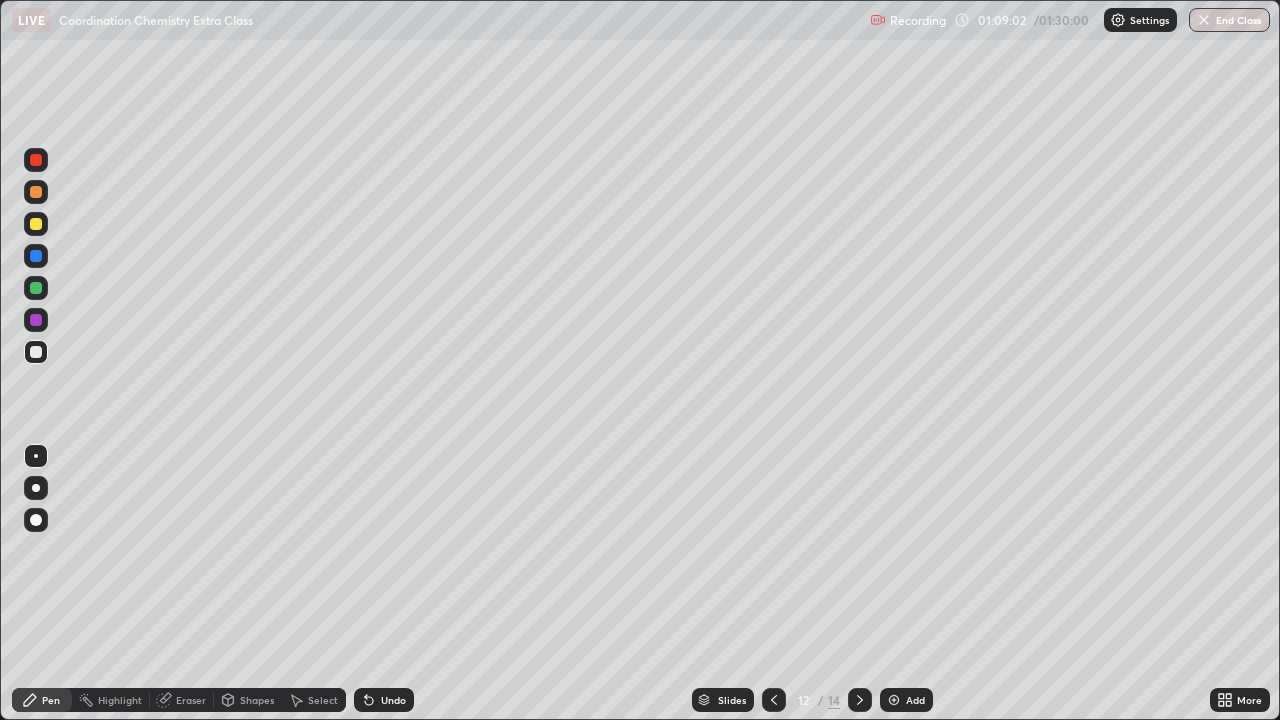 click at bounding box center [36, 224] 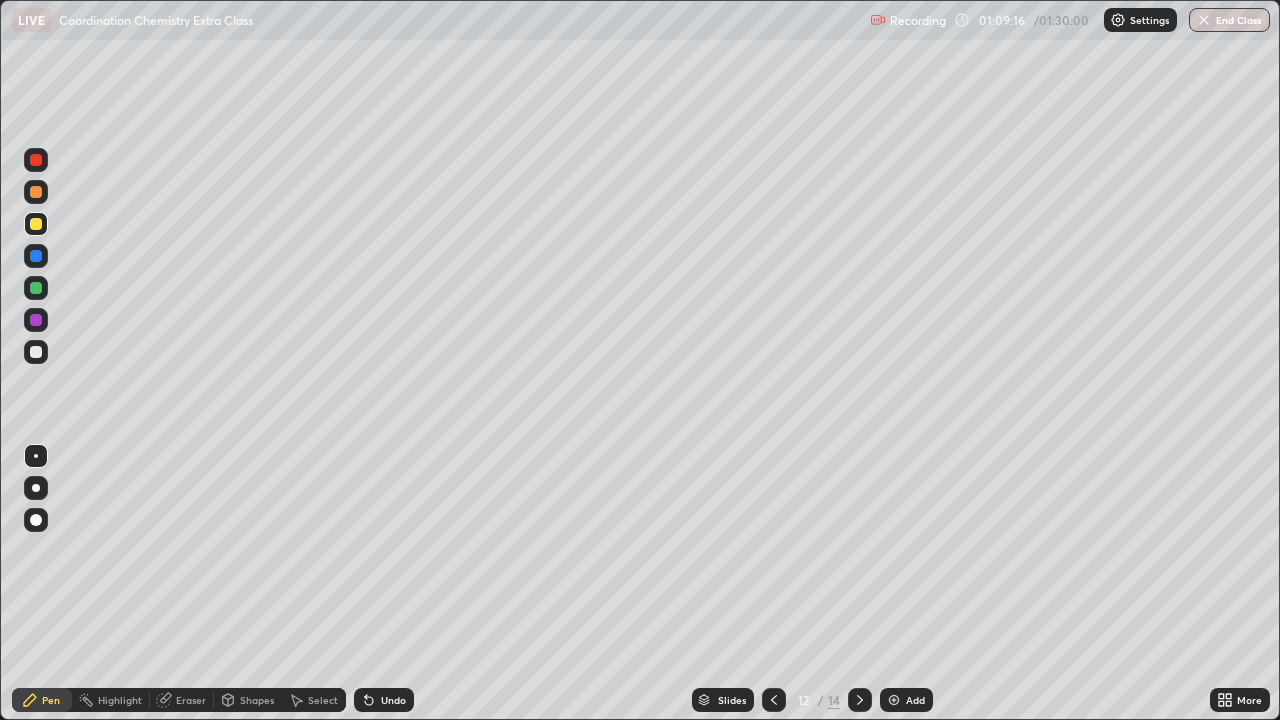 click at bounding box center (36, 352) 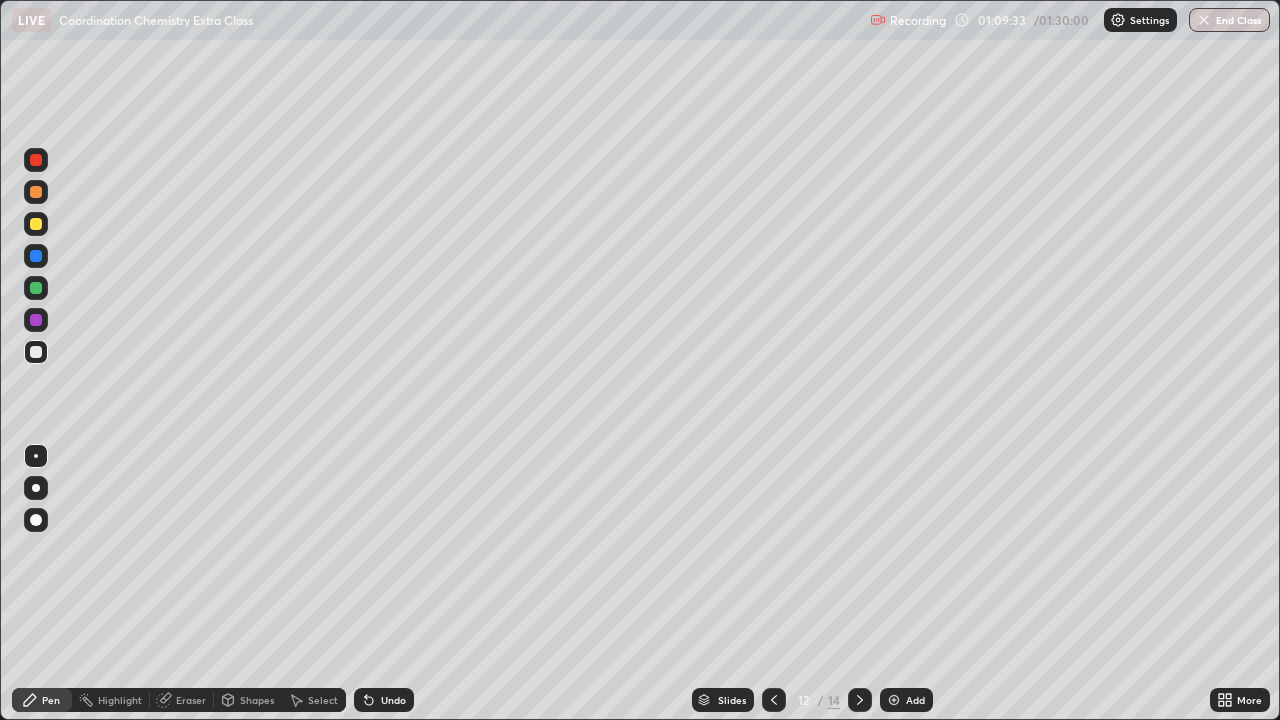 click at bounding box center (36, 256) 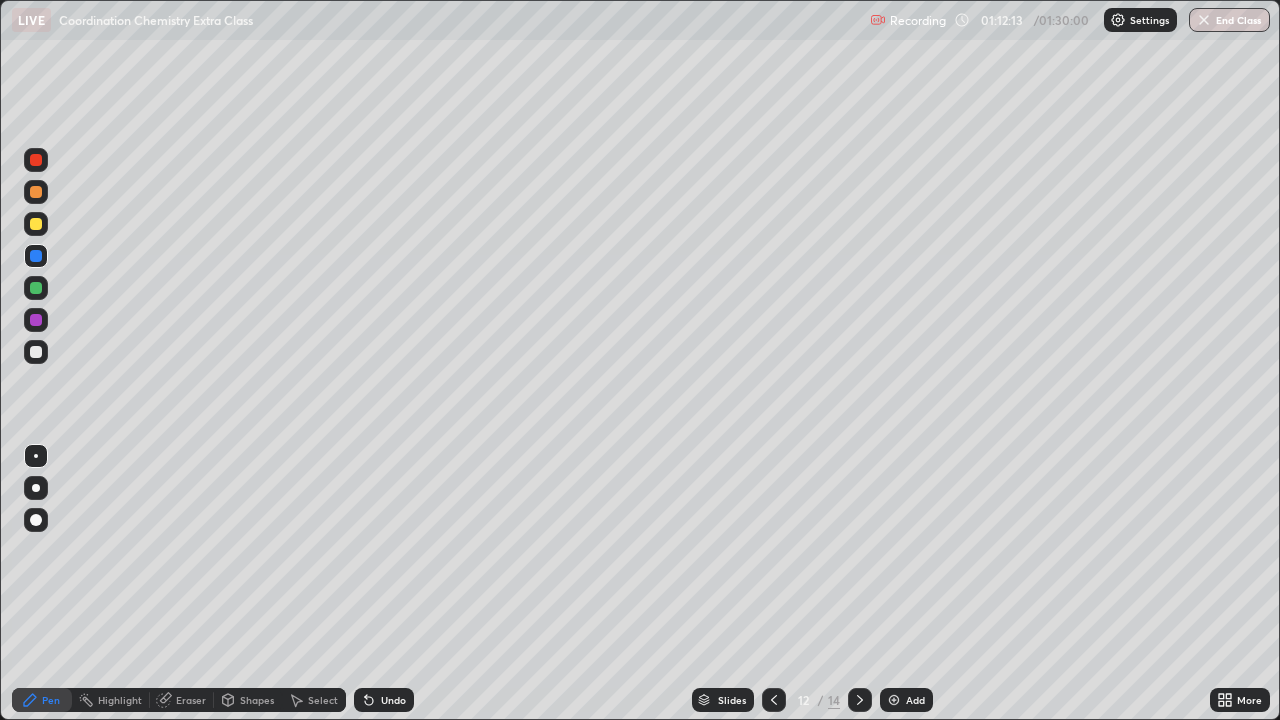click at bounding box center [36, 192] 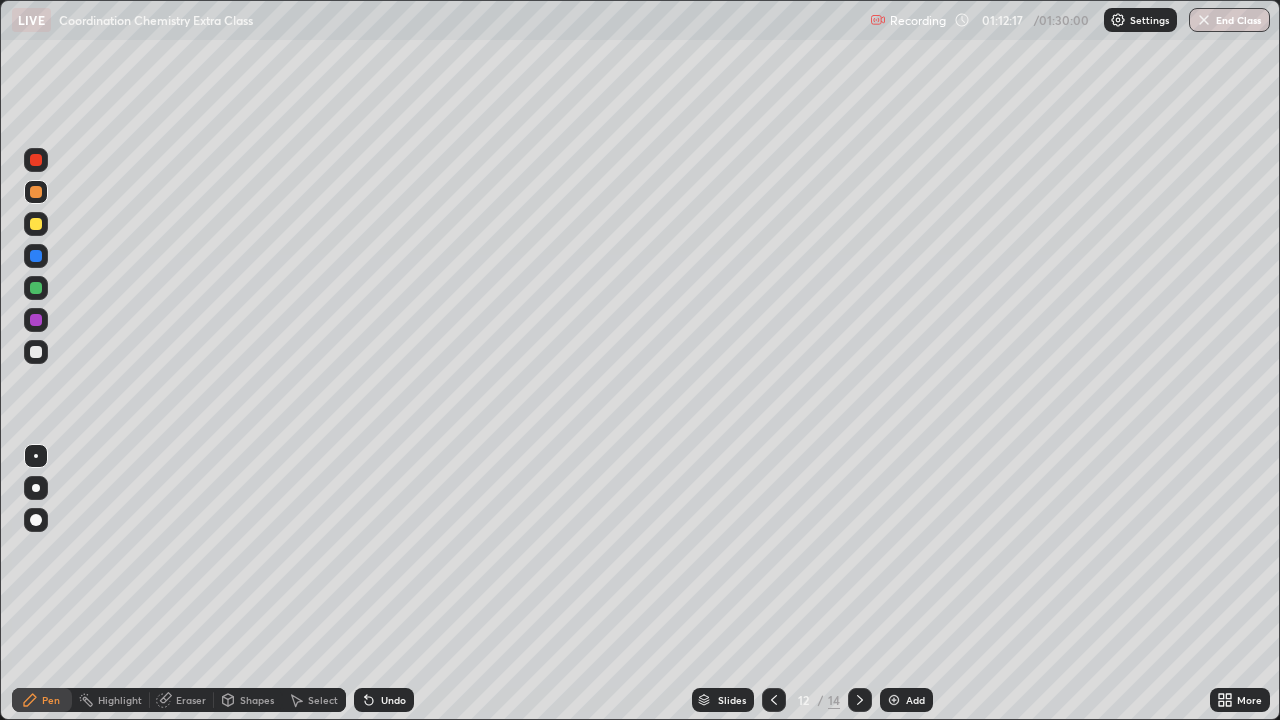 click at bounding box center (36, 224) 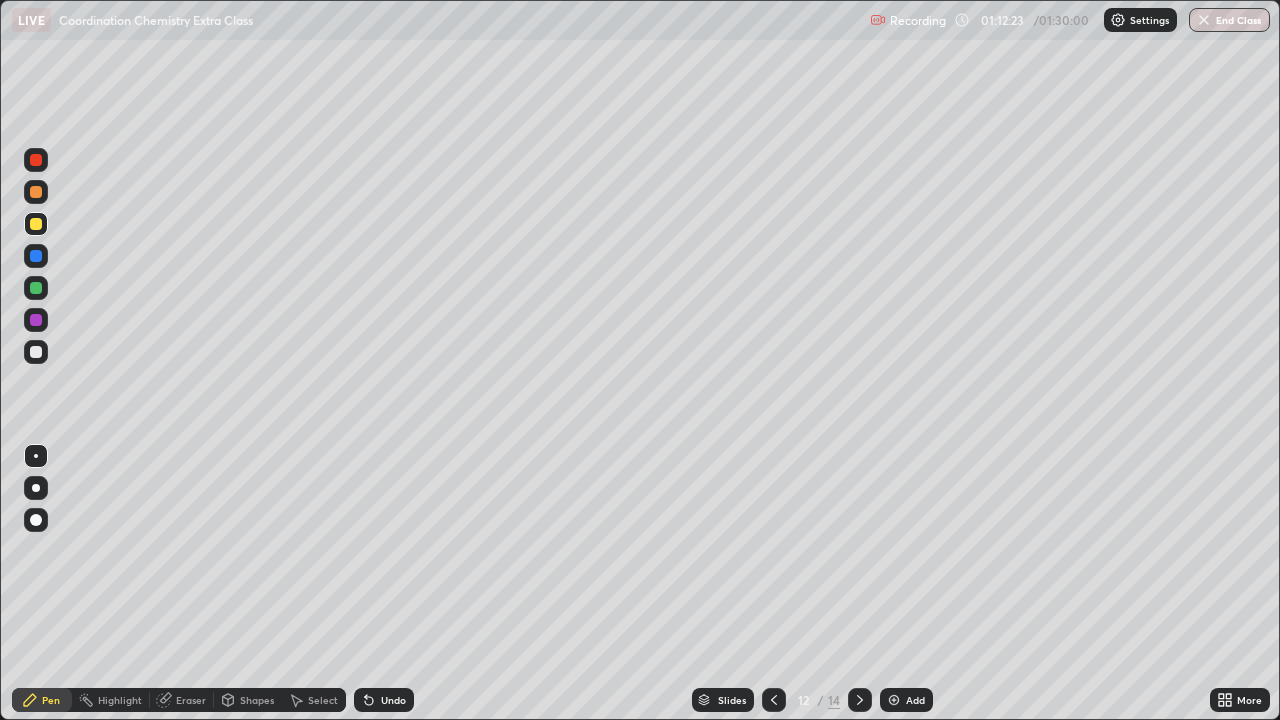 click at bounding box center [36, 352] 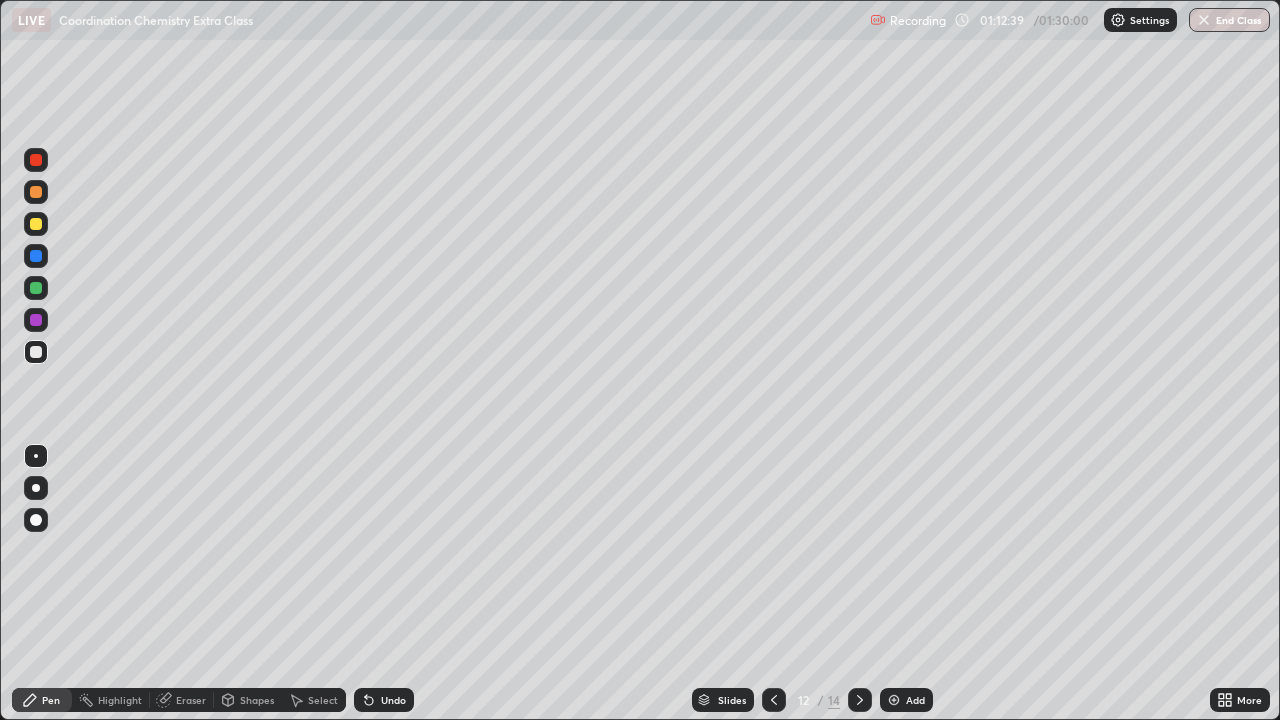 click at bounding box center (36, 192) 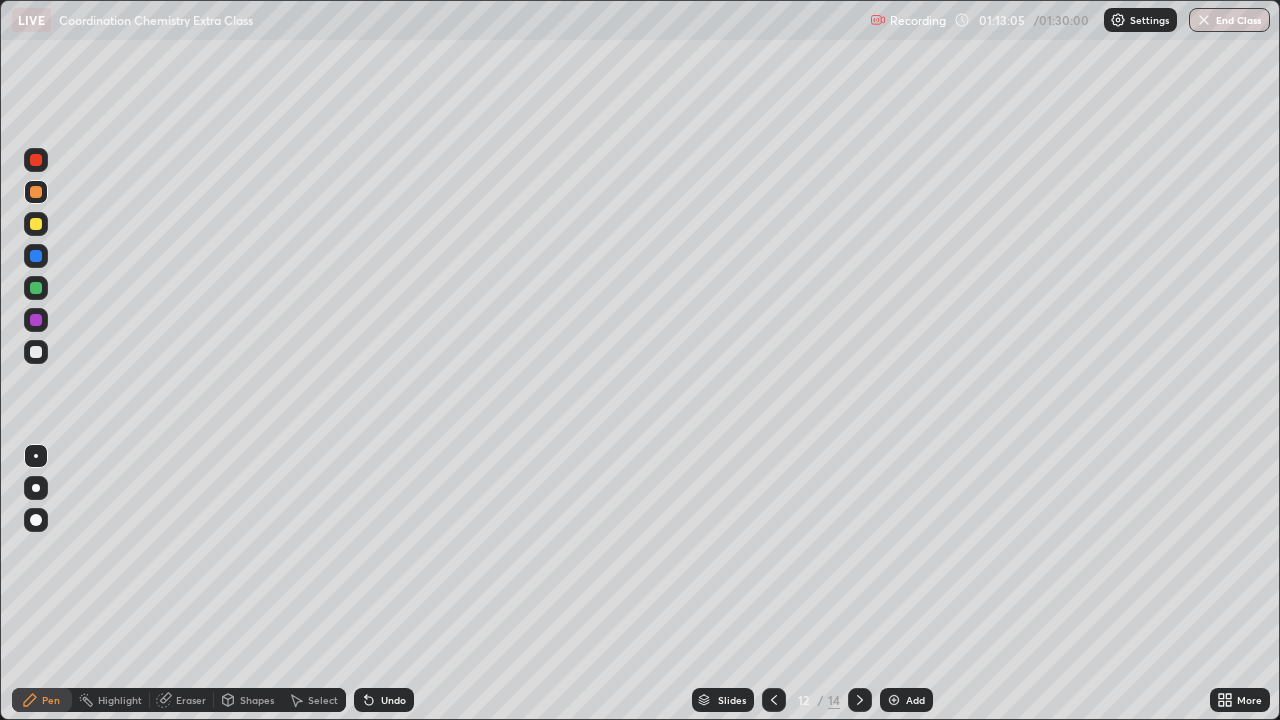 click at bounding box center (36, 224) 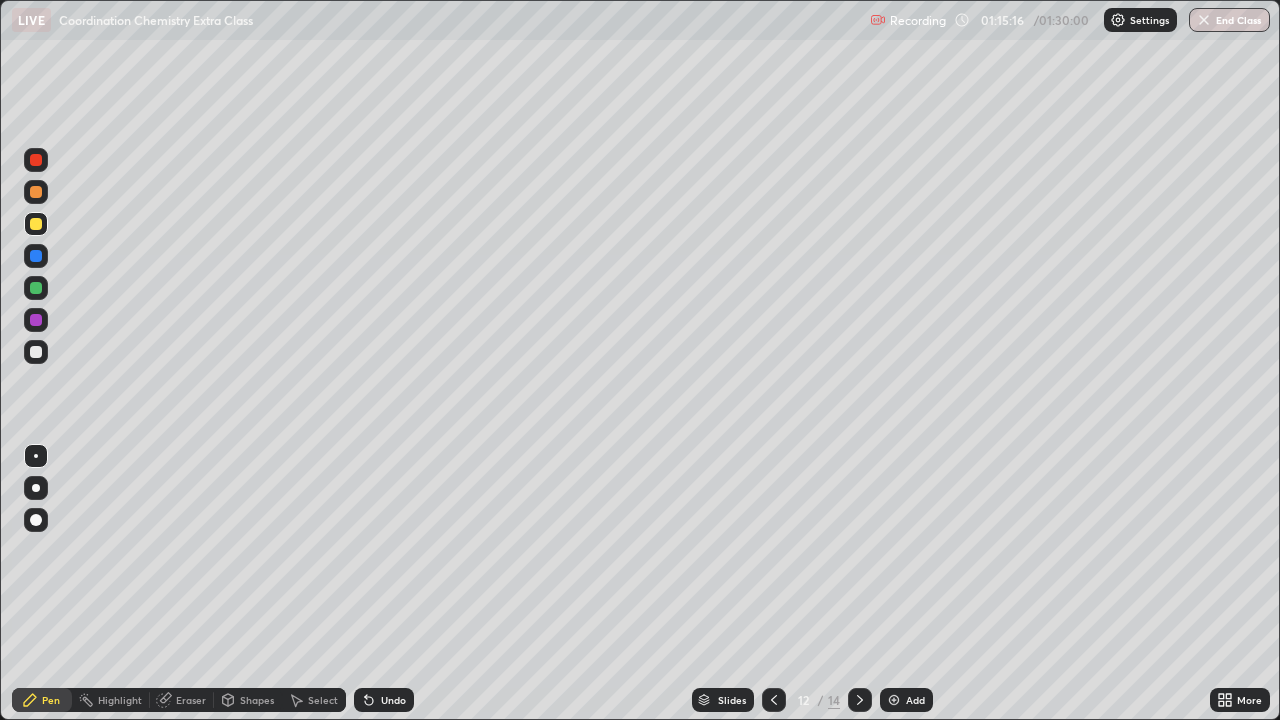 click at bounding box center [36, 192] 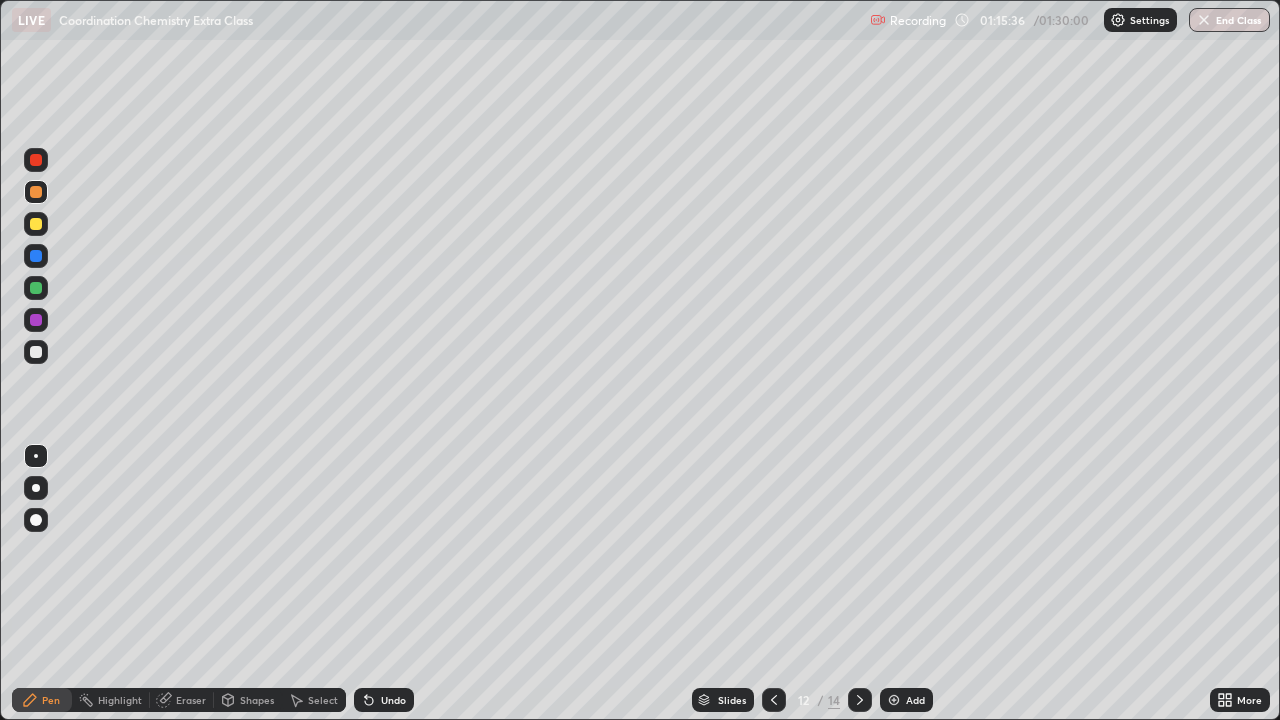 click on "Undo" at bounding box center (393, 700) 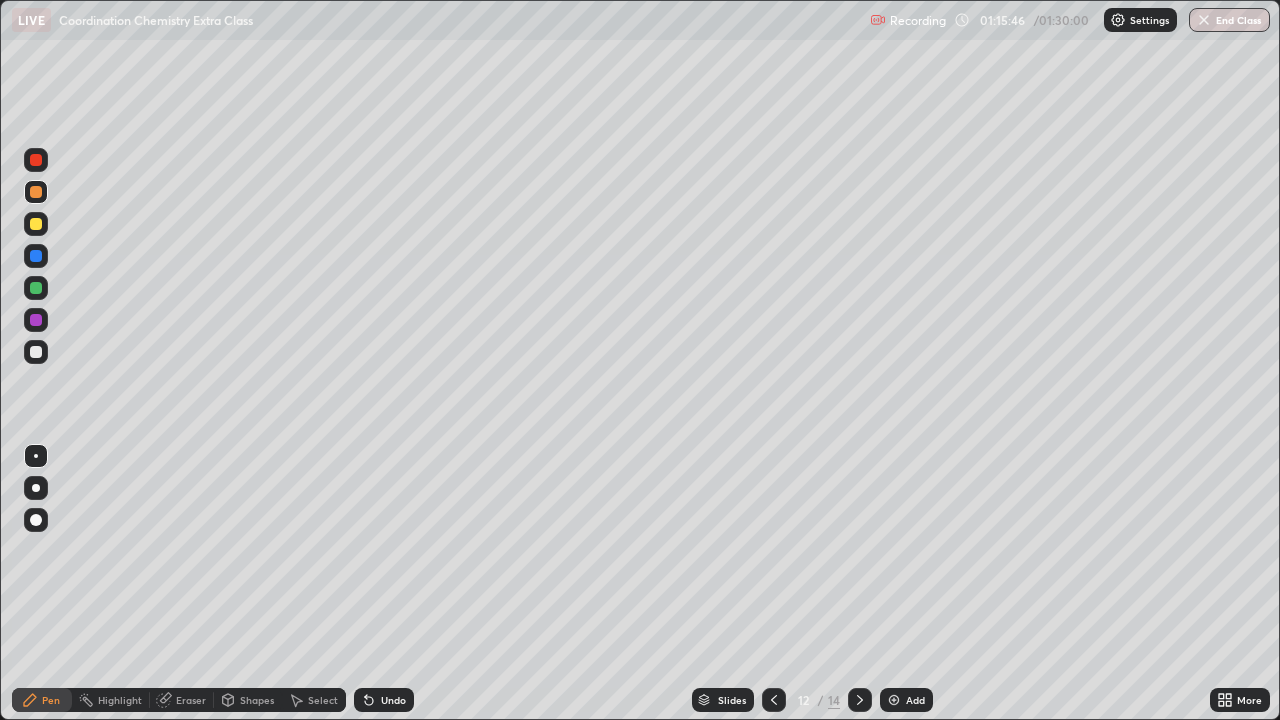 click on "Eraser" at bounding box center [191, 700] 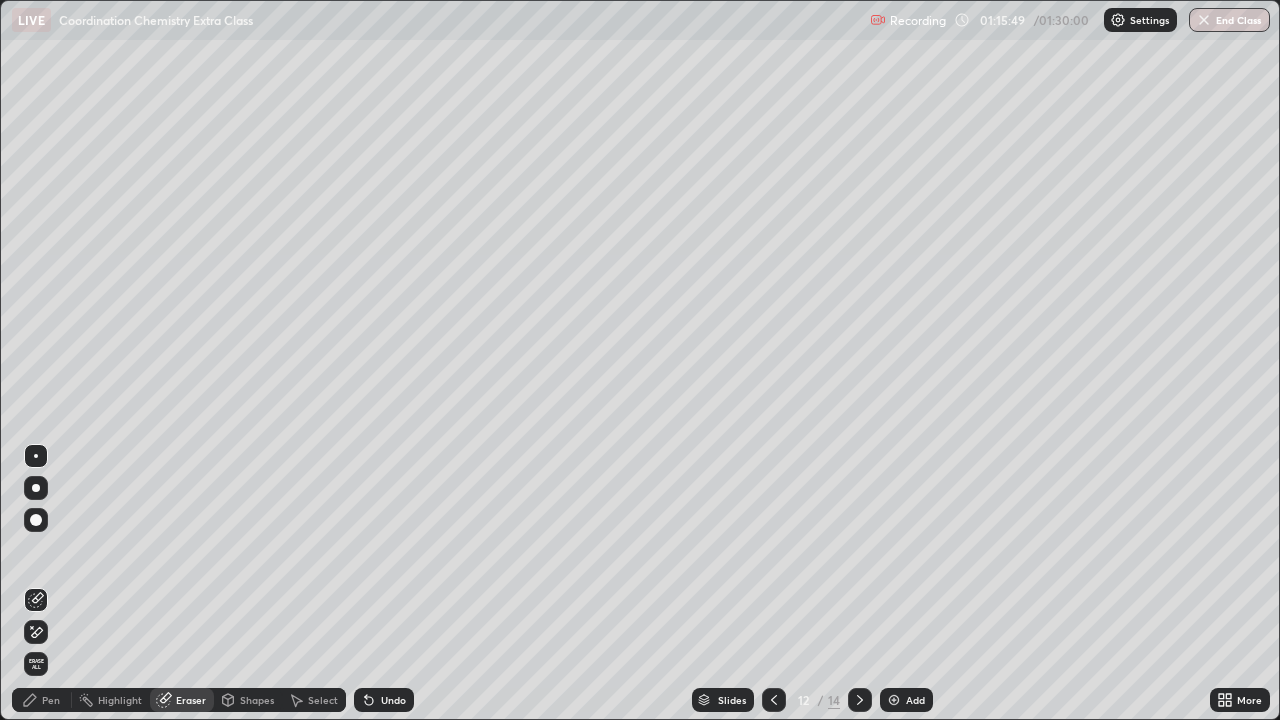 click on "Pen" at bounding box center (42, 700) 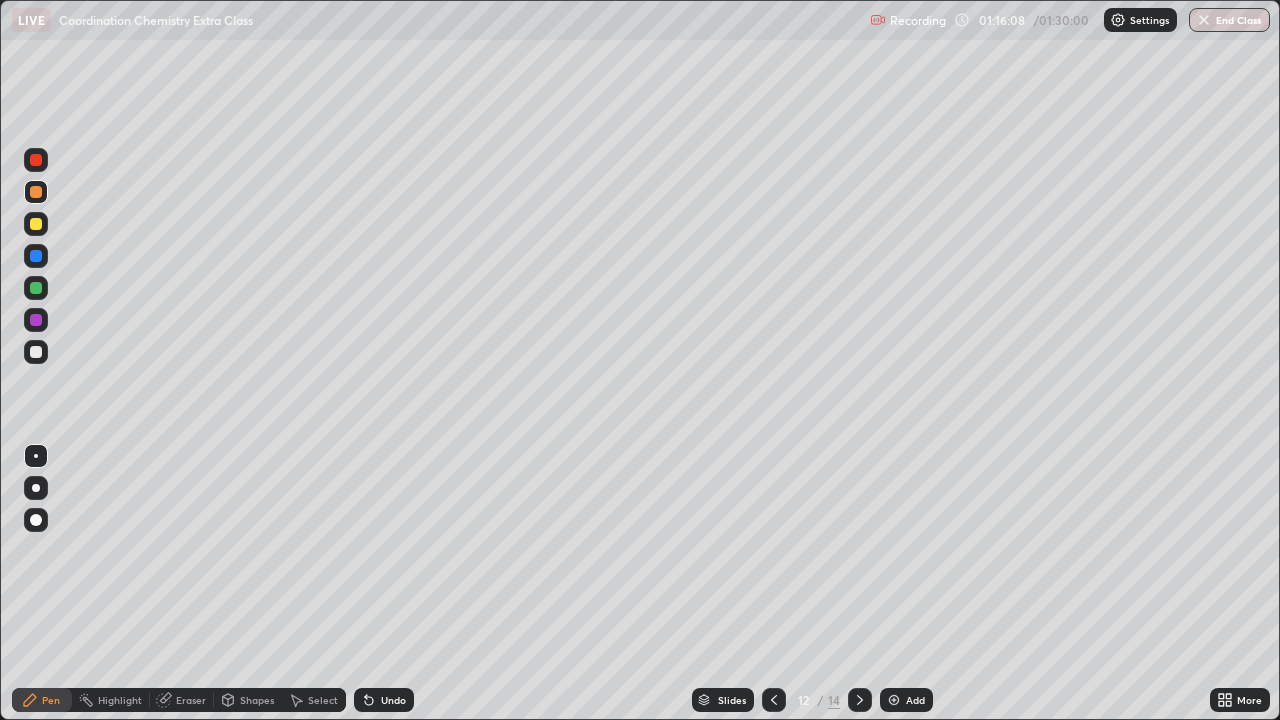 click at bounding box center [36, 288] 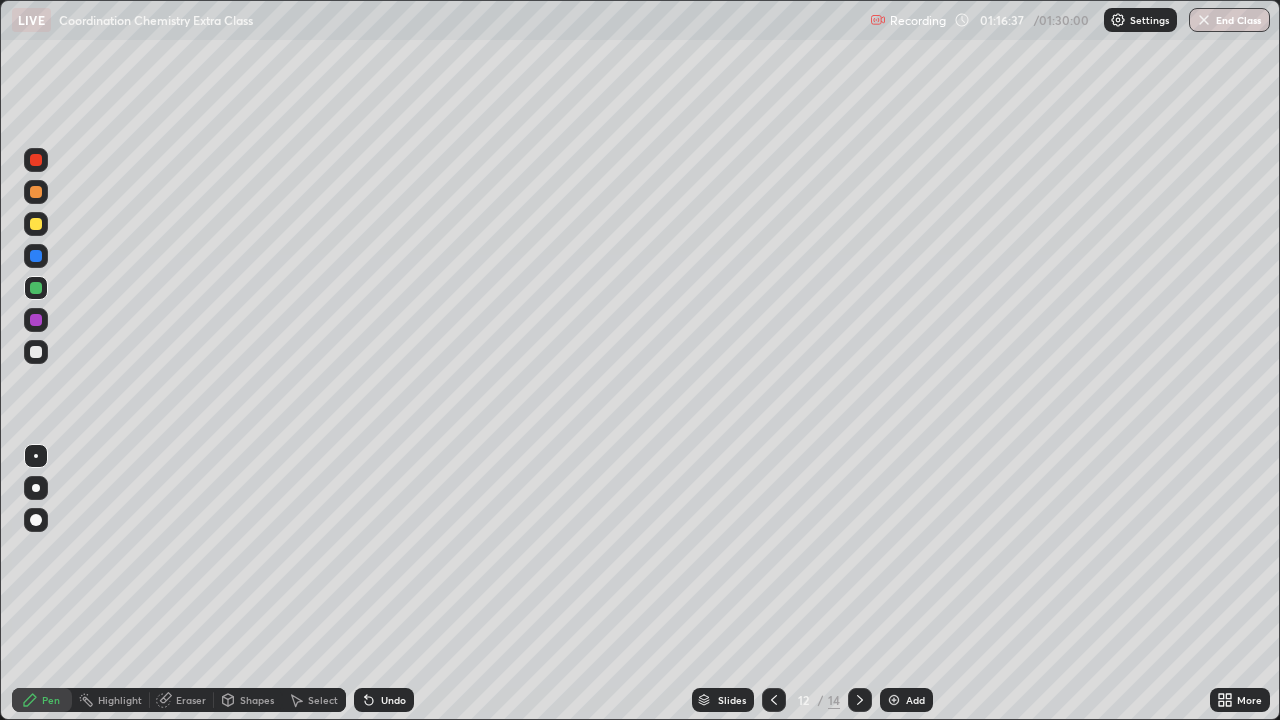 click at bounding box center (36, 352) 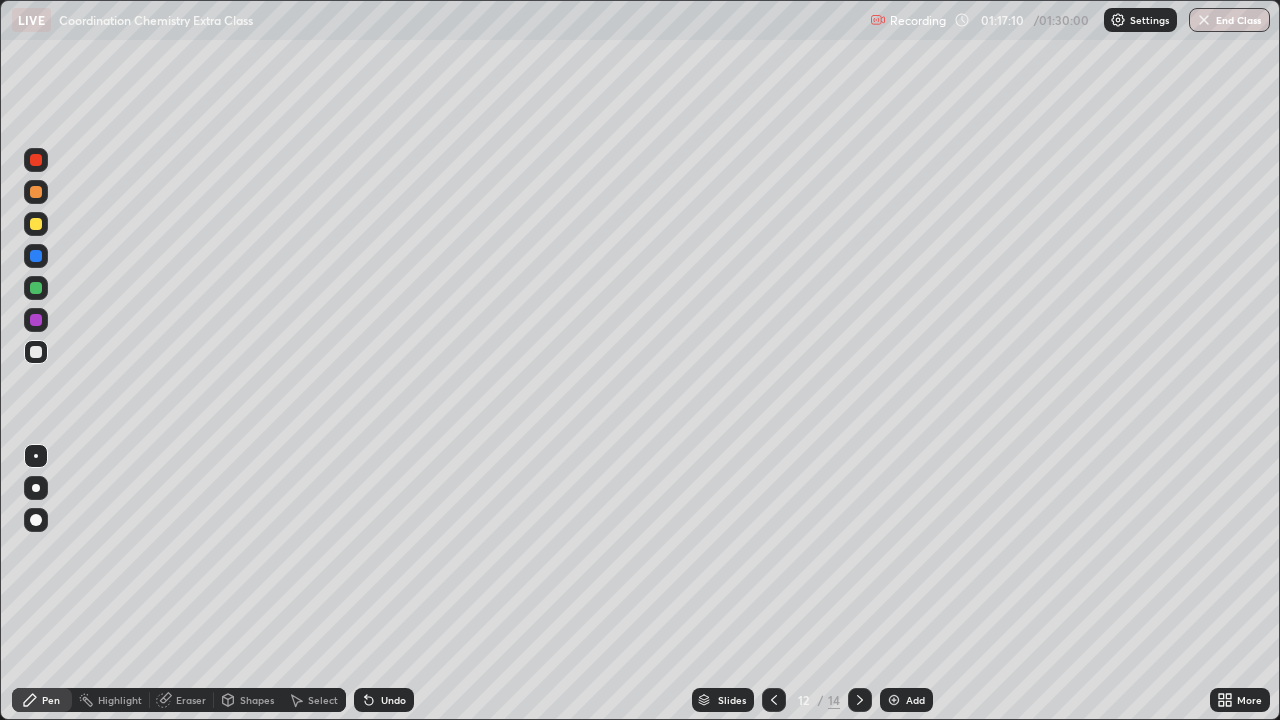 click at bounding box center [36, 352] 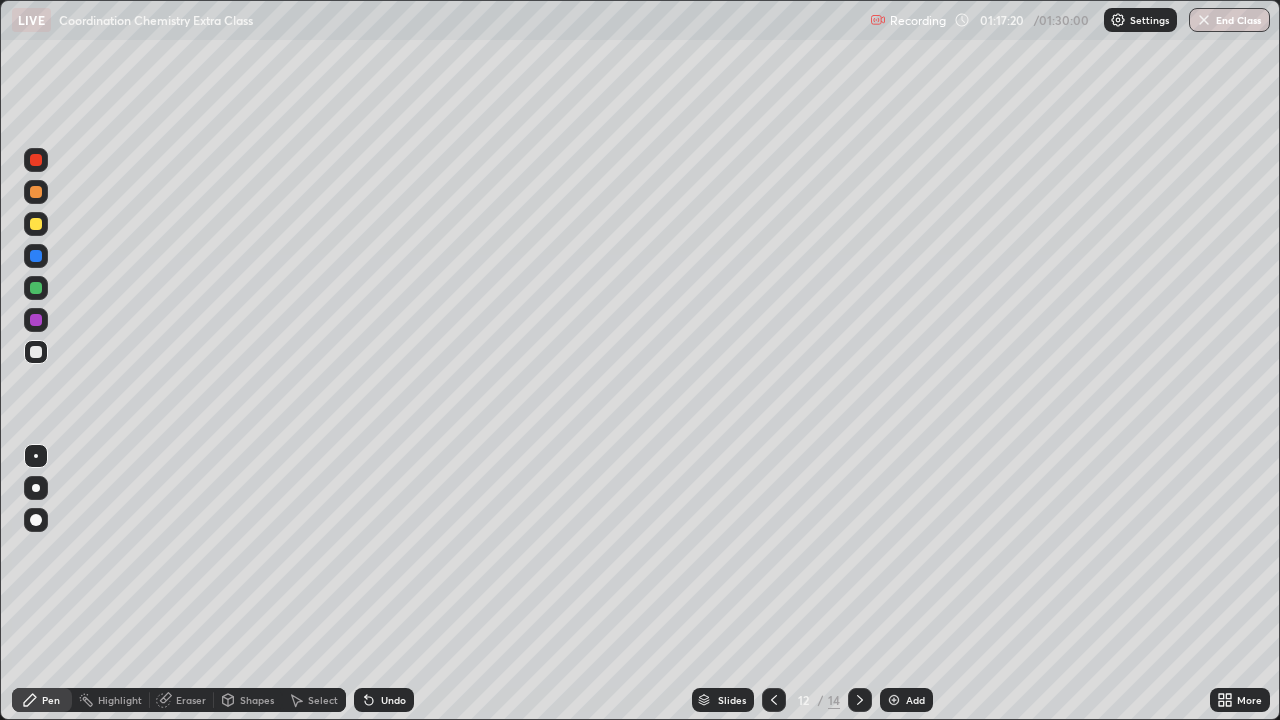 click at bounding box center (36, 352) 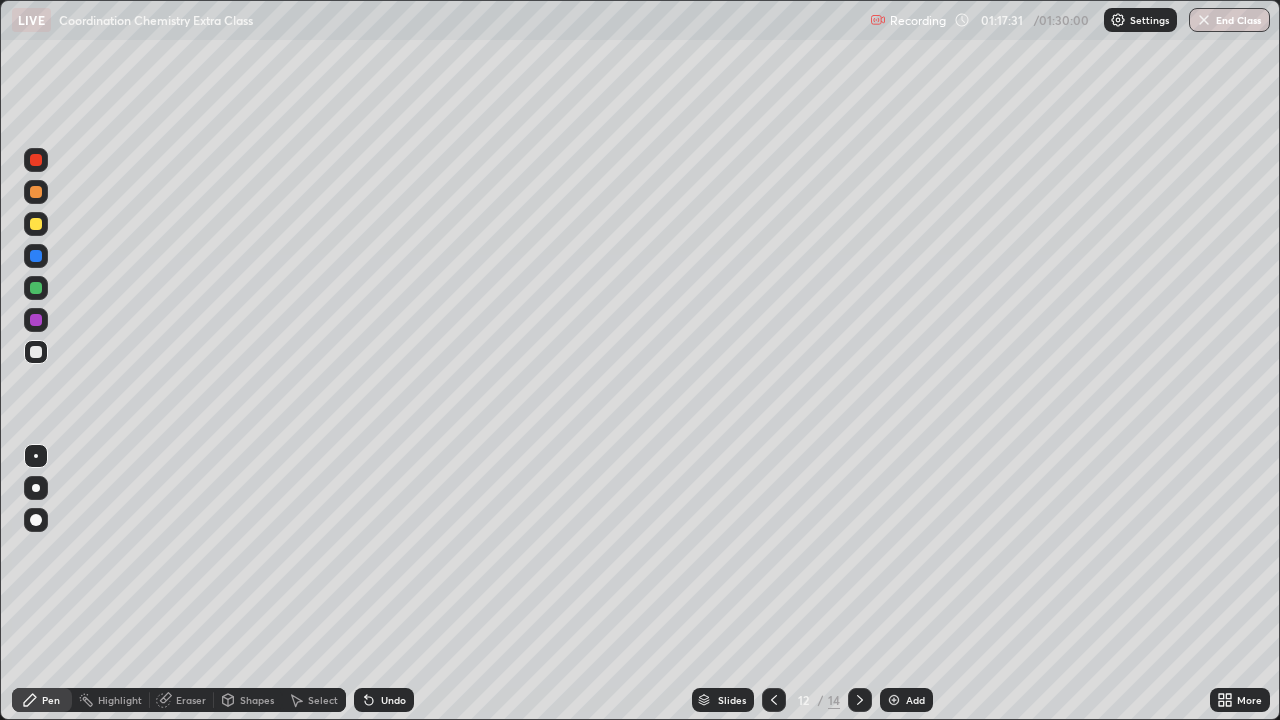 click at bounding box center [894, 700] 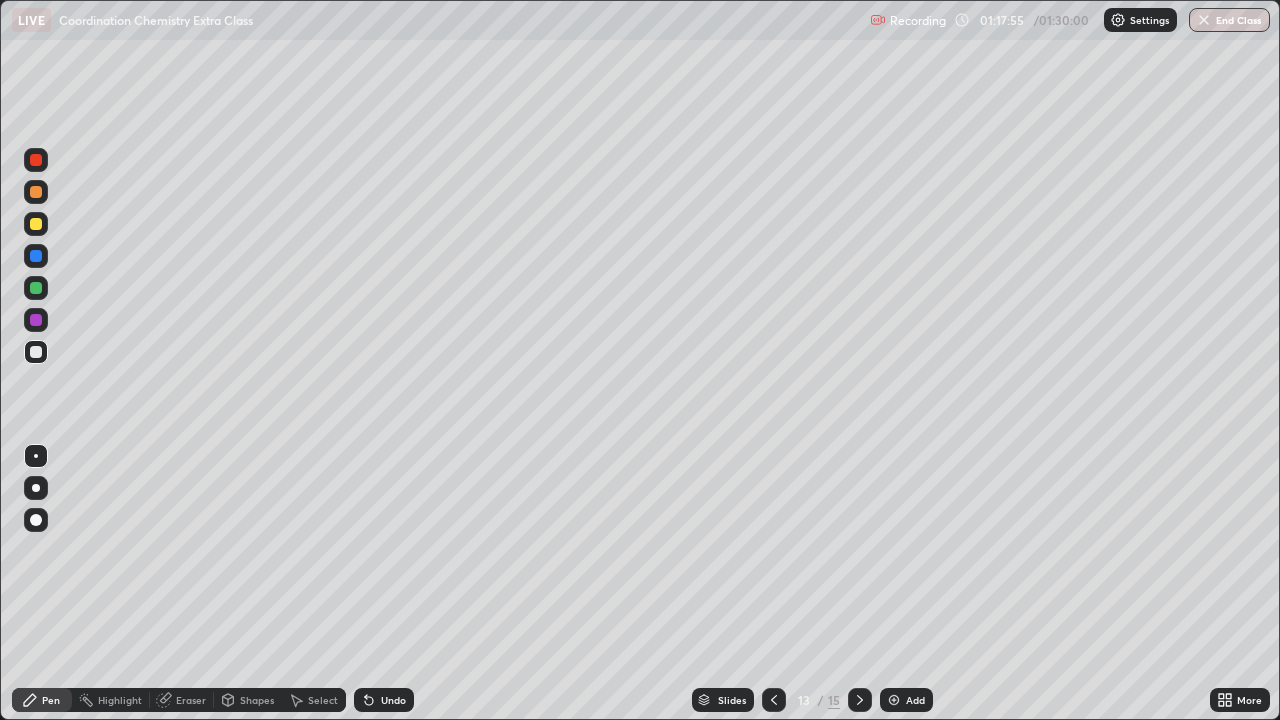 click at bounding box center [36, 224] 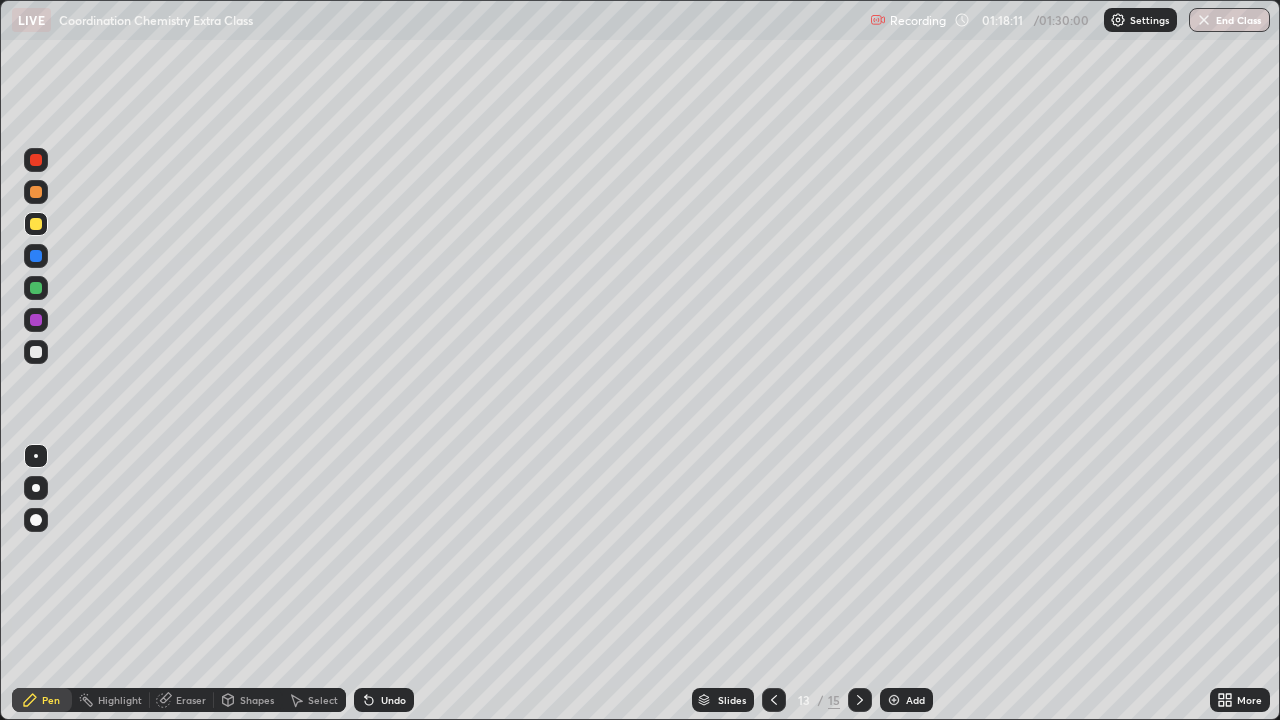 click at bounding box center (36, 352) 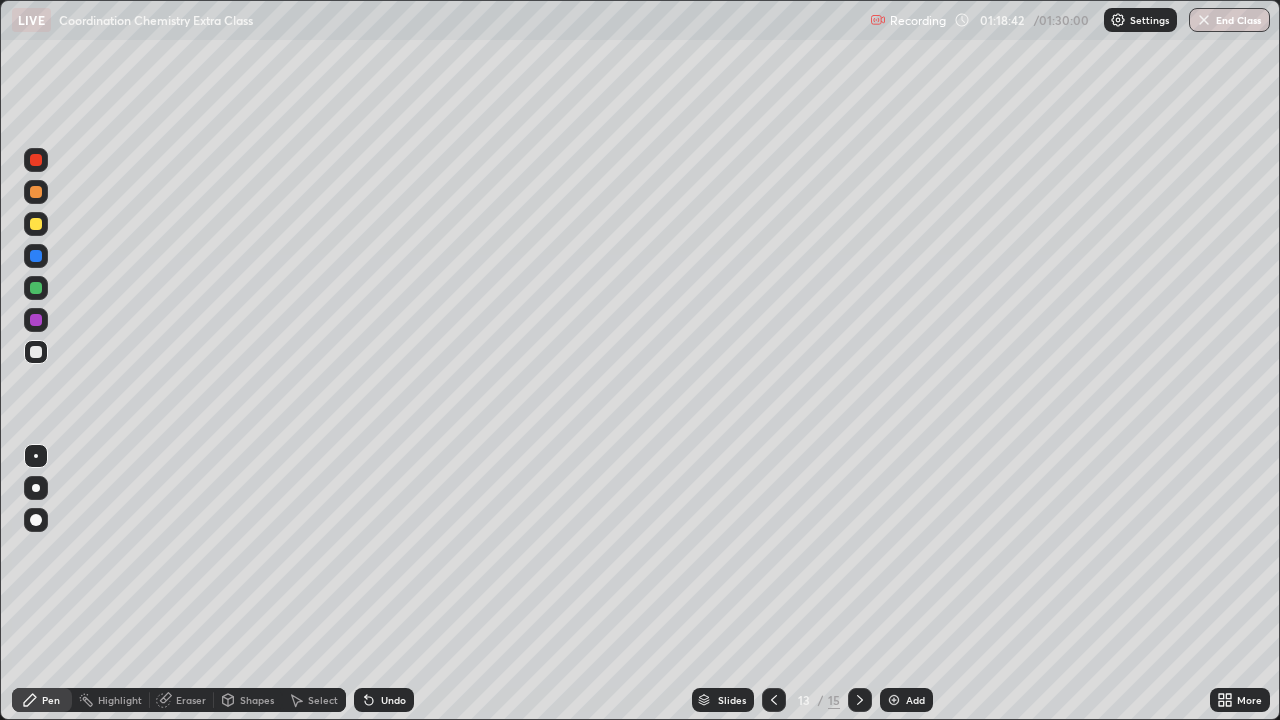 click at bounding box center [36, 224] 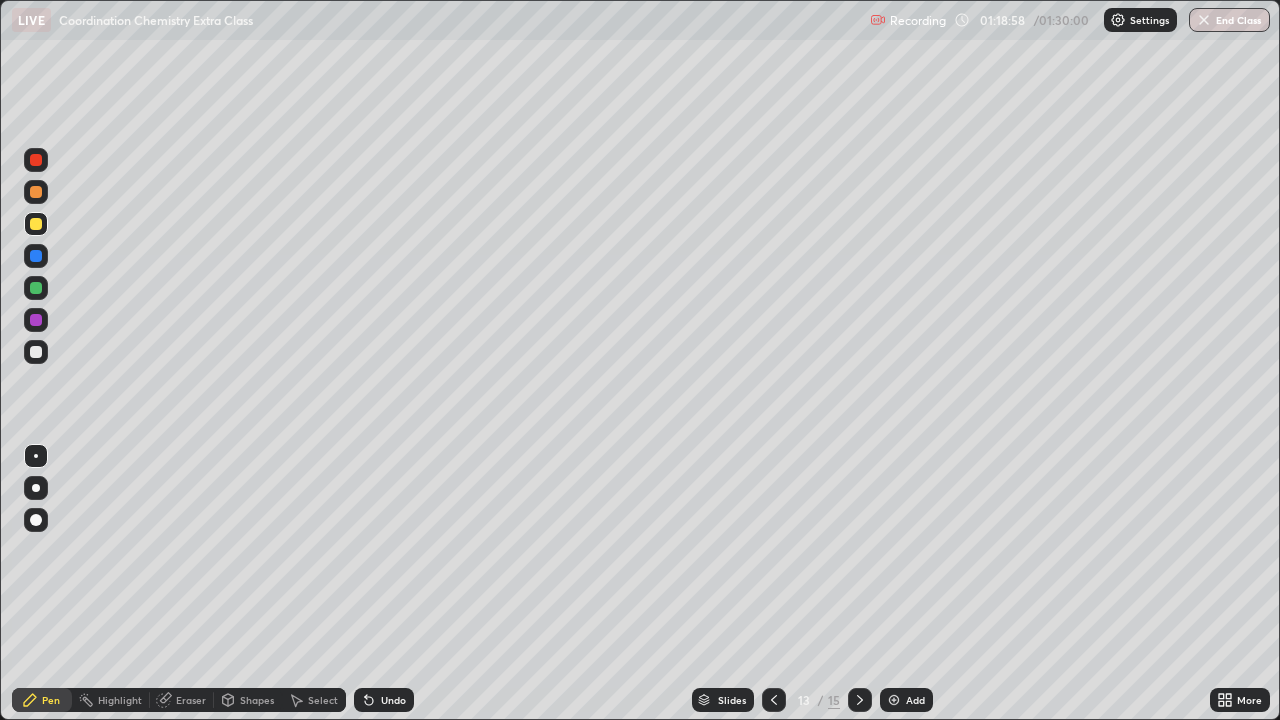 click at bounding box center [36, 288] 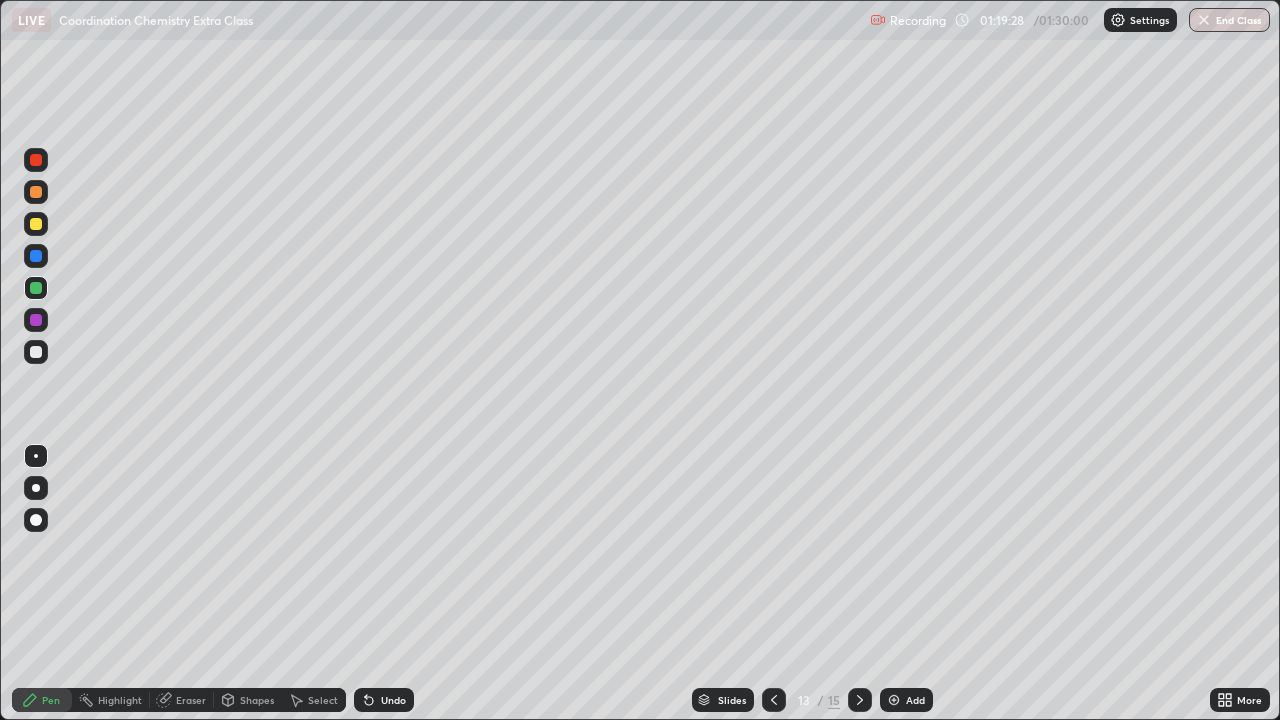 click at bounding box center (36, 192) 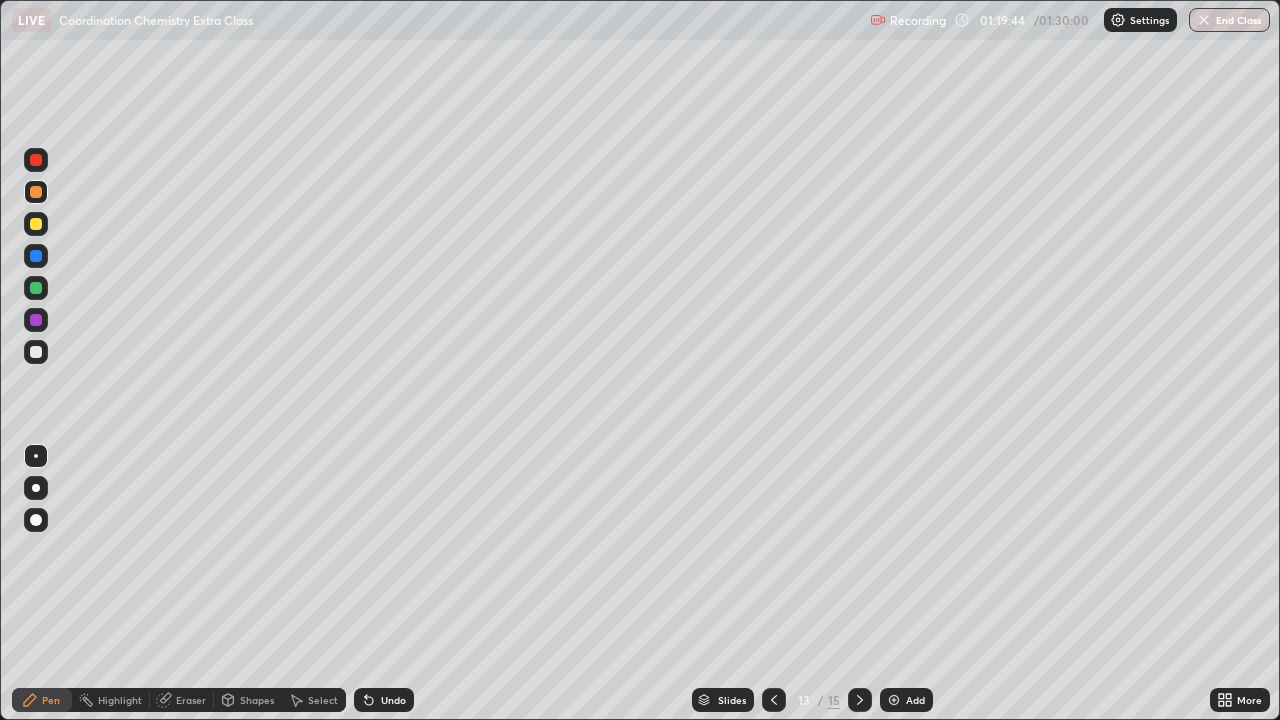click at bounding box center (36, 352) 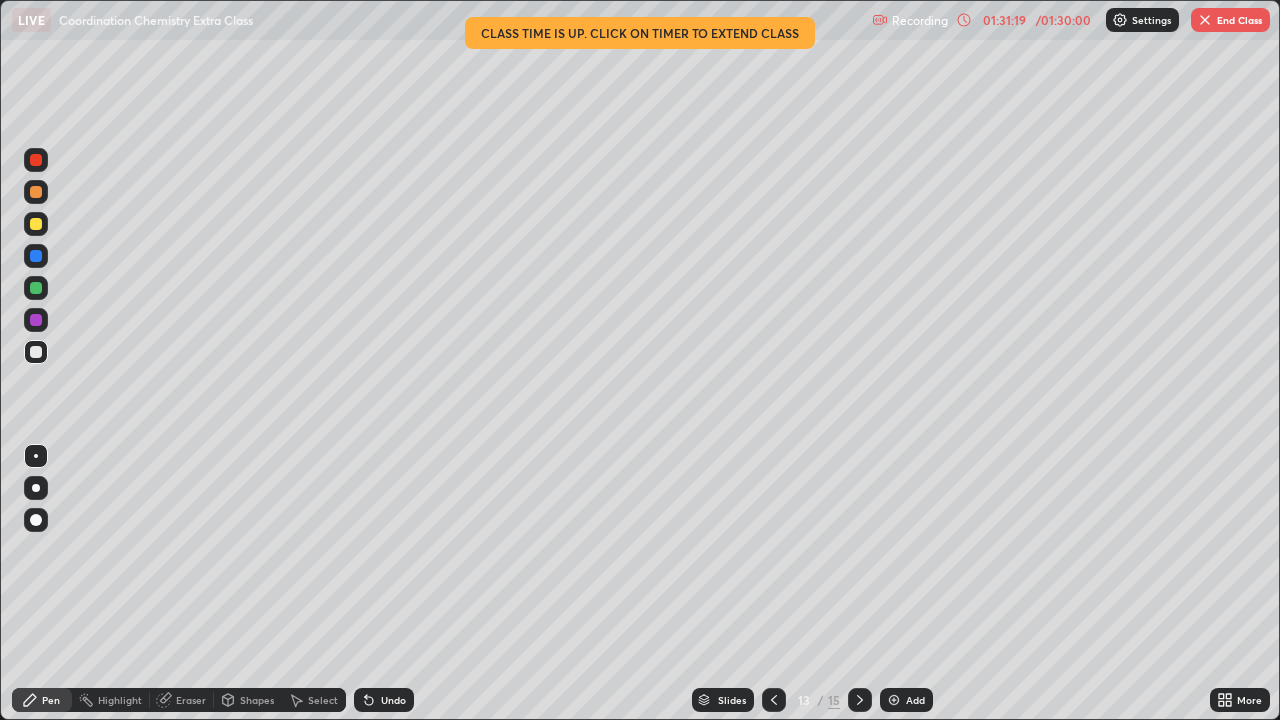 click at bounding box center (1205, 20) 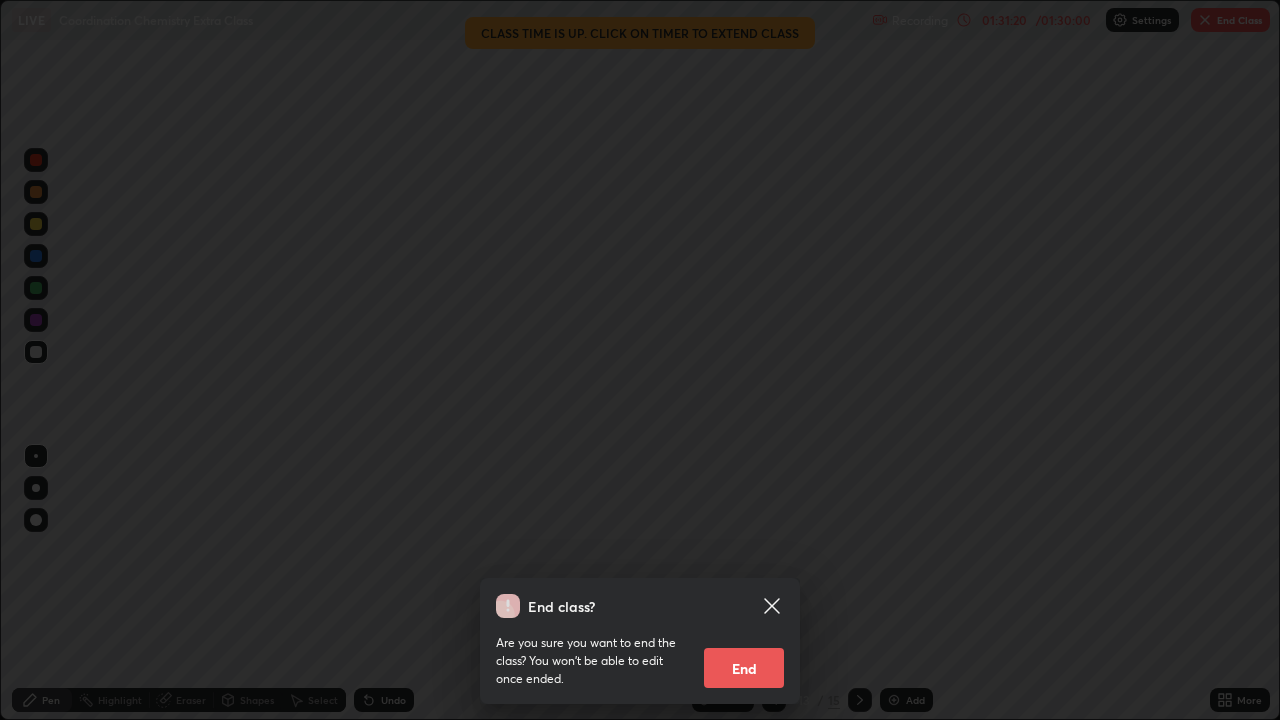 click on "End" at bounding box center (744, 668) 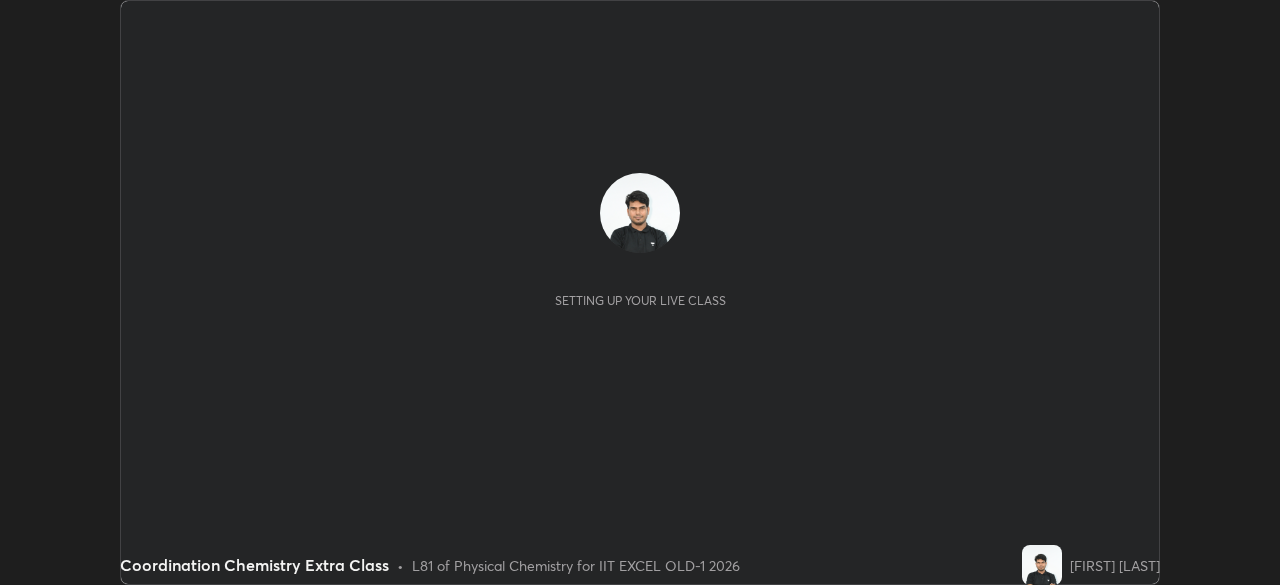 scroll, scrollTop: 0, scrollLeft: 0, axis: both 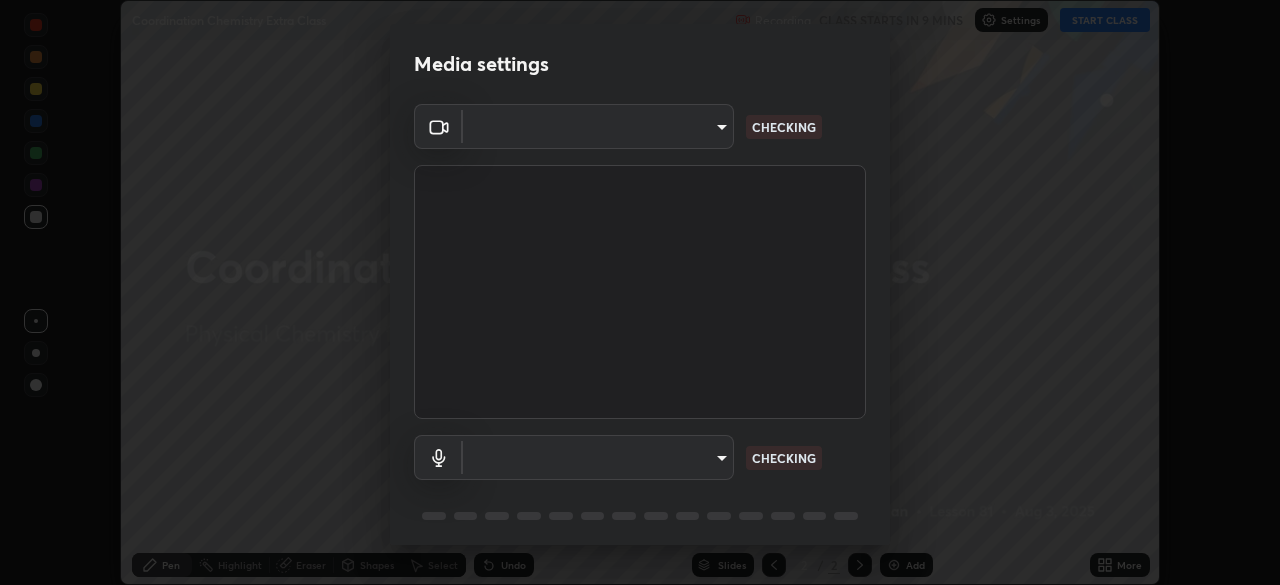 click on "Erase all Coordination Chemistry Extra Class Recording CLASS STARTS IN 9 MINS Settings START CLASS Setting up your live class Coordination Chemistry Extra Class • L81 of Physical Chemistry for IIT EXCEL OLD-1 2026 [FIRST] [LAST] Pen Highlight Eraser Shapes Select Undo Slides 2 / 2 Add More No doubts shared Encourage your learners to ask a doubt for better clarity Report an issue Reason for reporting Buffering Chat not working Audio - Video sync issue Educator video quality low ​ Attach an image Report Media settings ​ CHECKING ​ CHECKING 1 / 5 Next" at bounding box center [640, 292] 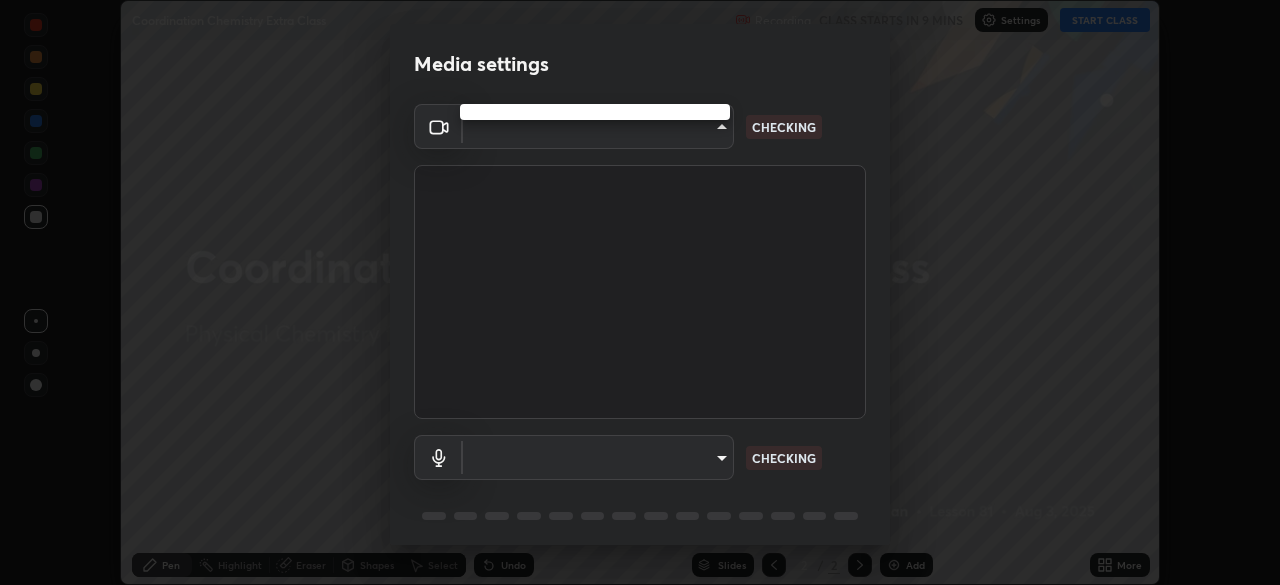 click at bounding box center (640, 292) 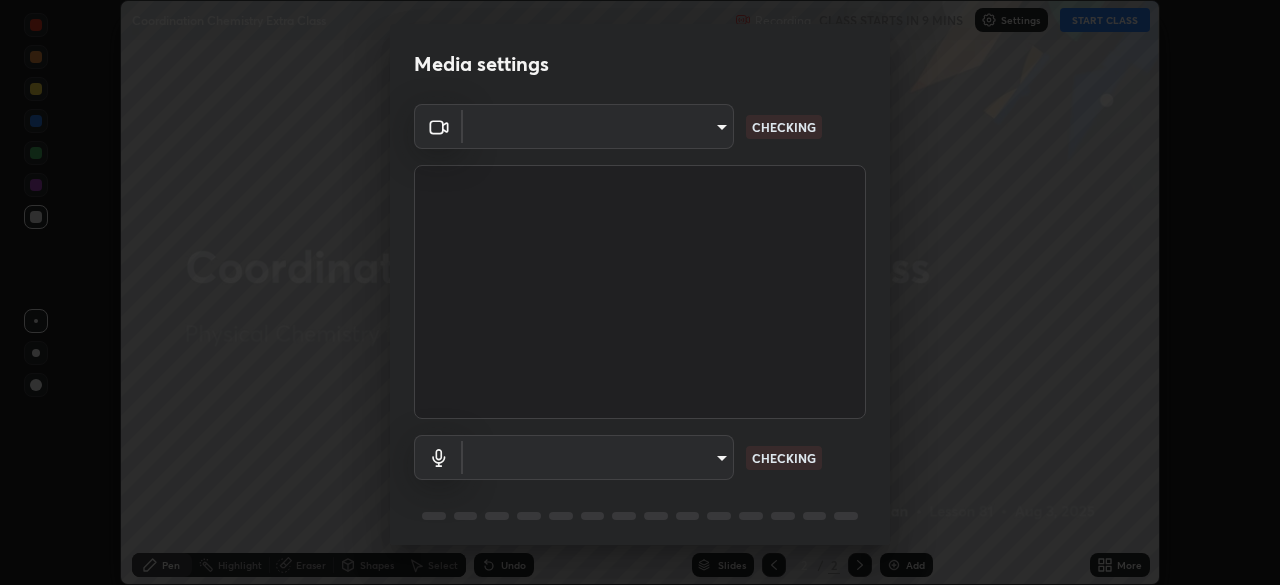 type on "[HASH]" 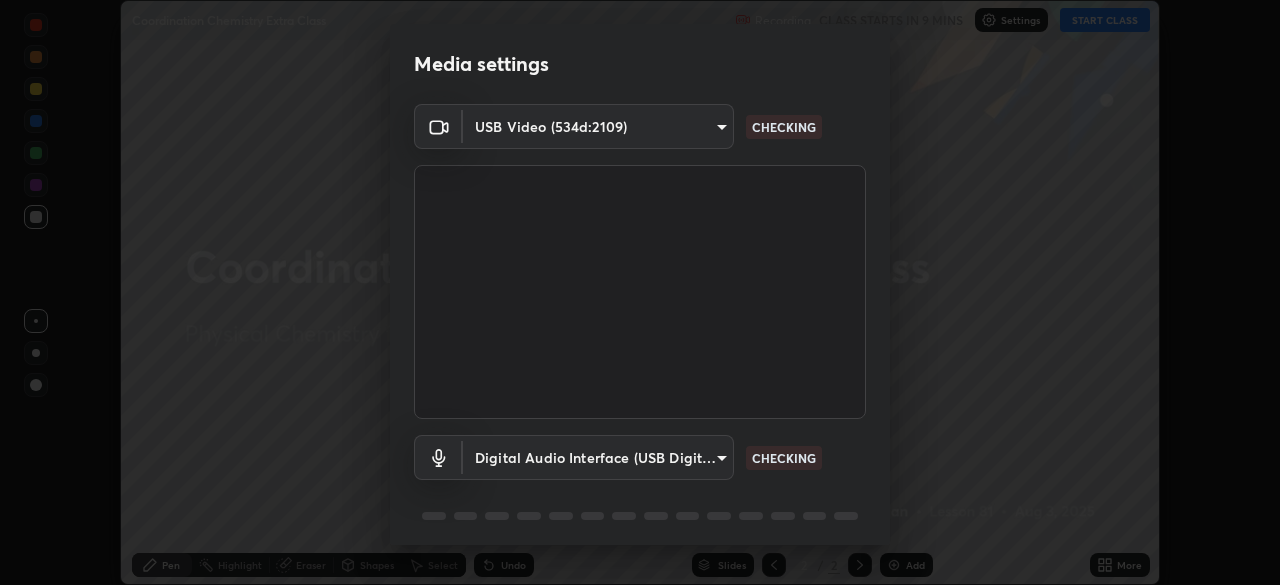 scroll, scrollTop: 71, scrollLeft: 0, axis: vertical 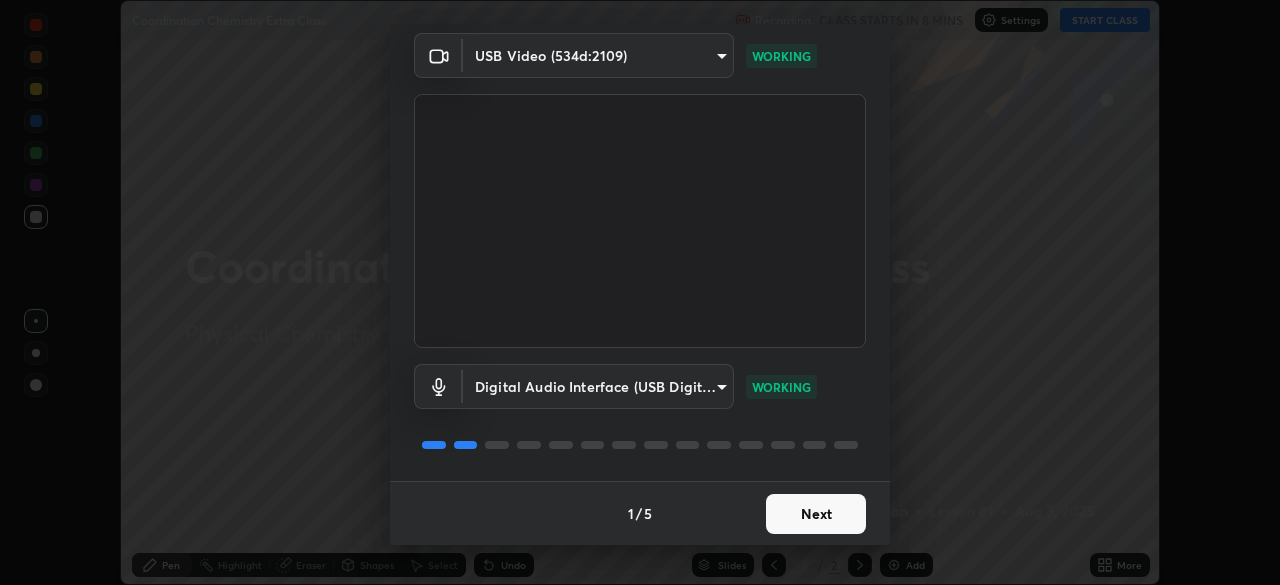 click on "Next" at bounding box center (816, 514) 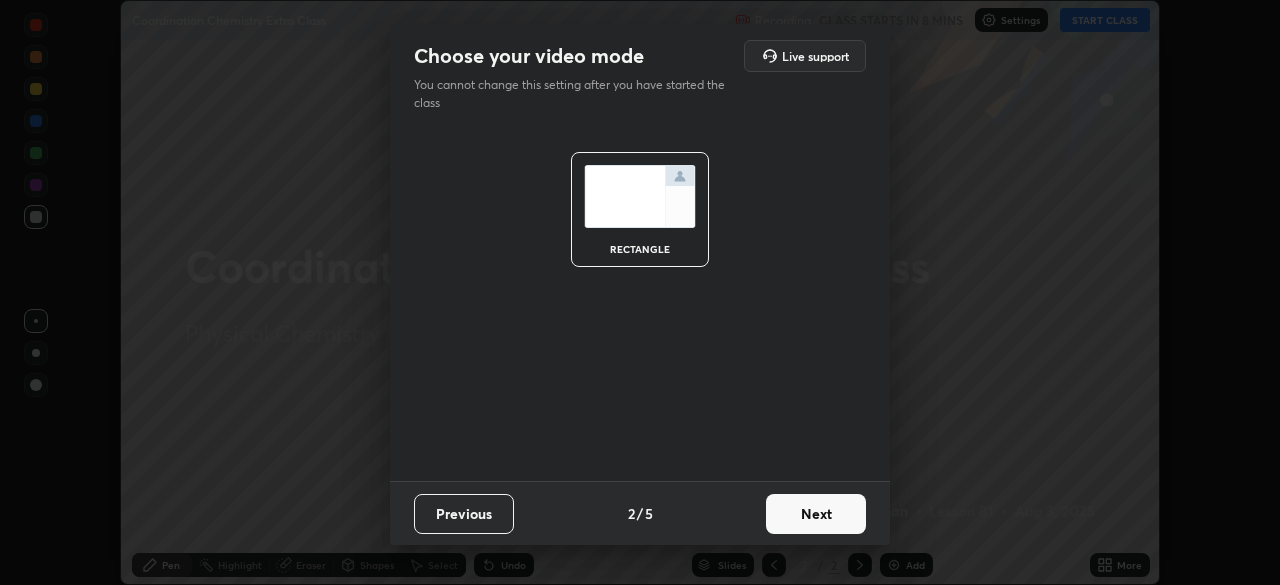 scroll, scrollTop: 0, scrollLeft: 0, axis: both 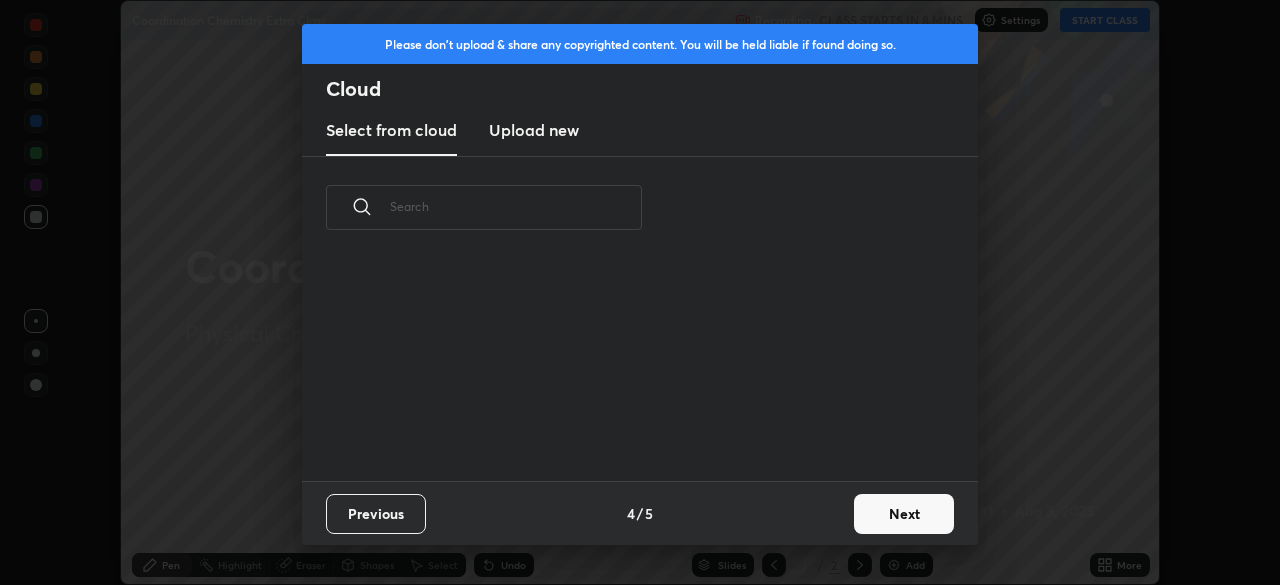 click on "Next" at bounding box center [904, 514] 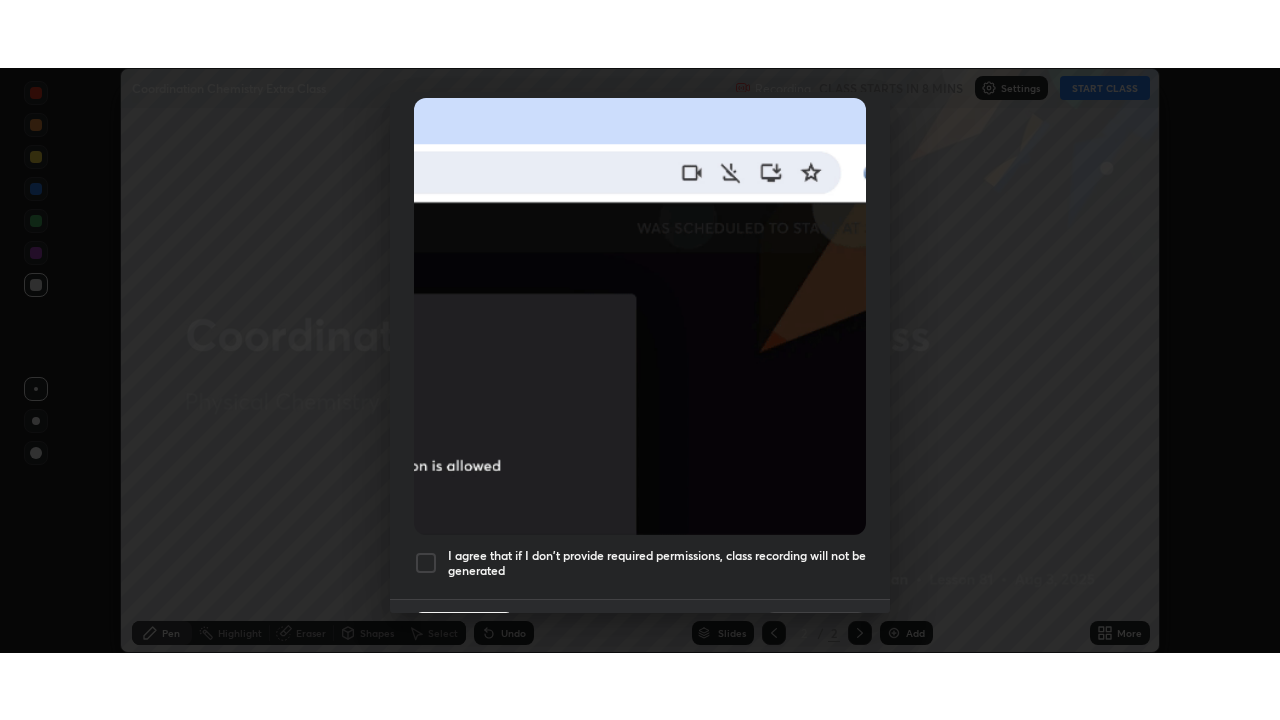 scroll, scrollTop: 479, scrollLeft: 0, axis: vertical 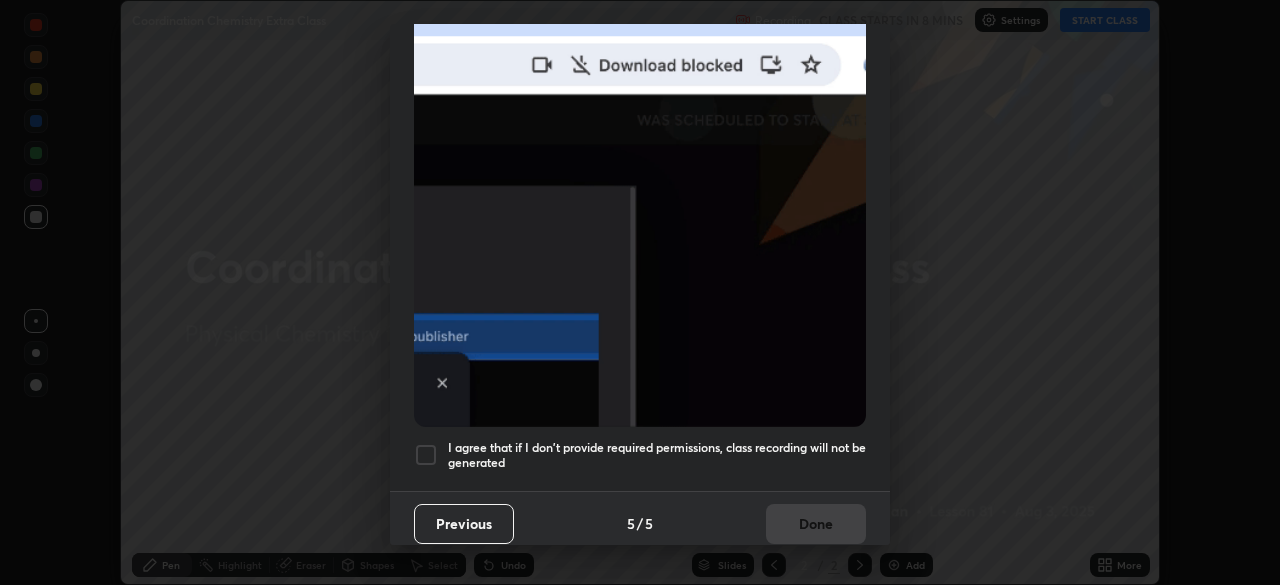 click at bounding box center [426, 455] 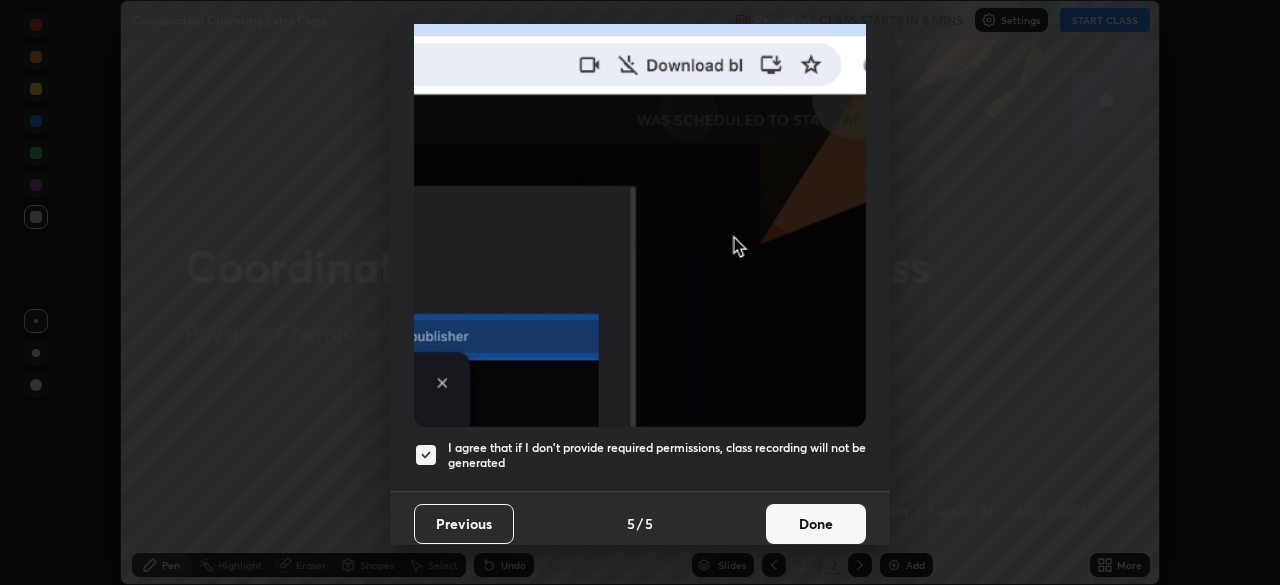 click on "Done" at bounding box center [816, 524] 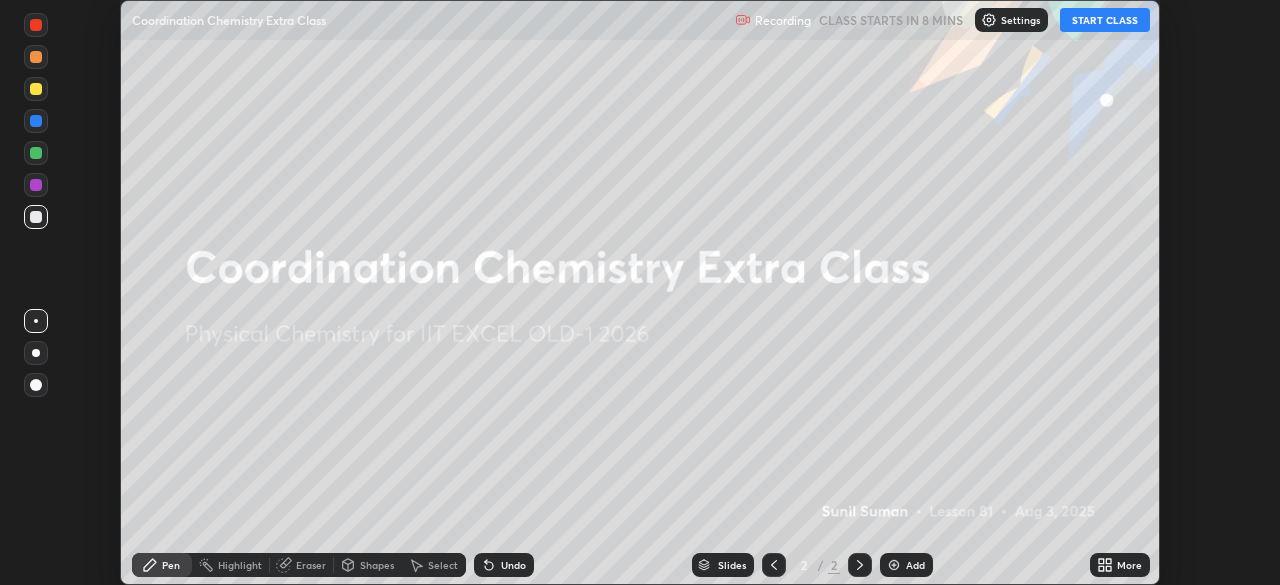 click 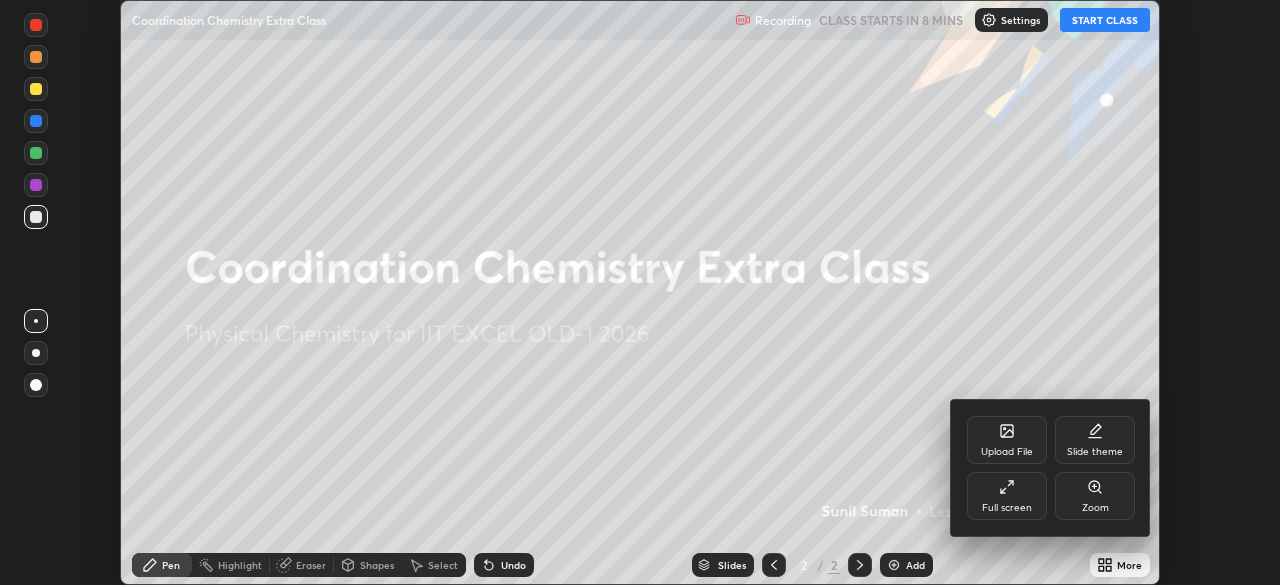 click 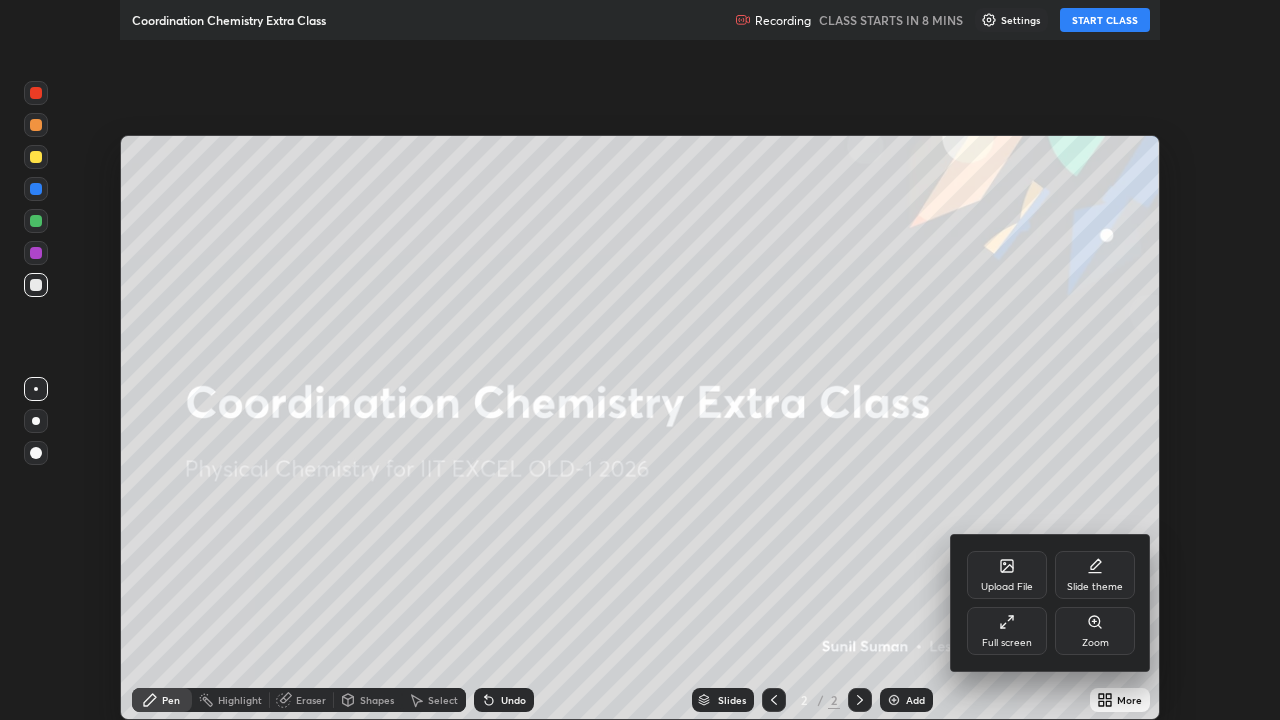 scroll, scrollTop: 99280, scrollLeft: 98720, axis: both 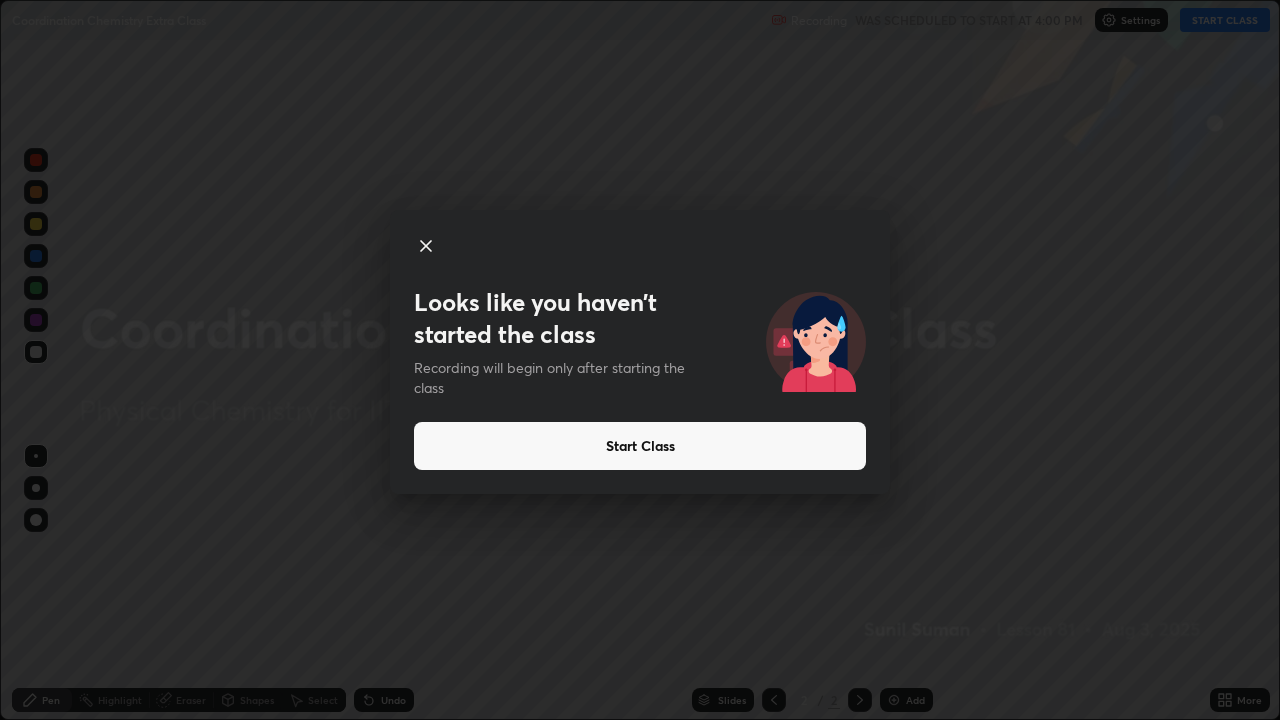 click on "Looks like you haven’t started the class Recording will begin only after starting the class Start Class" at bounding box center (640, 360) 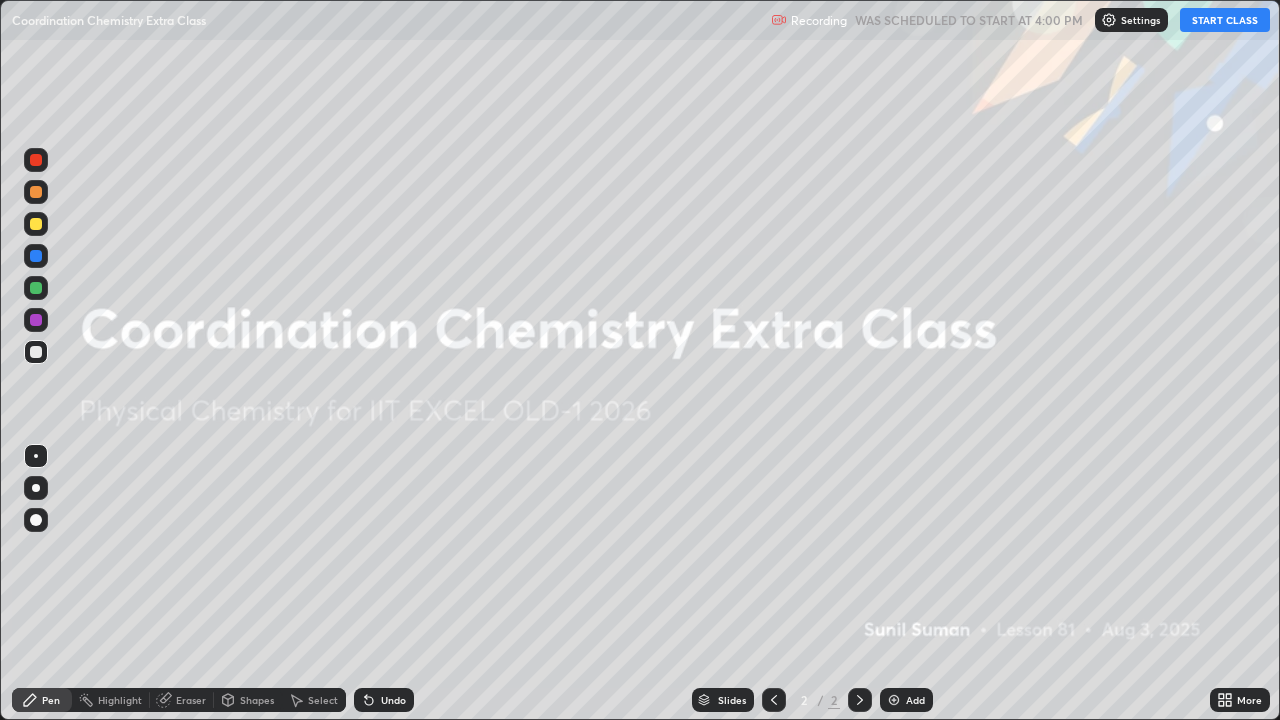 click on "START CLASS" at bounding box center (1225, 20) 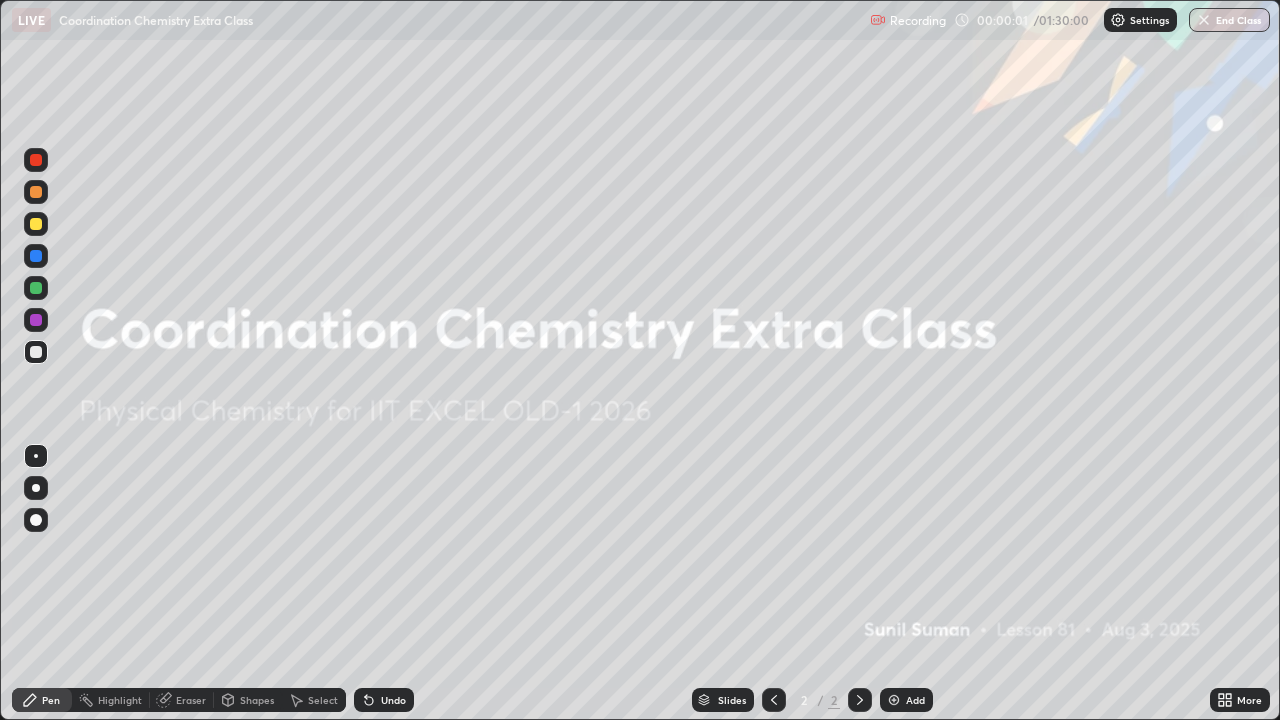 click at bounding box center [894, 700] 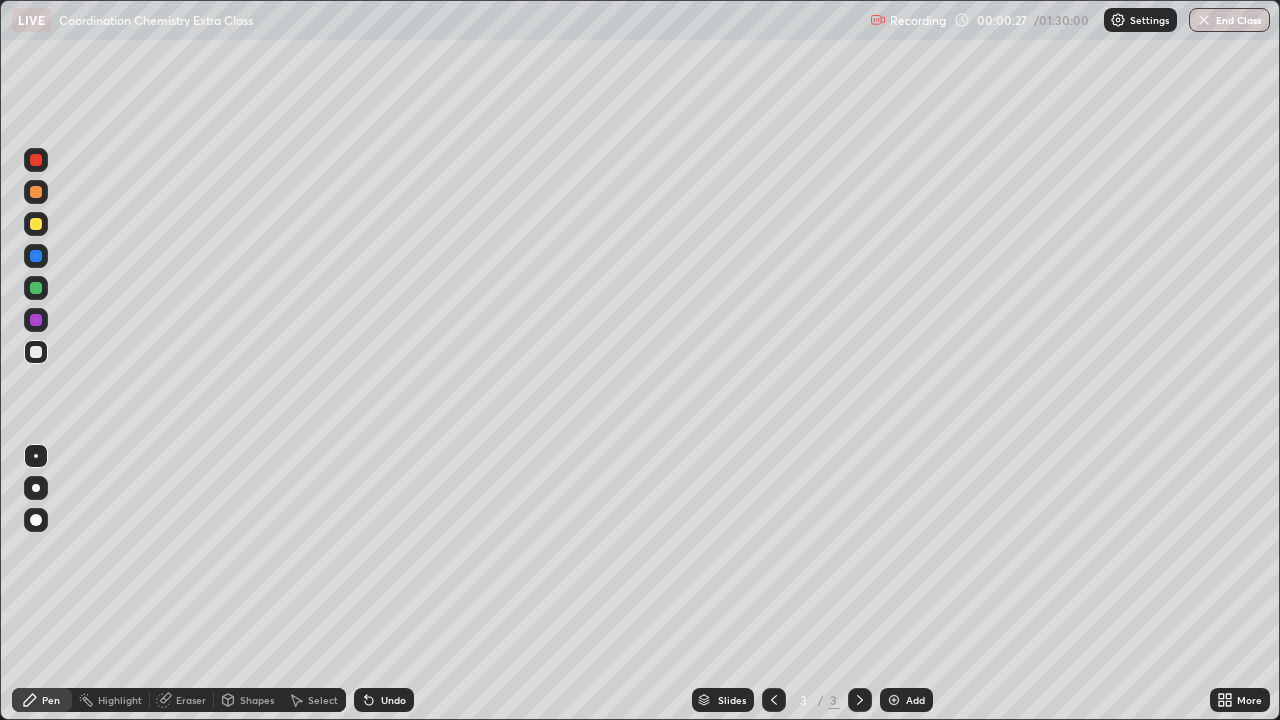 click at bounding box center (36, 352) 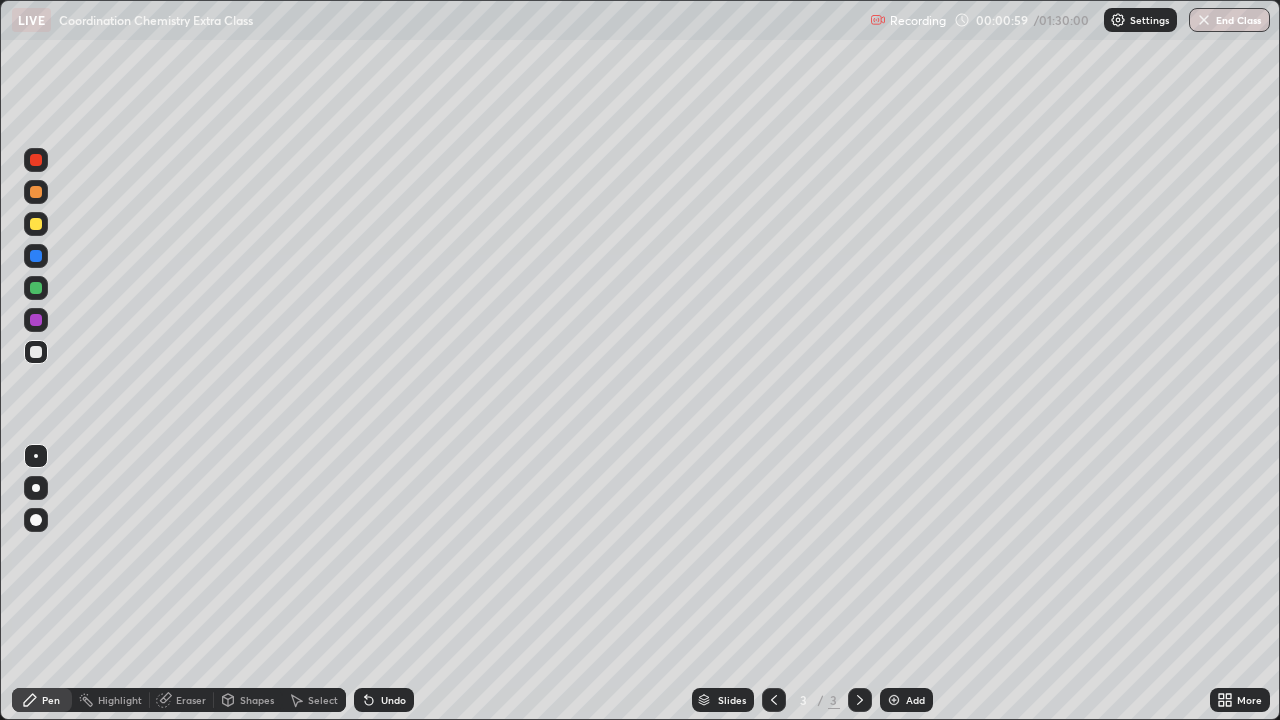click on "Eraser" at bounding box center [182, 700] 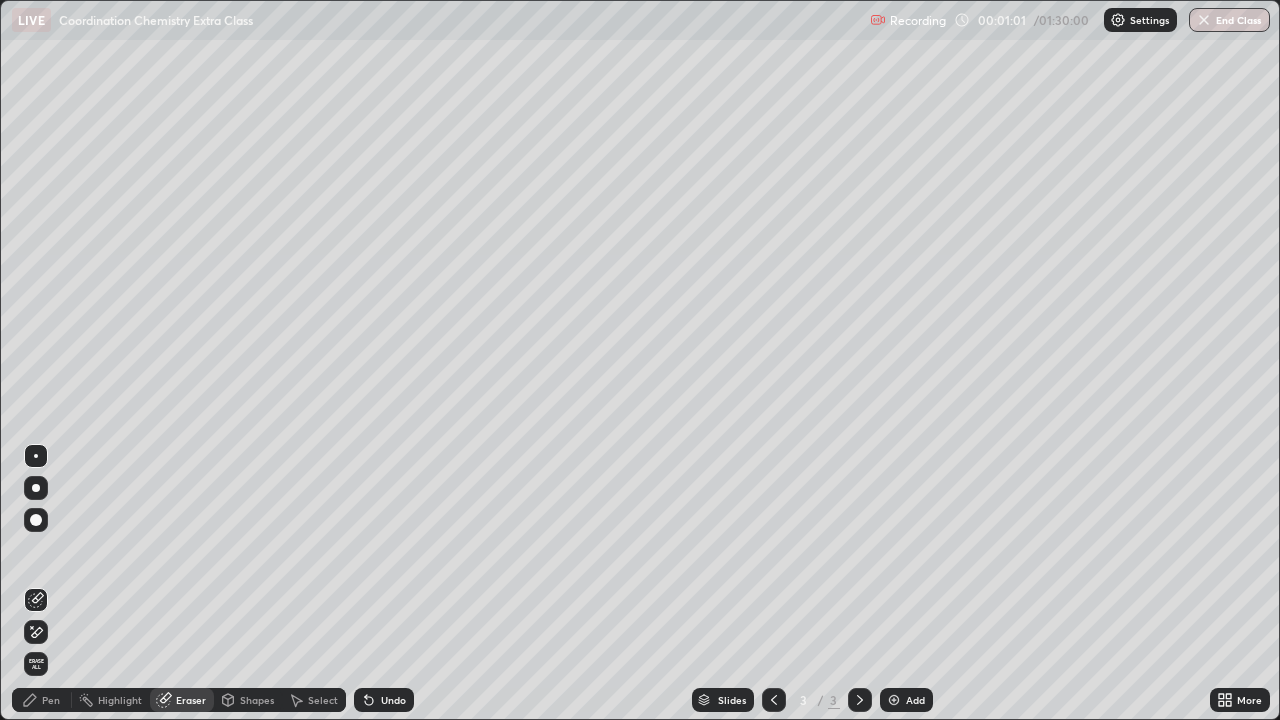 click on "Pen" at bounding box center (51, 700) 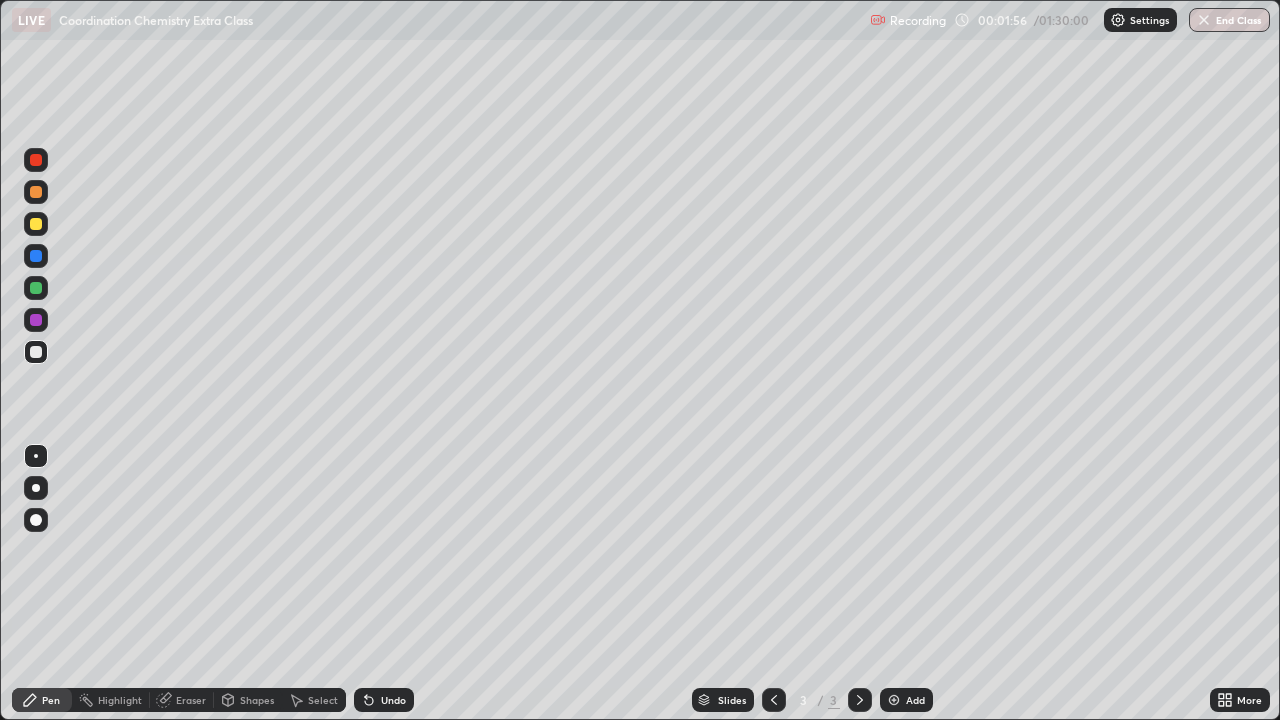 click at bounding box center (36, 224) 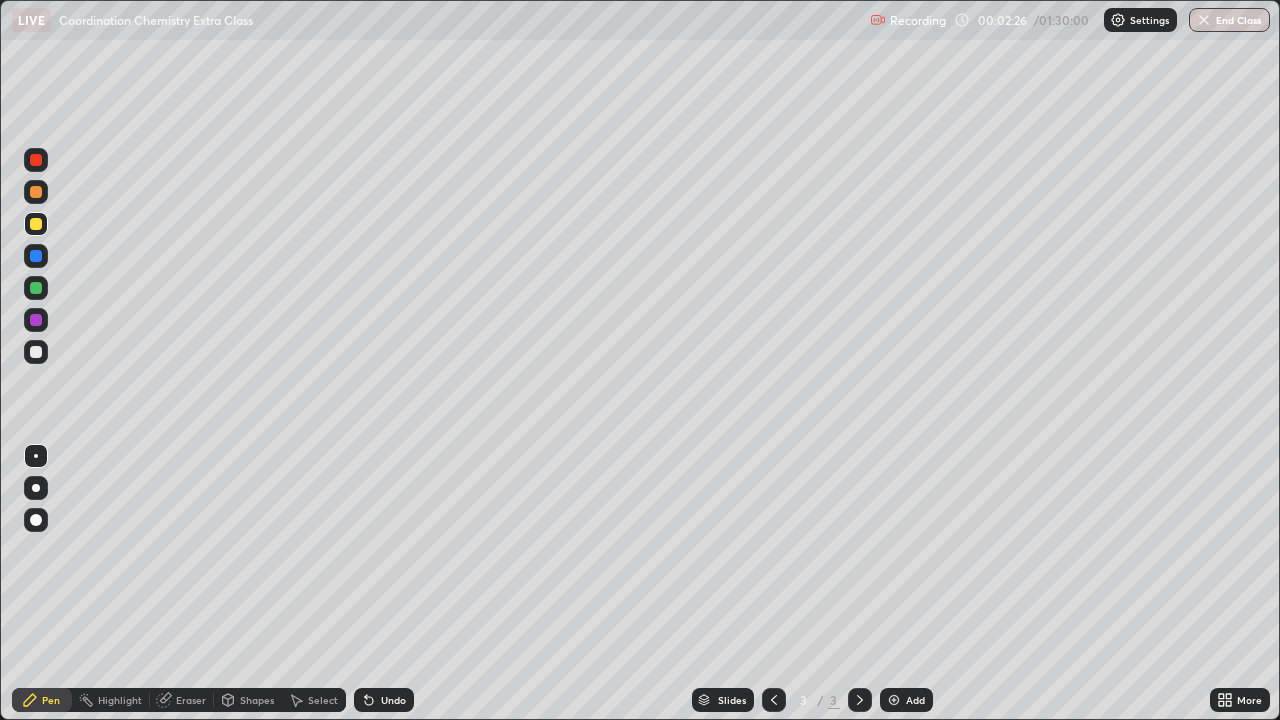 click at bounding box center (36, 352) 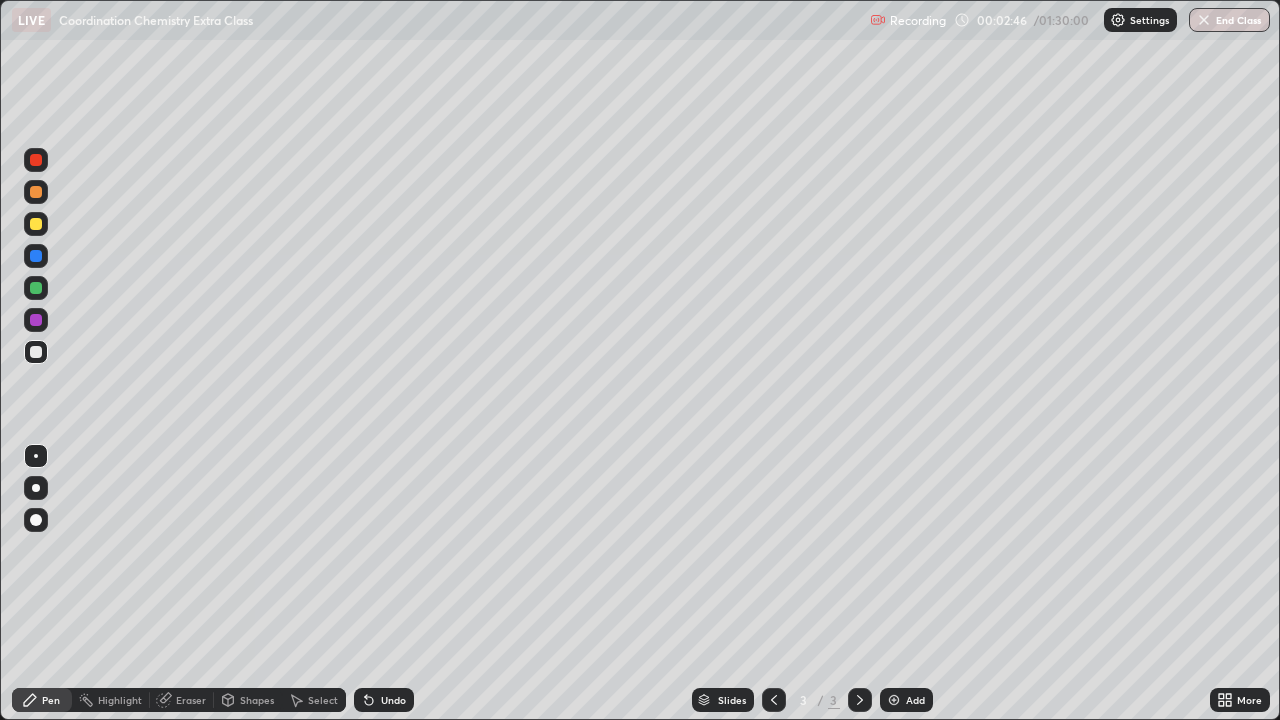 click at bounding box center [36, 288] 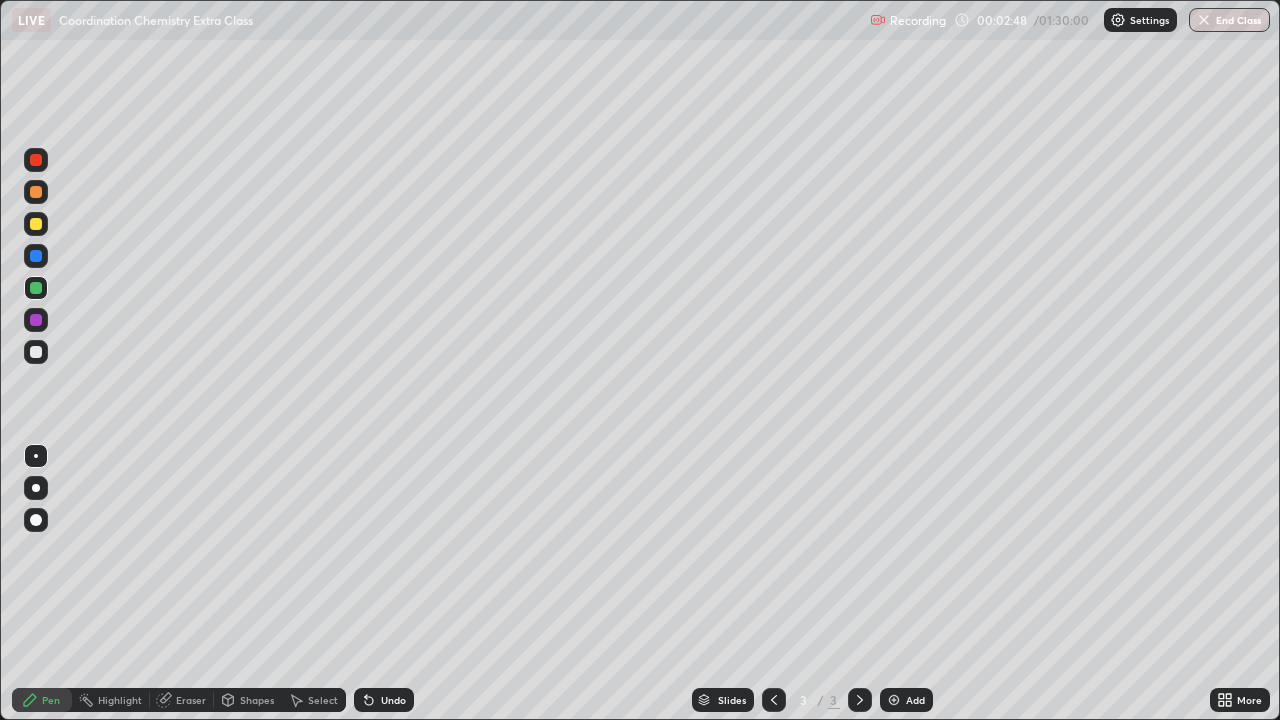 click on "Undo" at bounding box center [384, 700] 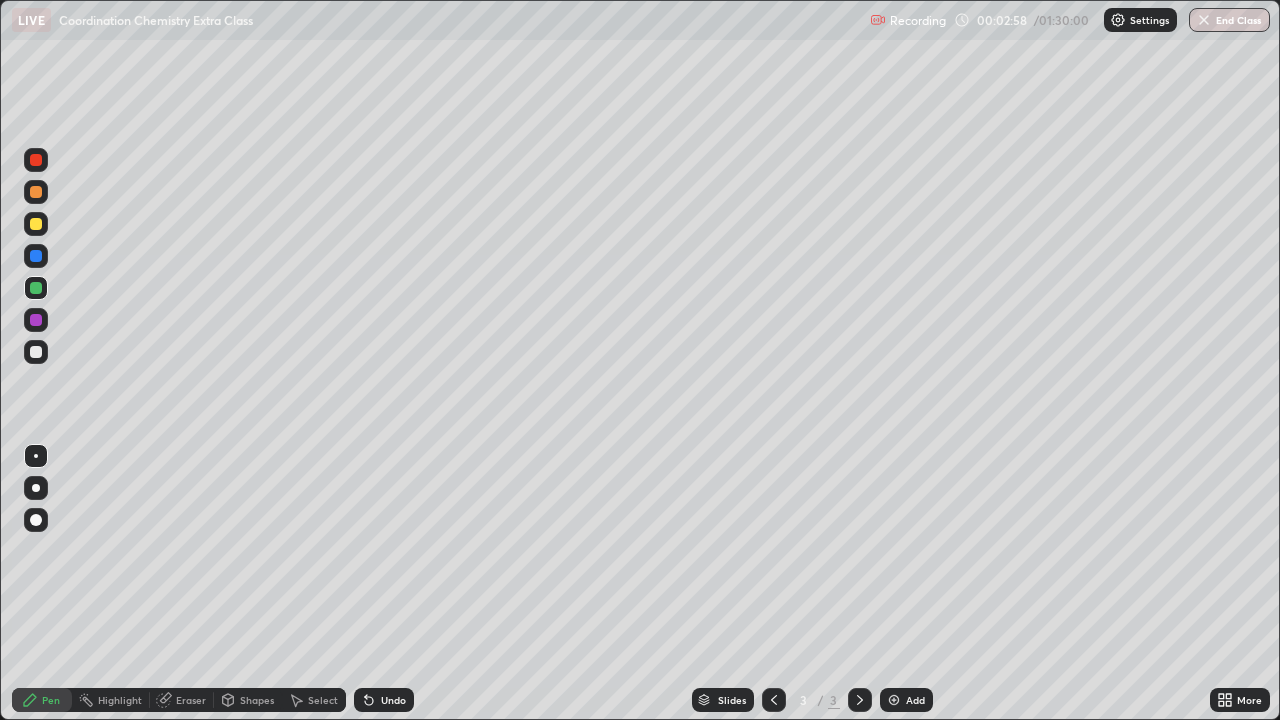 click at bounding box center (36, 352) 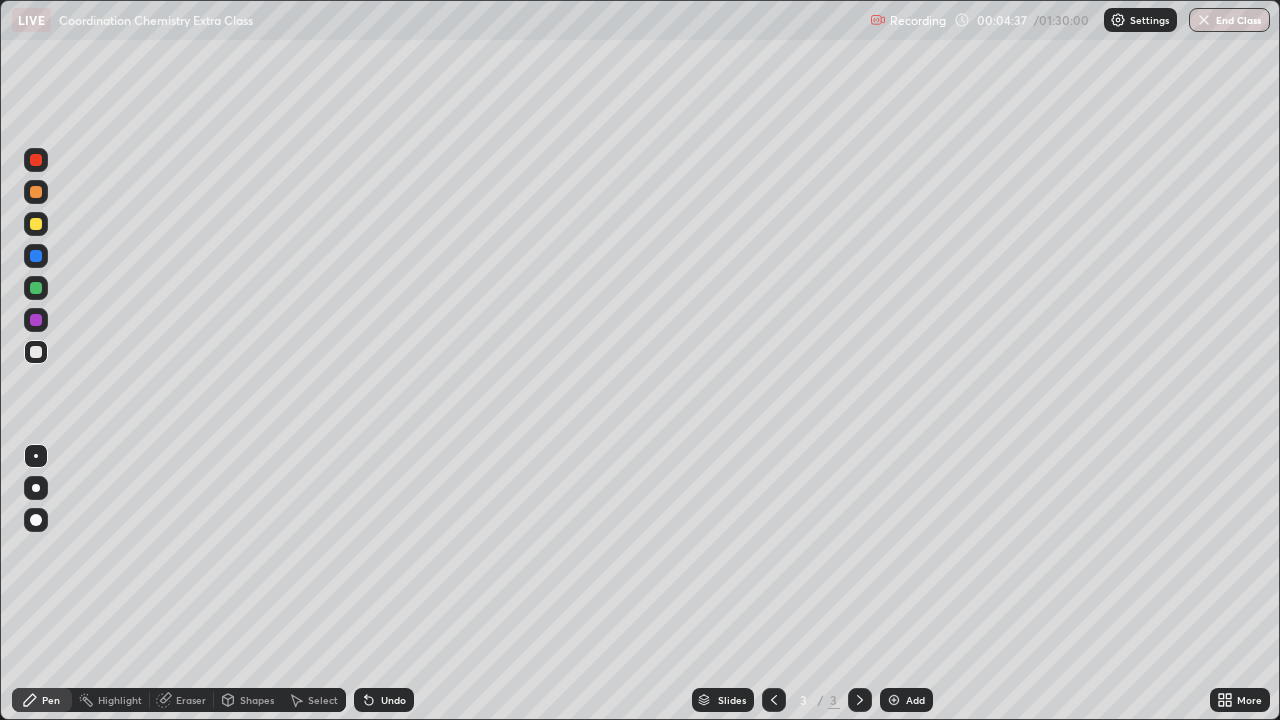 click at bounding box center [36, 224] 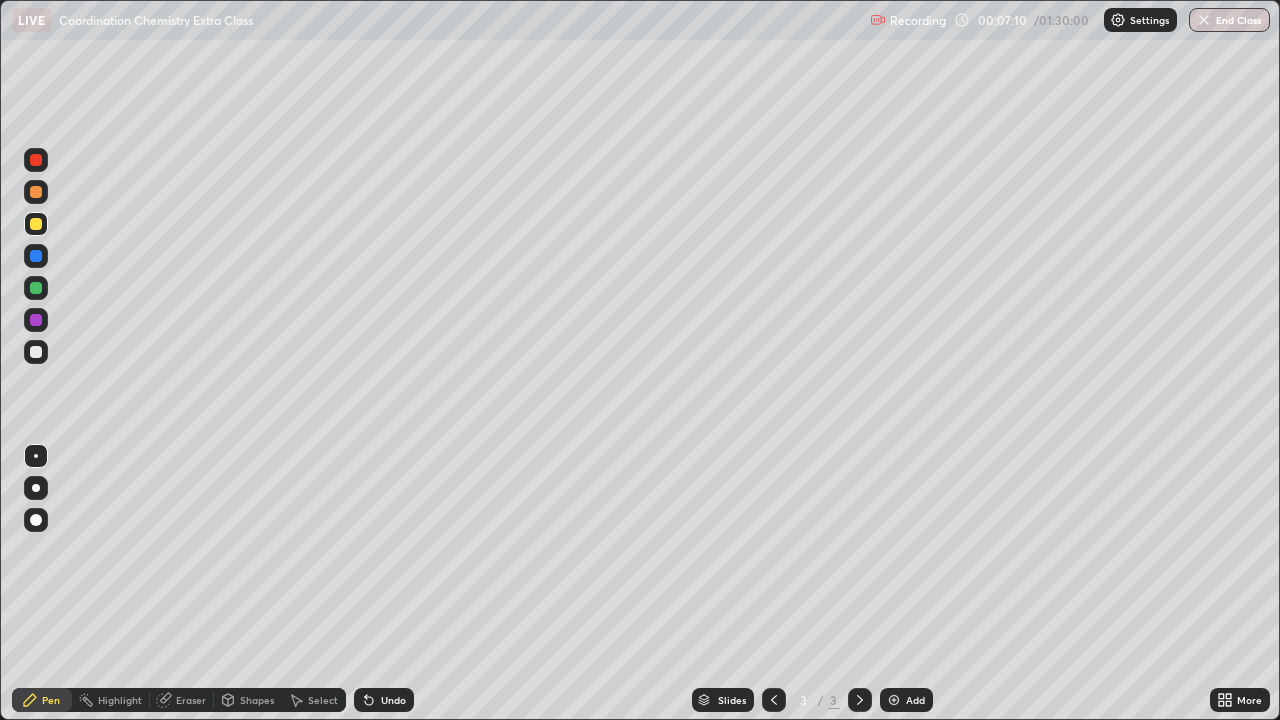 click at bounding box center [36, 352] 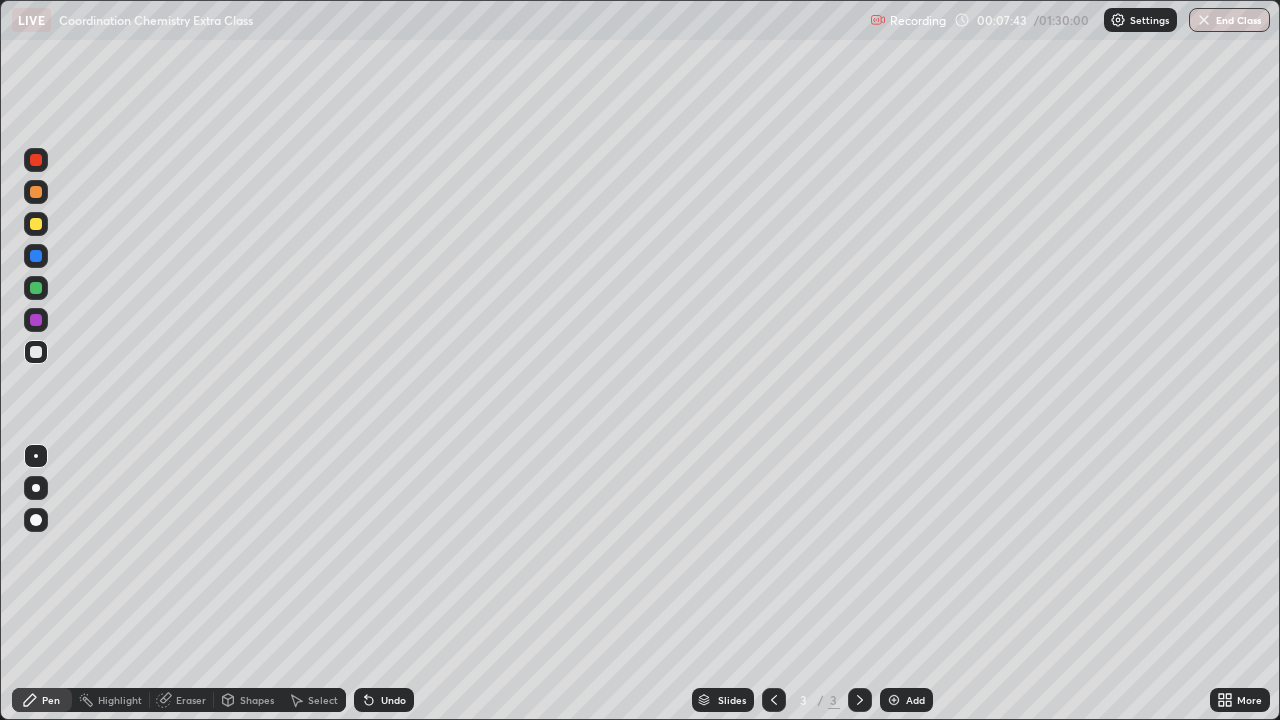 click at bounding box center [894, 700] 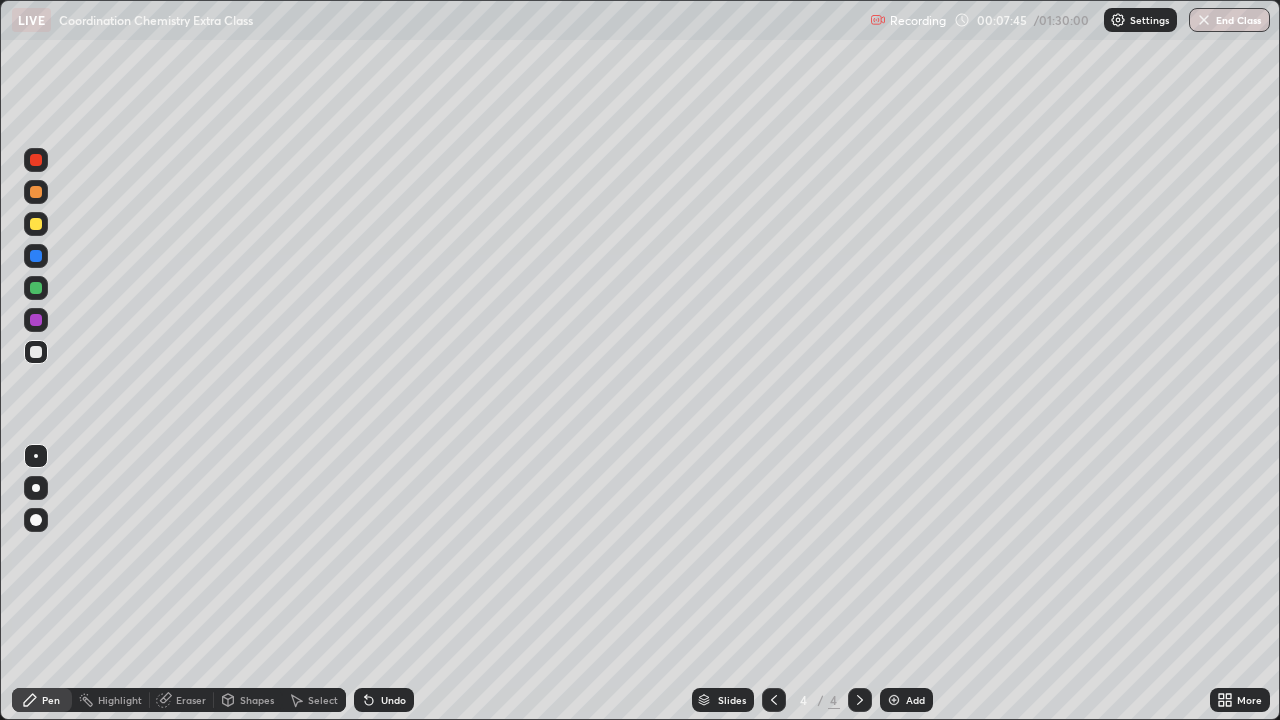 click at bounding box center [36, 352] 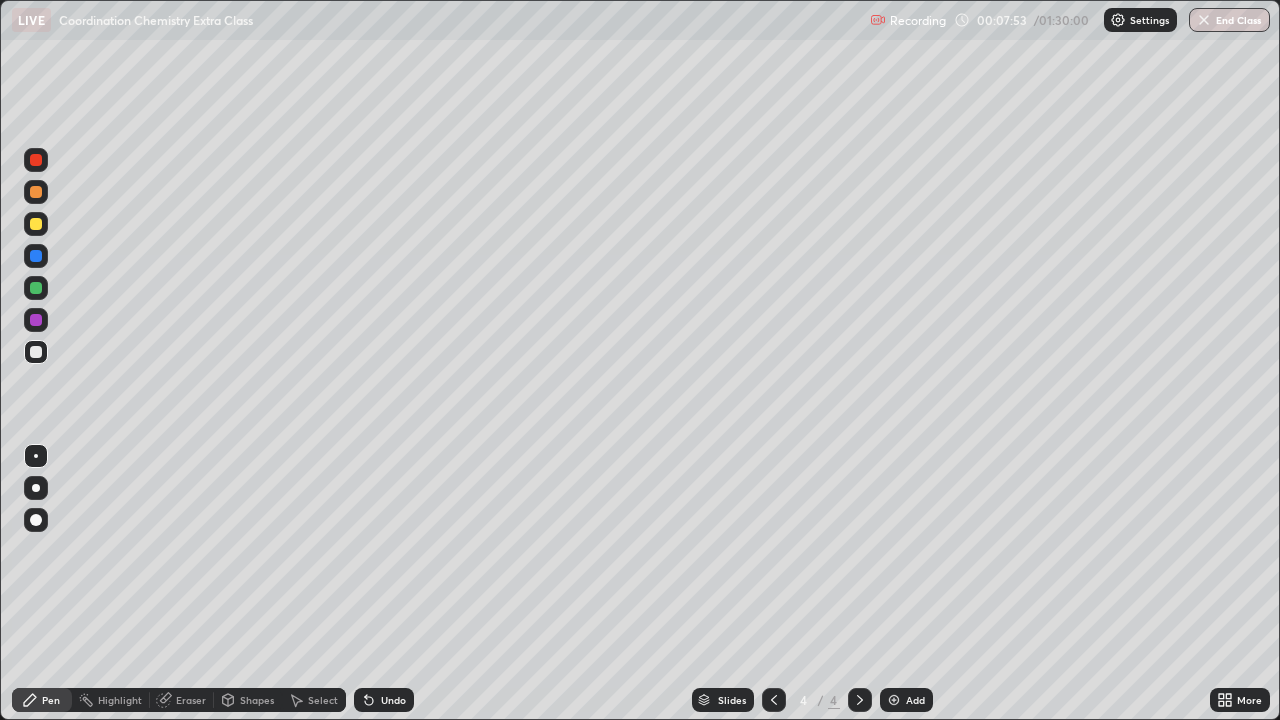 click at bounding box center (36, 352) 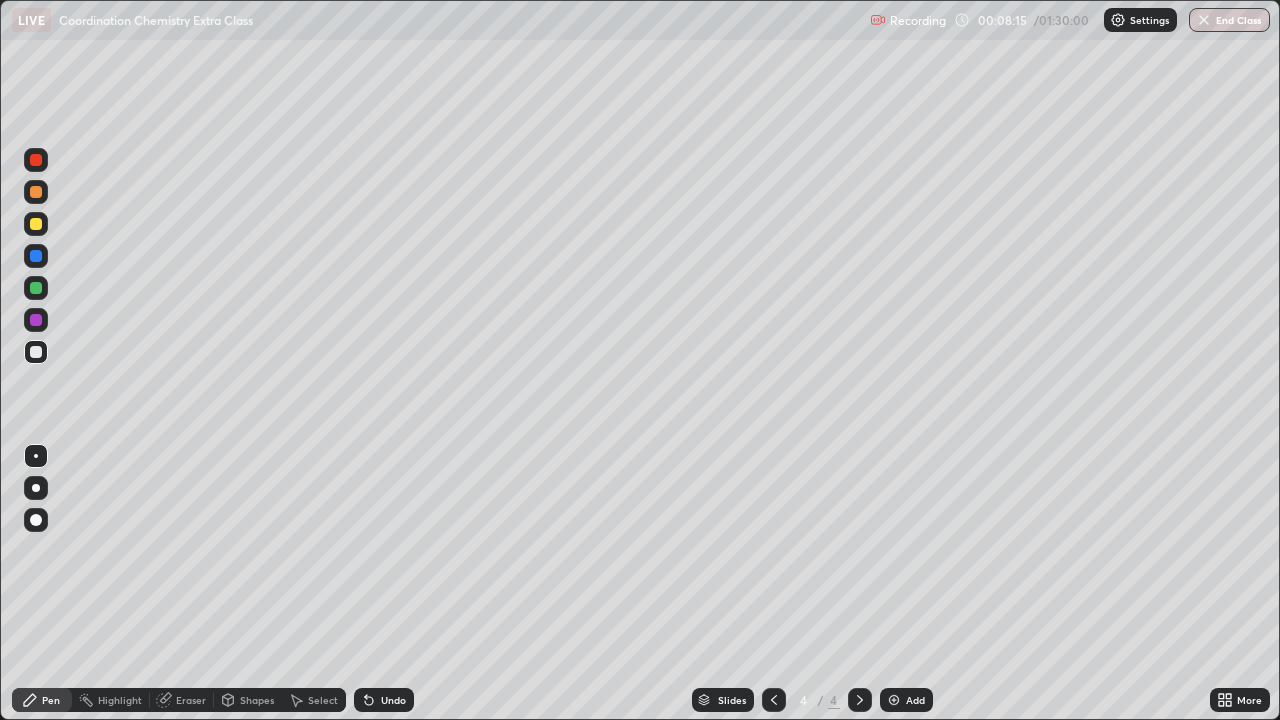 click at bounding box center (36, 352) 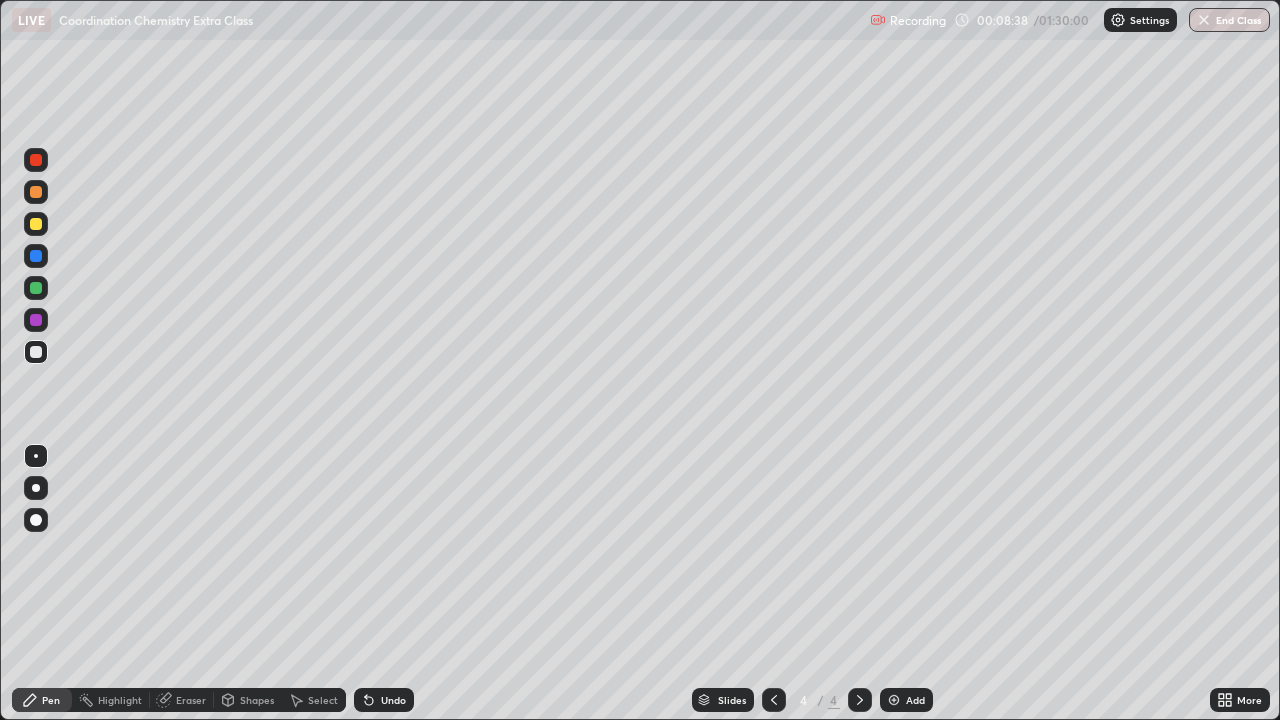 click 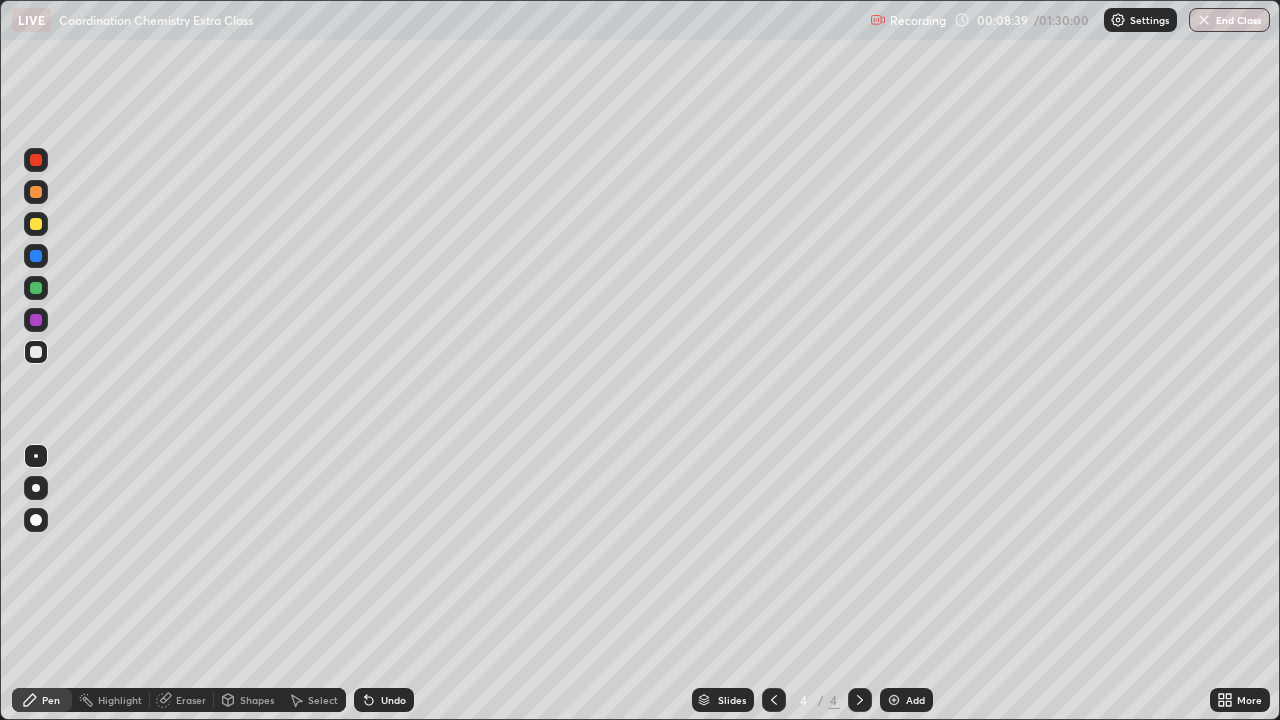 click on "LIVE" at bounding box center (31, 20) 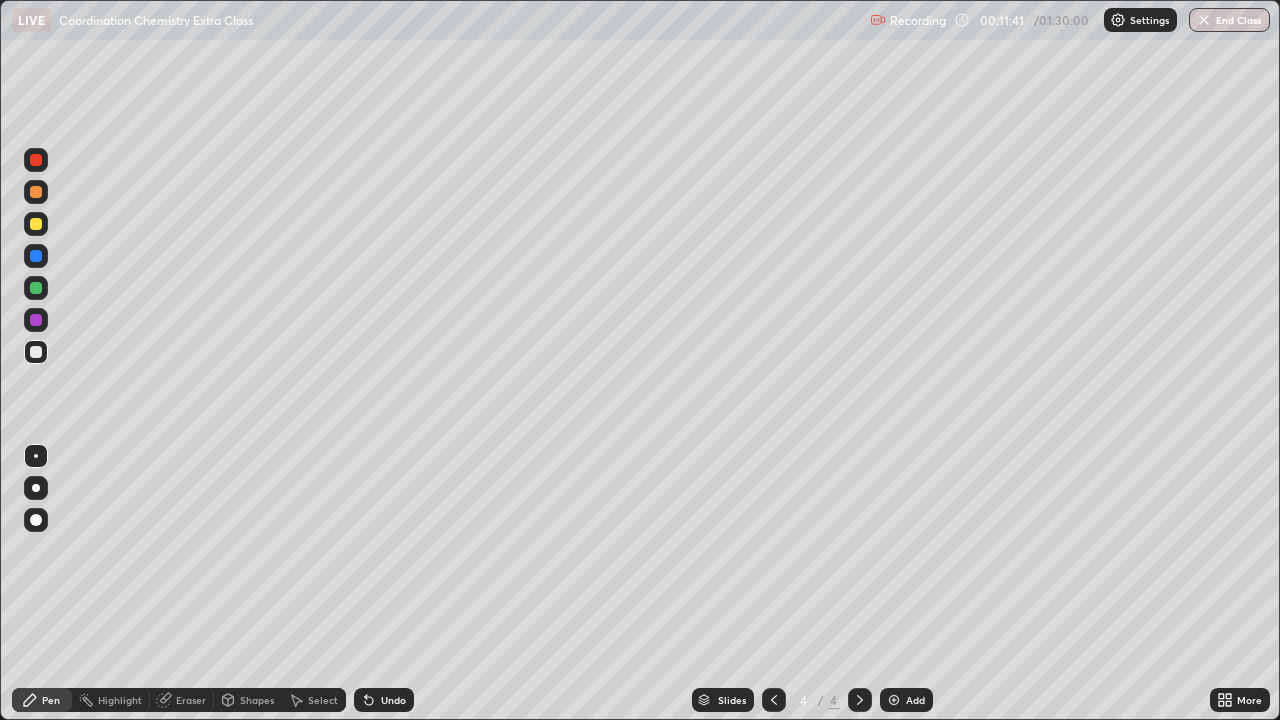 click at bounding box center (36, 352) 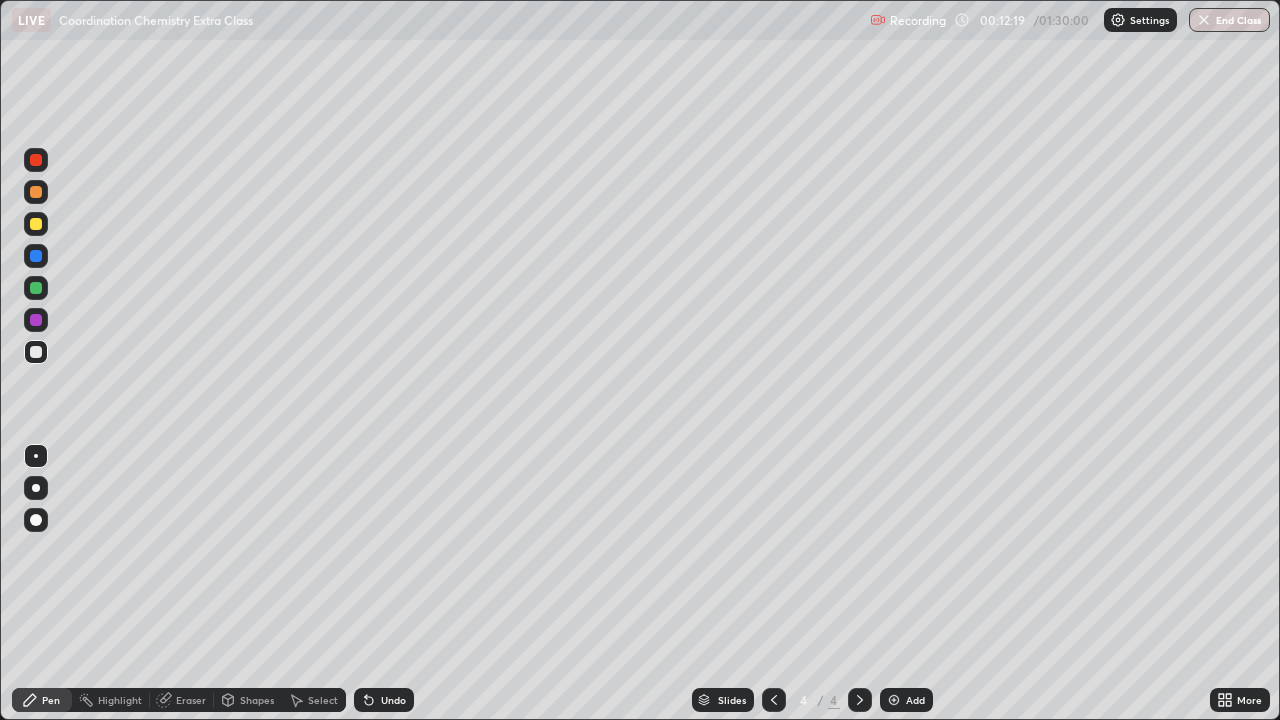 click at bounding box center (36, 352) 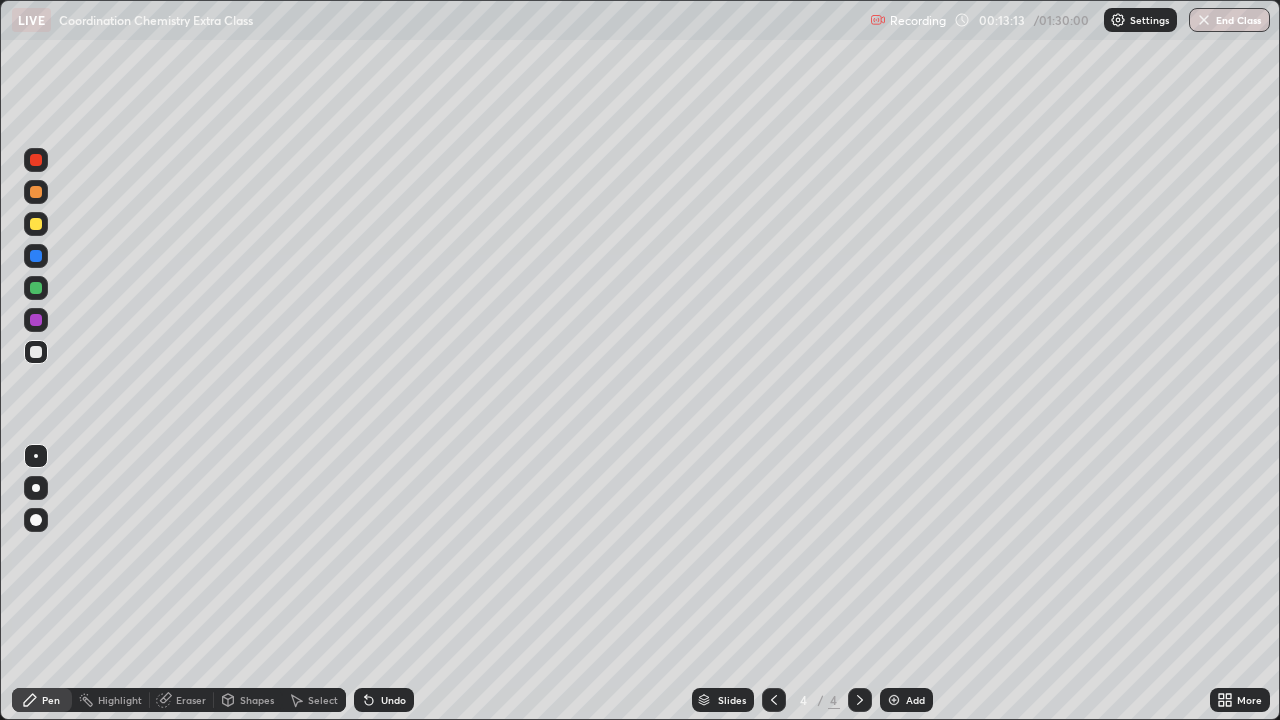 click at bounding box center (36, 352) 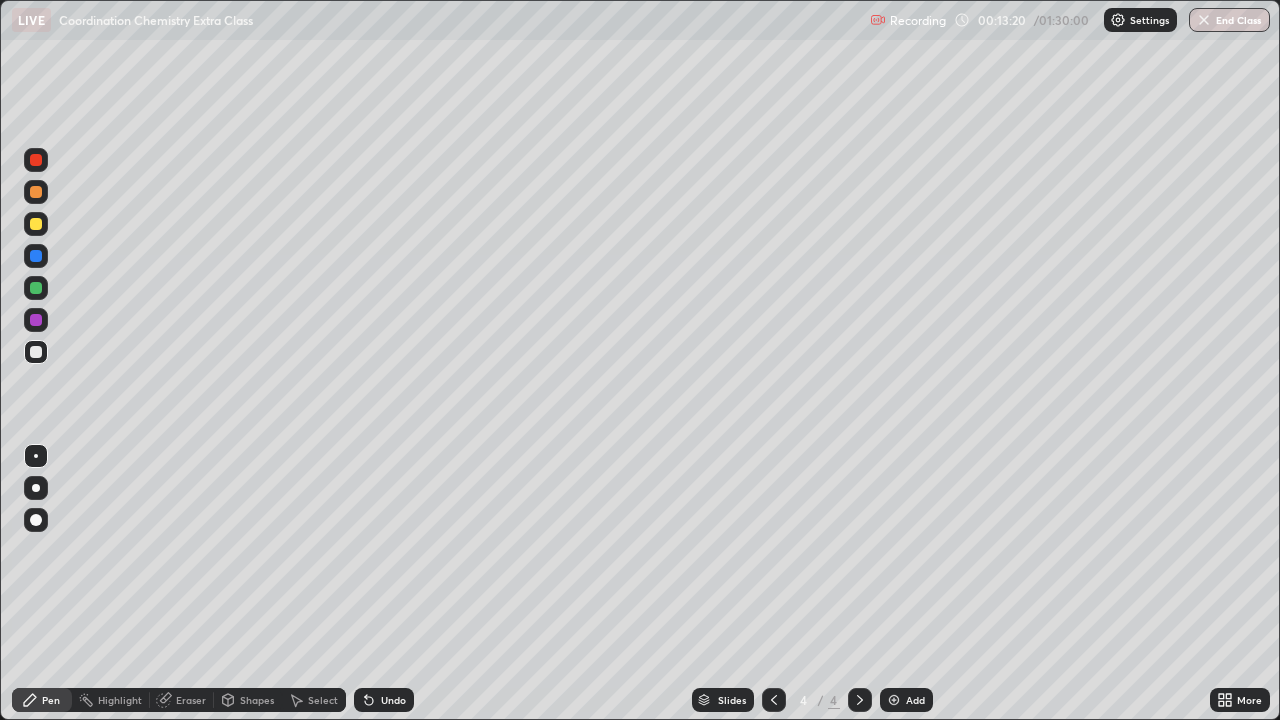 click at bounding box center (894, 700) 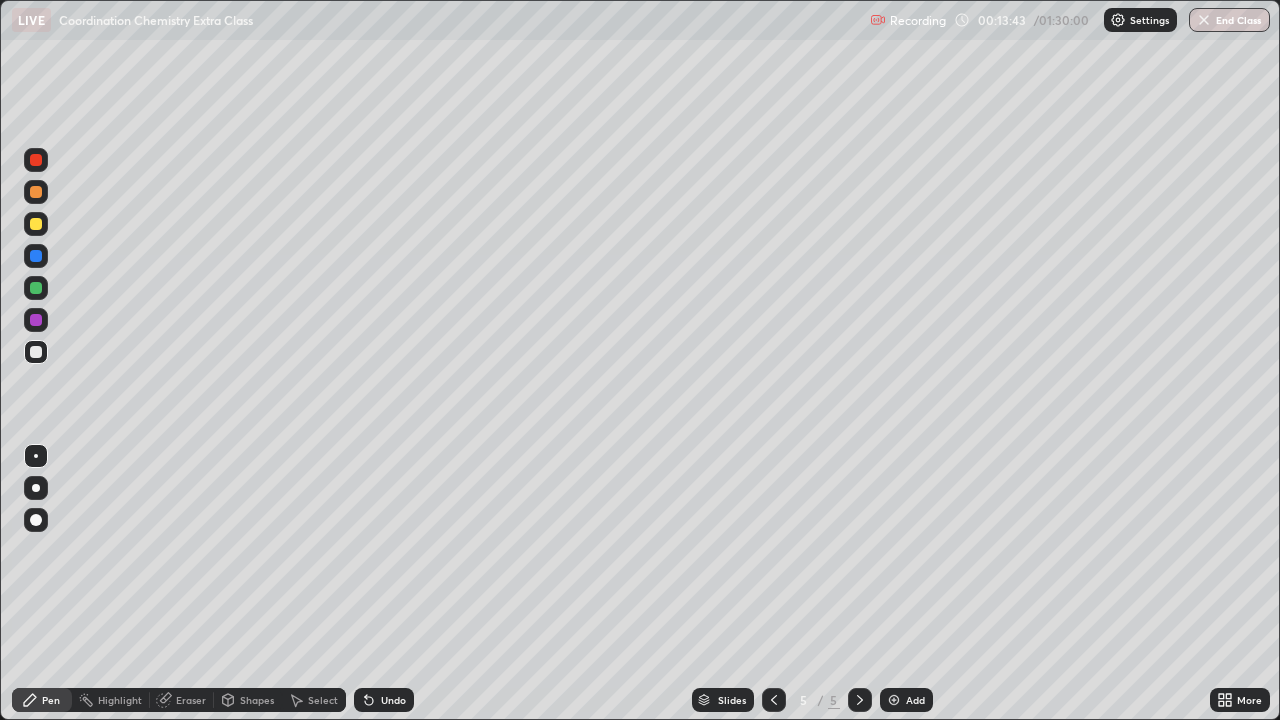 click at bounding box center [36, 352] 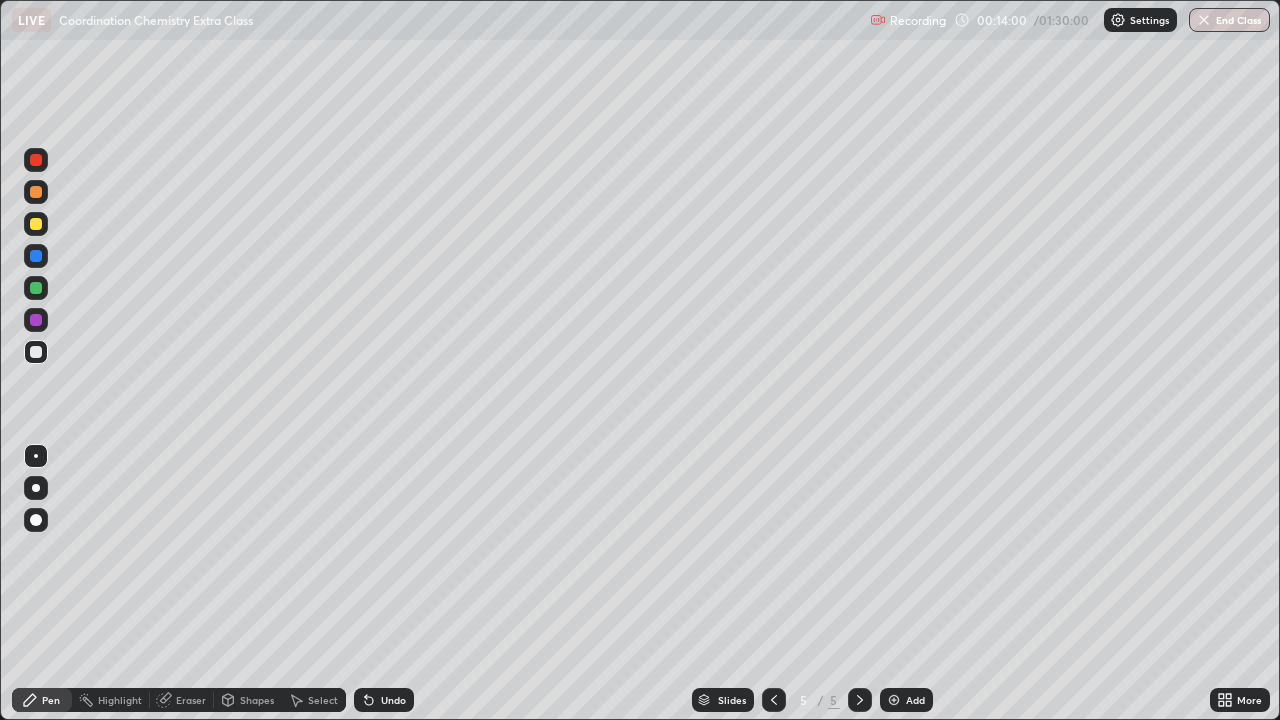 click at bounding box center (36, 224) 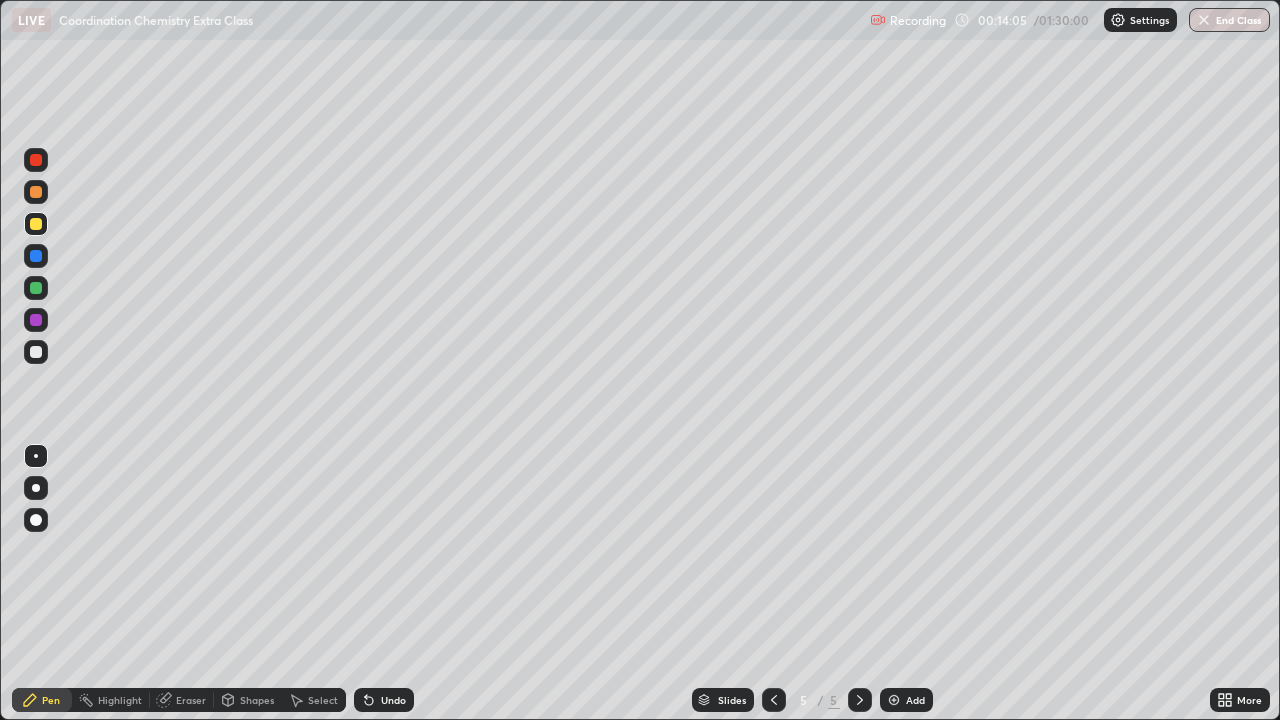 click at bounding box center (36, 352) 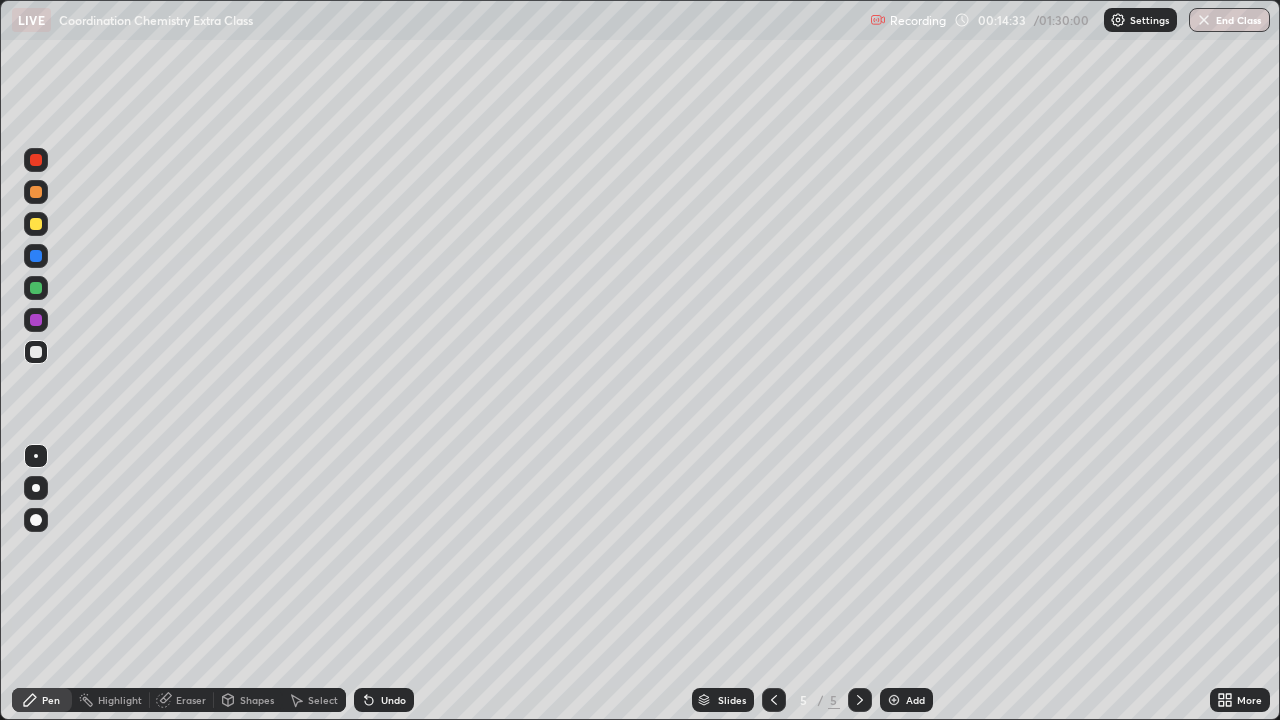 click 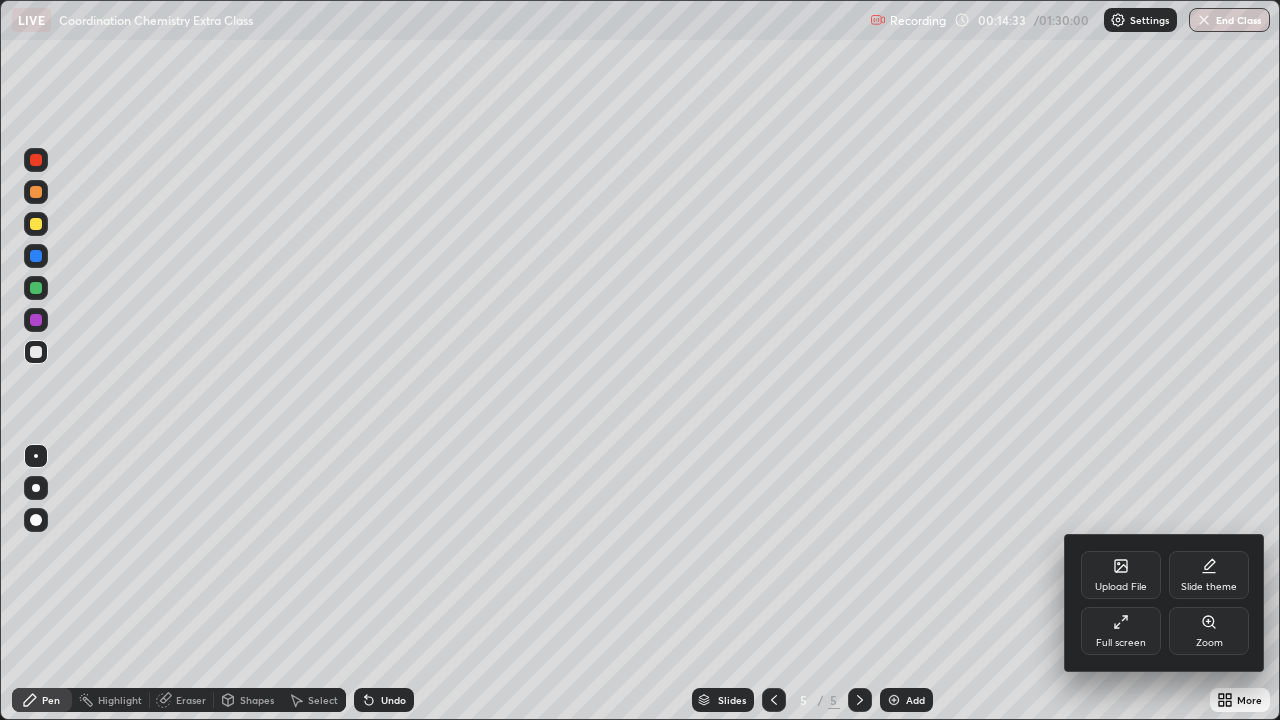 click on "Full screen" at bounding box center (1121, 631) 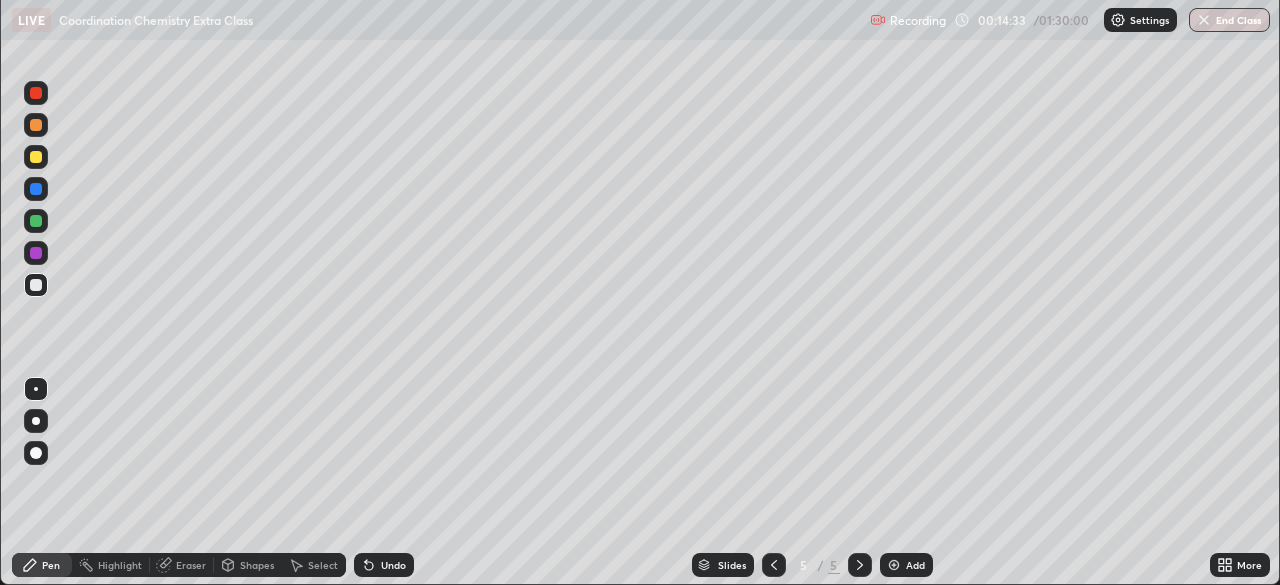 scroll, scrollTop: 585, scrollLeft: 1280, axis: both 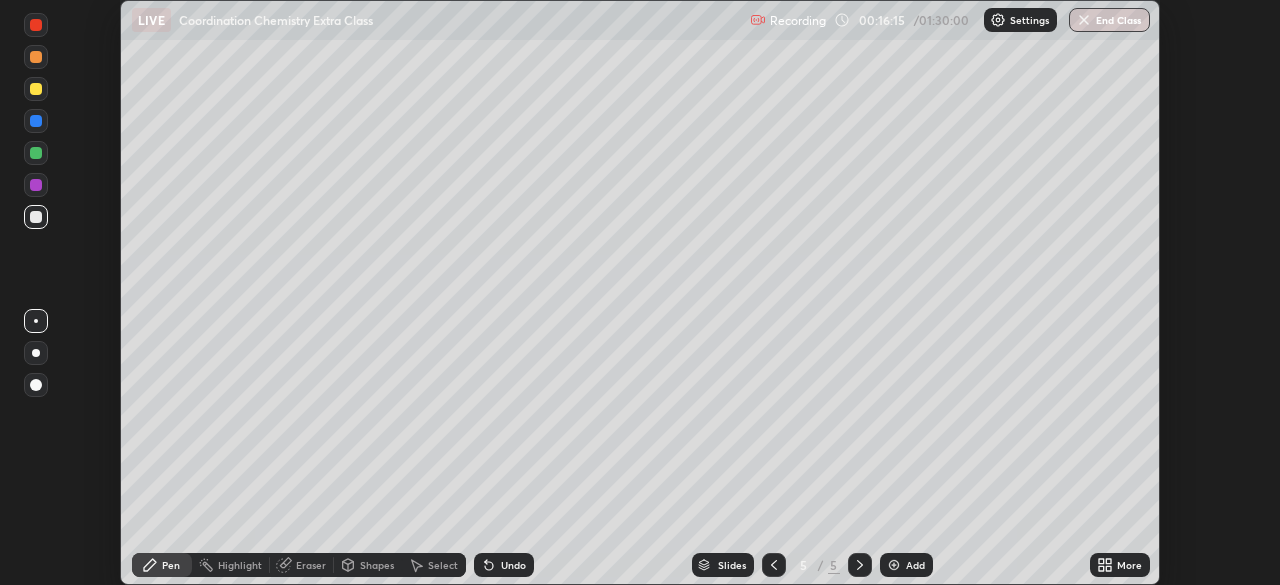 click on "Add" at bounding box center (915, 565) 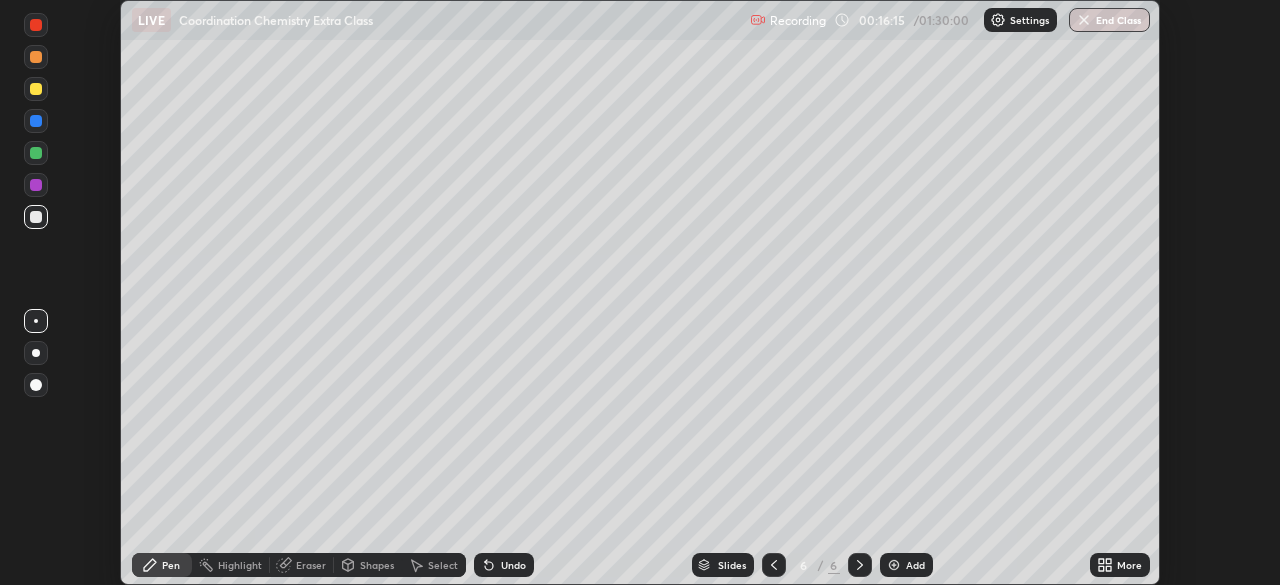 click 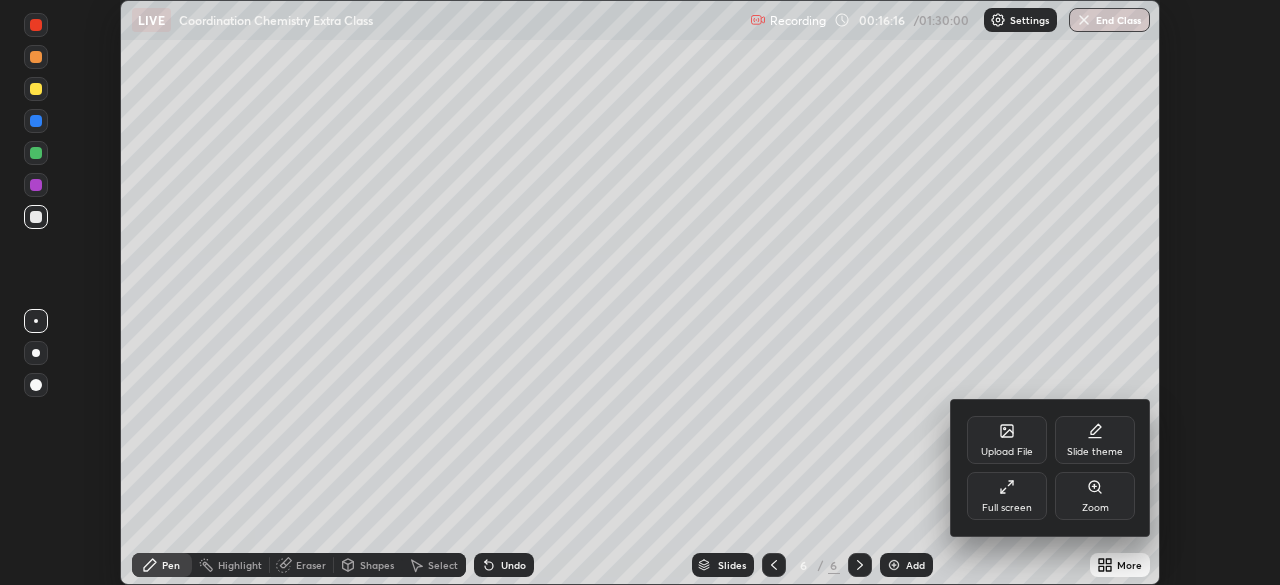 click on "Upload File" at bounding box center [1007, 452] 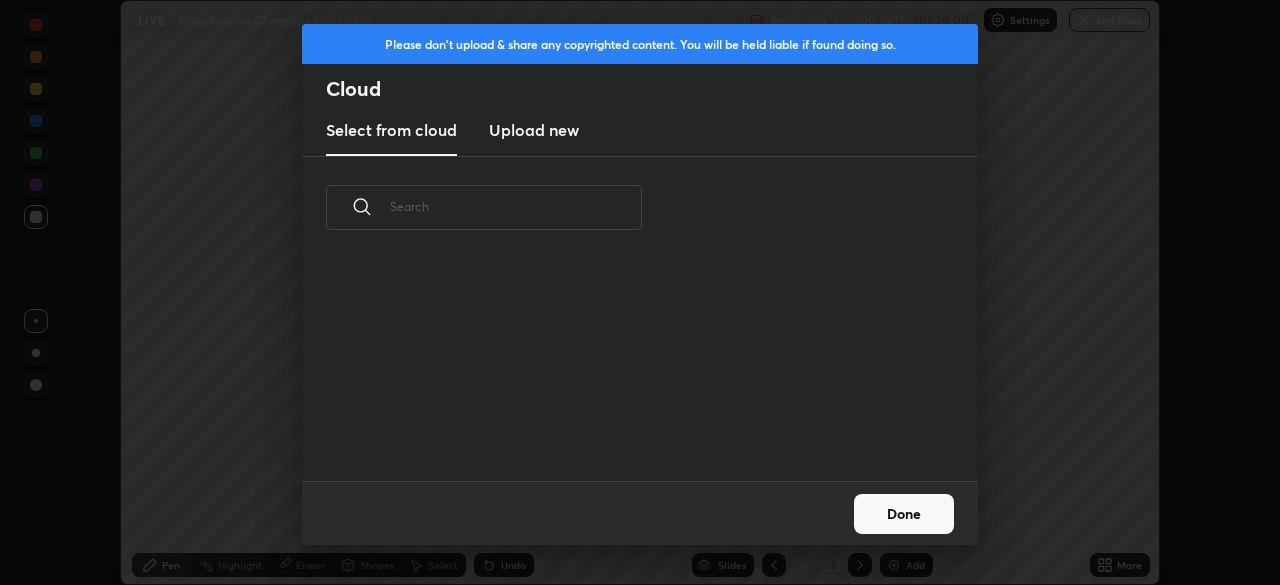 click on "Upload new" at bounding box center (534, 131) 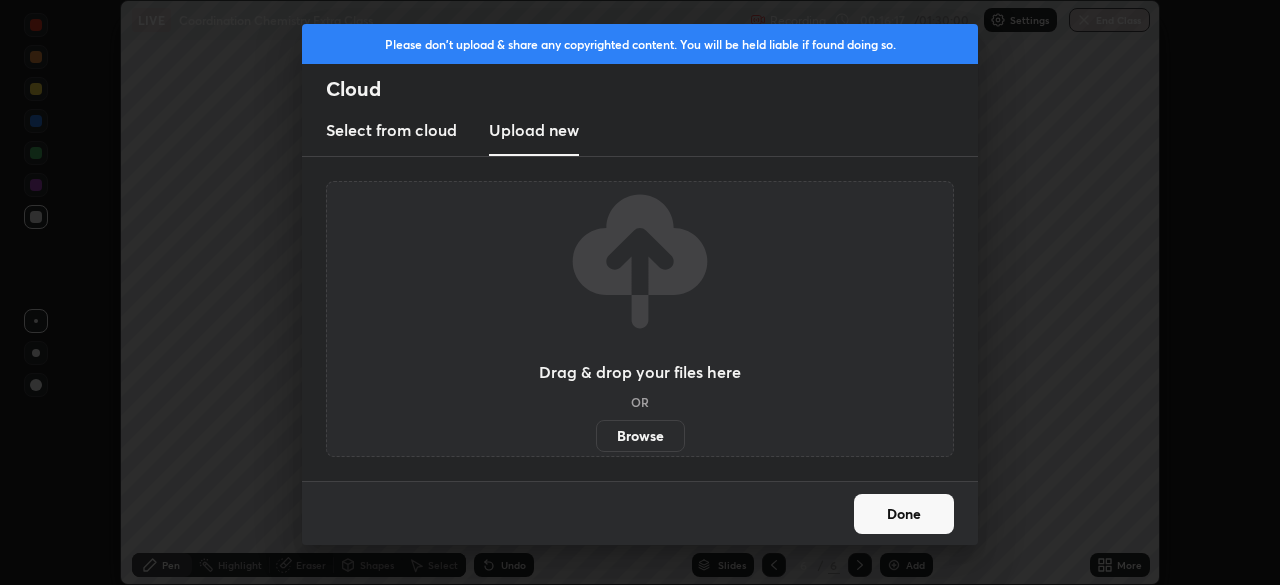 click on "Browse" at bounding box center [640, 436] 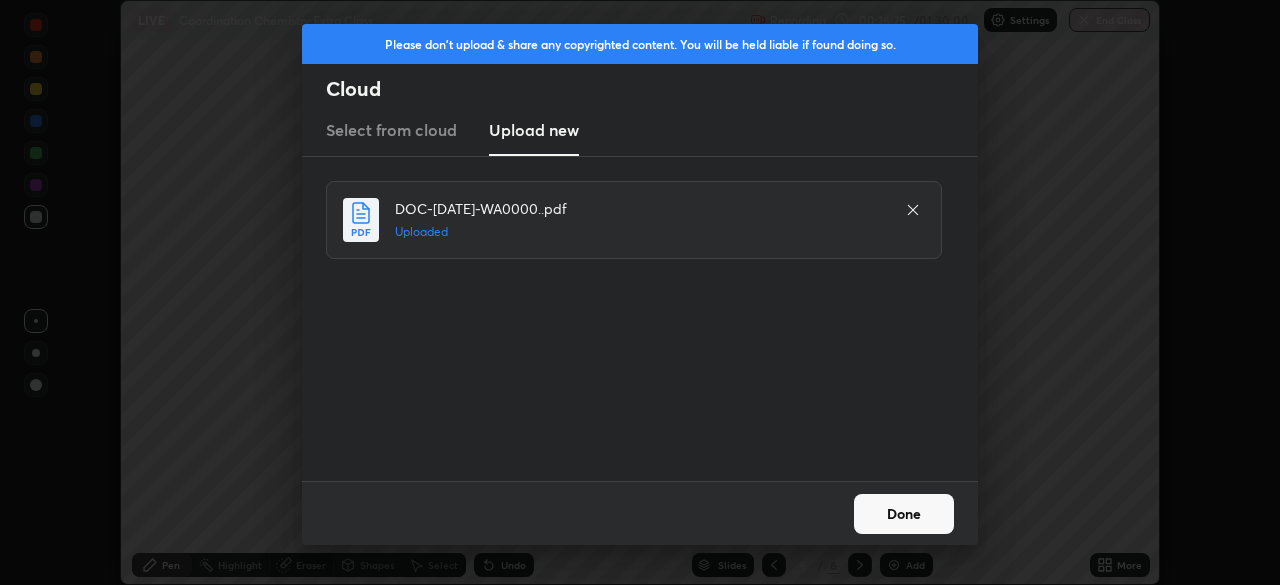 click on "Done" at bounding box center (904, 514) 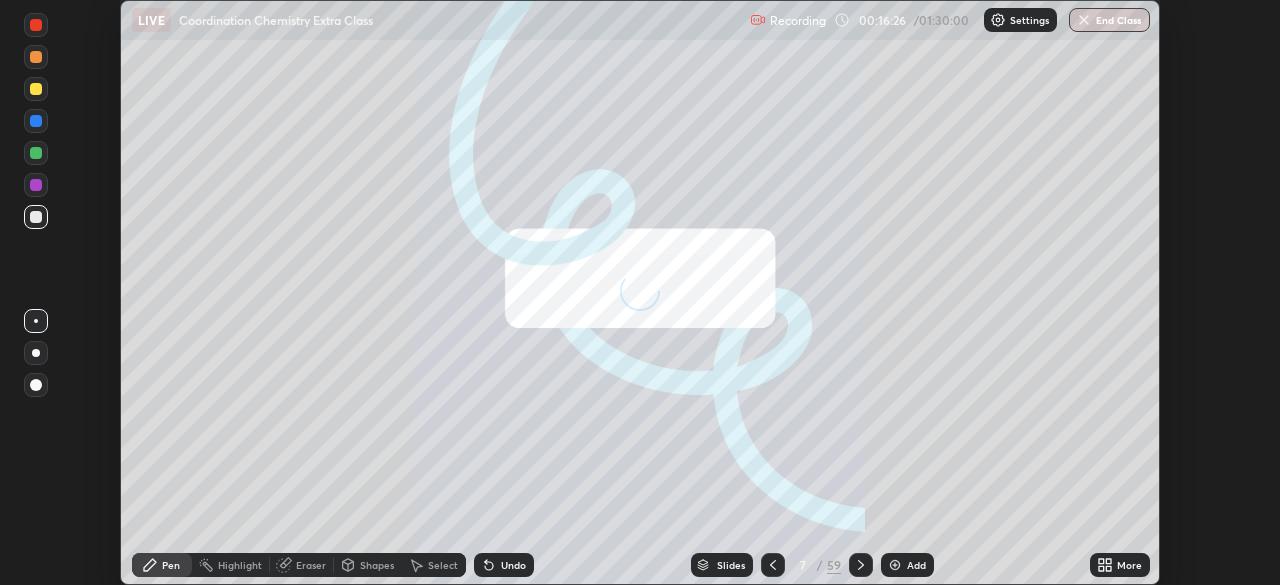 click on "More" at bounding box center [1129, 565] 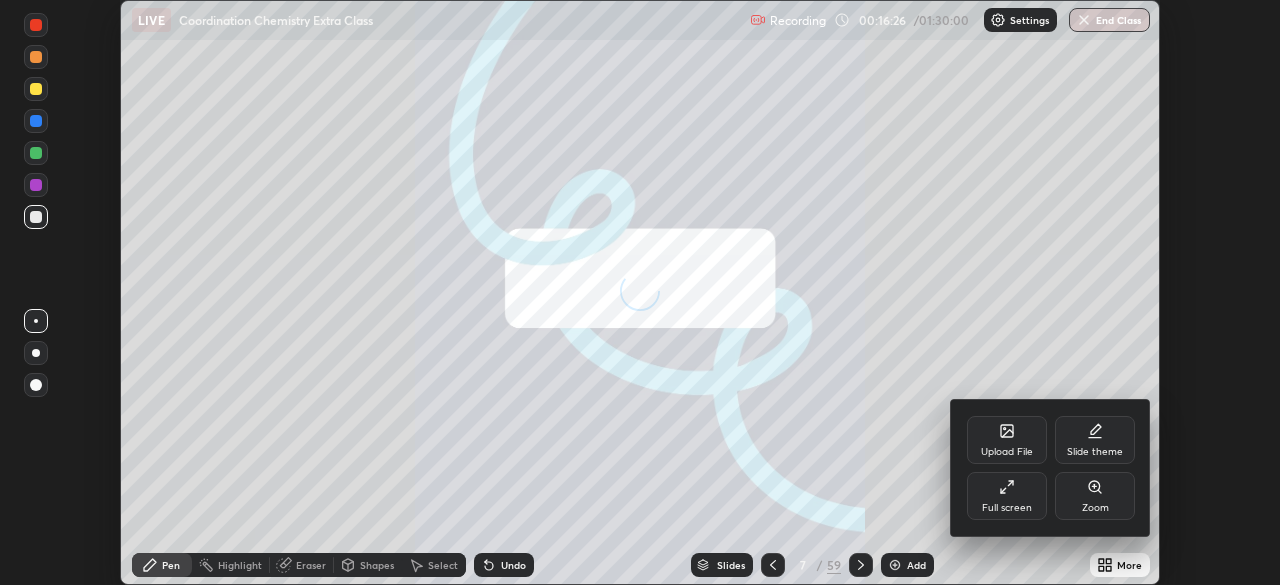 click on "Full screen" at bounding box center (1007, 508) 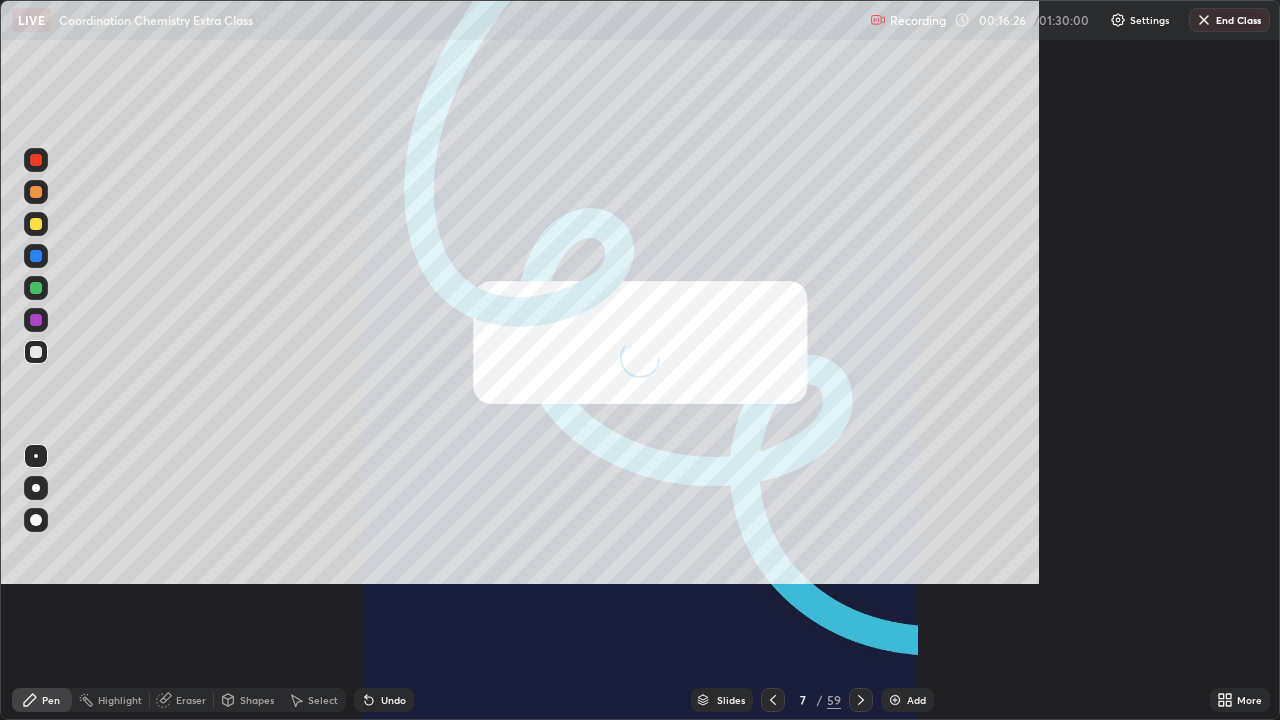scroll, scrollTop: 99280, scrollLeft: 98720, axis: both 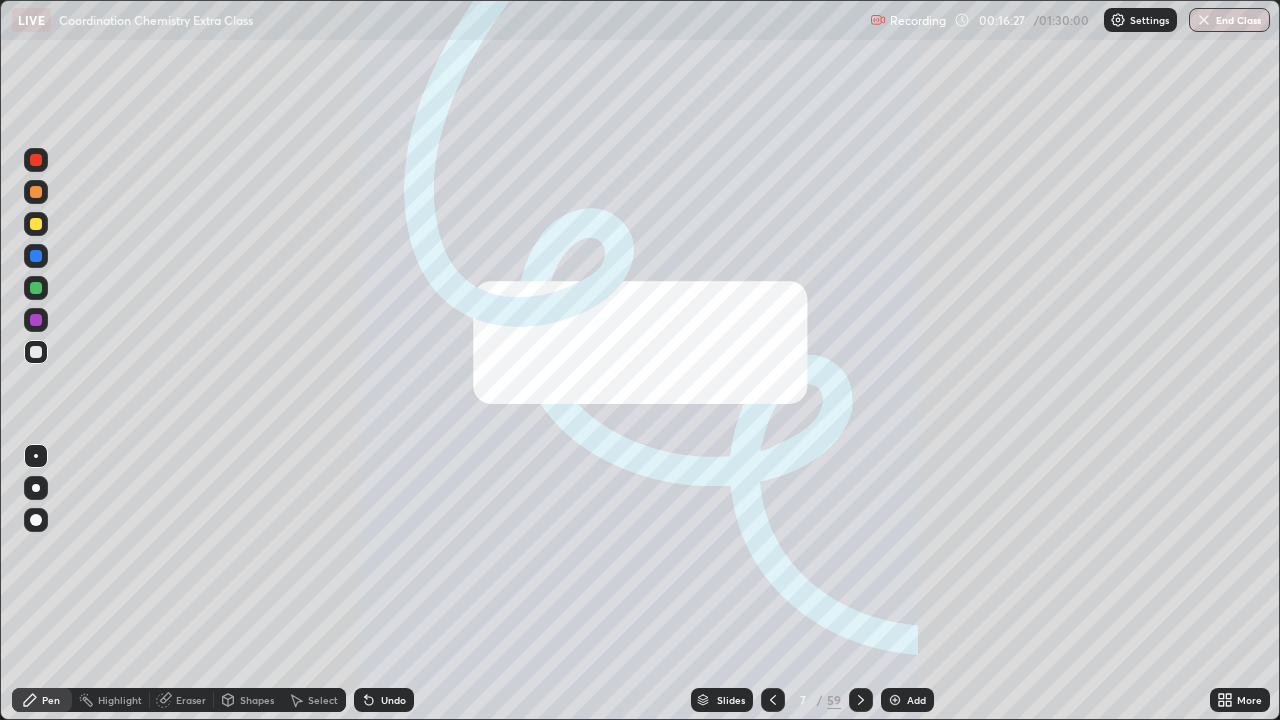 click 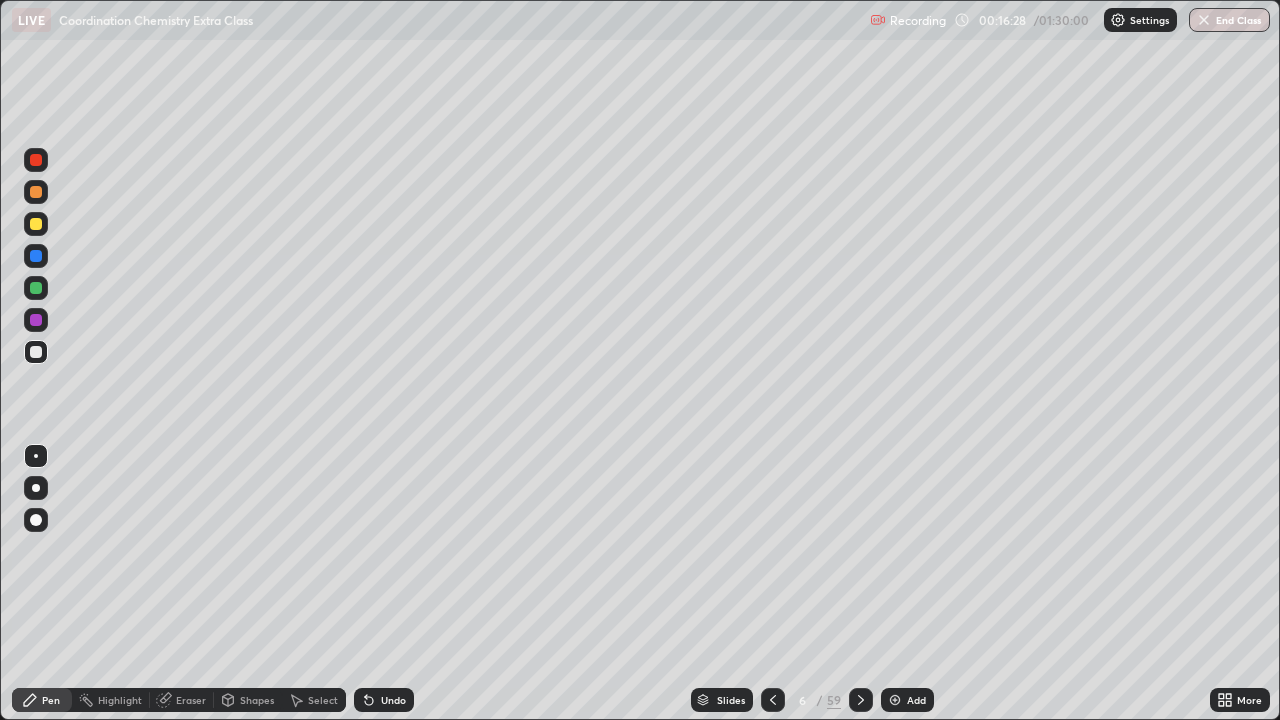 click 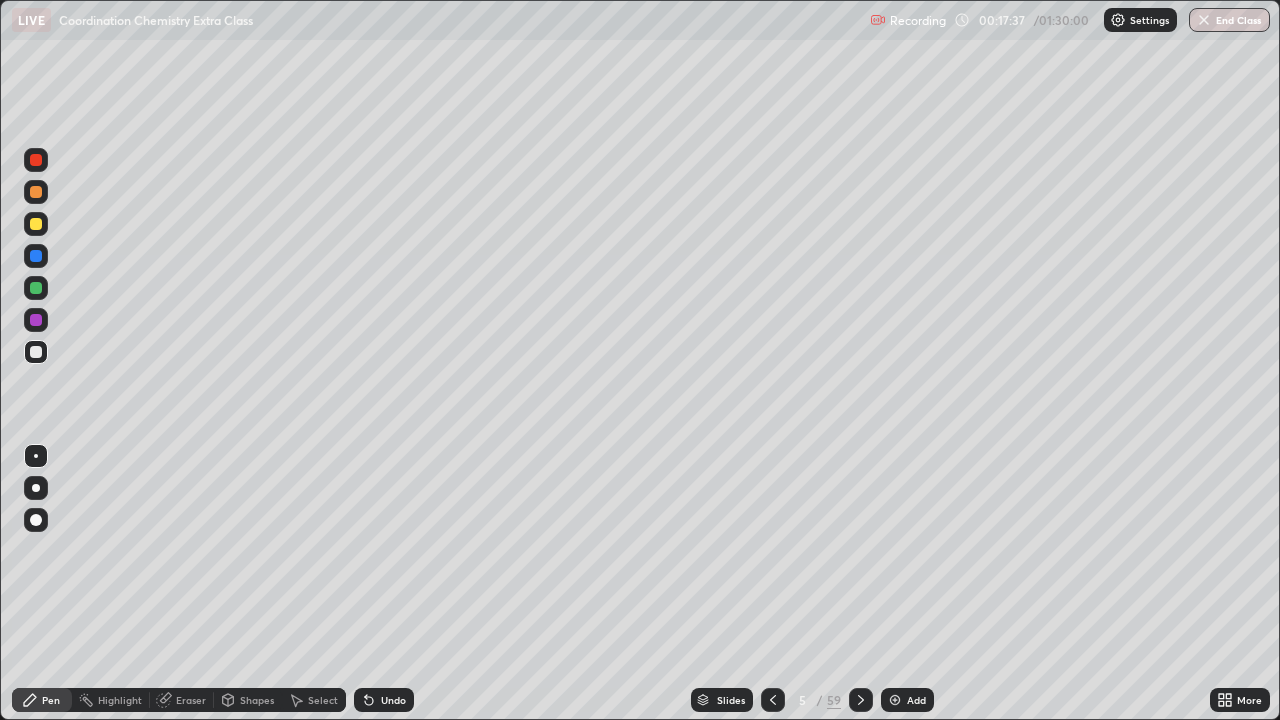 click at bounding box center (36, 352) 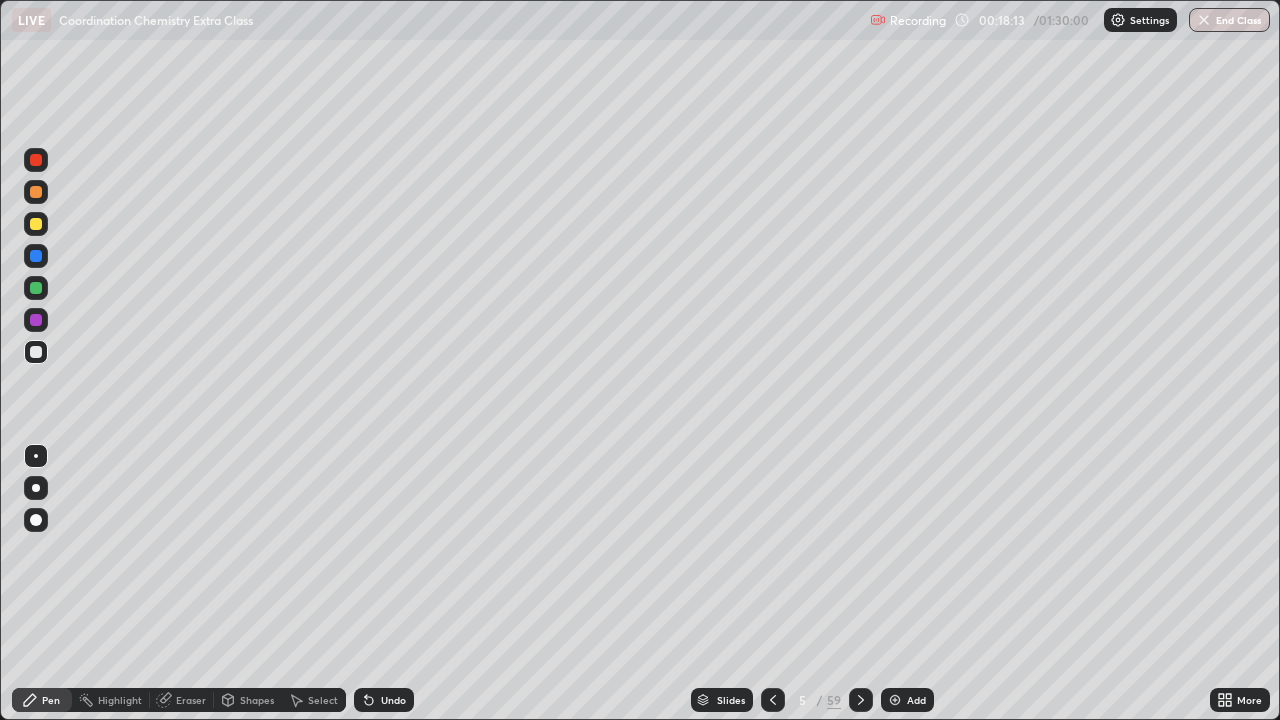 click at bounding box center [36, 224] 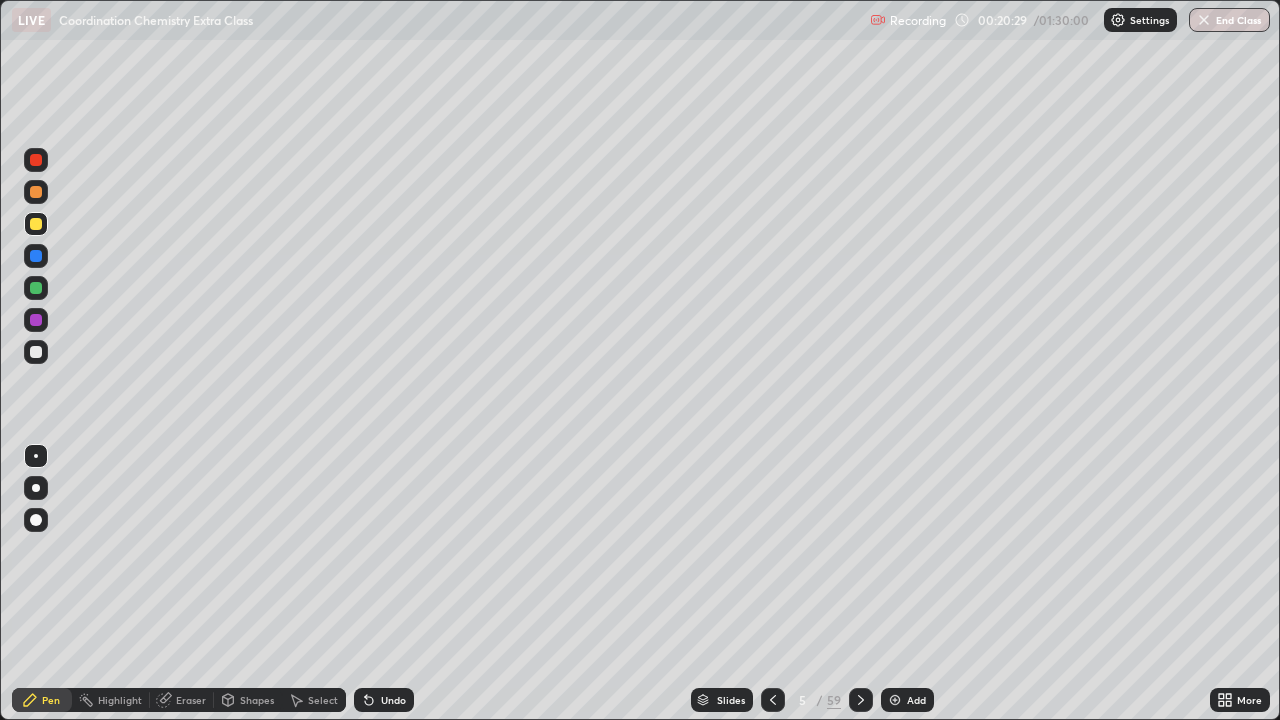 click at bounding box center (895, 700) 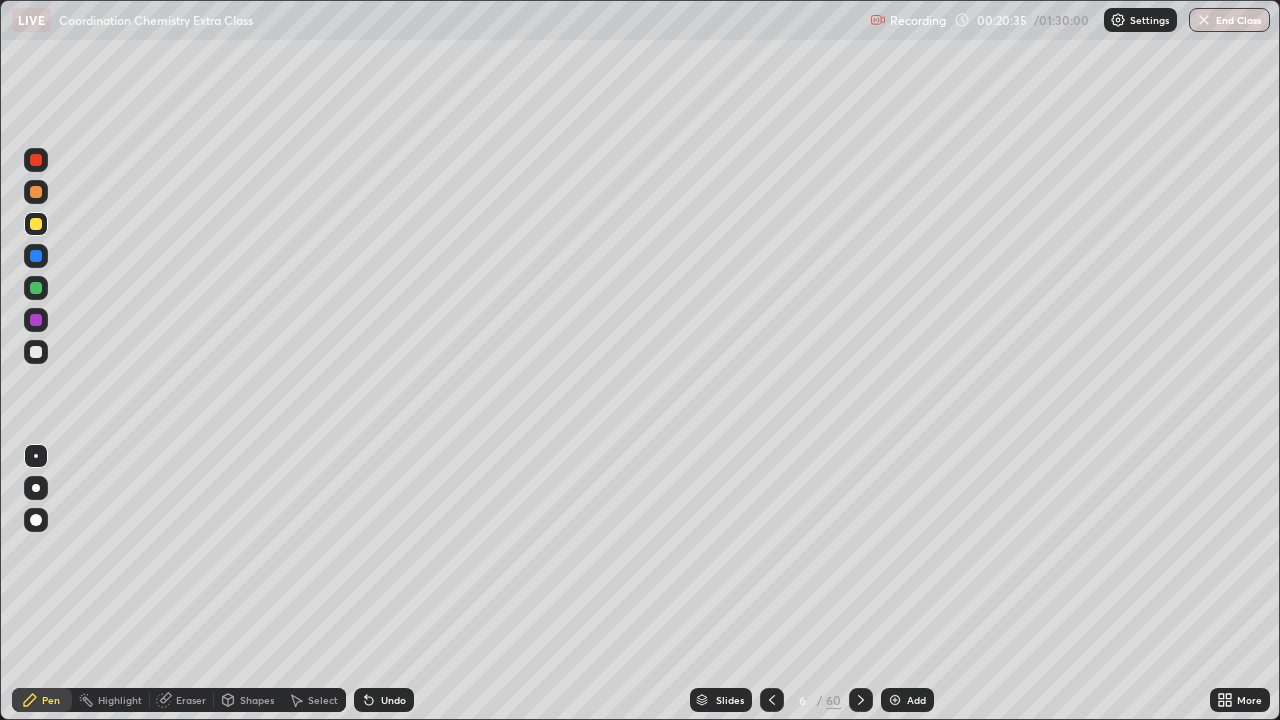 click at bounding box center (36, 352) 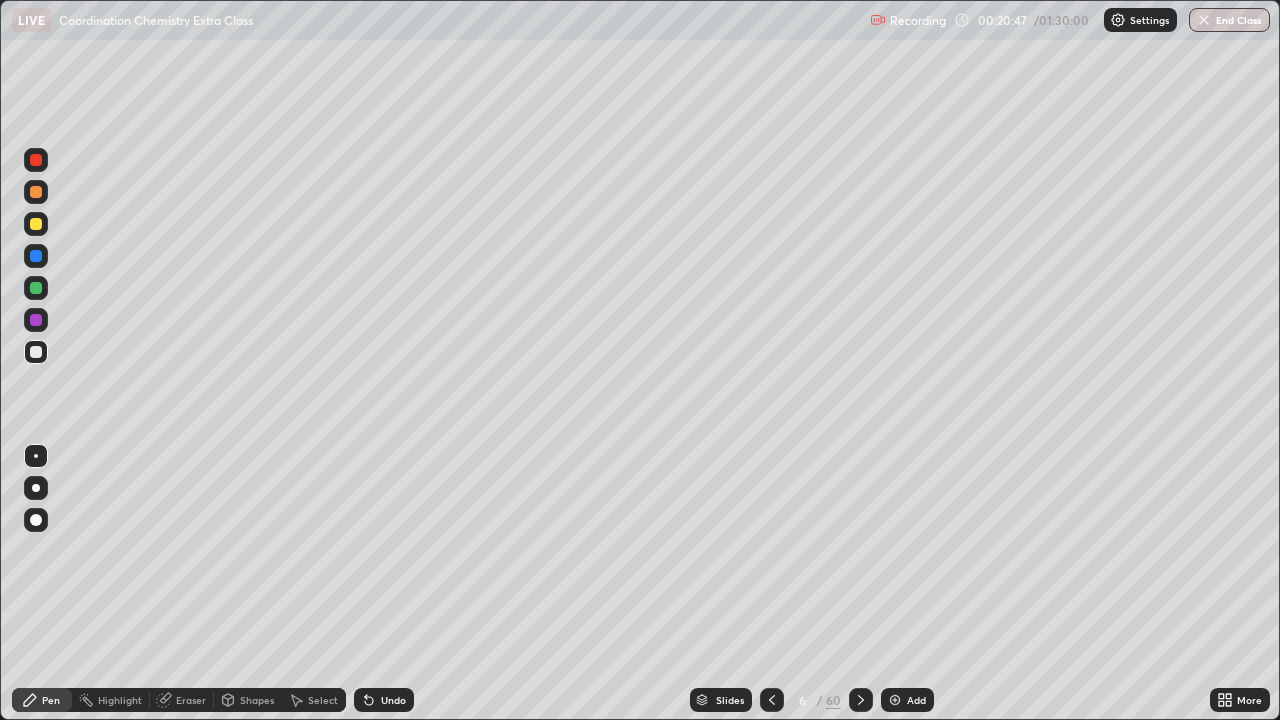 click at bounding box center (36, 224) 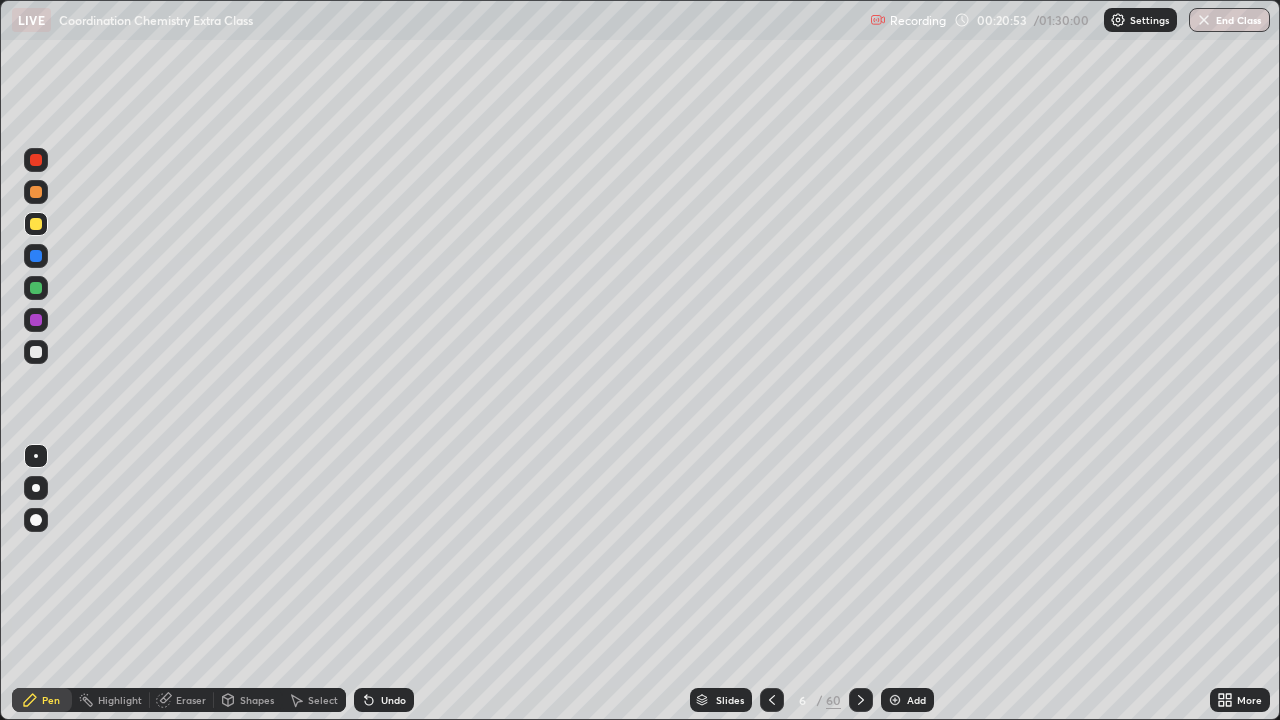 click on "Eraser" at bounding box center [191, 700] 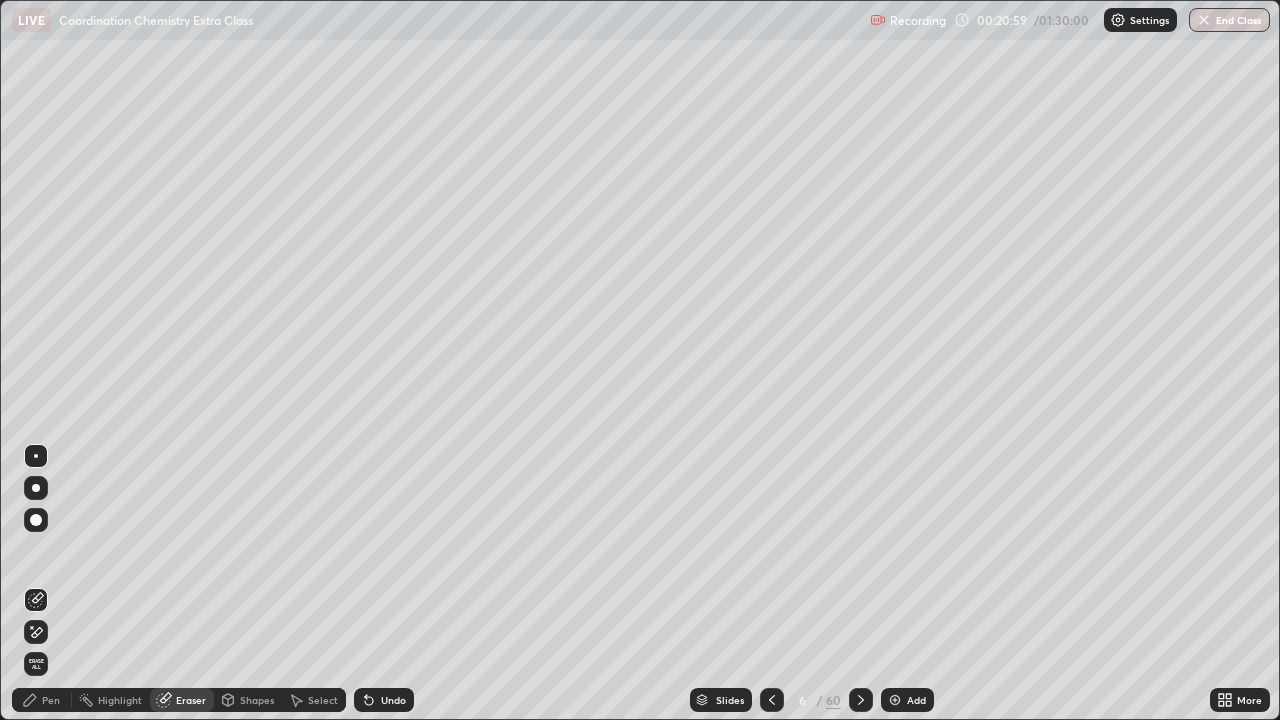 click on "Pen" at bounding box center (42, 700) 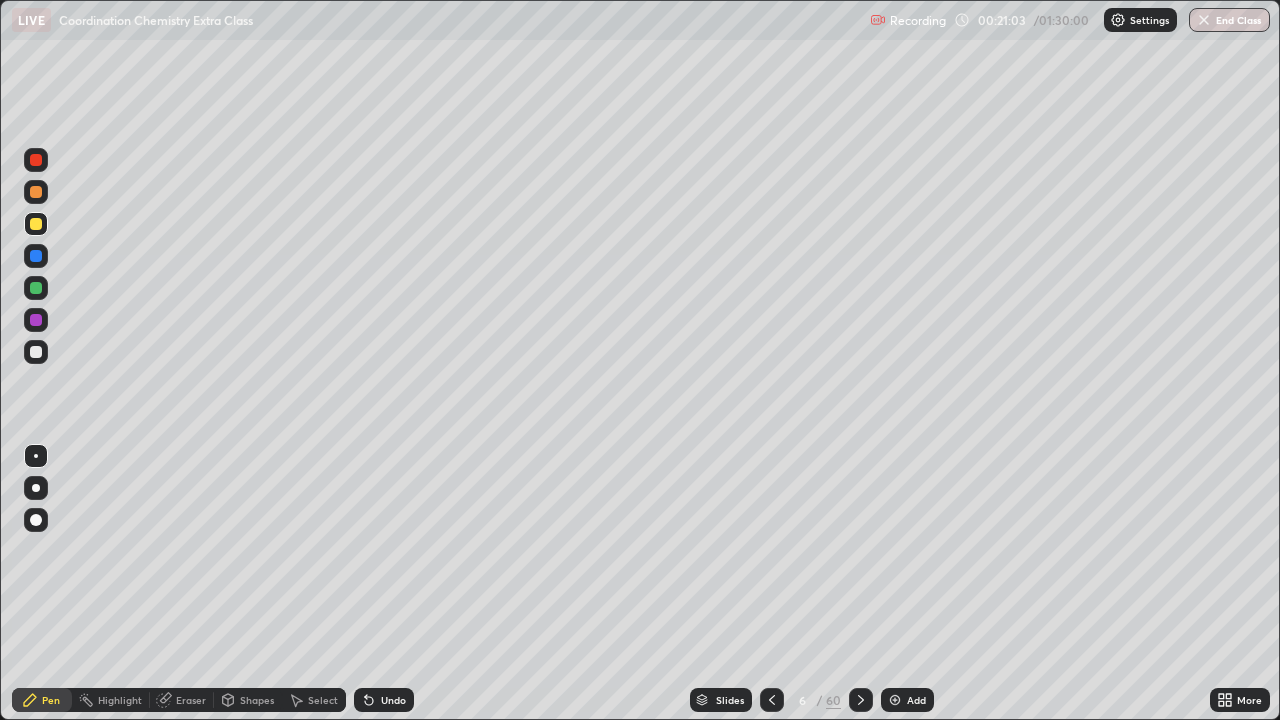 click at bounding box center (36, 320) 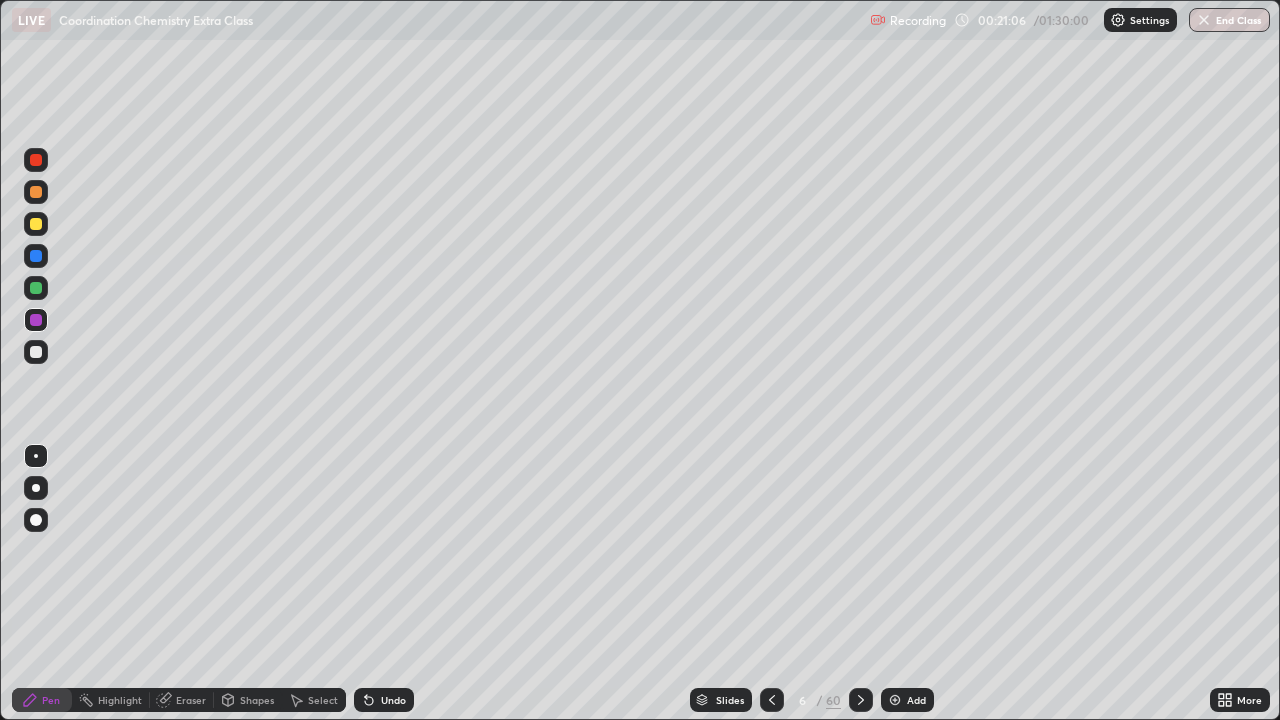 click at bounding box center [36, 352] 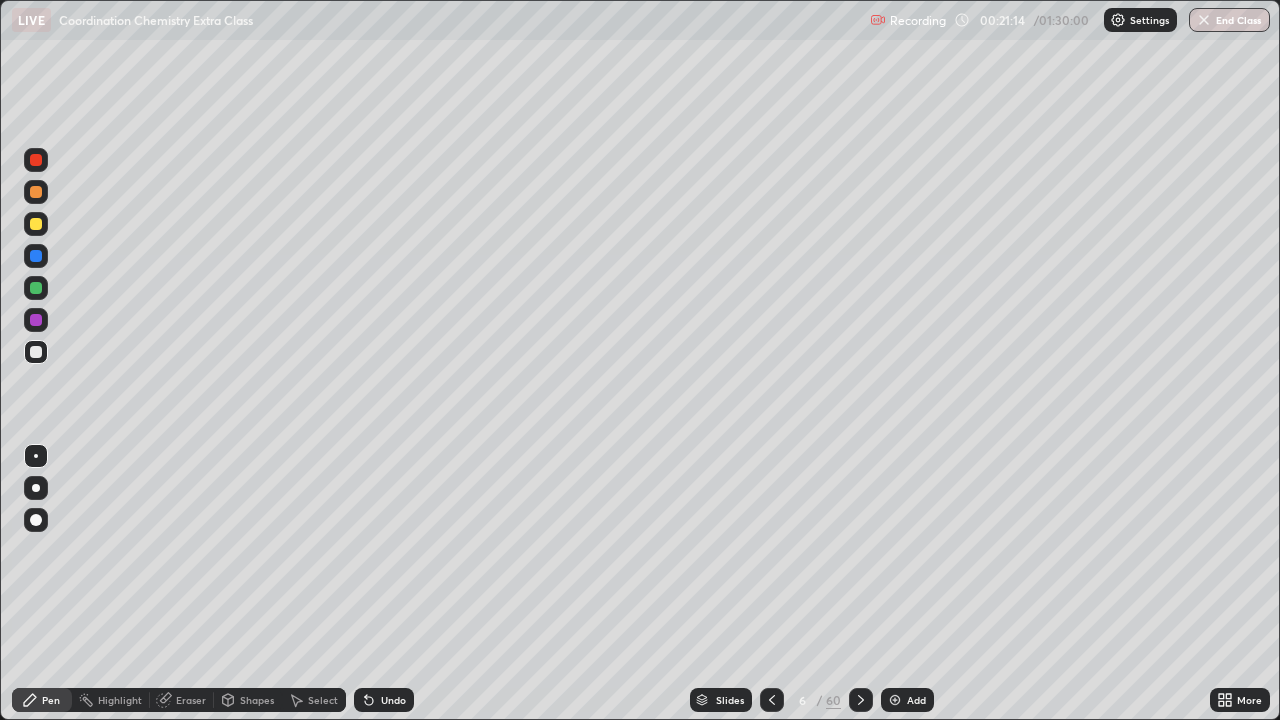 click at bounding box center [36, 224] 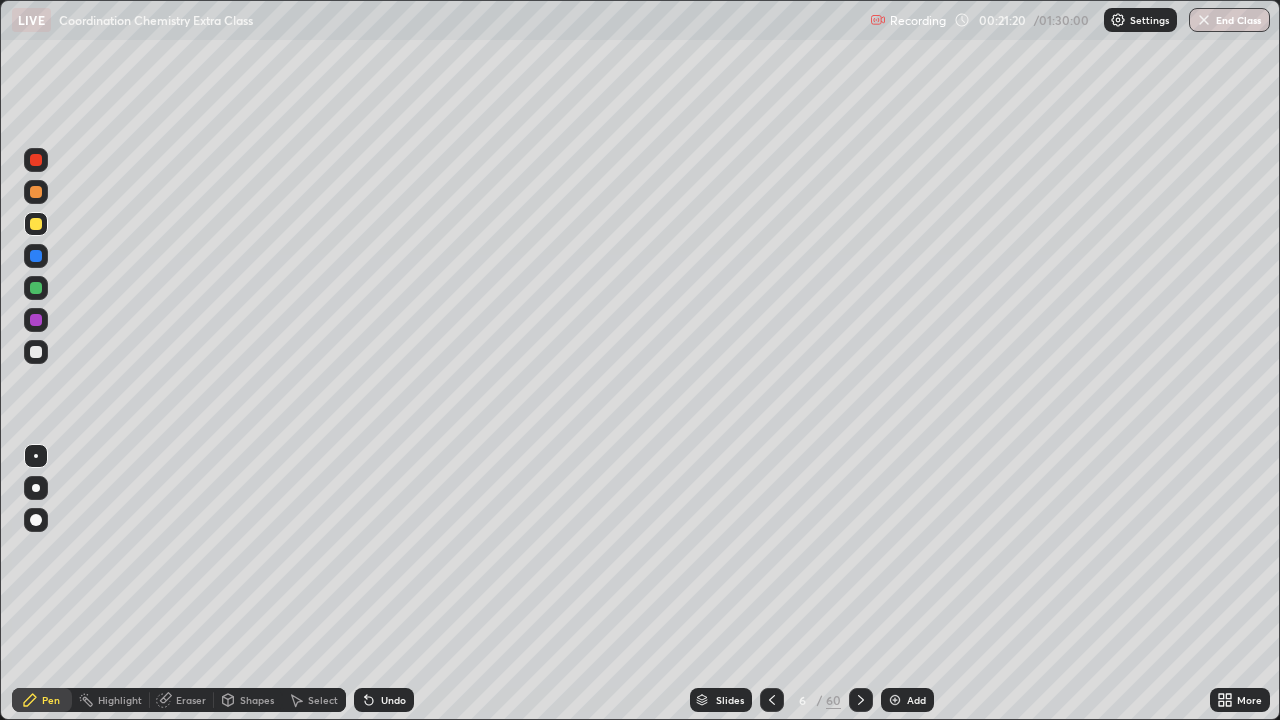 click at bounding box center [36, 288] 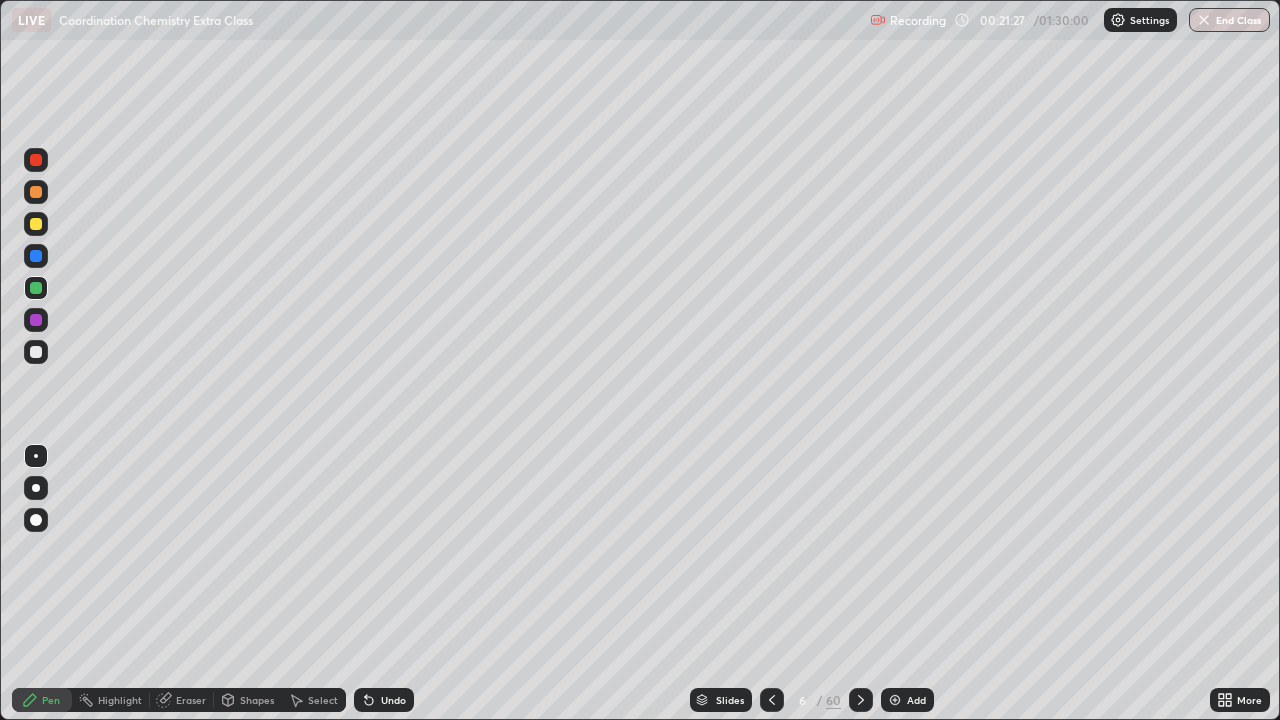 click at bounding box center (36, 352) 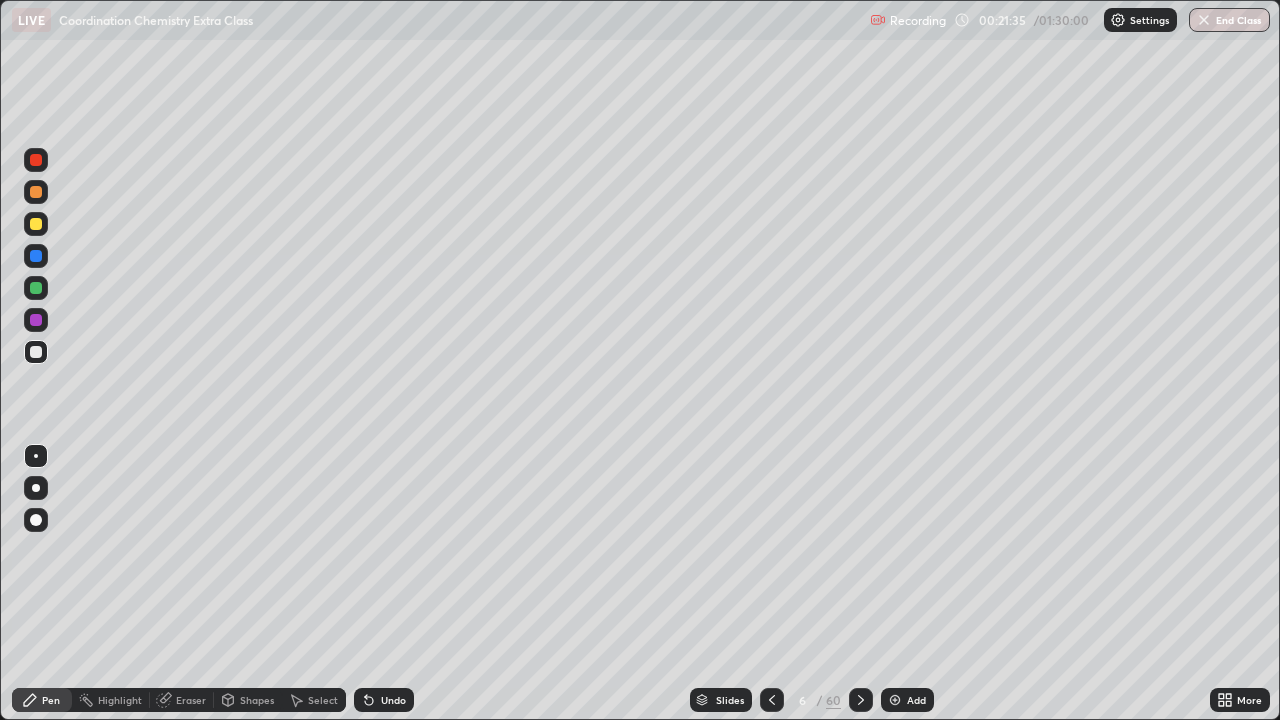 click at bounding box center (36, 224) 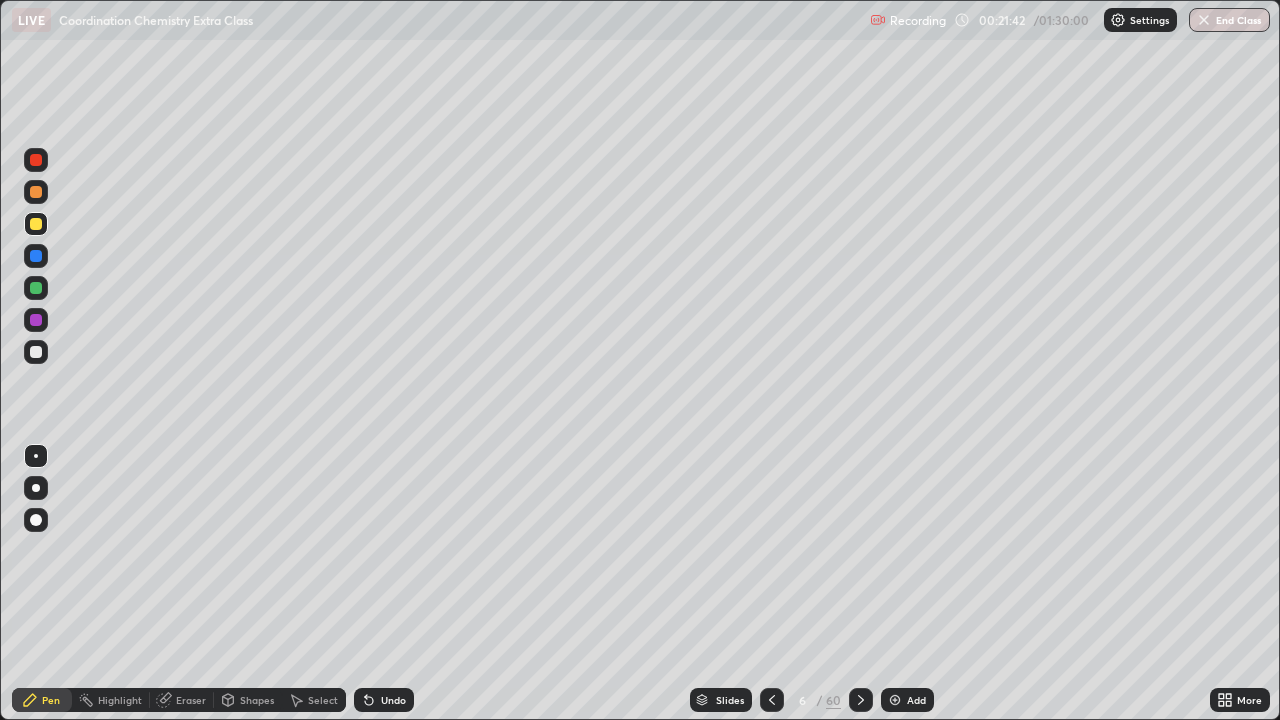 click at bounding box center [36, 192] 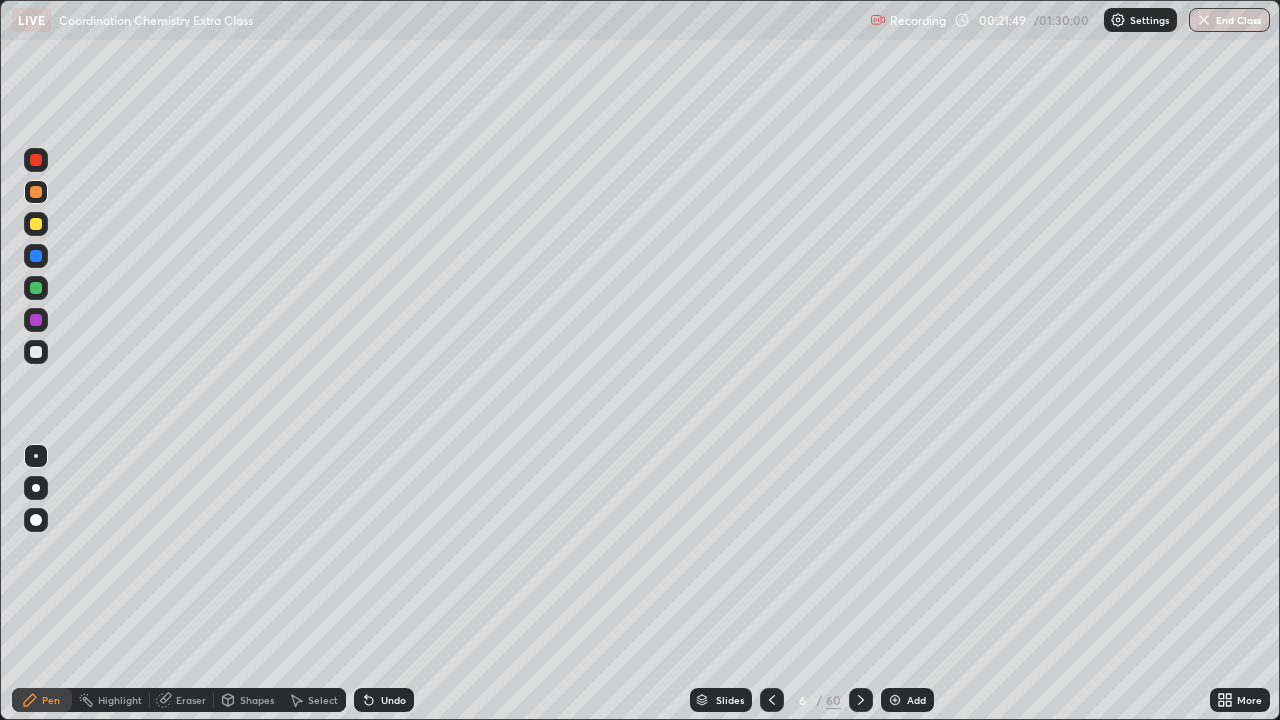 click at bounding box center [36, 352] 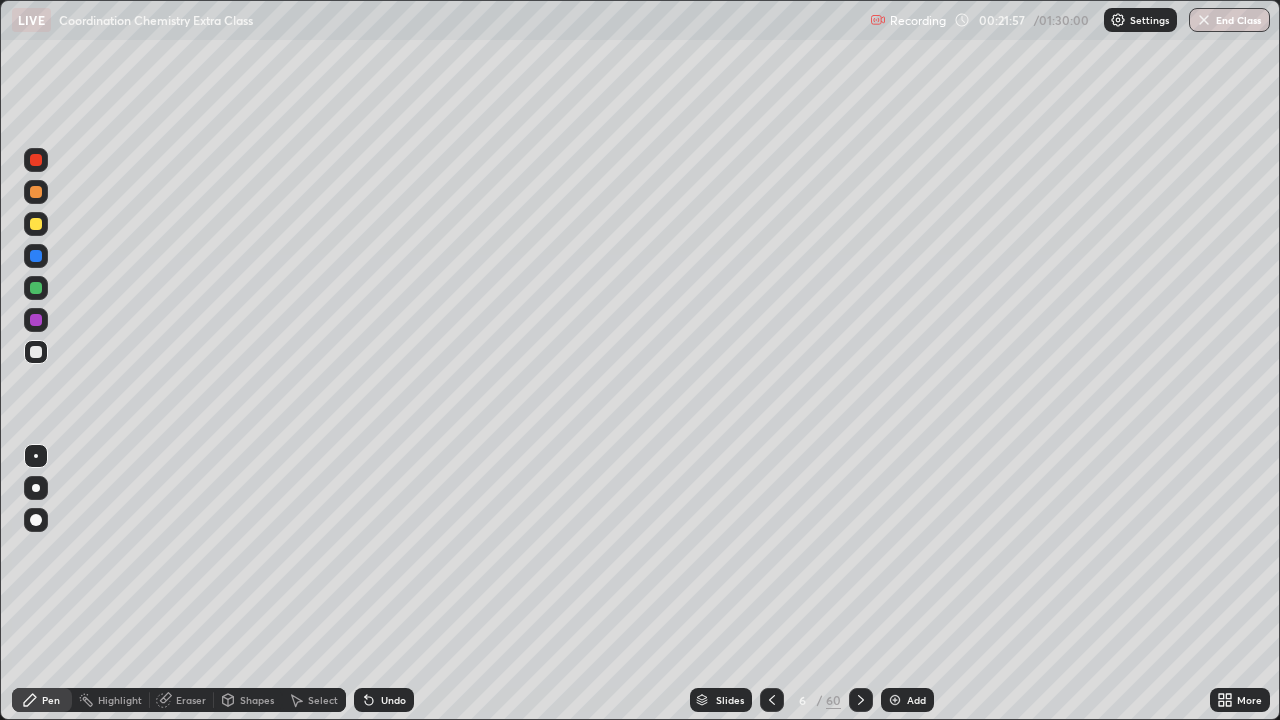 click at bounding box center [36, 224] 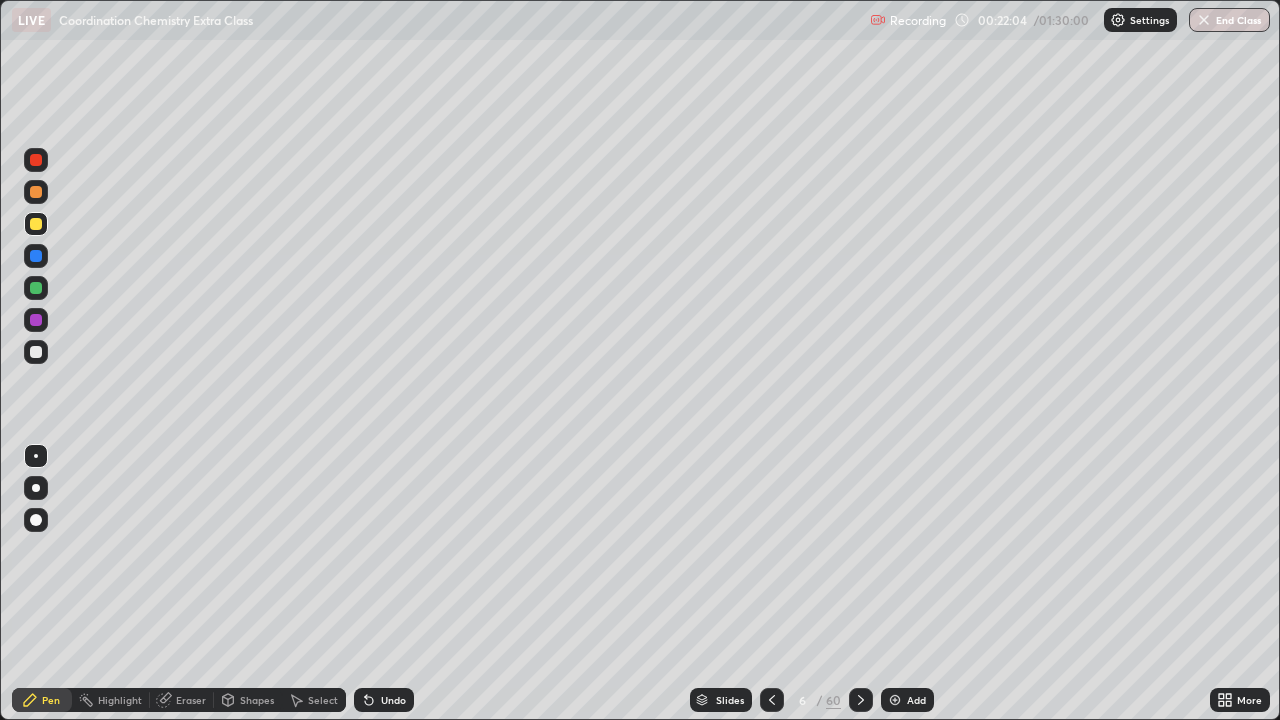 click at bounding box center [36, 288] 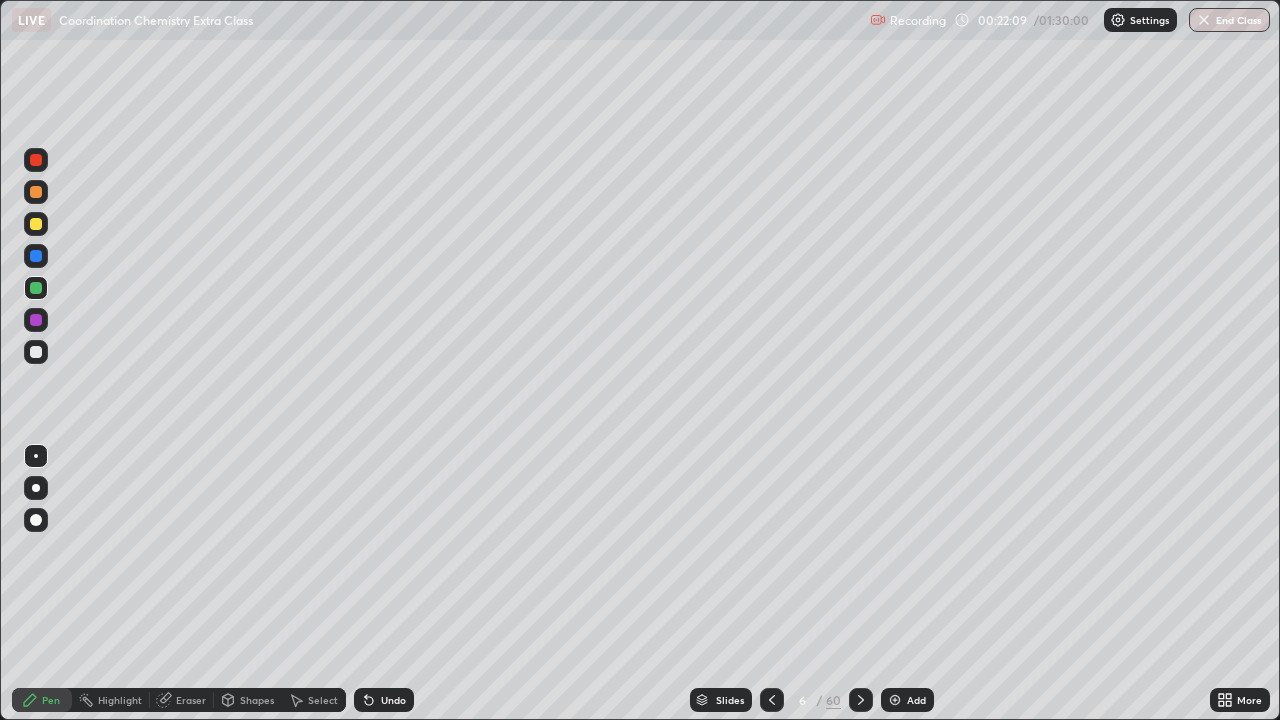 click at bounding box center [36, 352] 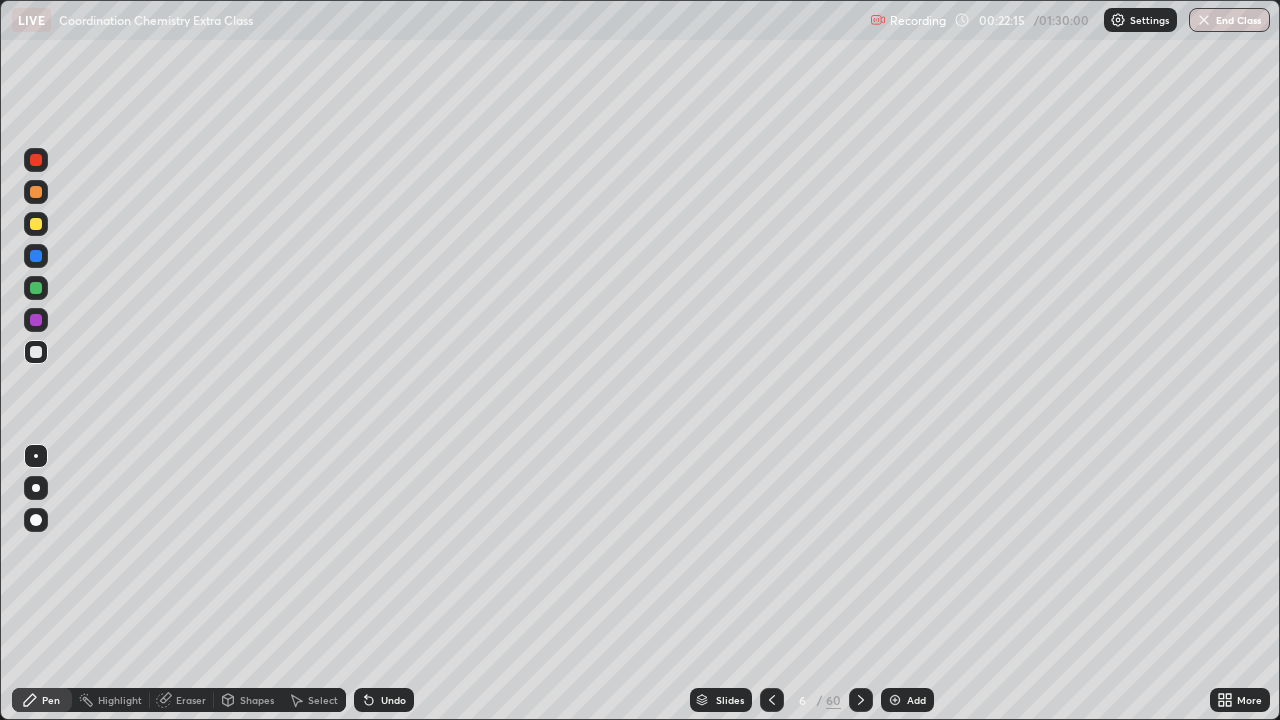 click at bounding box center (36, 224) 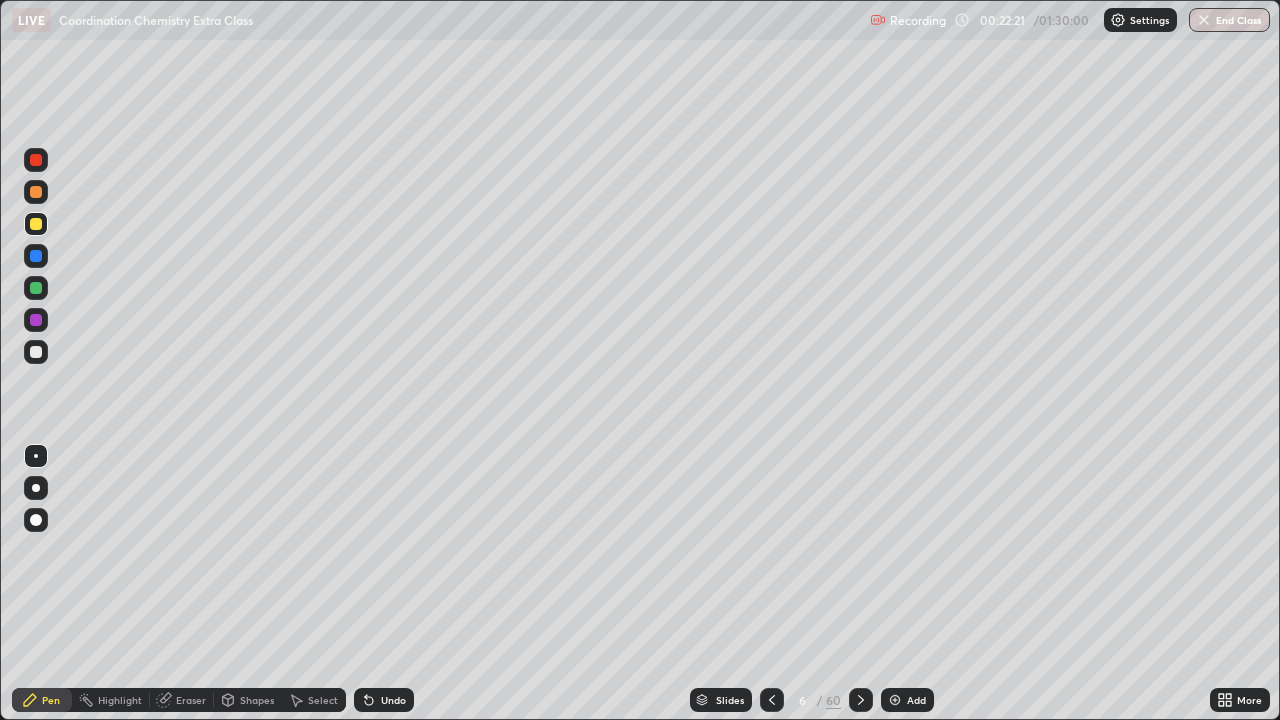 click at bounding box center (36, 192) 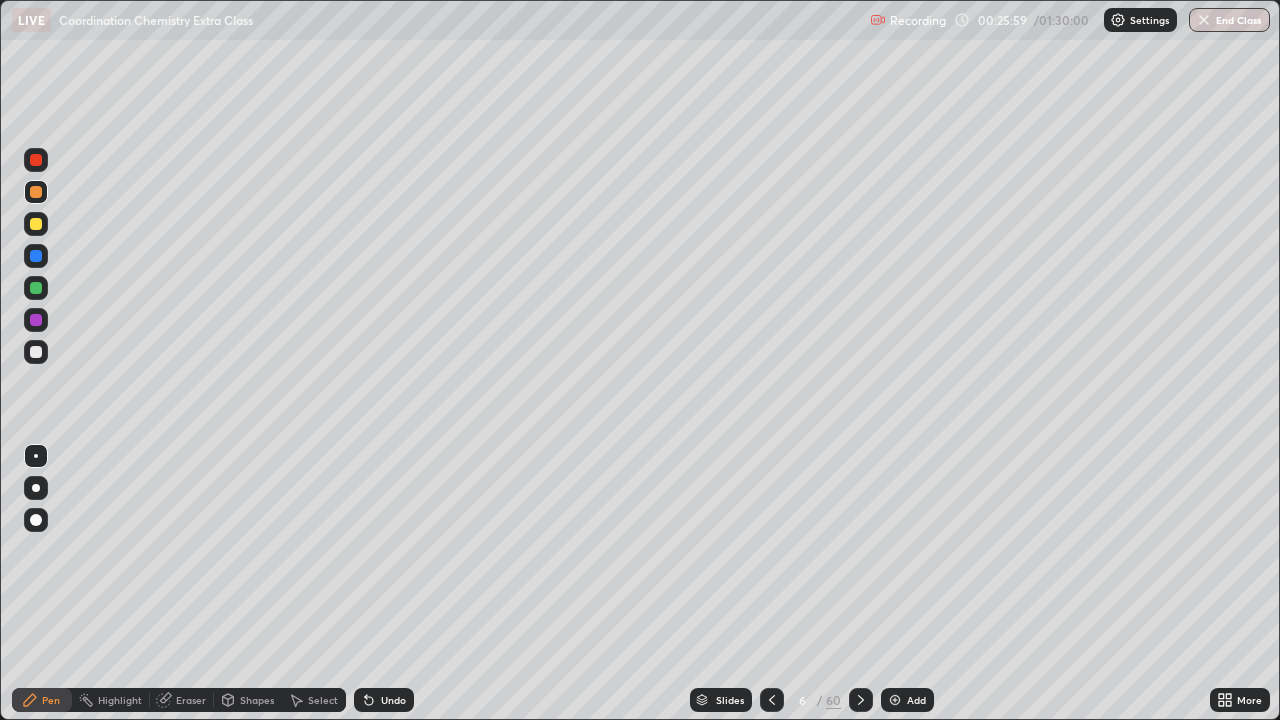 click at bounding box center (895, 700) 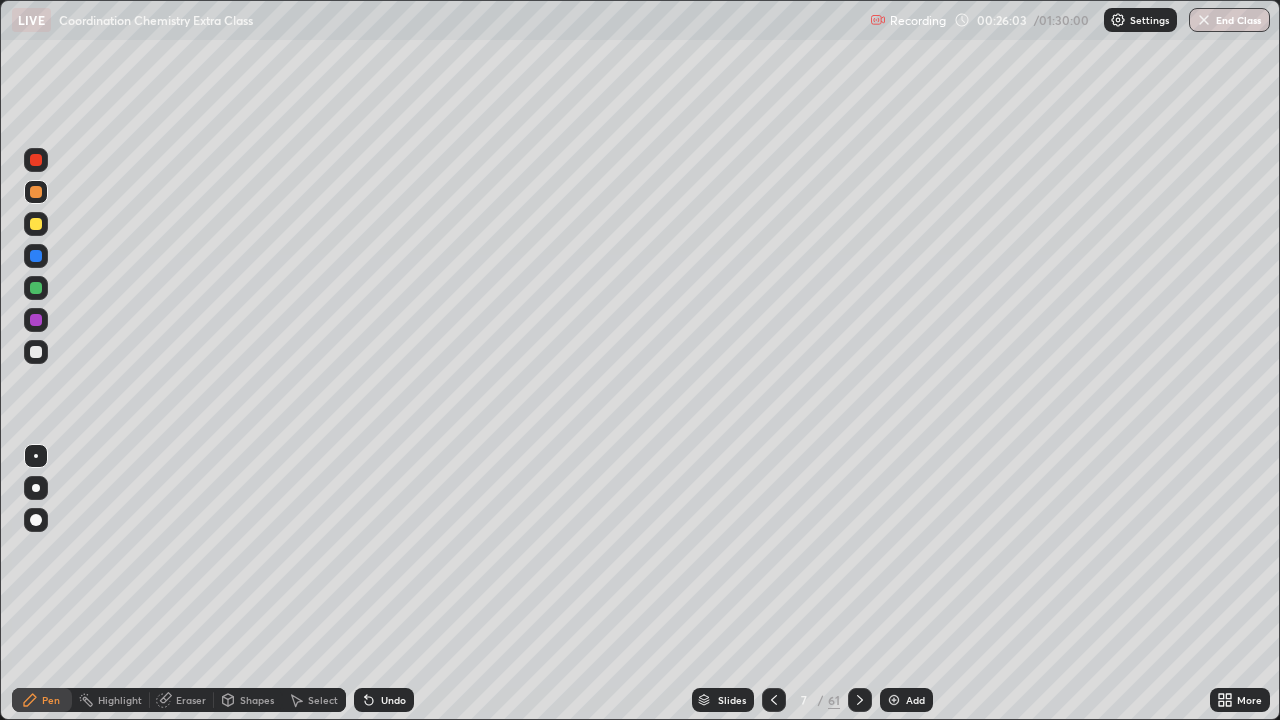 click at bounding box center (36, 352) 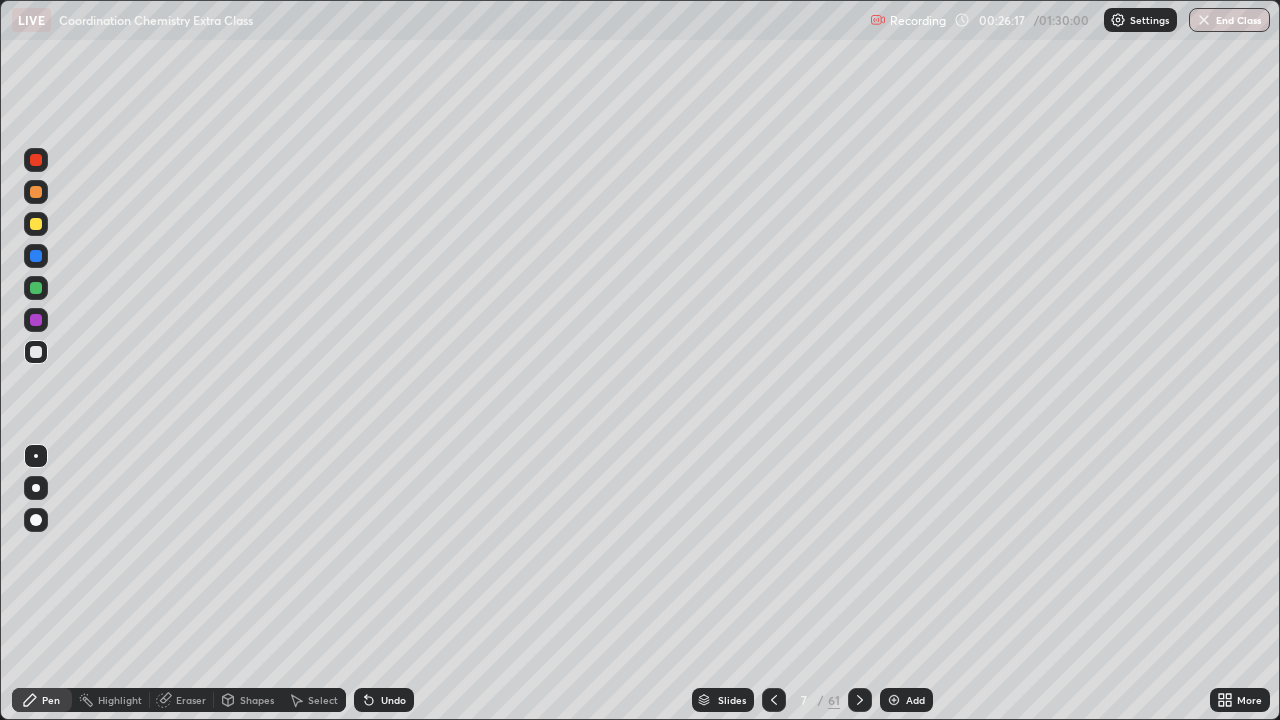 click 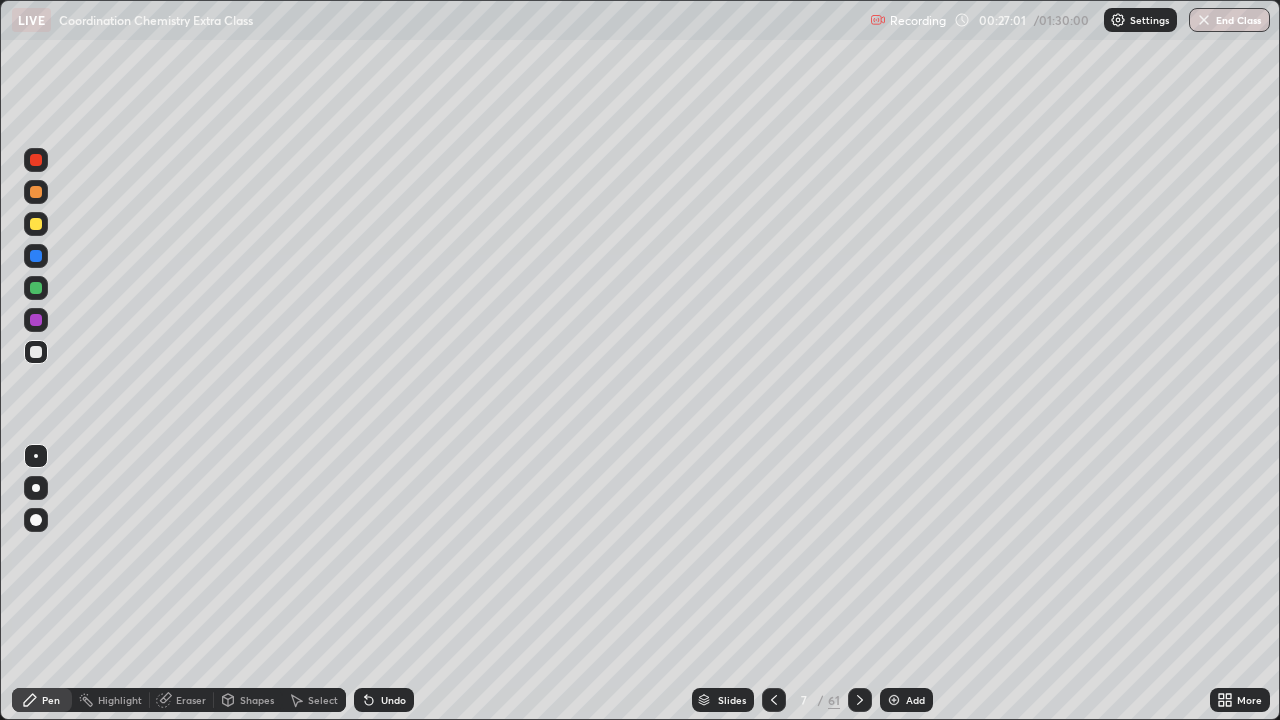 click at bounding box center (36, 352) 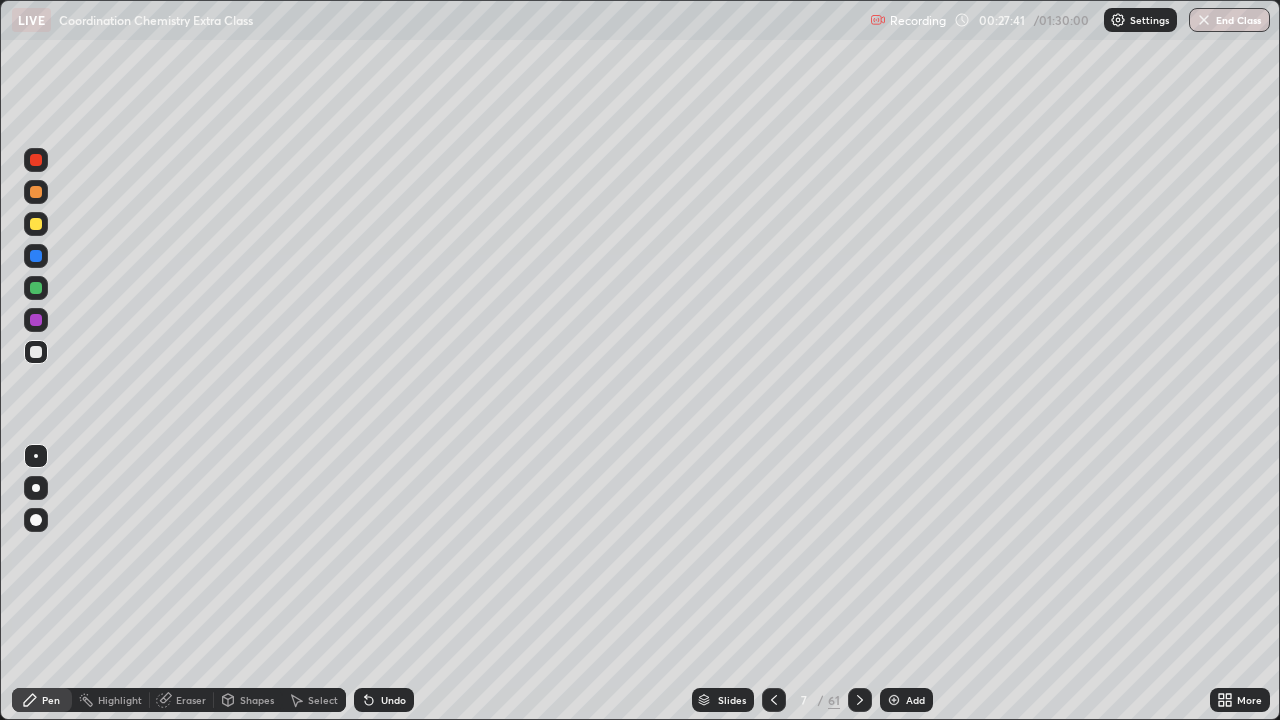 click at bounding box center [36, 224] 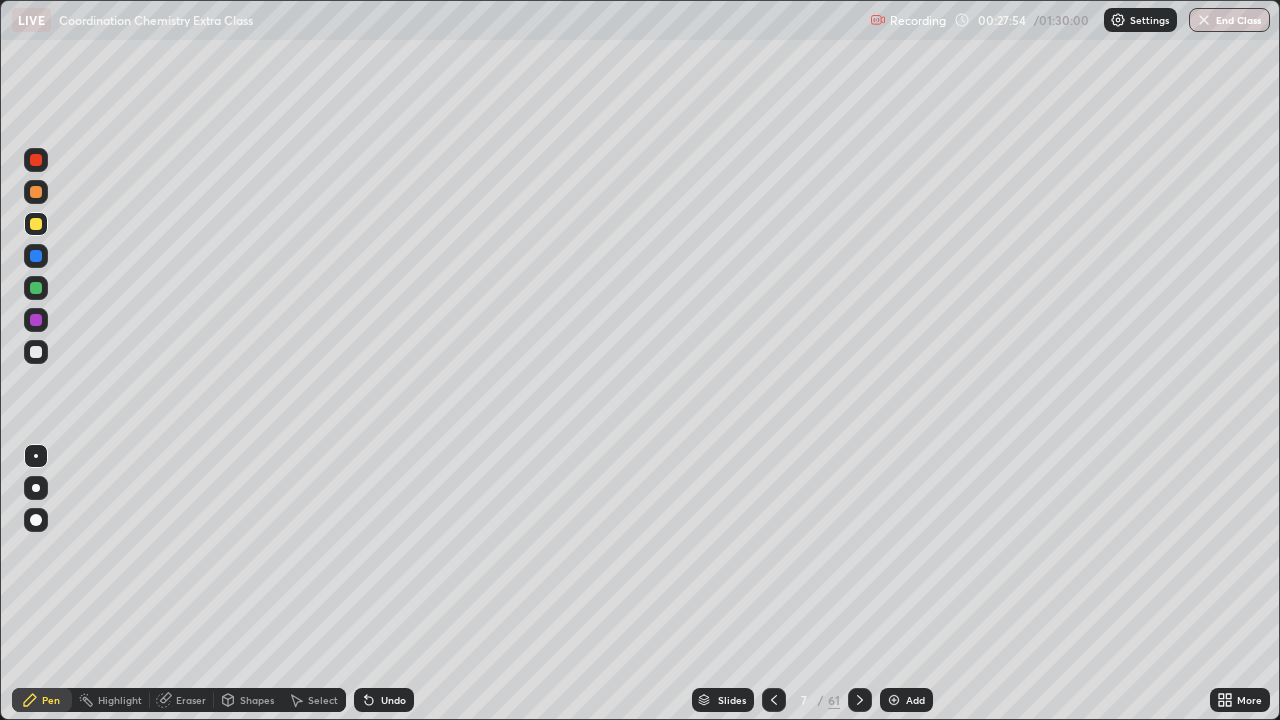 click at bounding box center [36, 352] 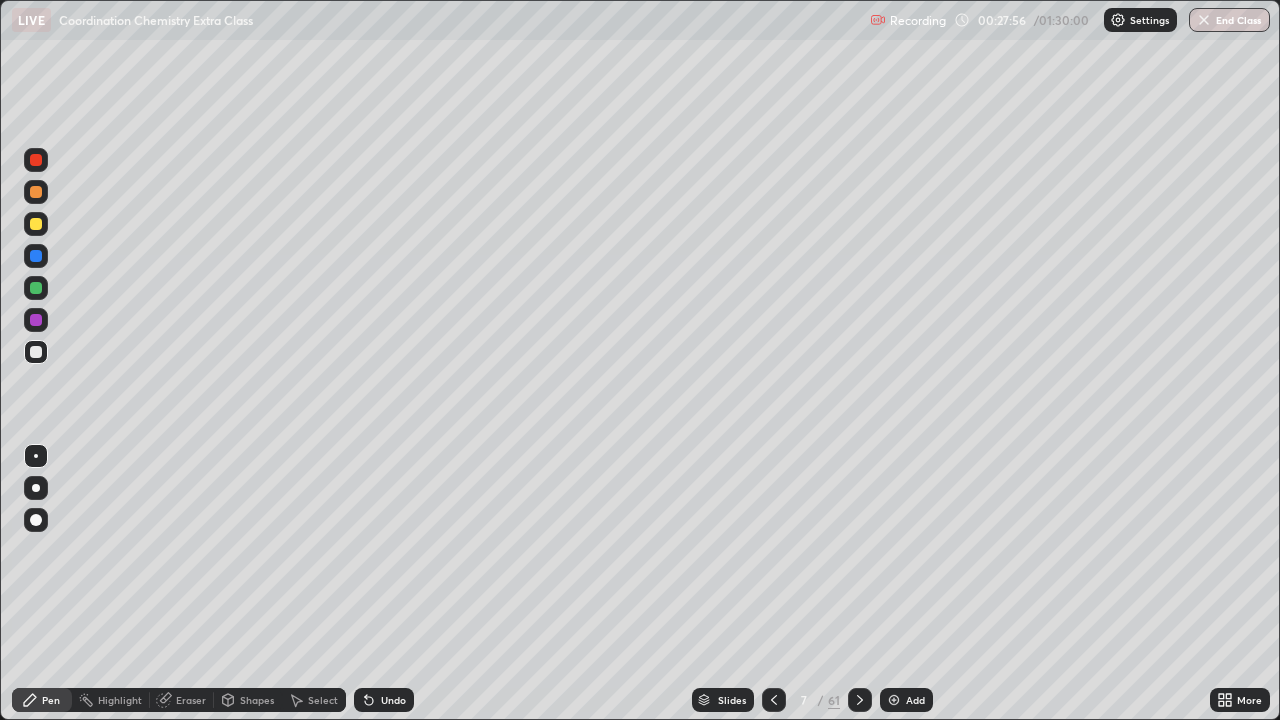 click at bounding box center [36, 224] 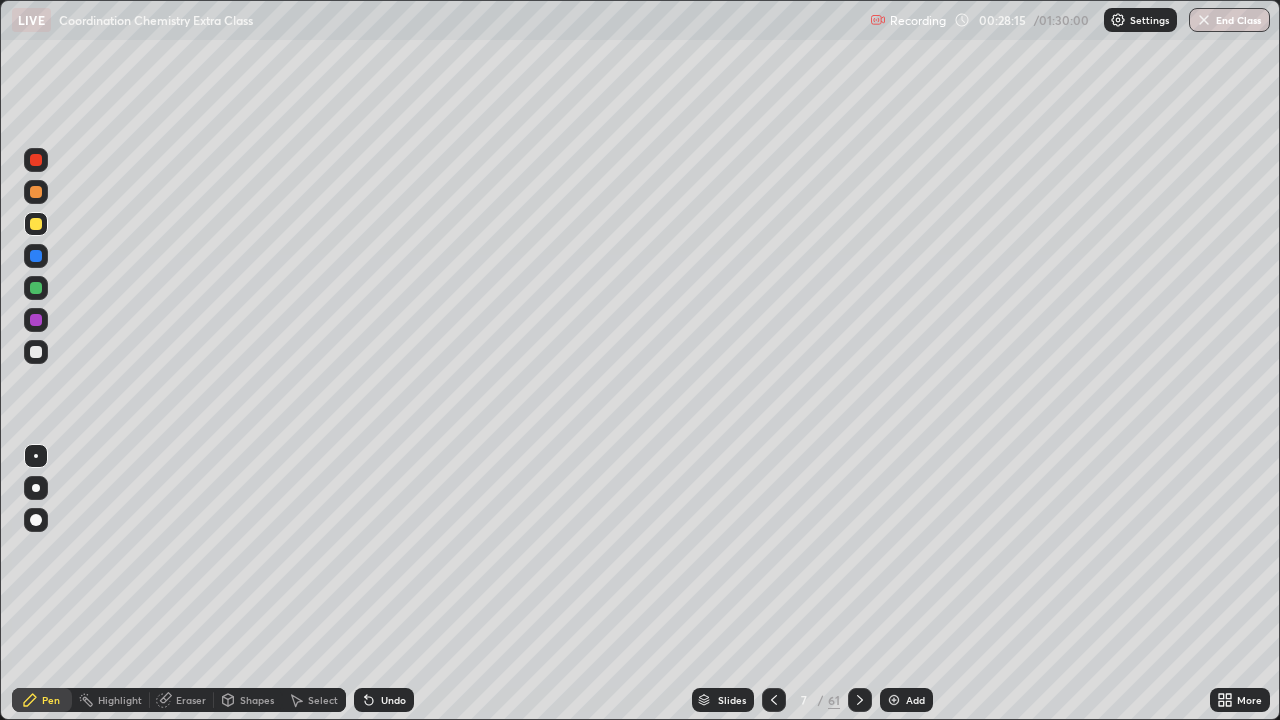 click at bounding box center (36, 192) 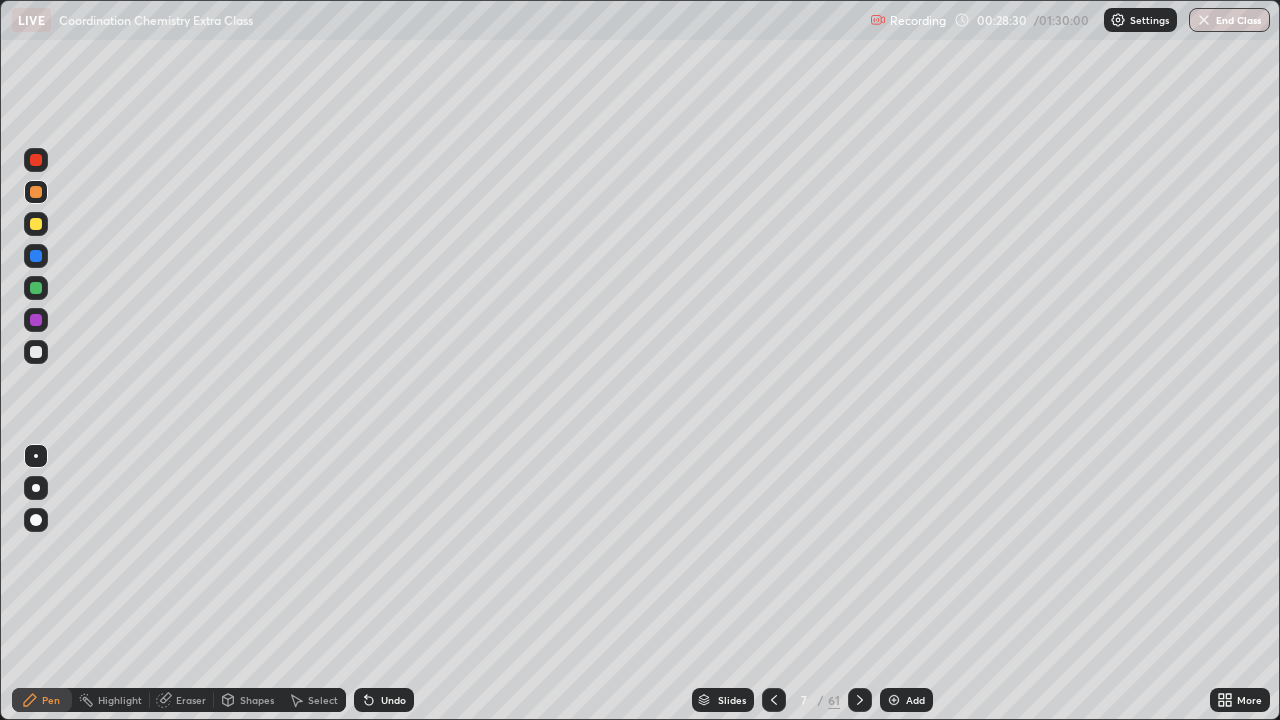 click 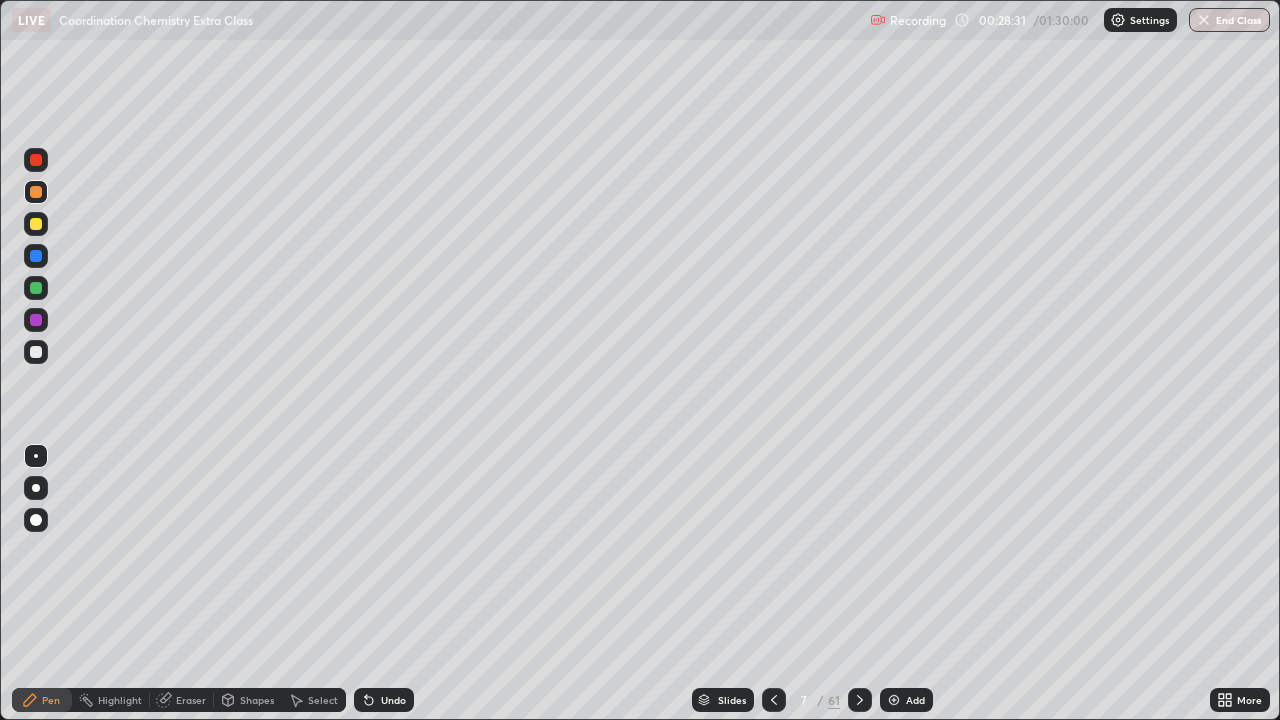 click 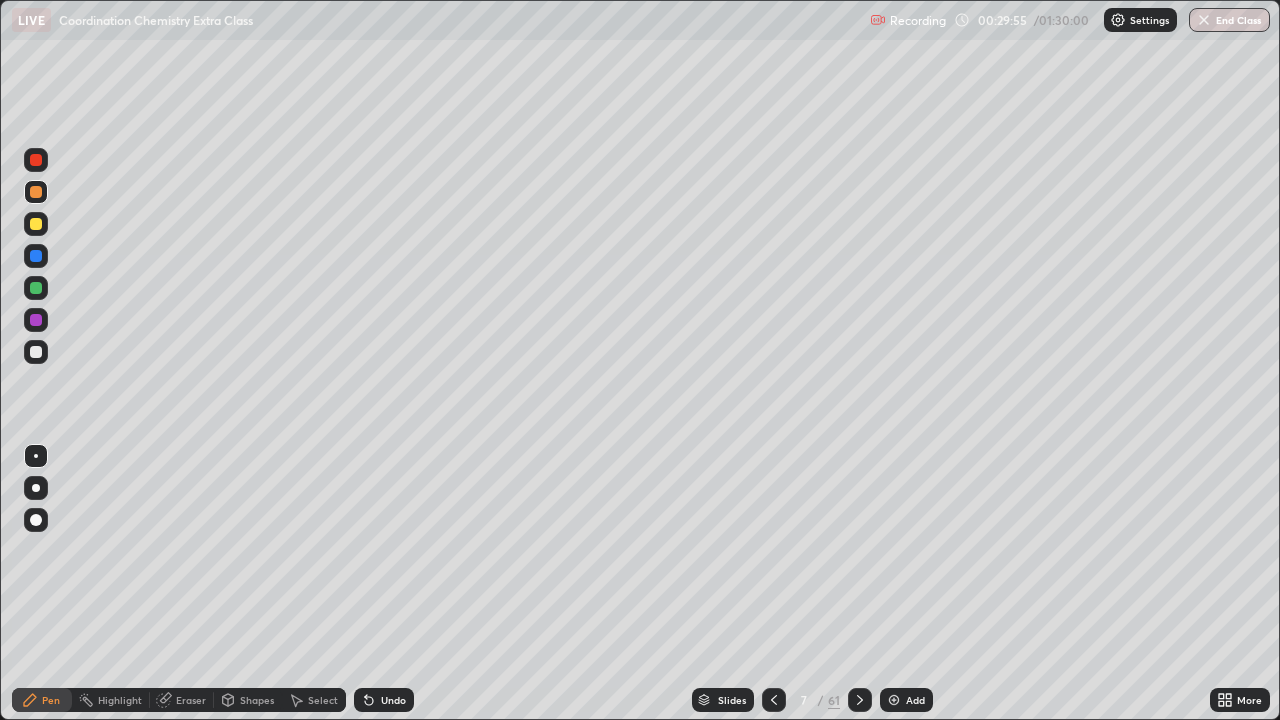 click at bounding box center [36, 352] 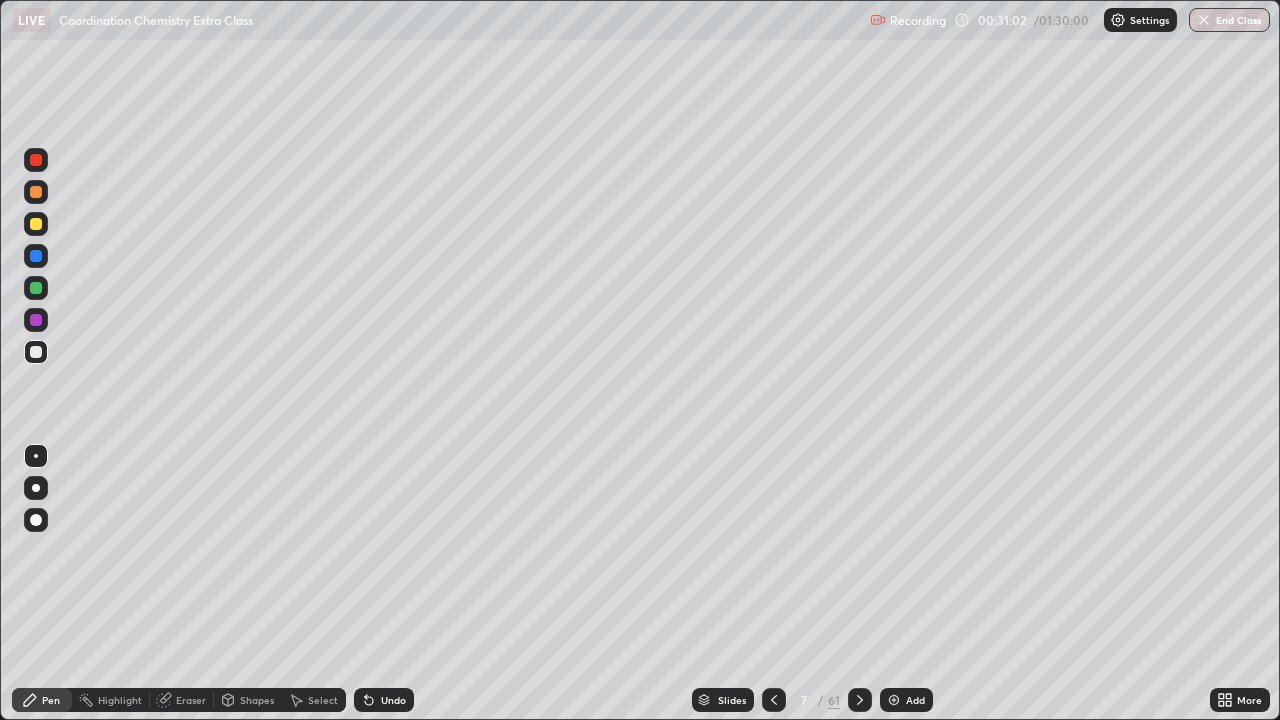 click at bounding box center (36, 288) 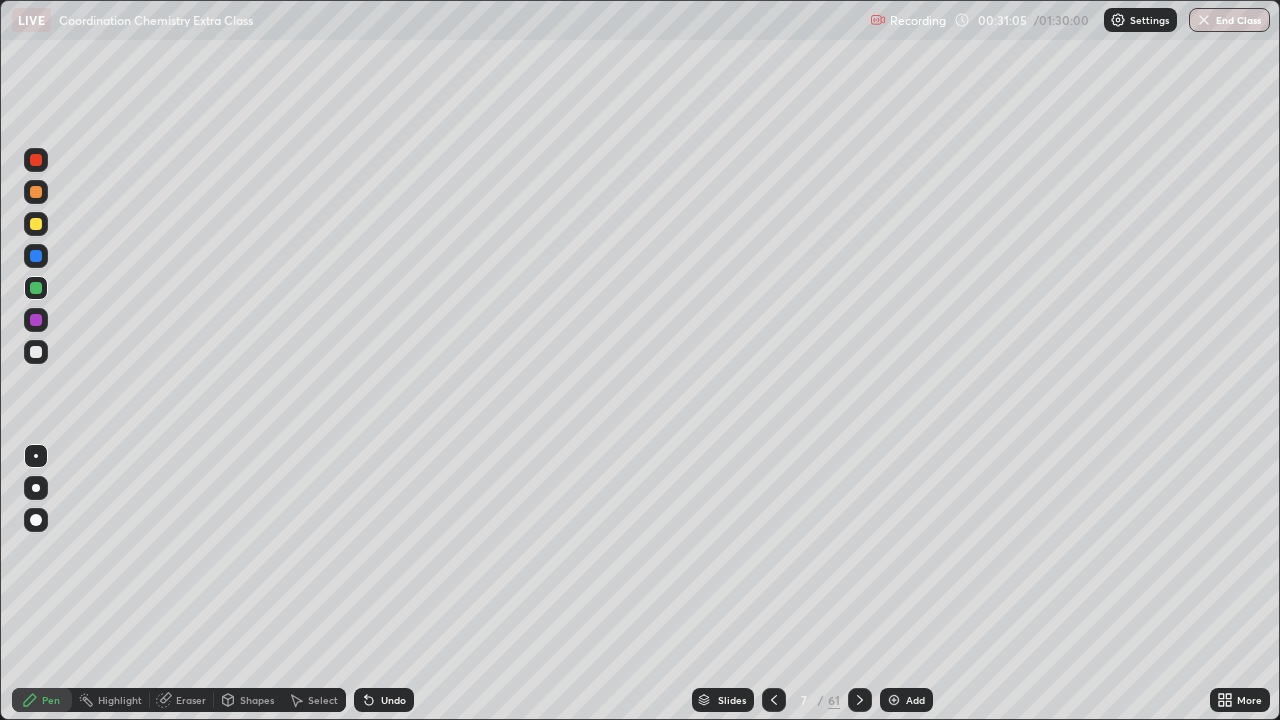 click at bounding box center [860, 700] 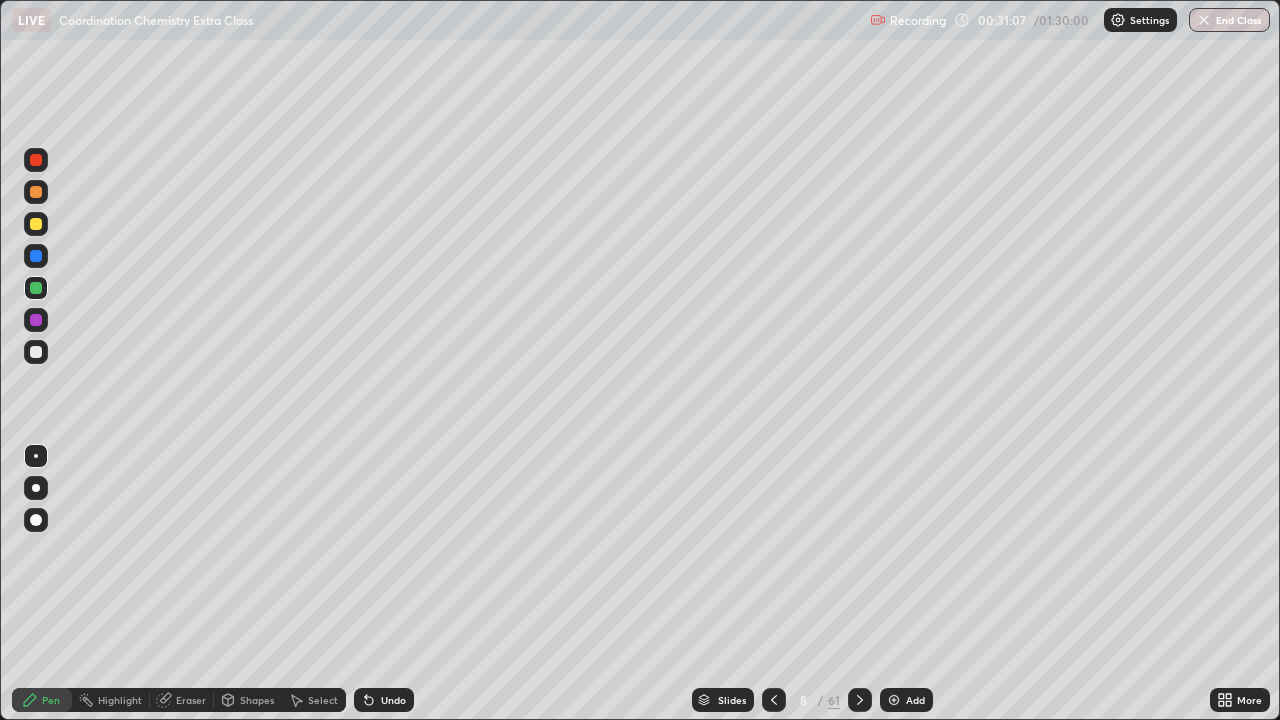 click at bounding box center [36, 352] 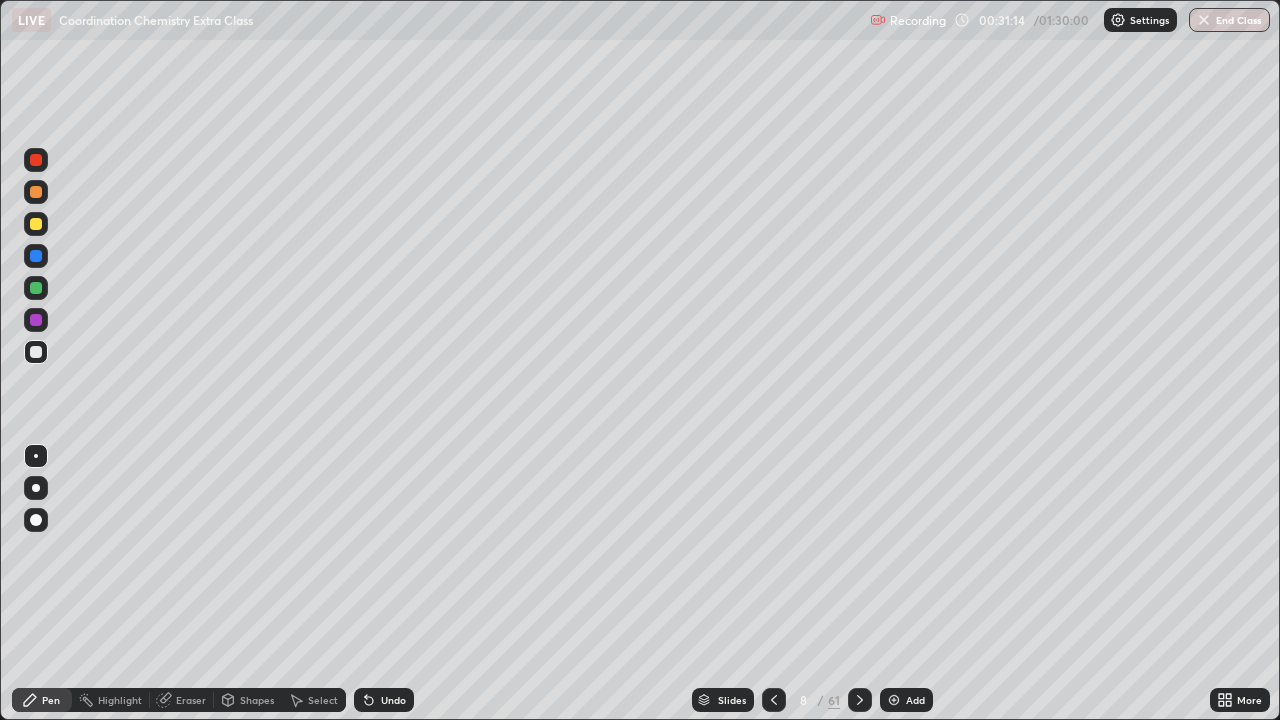 click at bounding box center [36, 352] 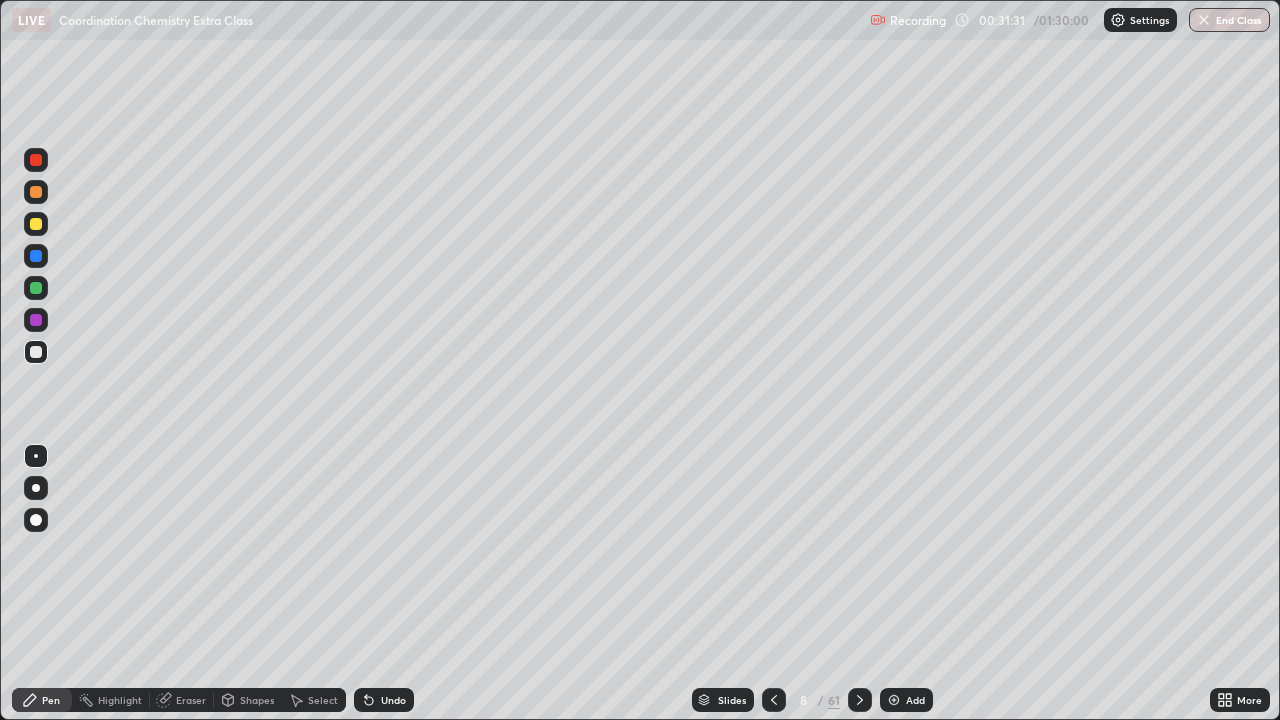 click at bounding box center [36, 352] 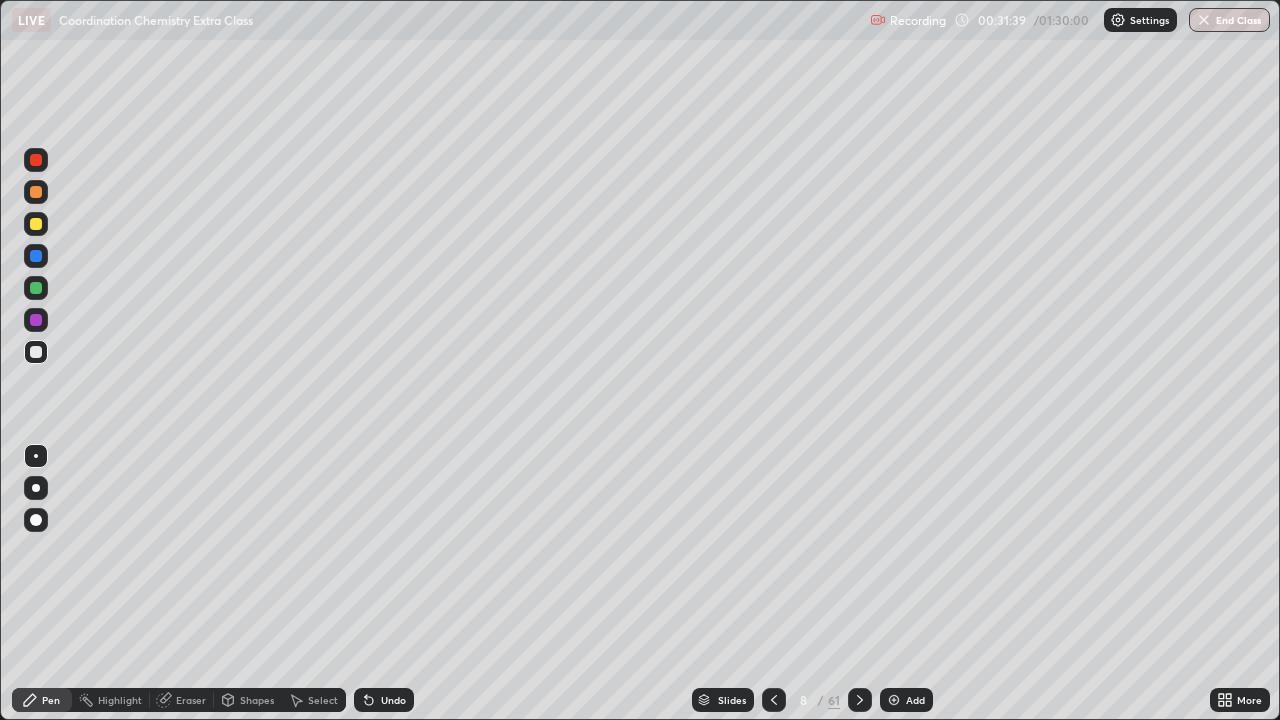 click at bounding box center (36, 192) 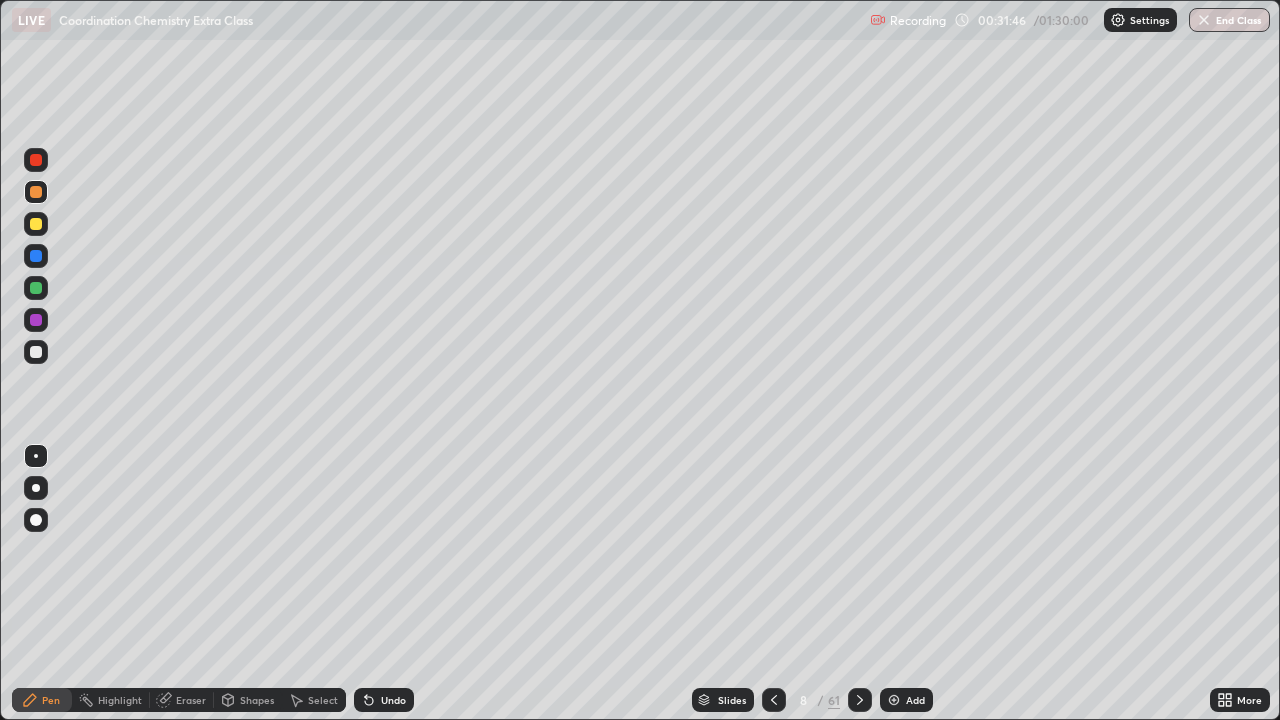 click at bounding box center (36, 288) 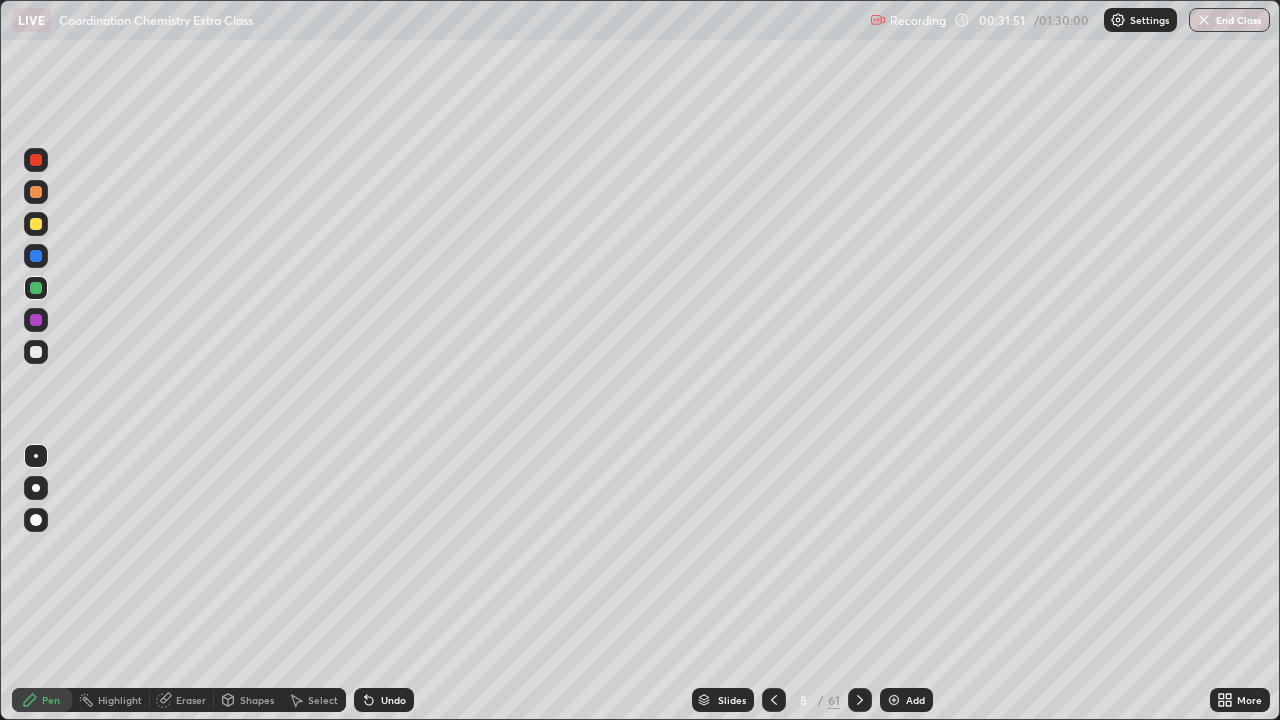 click at bounding box center [36, 320] 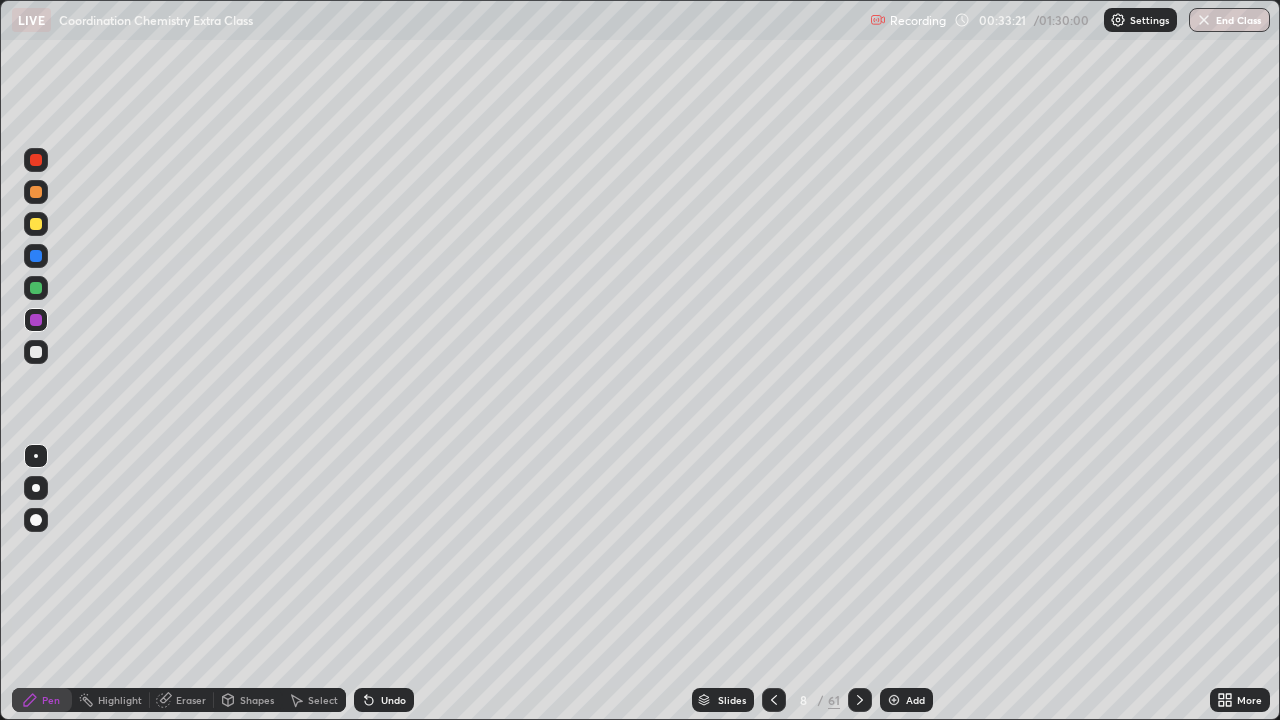 click at bounding box center (36, 352) 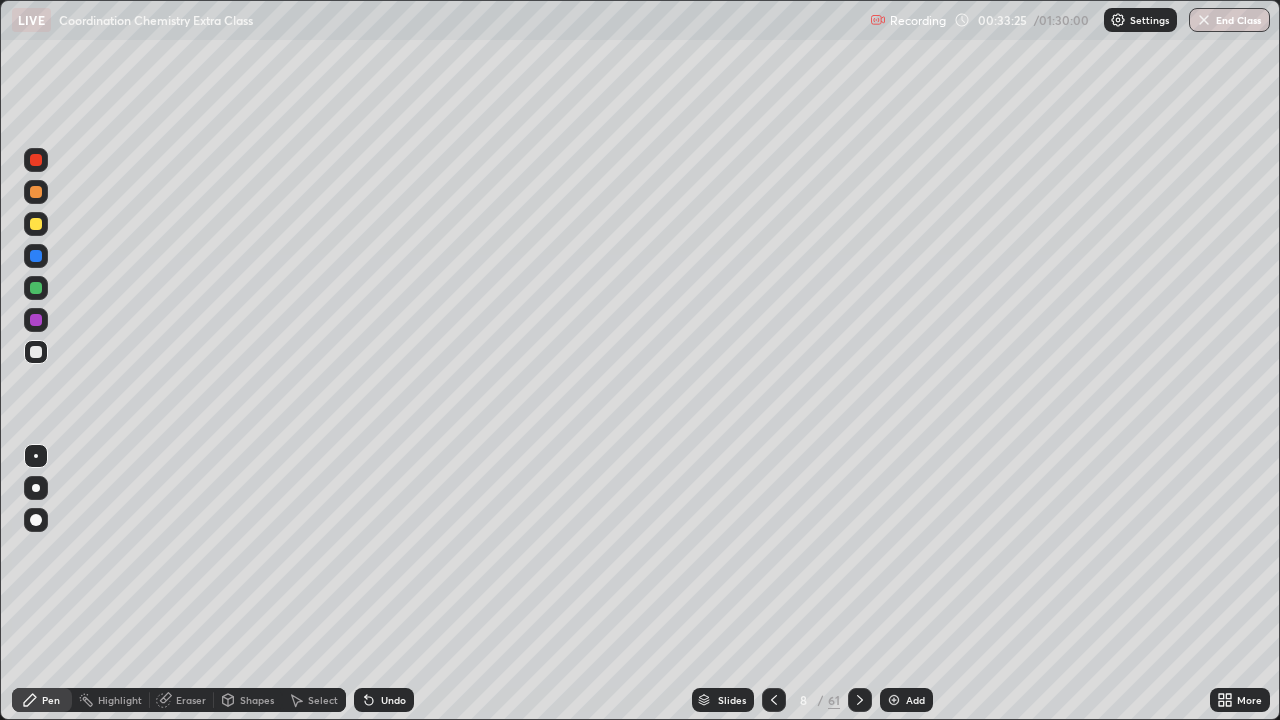 click at bounding box center [36, 224] 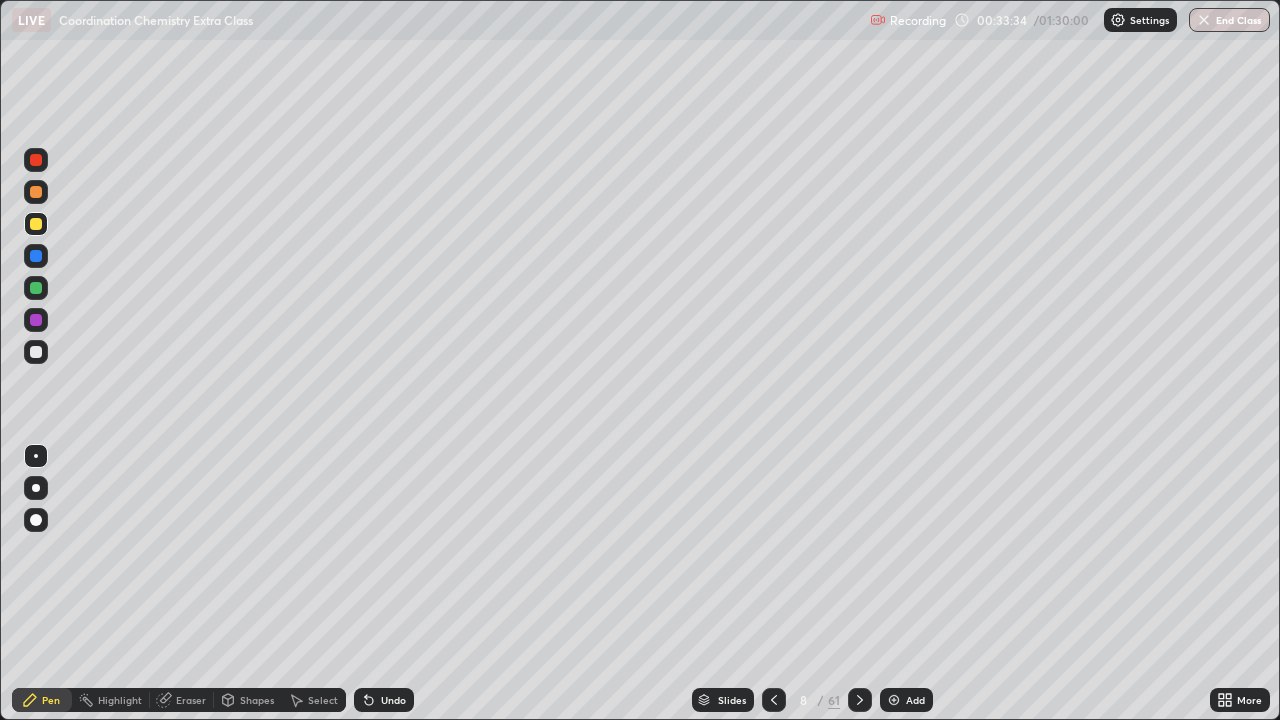click at bounding box center [36, 352] 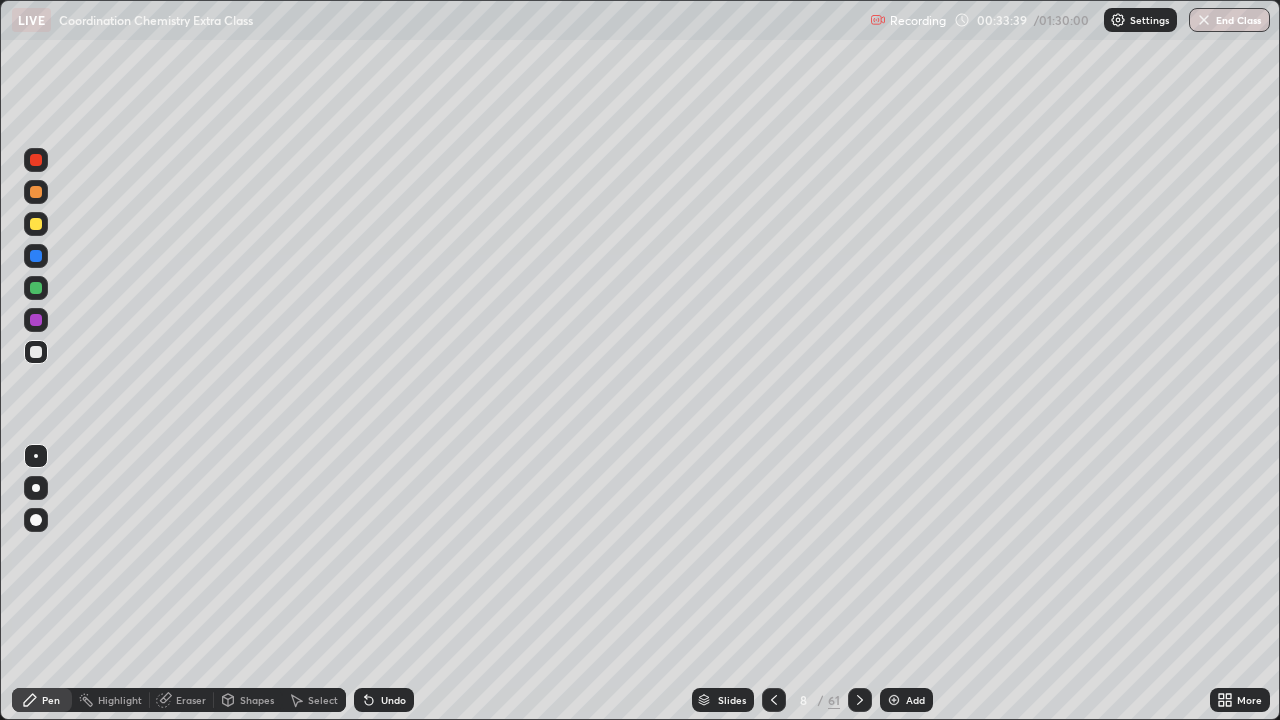 click at bounding box center [36, 192] 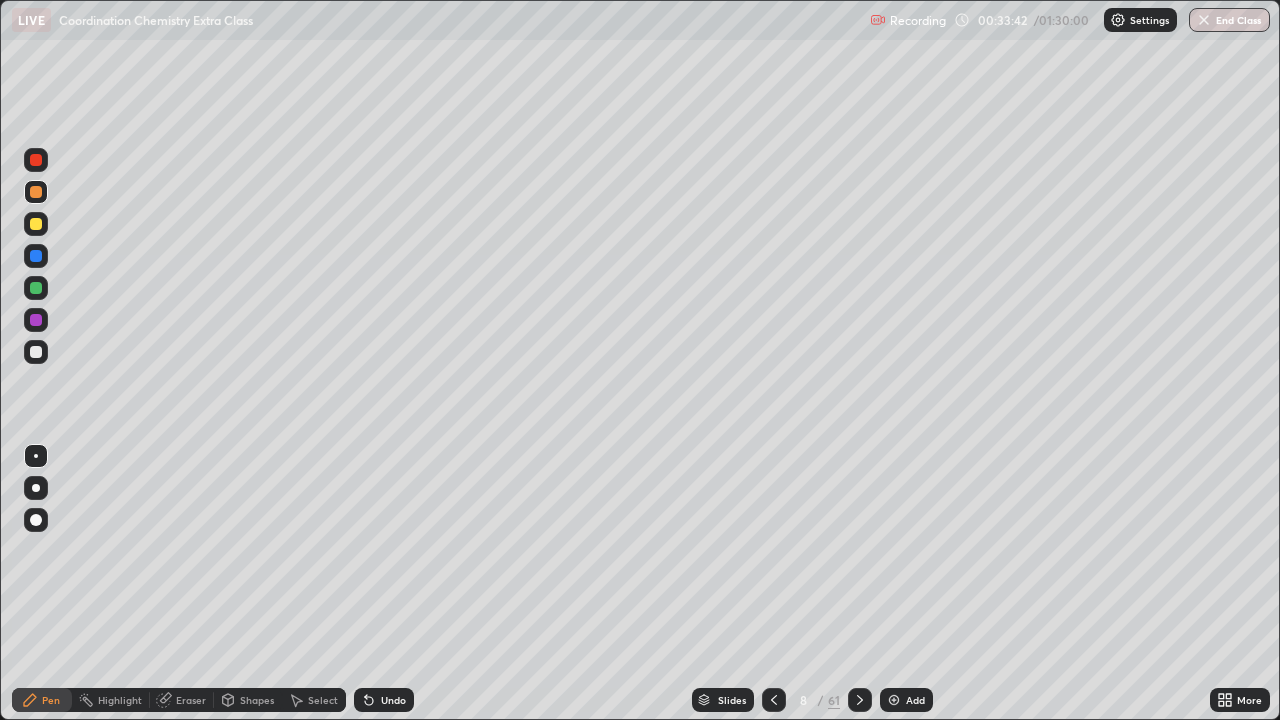 click at bounding box center (36, 352) 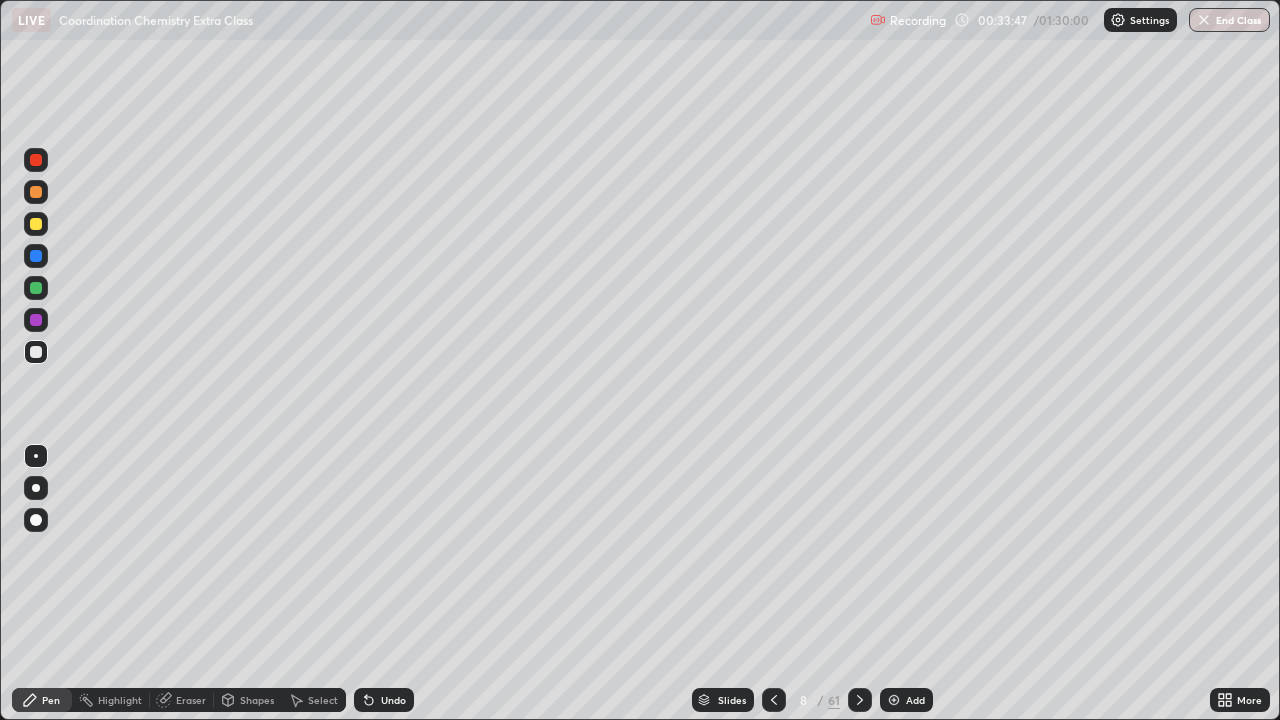 click at bounding box center (36, 224) 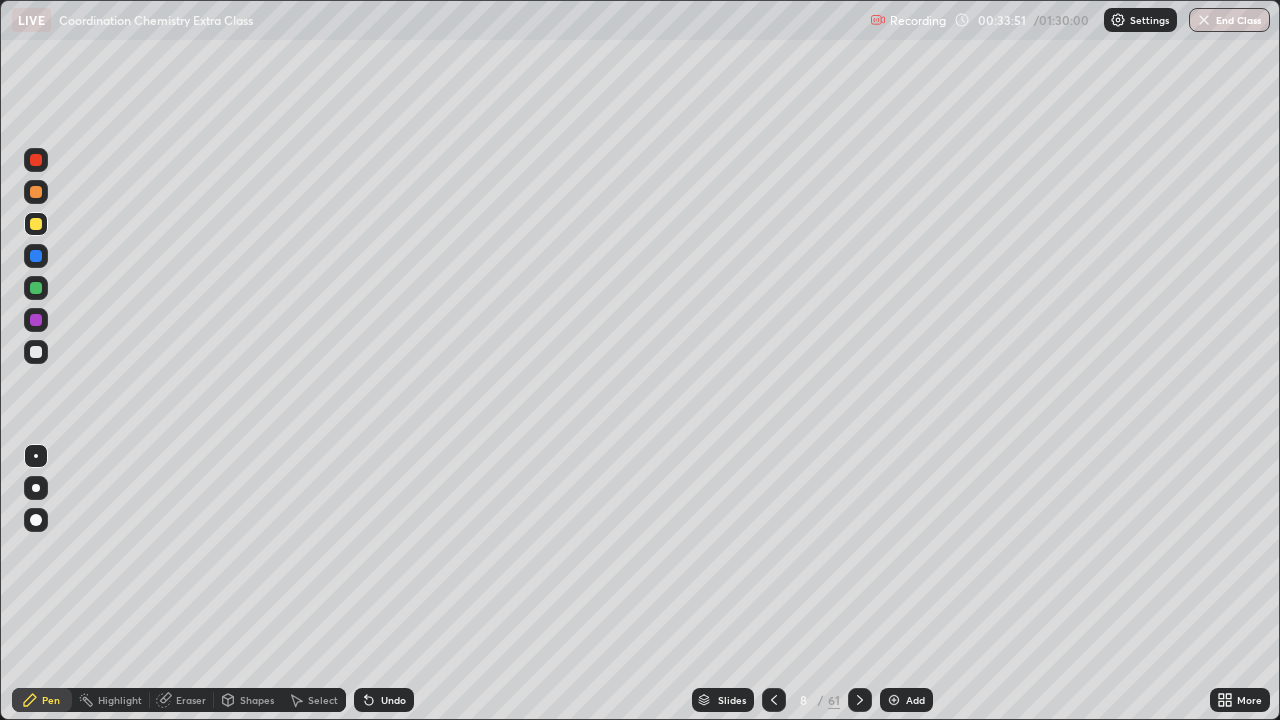 click at bounding box center [36, 192] 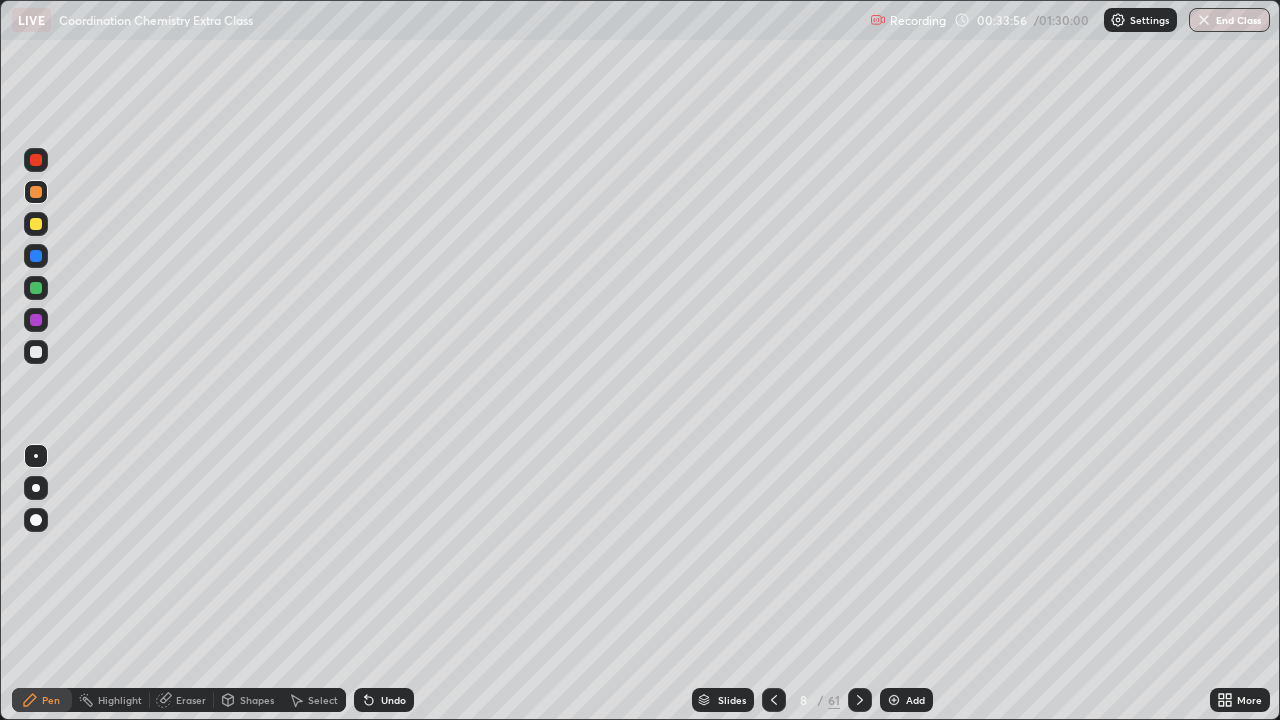 click at bounding box center (36, 160) 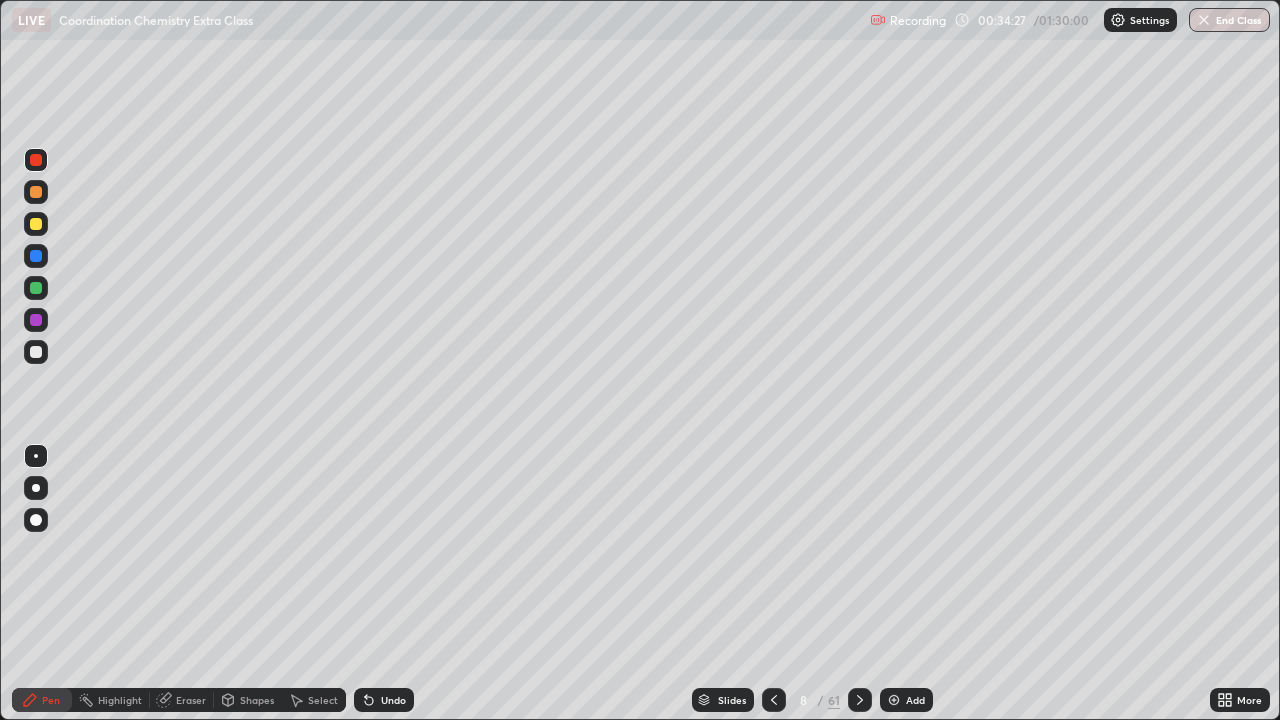 click at bounding box center [36, 352] 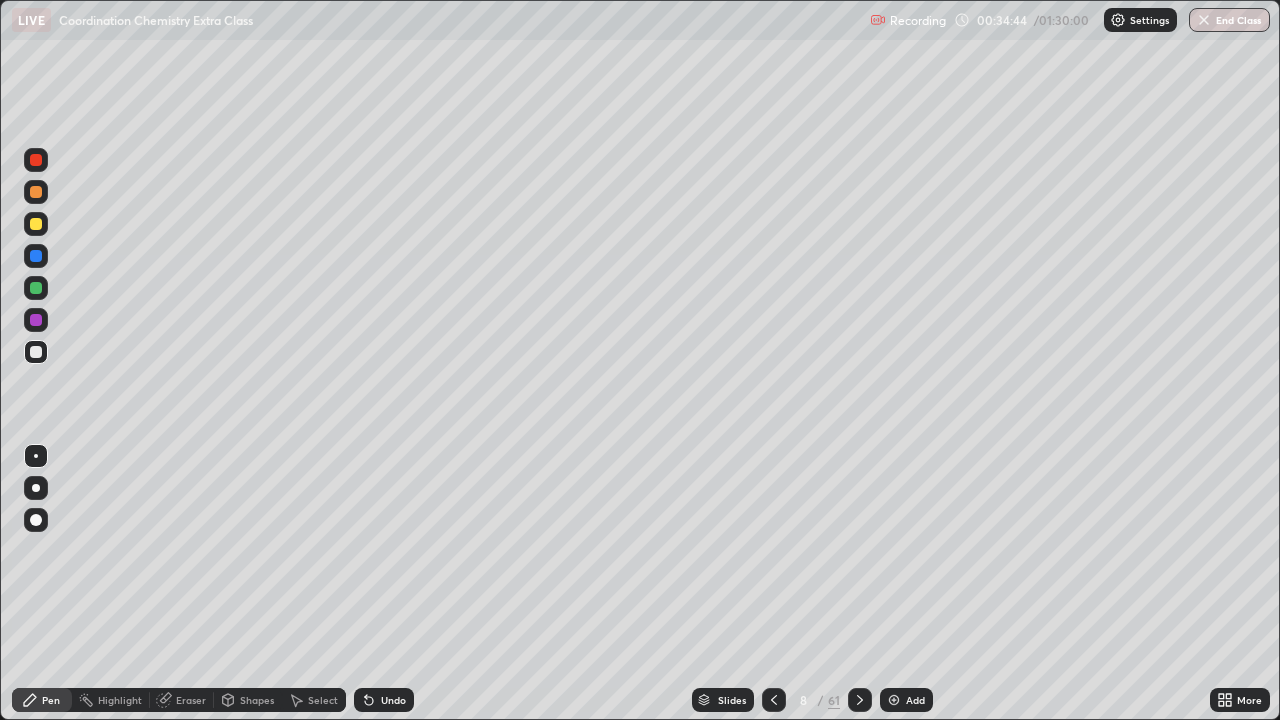 click at bounding box center (36, 288) 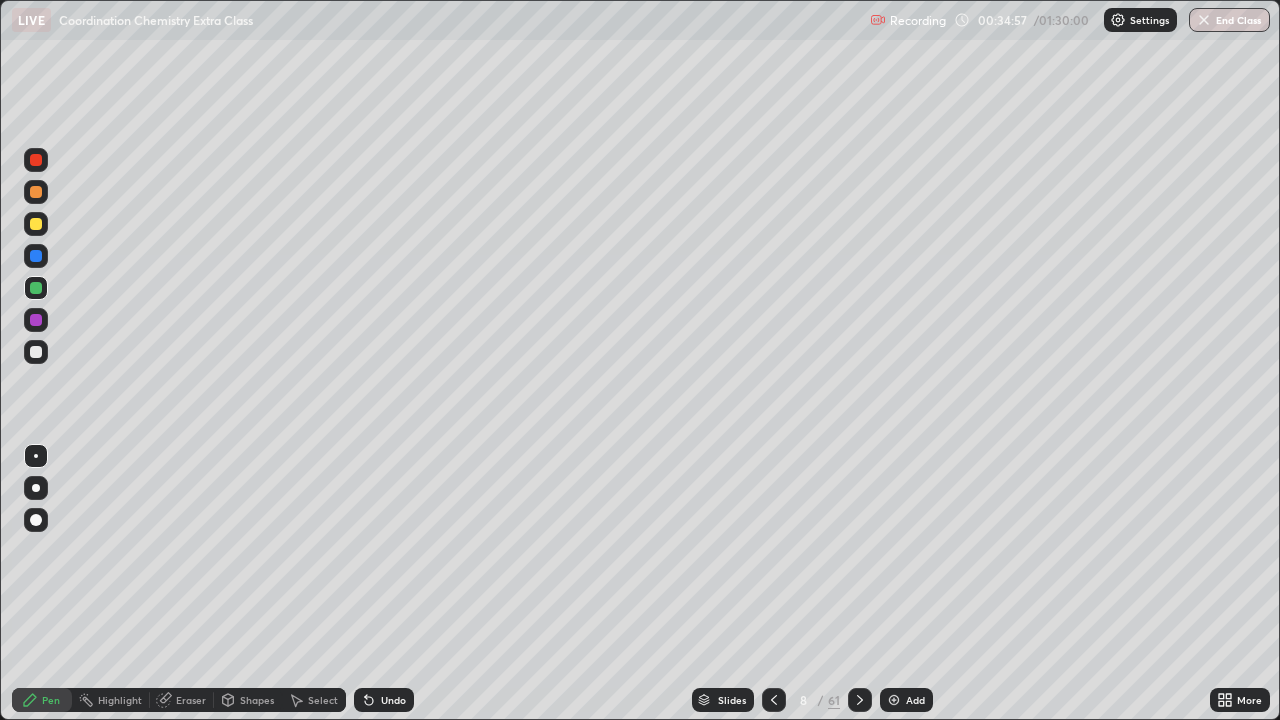 click at bounding box center (36, 192) 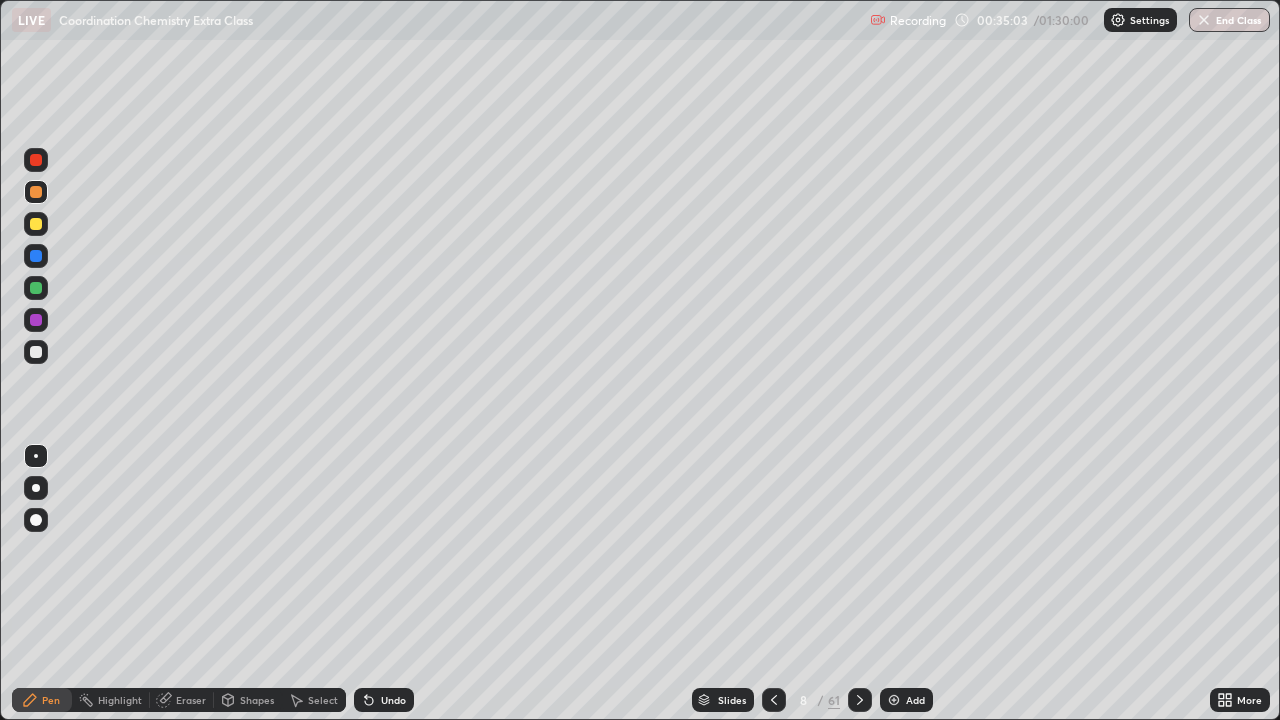 click at bounding box center [36, 320] 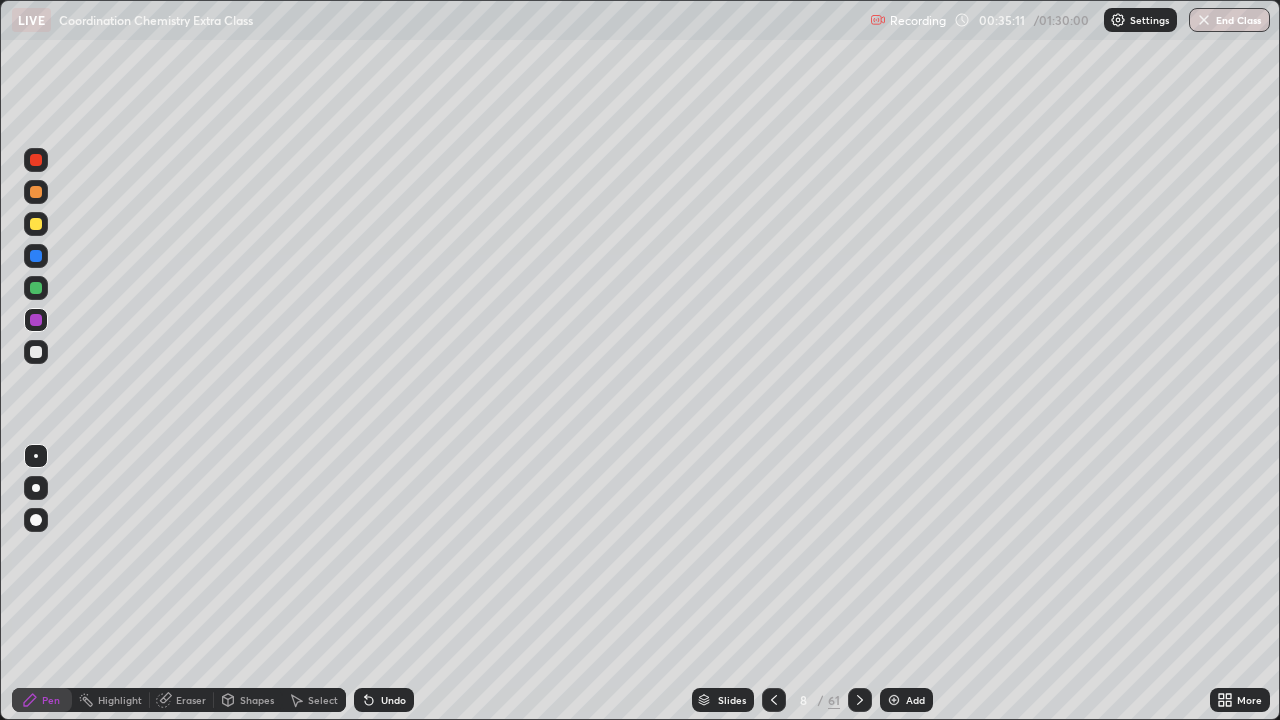 click at bounding box center (36, 224) 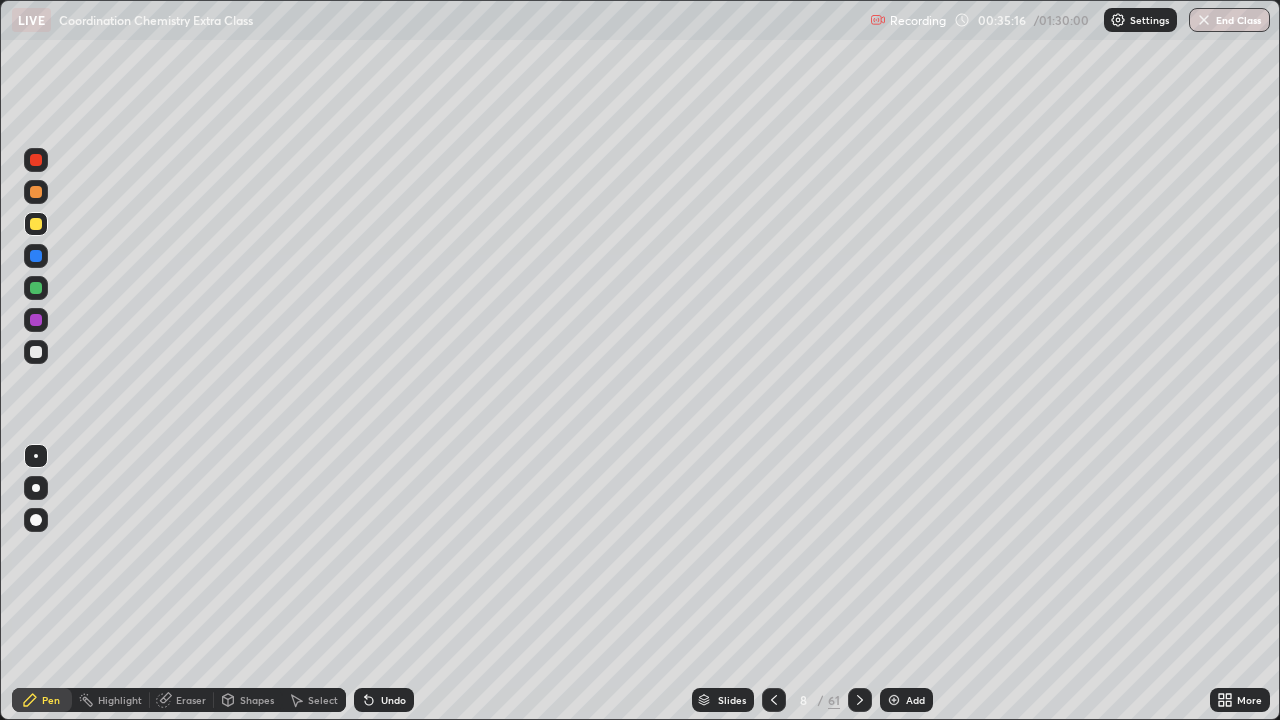 click 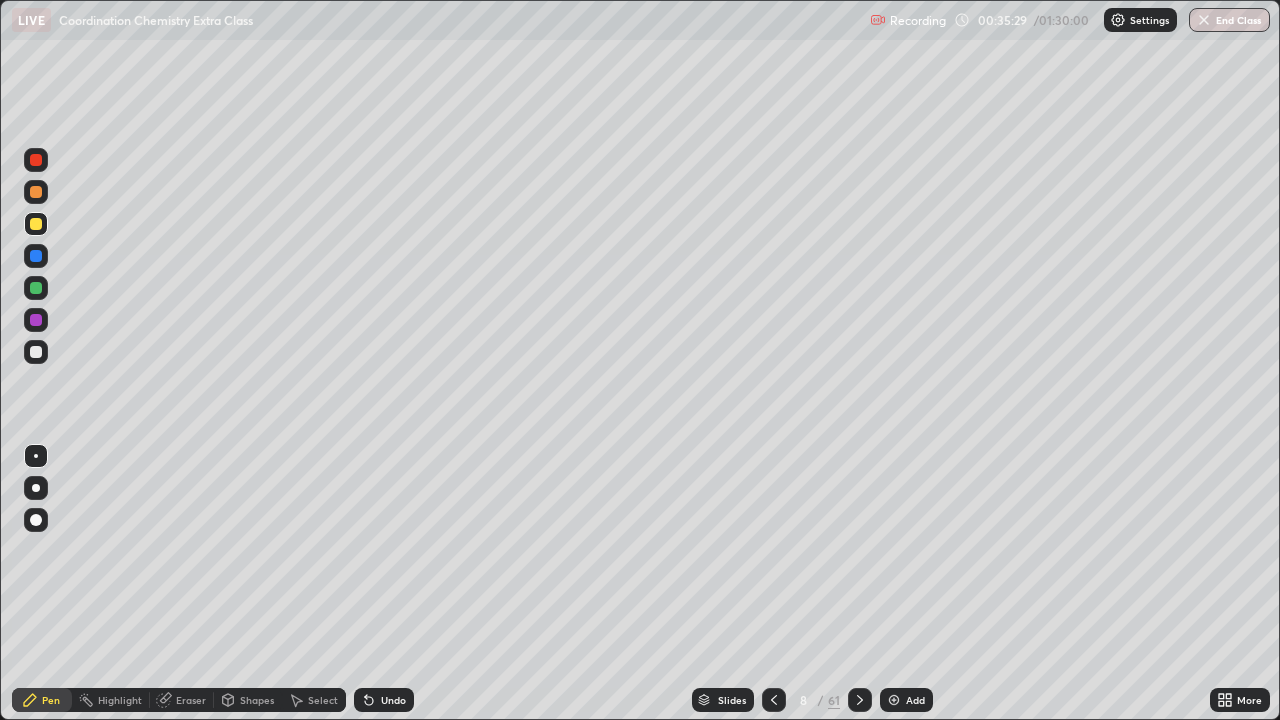 click at bounding box center [36, 288] 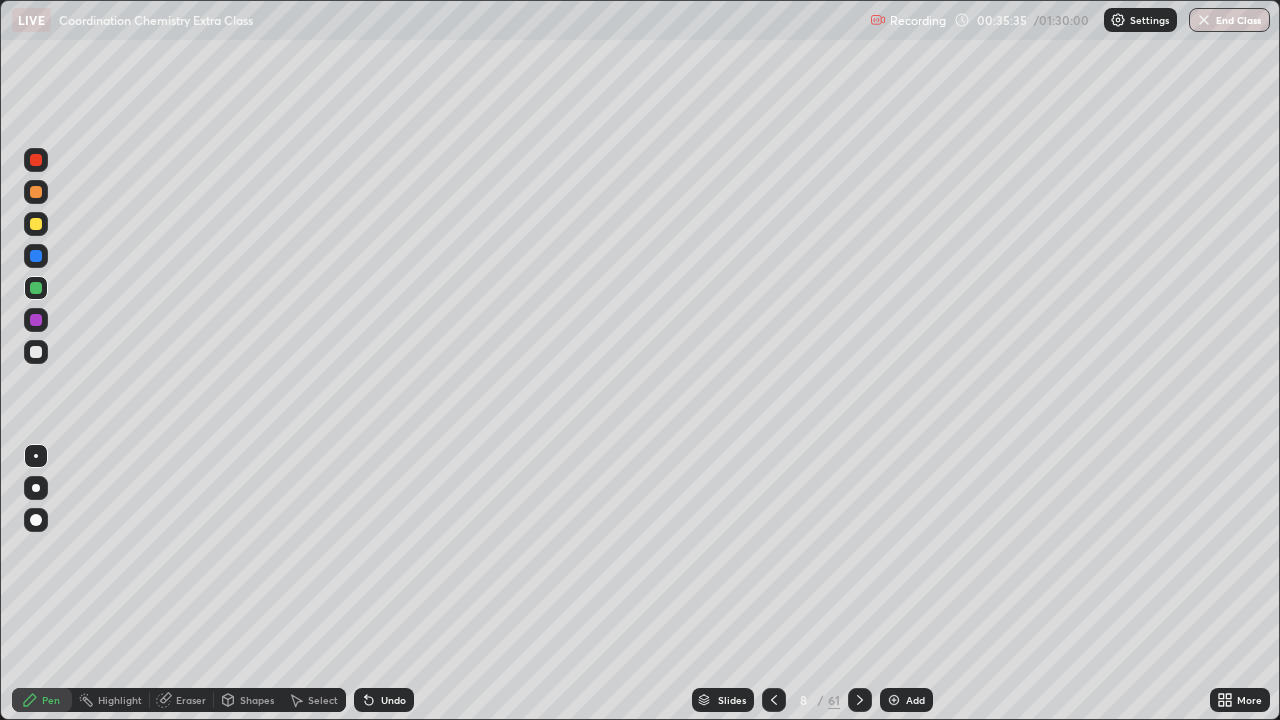 click at bounding box center [36, 352] 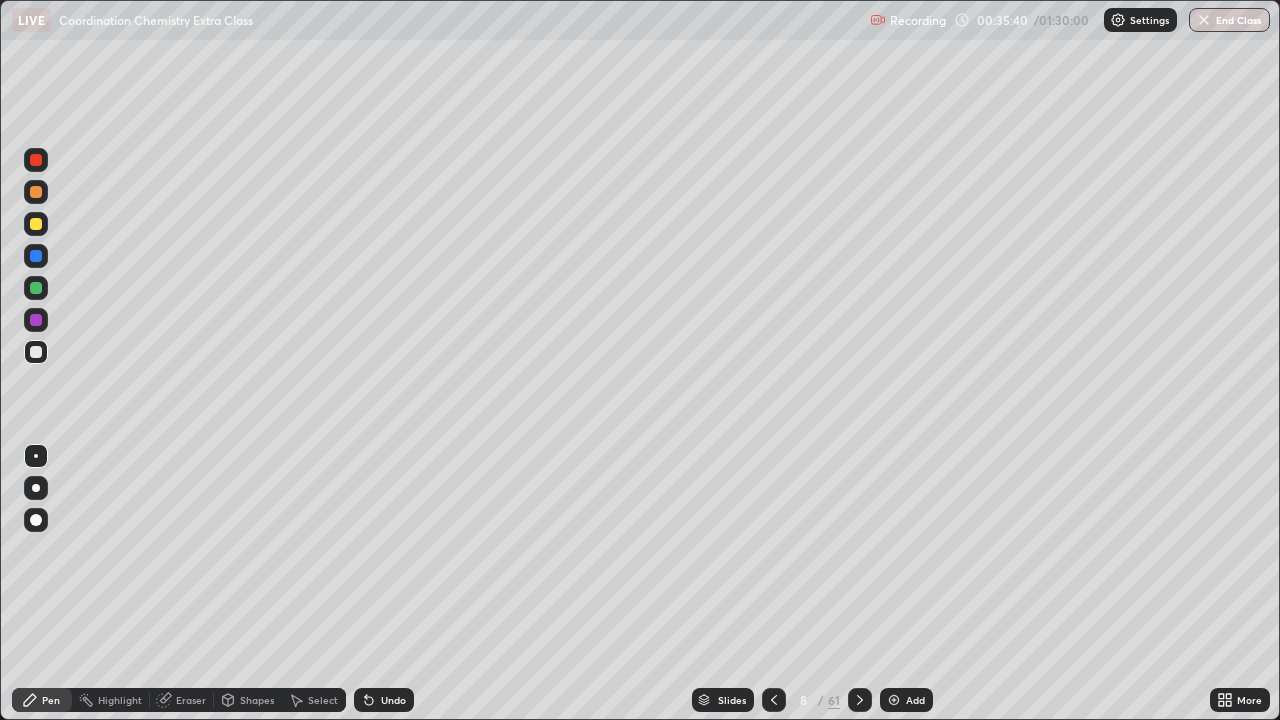click at bounding box center [36, 192] 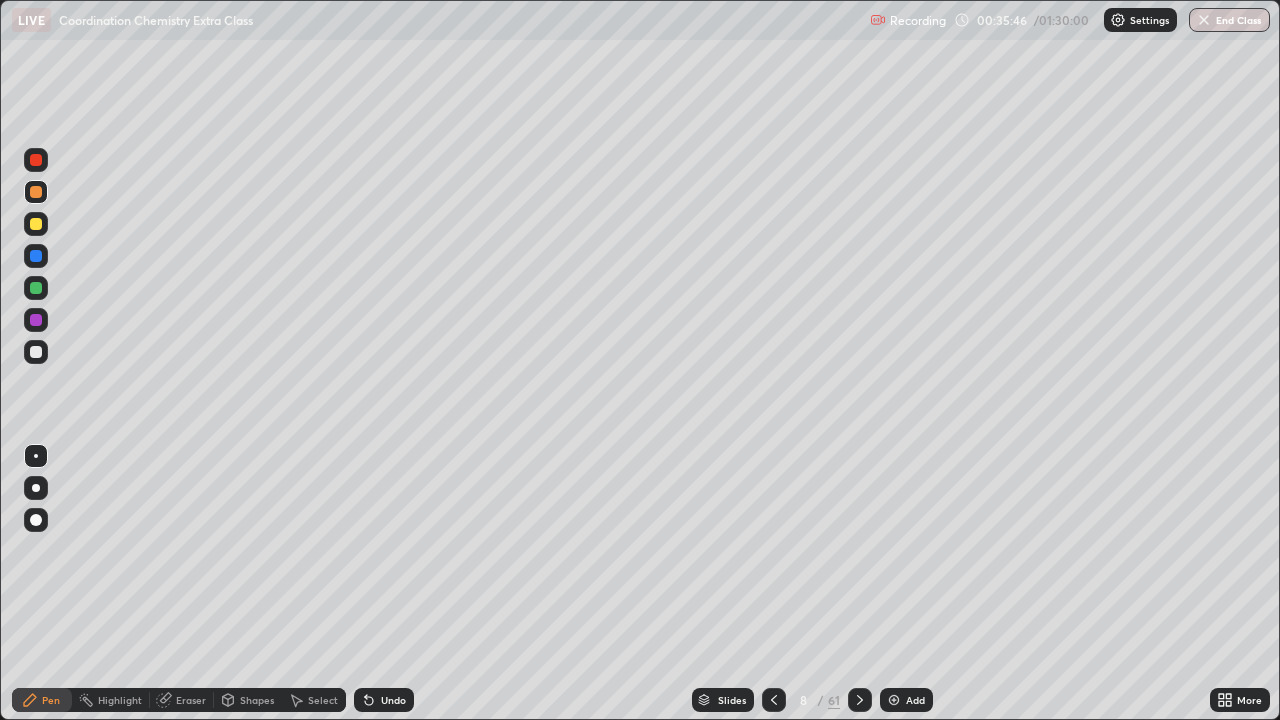 click at bounding box center [36, 288] 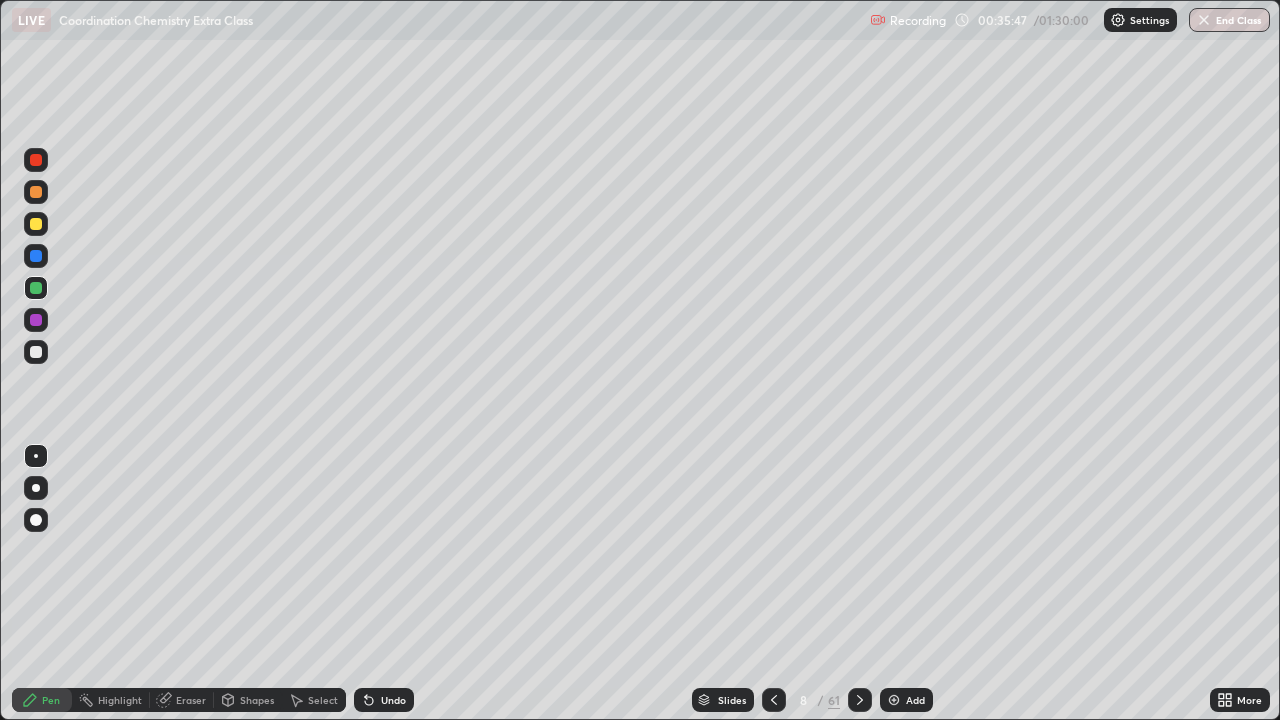 click at bounding box center [36, 352] 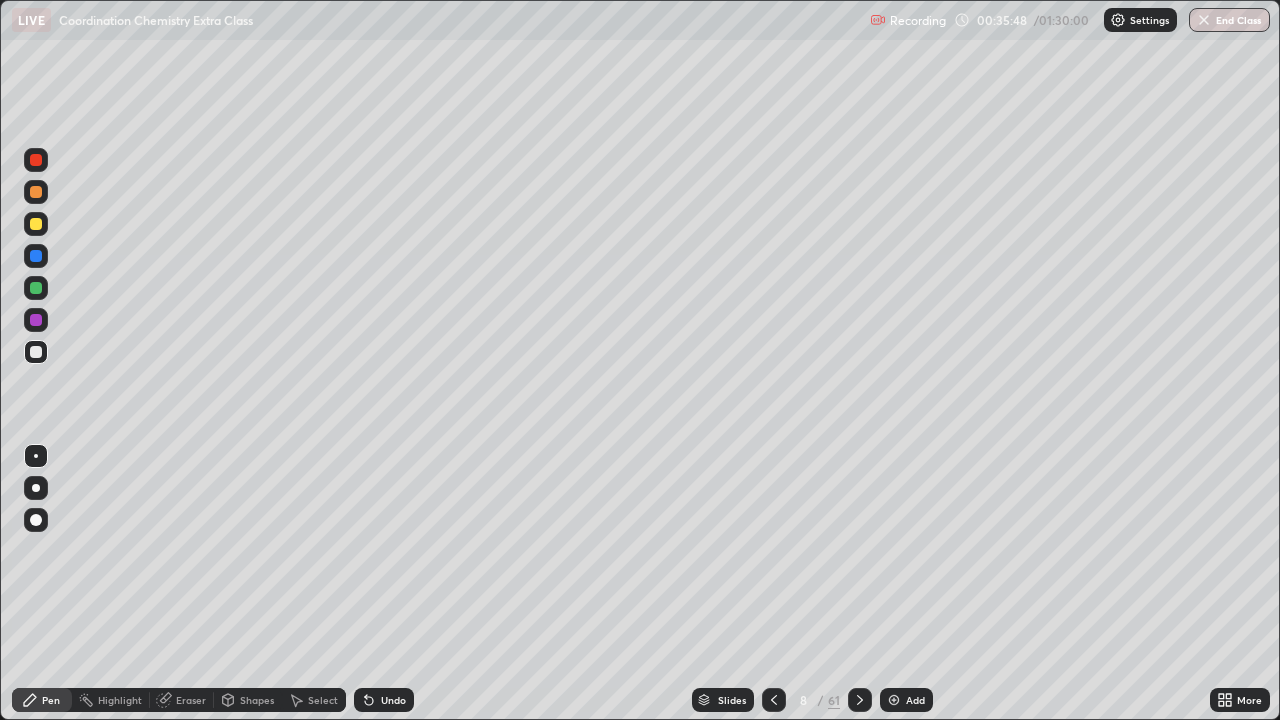 click at bounding box center [36, 192] 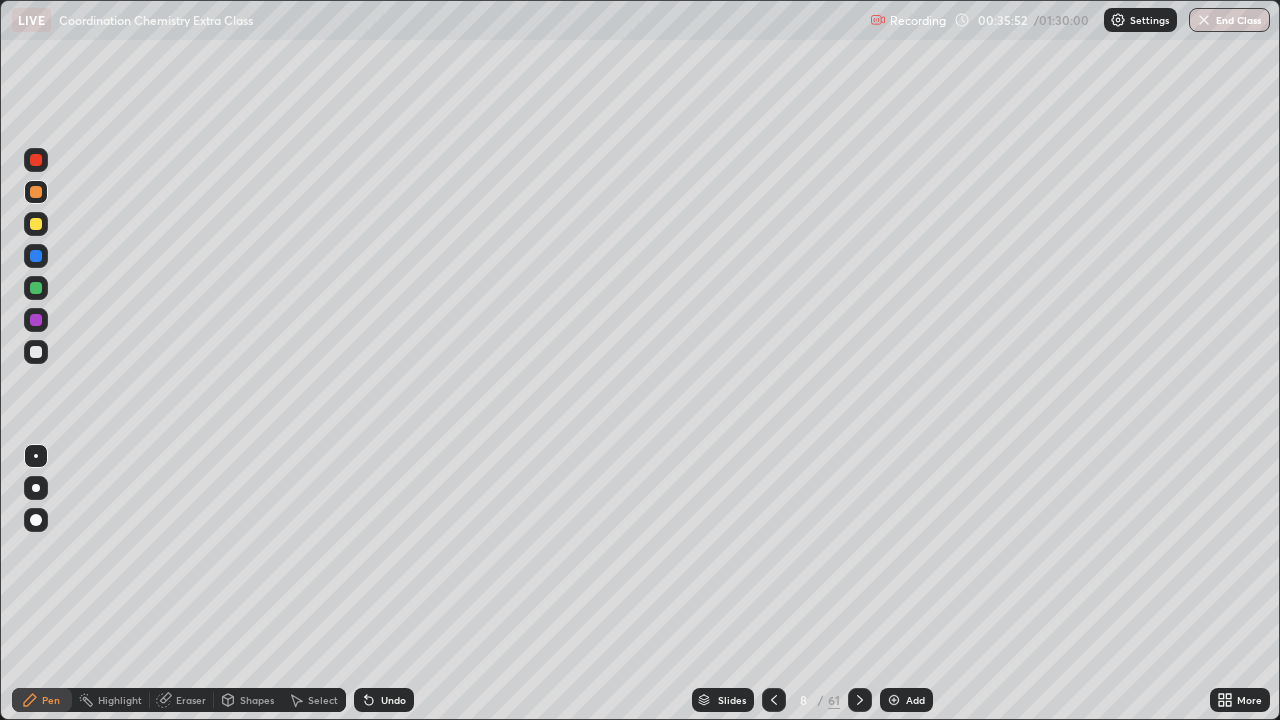 click at bounding box center [36, 288] 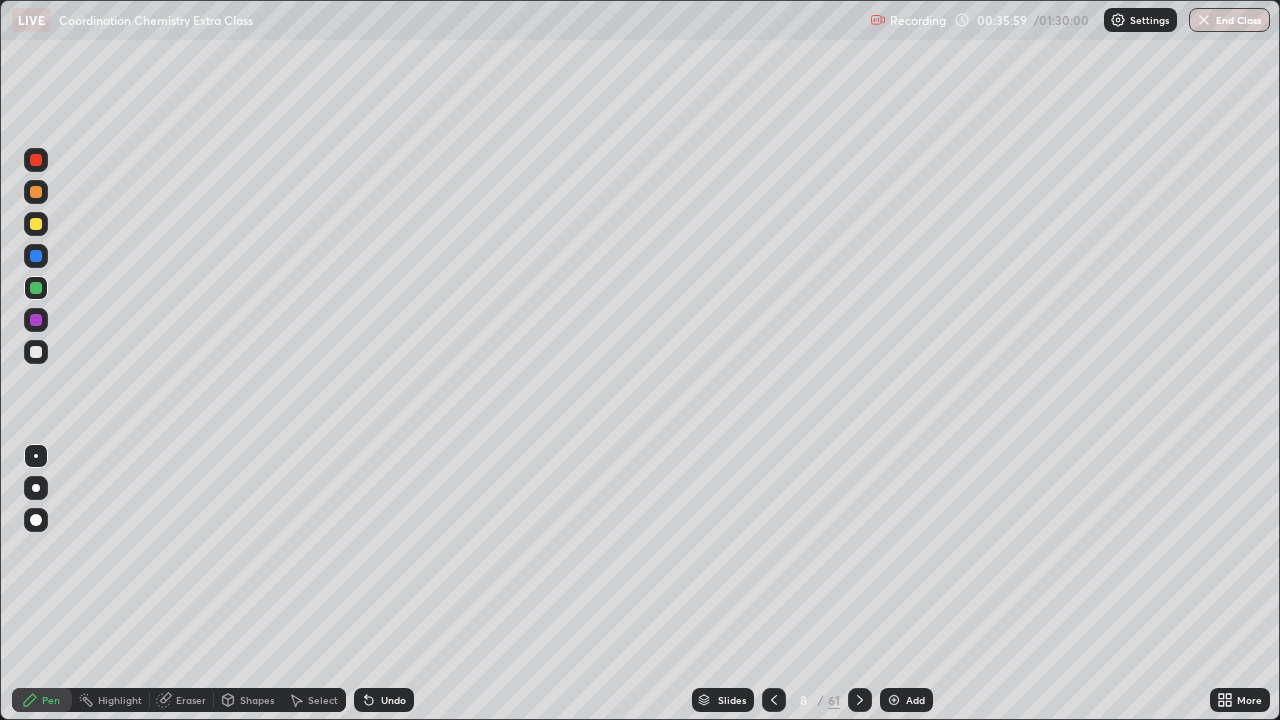 click at bounding box center (36, 320) 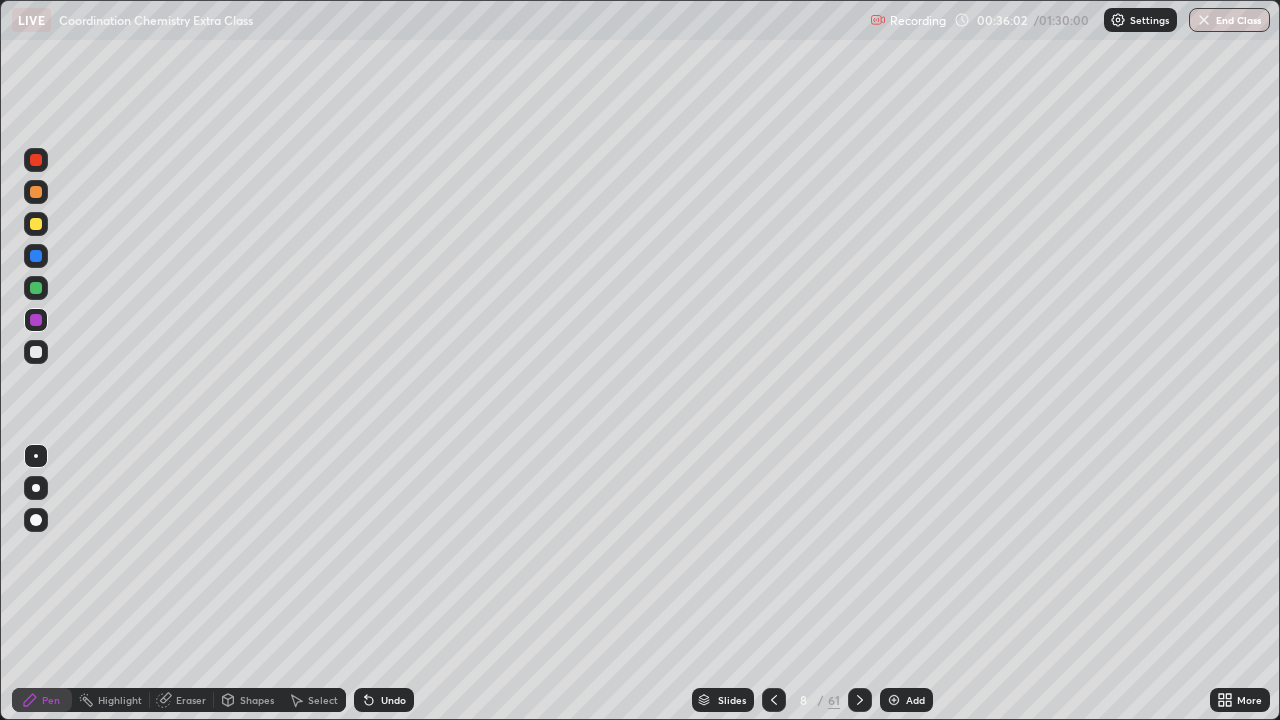 click at bounding box center (36, 352) 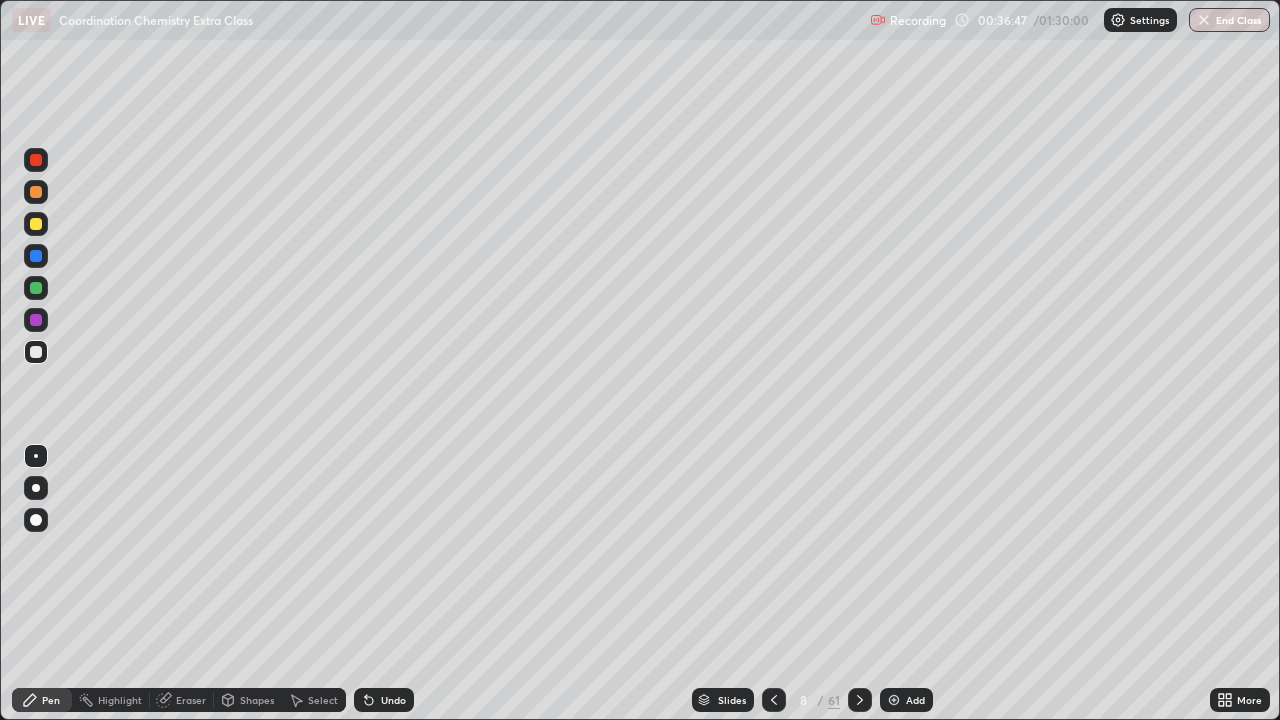 click at bounding box center [36, 192] 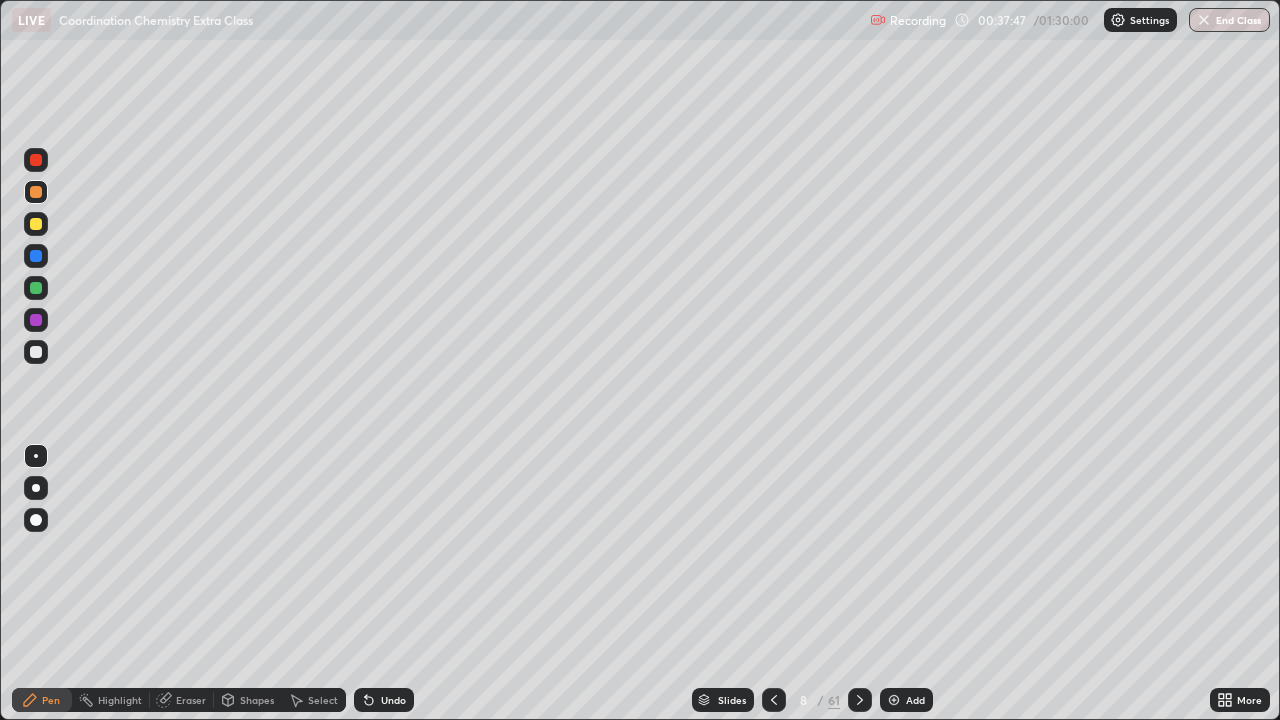 click at bounding box center (36, 352) 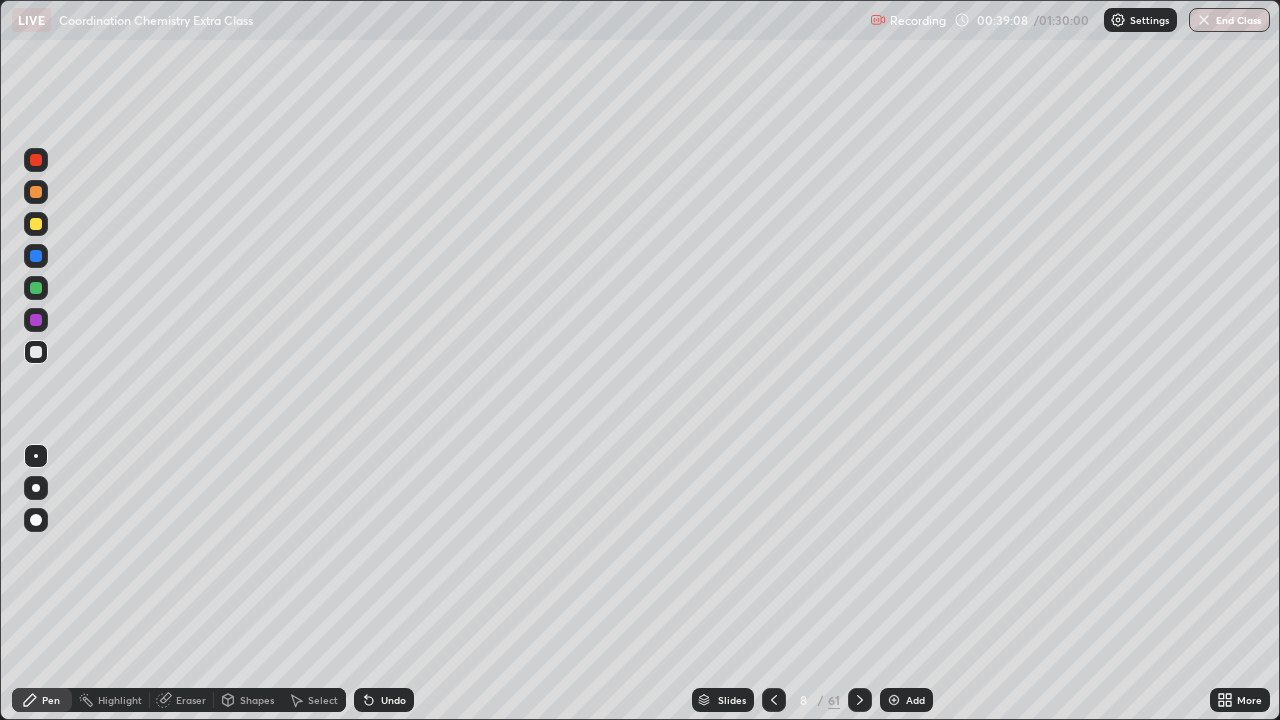 click at bounding box center [36, 352] 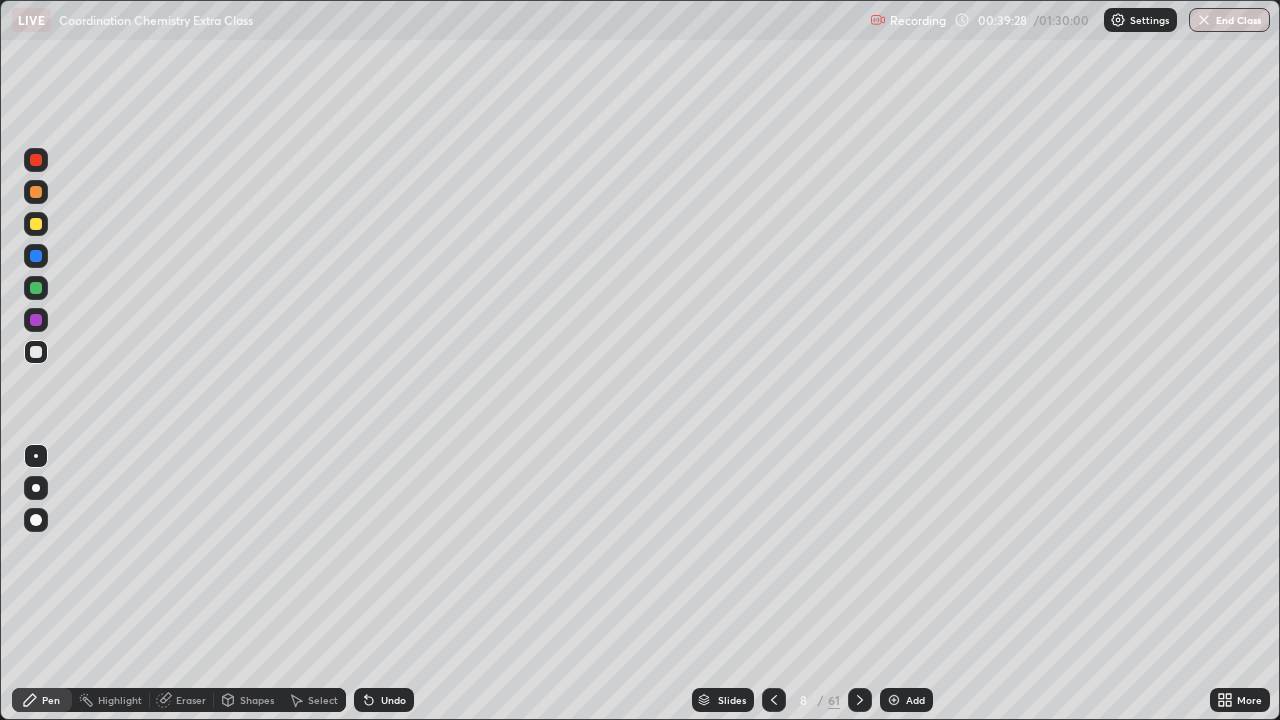 click at bounding box center [36, 352] 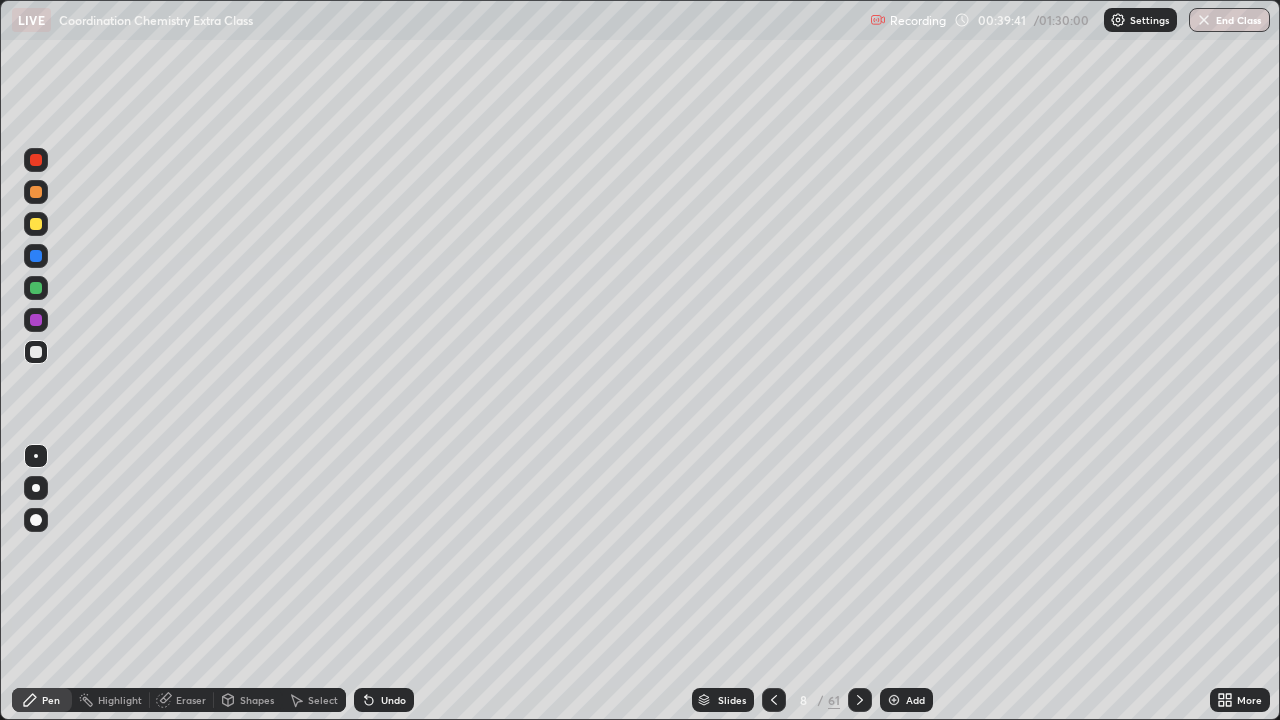 click at bounding box center [36, 352] 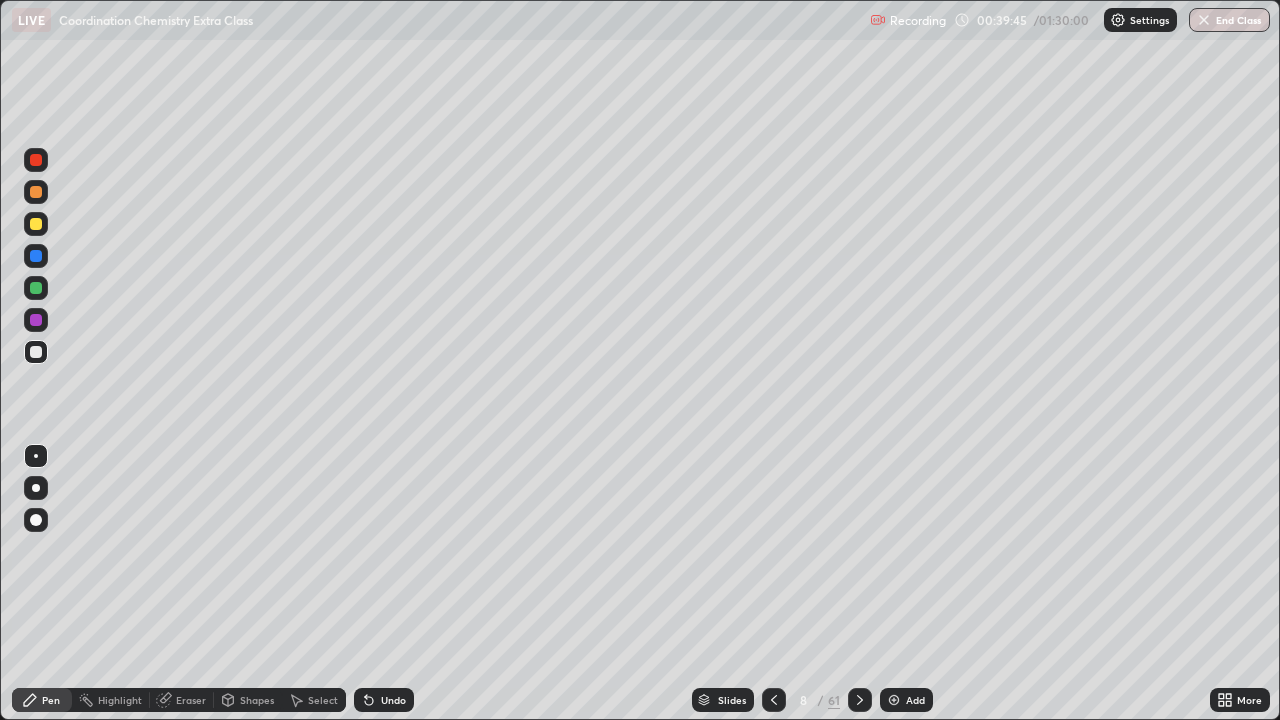 click on "Add" at bounding box center (906, 700) 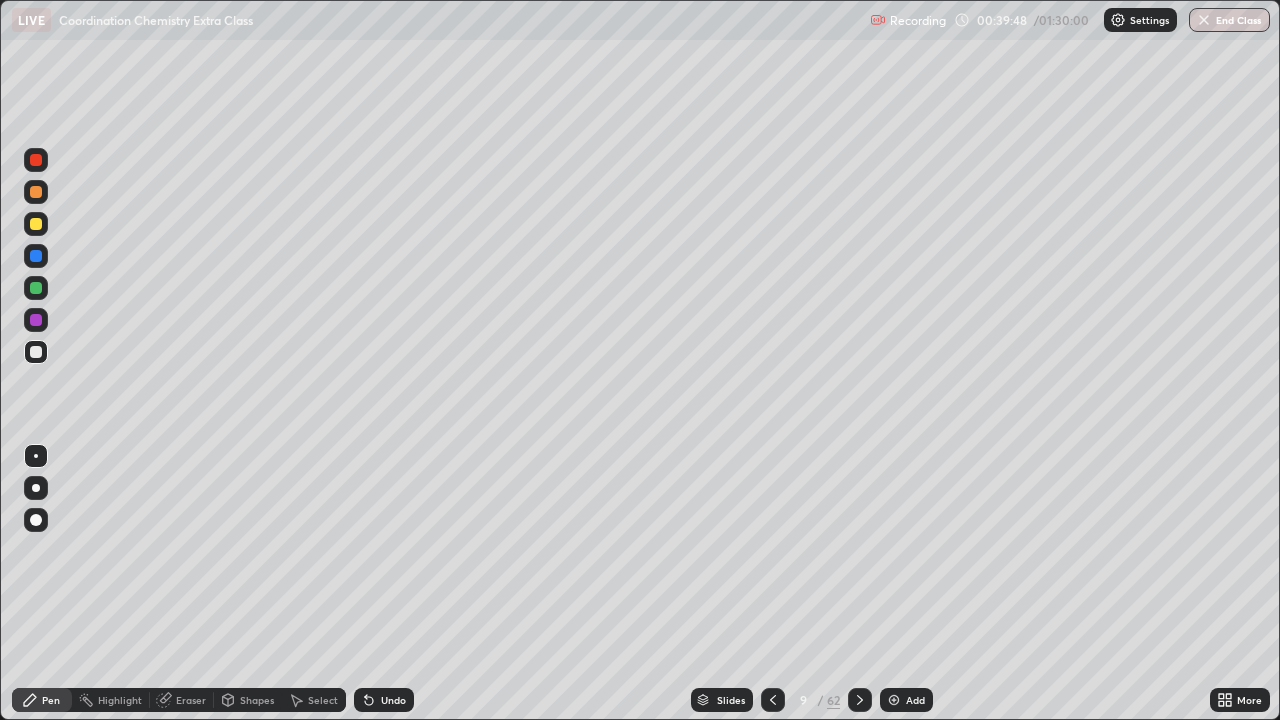 click at bounding box center [36, 352] 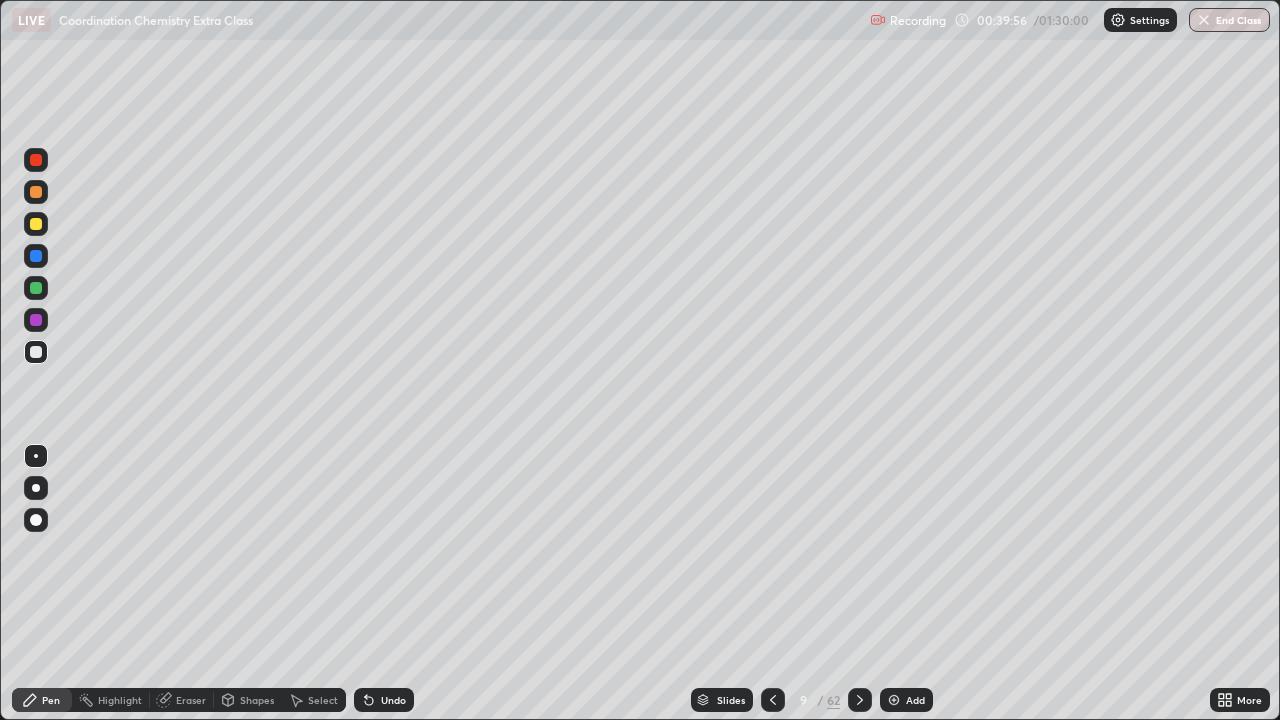 click at bounding box center [36, 352] 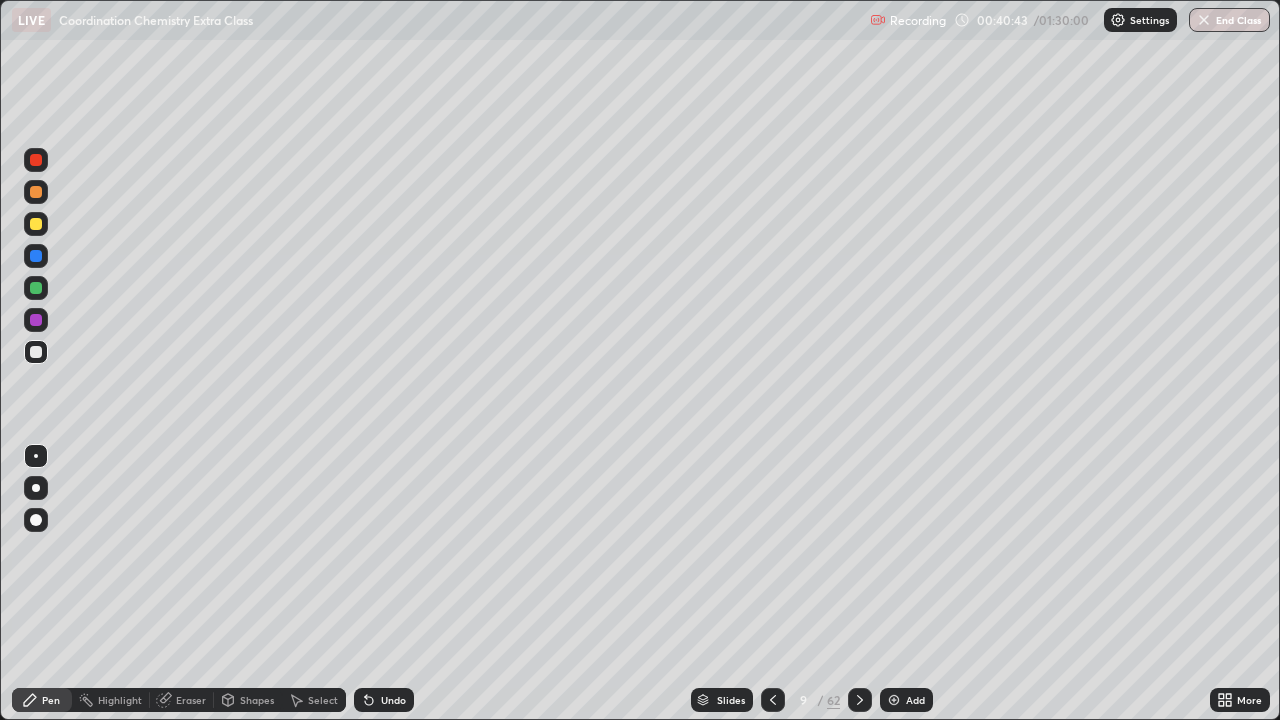 click at bounding box center (36, 224) 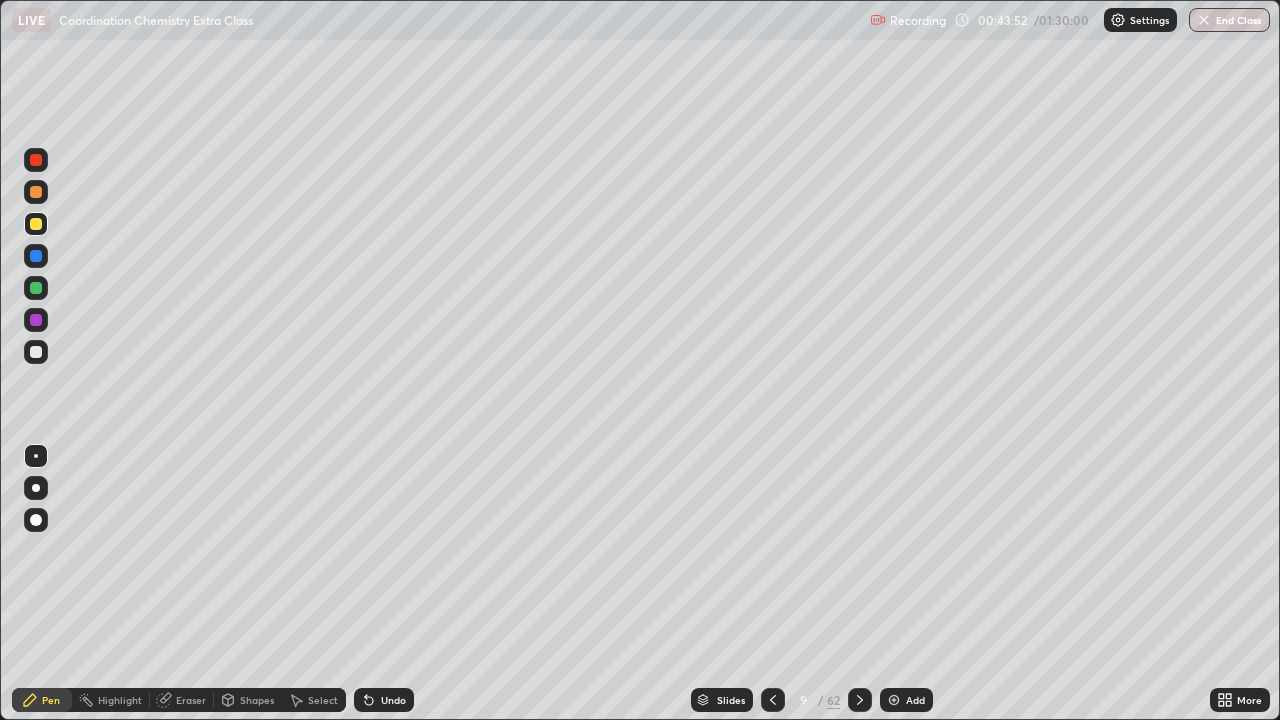 click on "/" at bounding box center [820, 700] 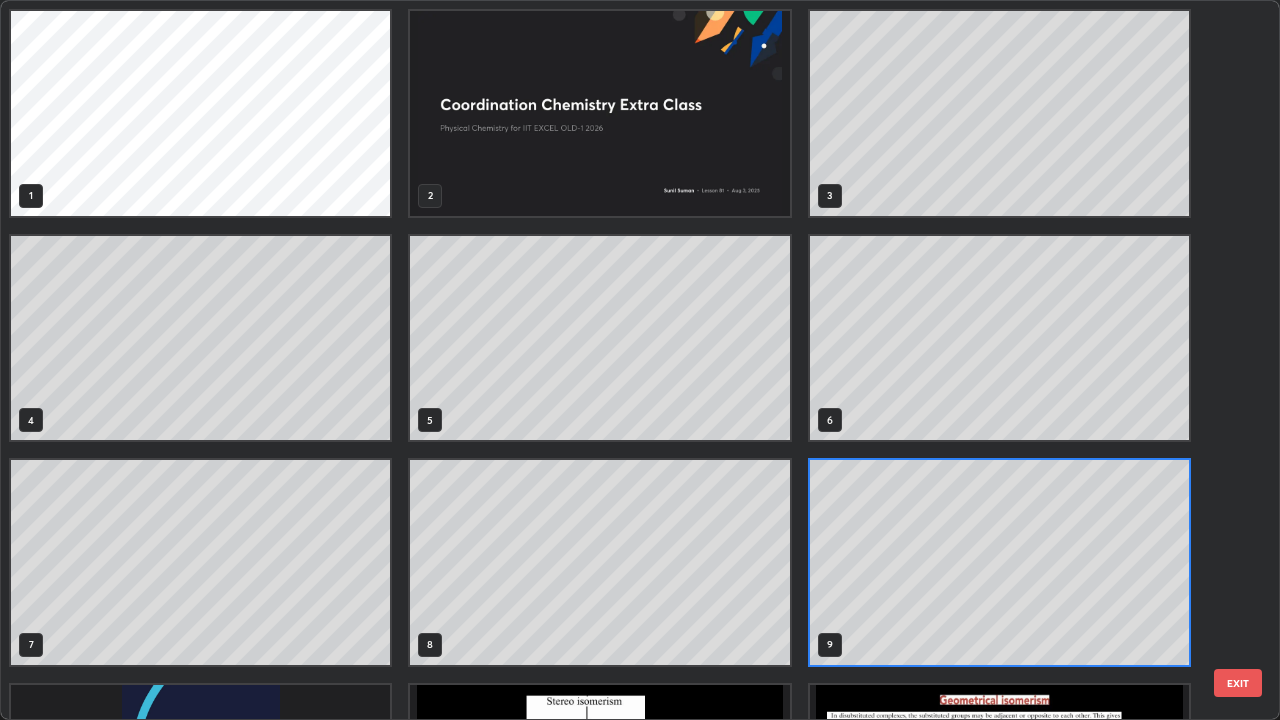 scroll, scrollTop: 7, scrollLeft: 11, axis: both 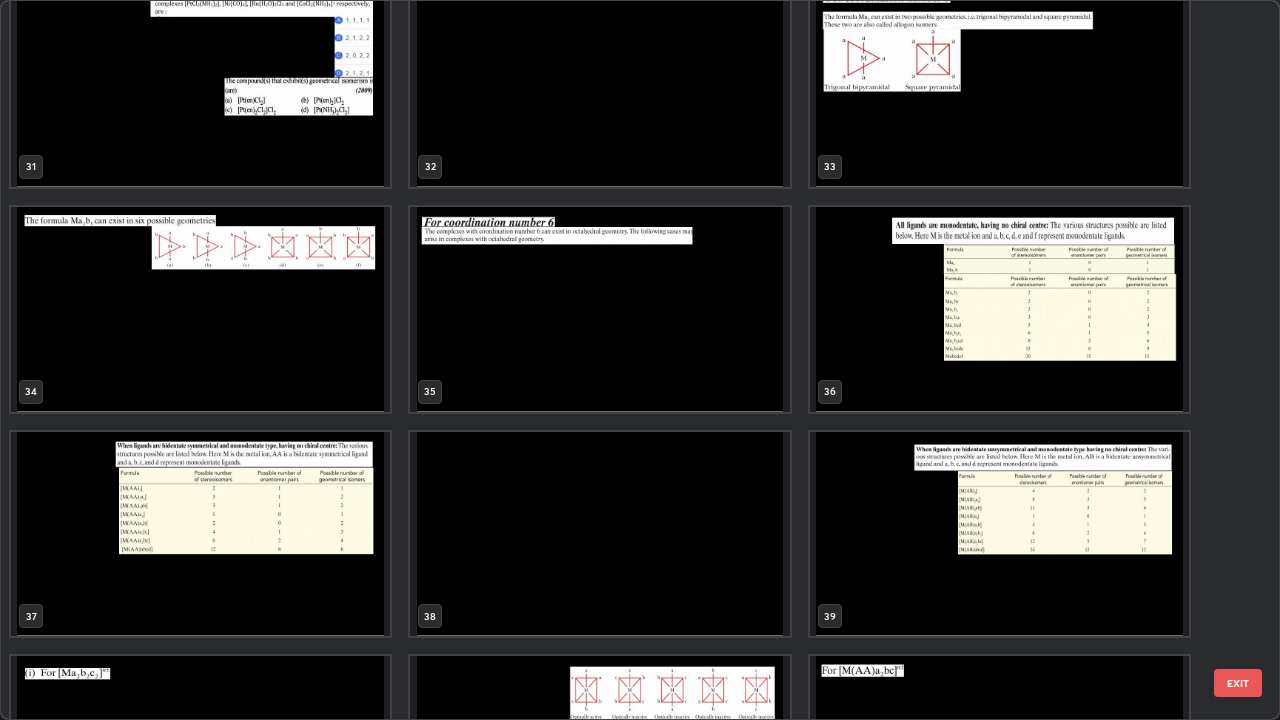 click at bounding box center [200, 534] 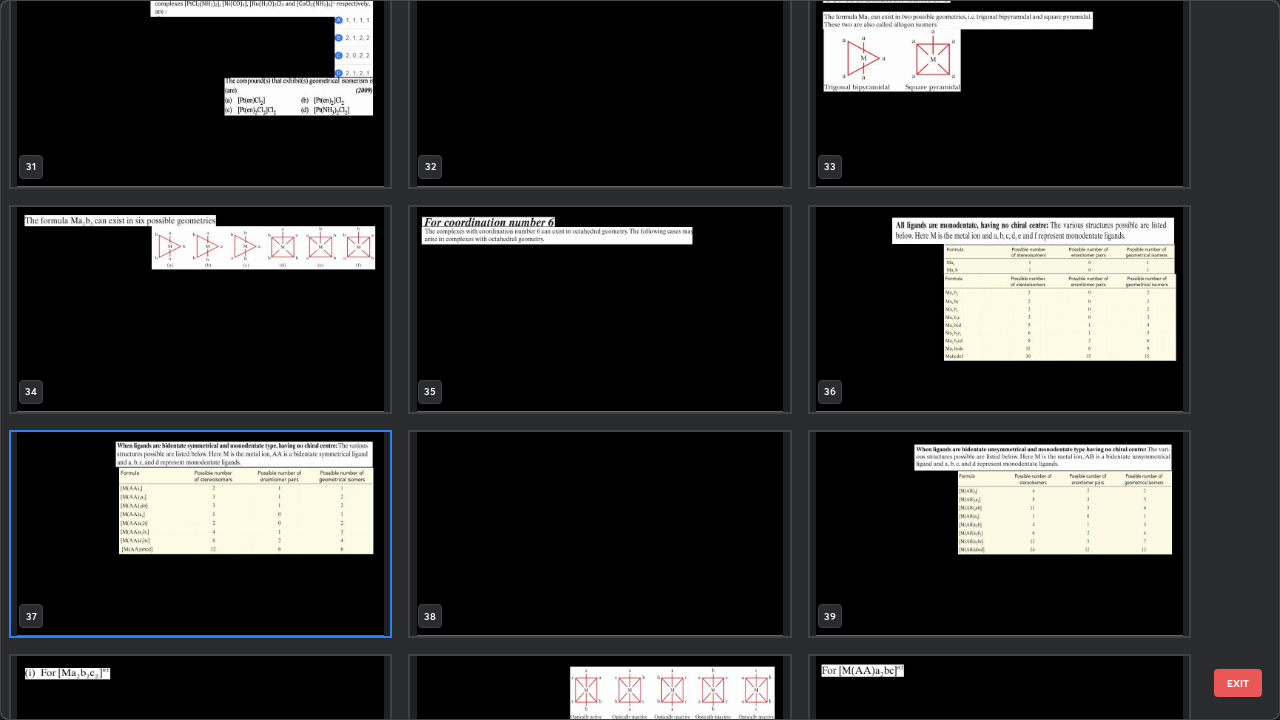 click at bounding box center [200, 534] 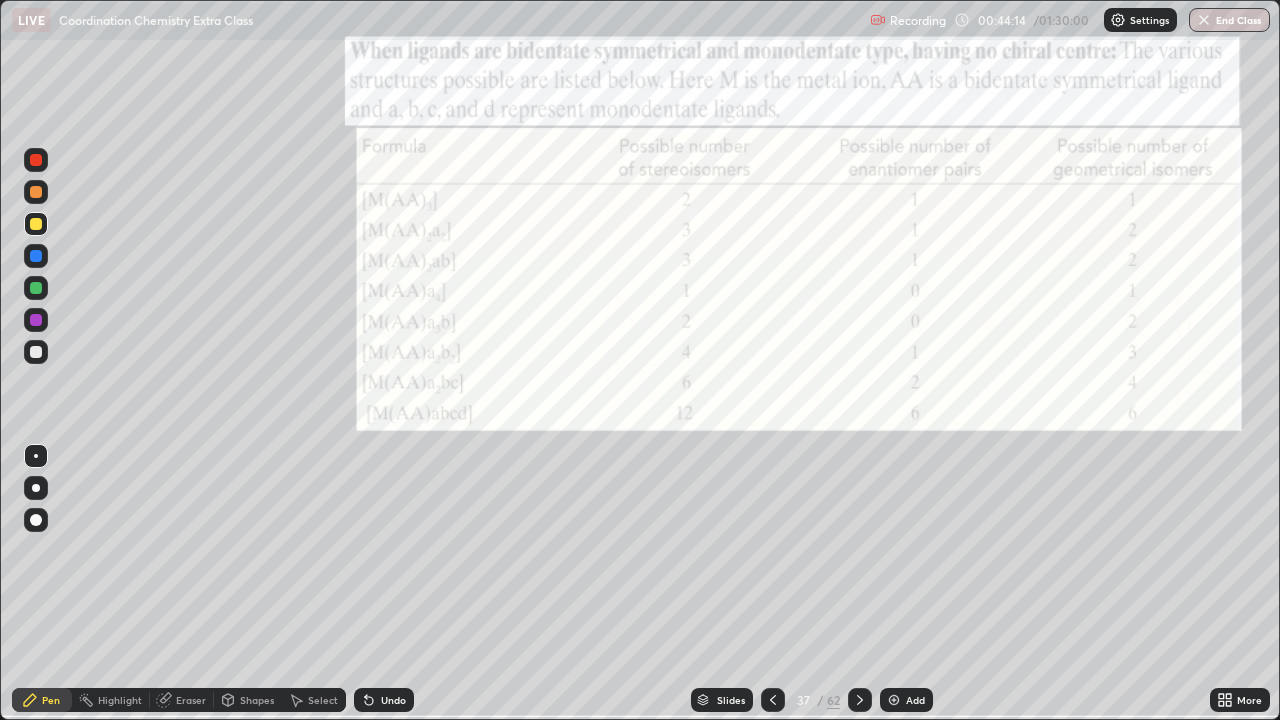 click at bounding box center [200, 534] 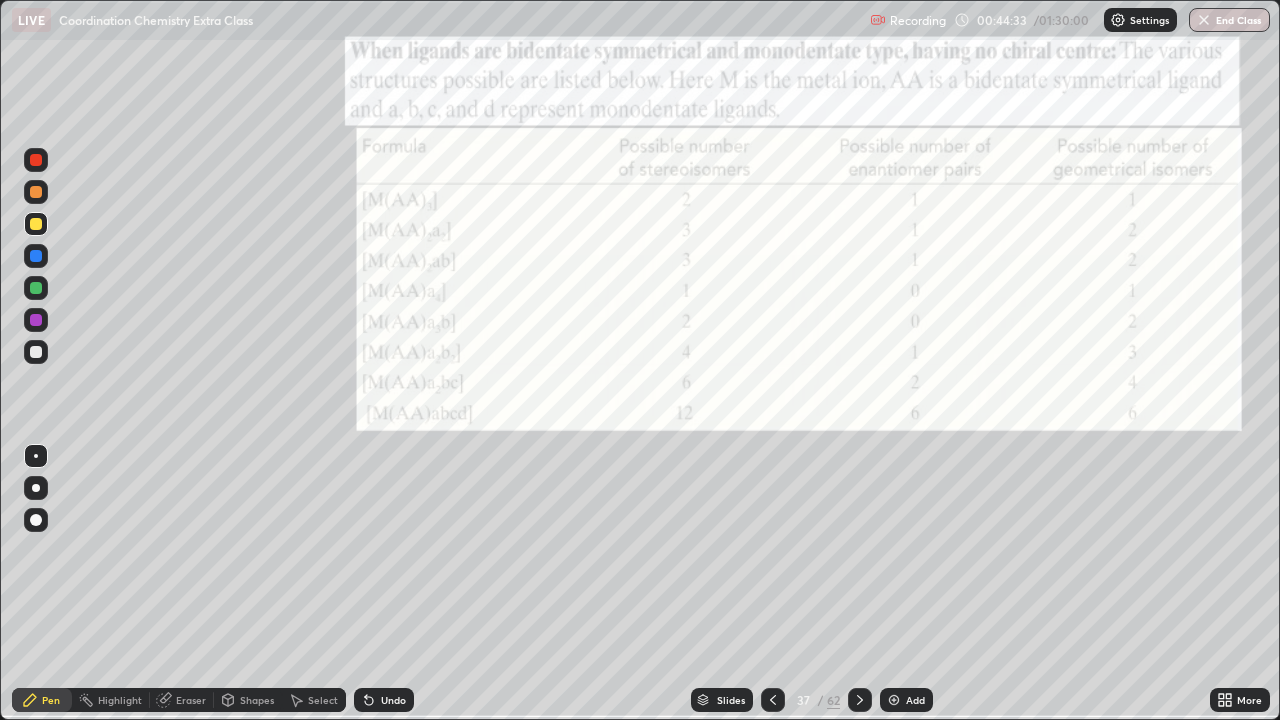 click on "37" at bounding box center (803, 700) 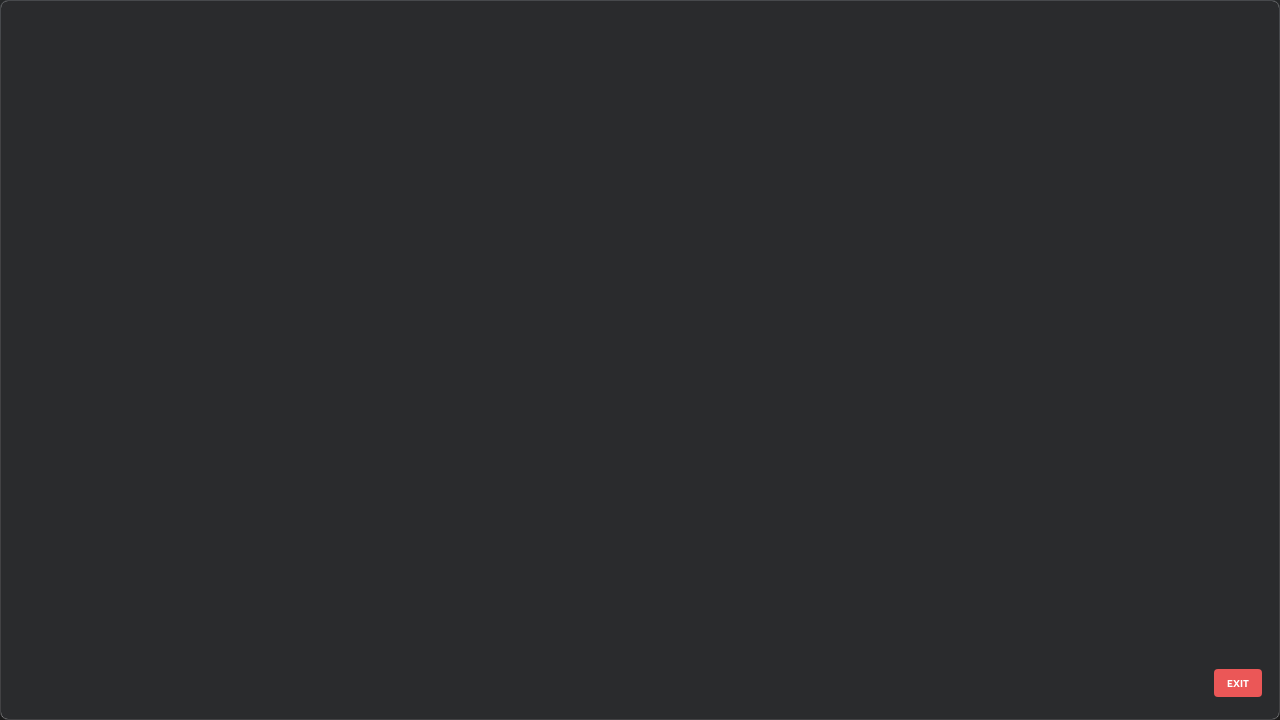 scroll, scrollTop: 2202, scrollLeft: 0, axis: vertical 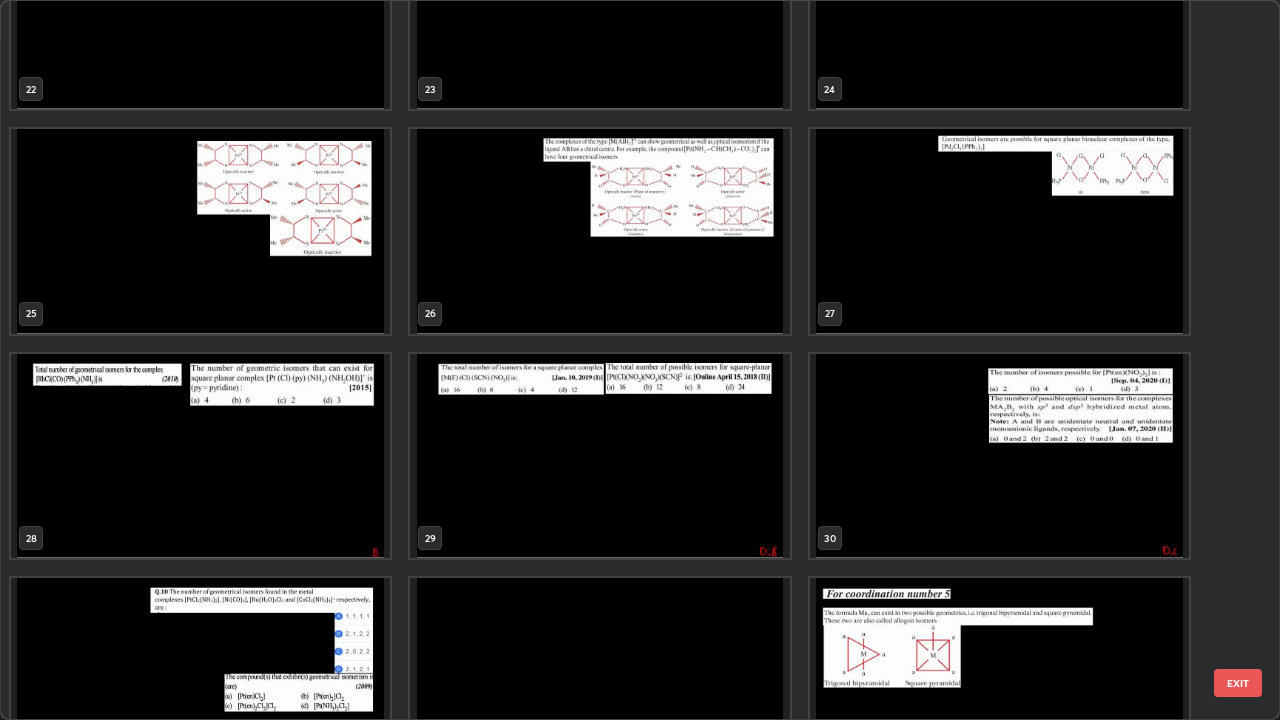 click at bounding box center (200, 456) 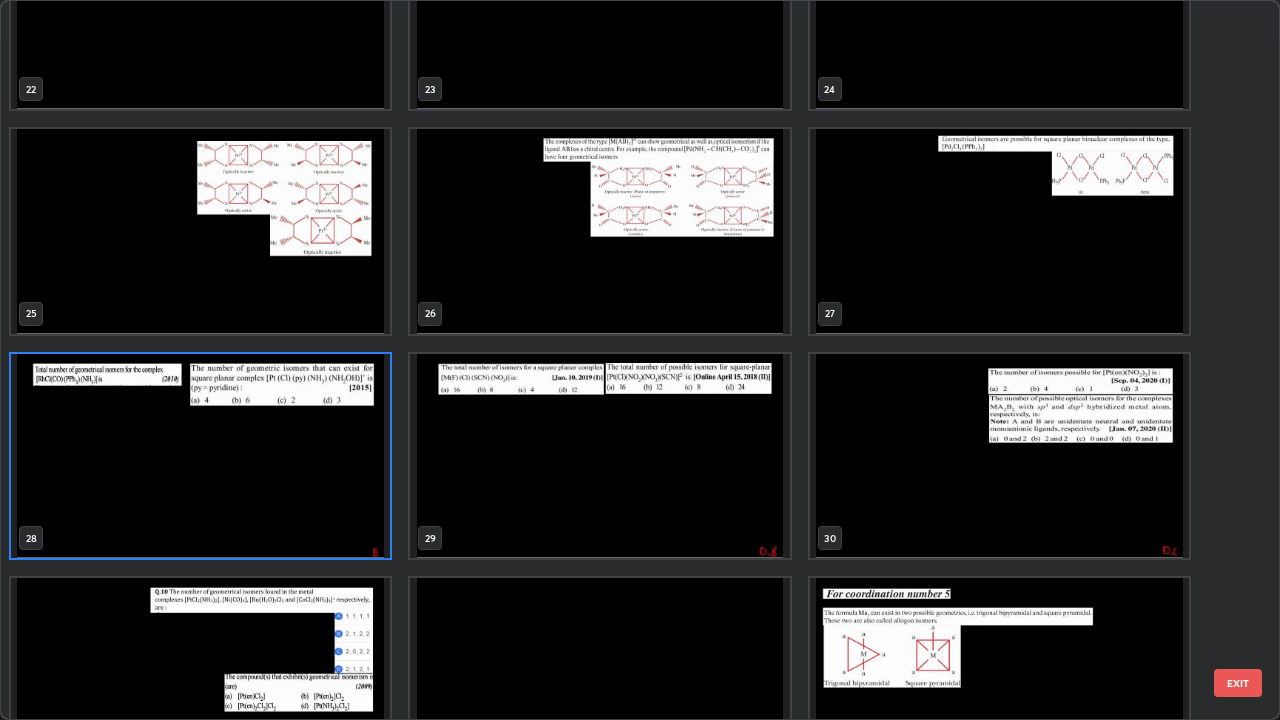click at bounding box center (200, 456) 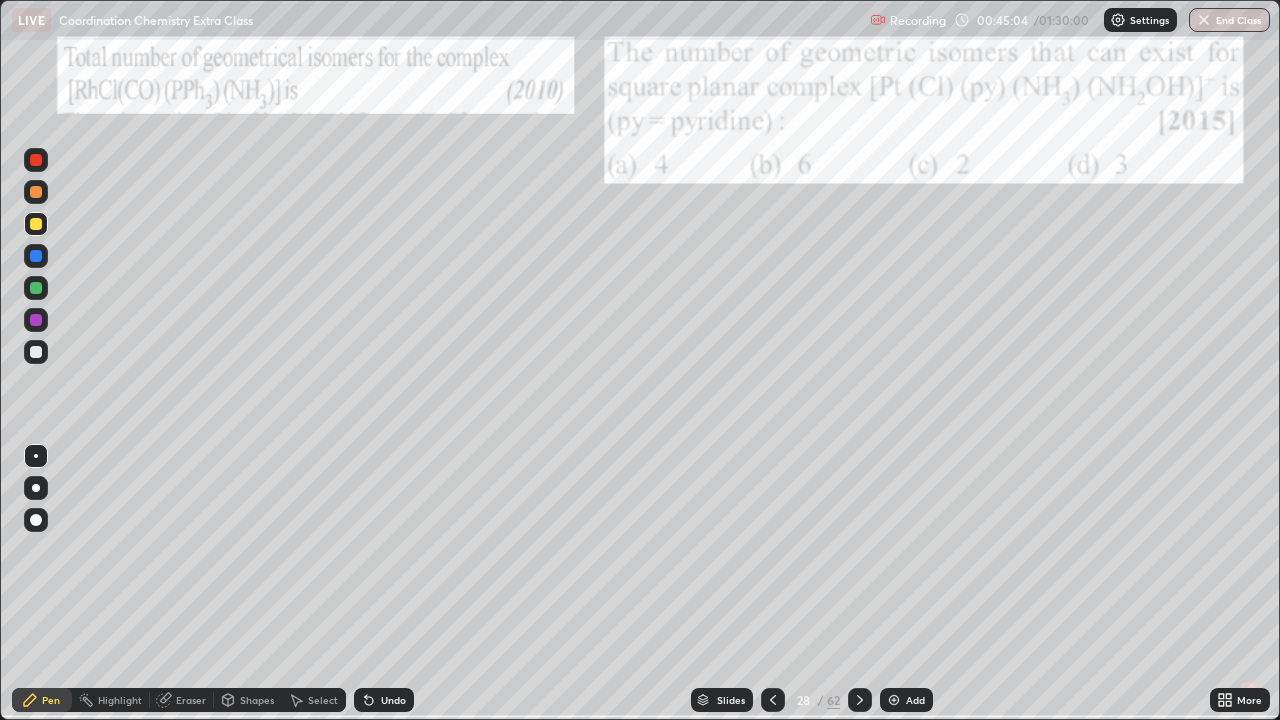 click 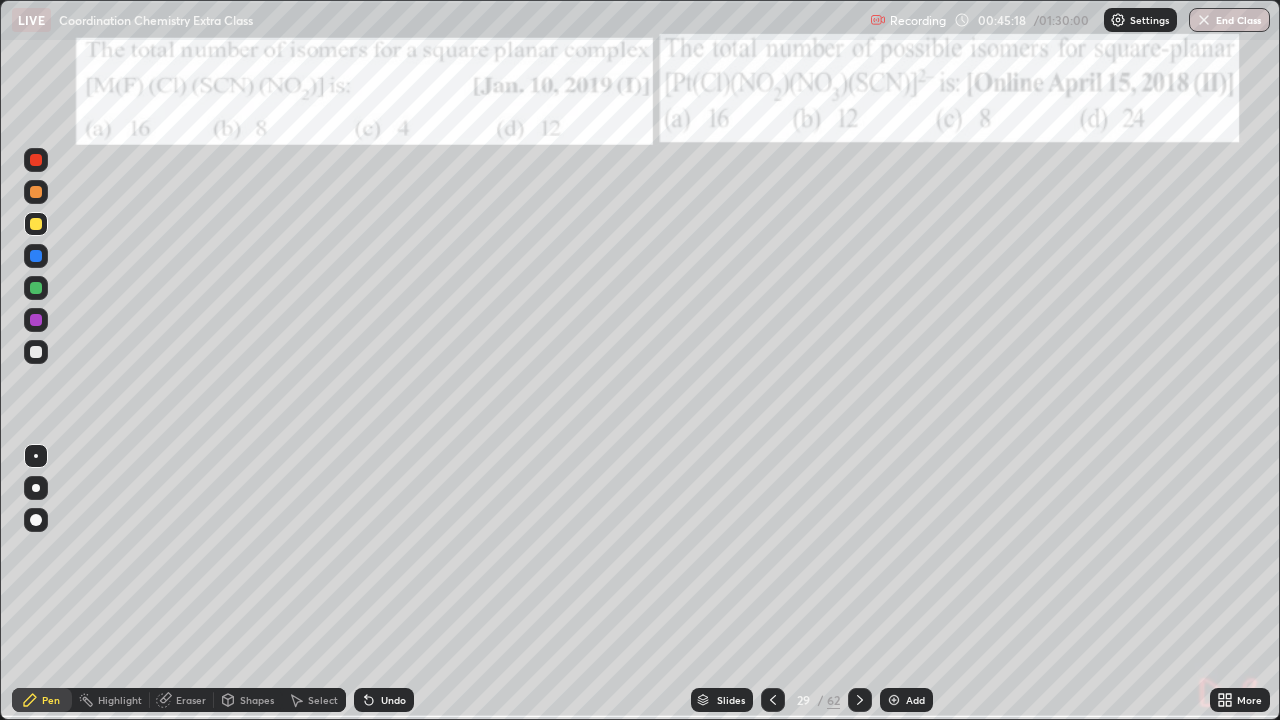 click at bounding box center (36, 320) 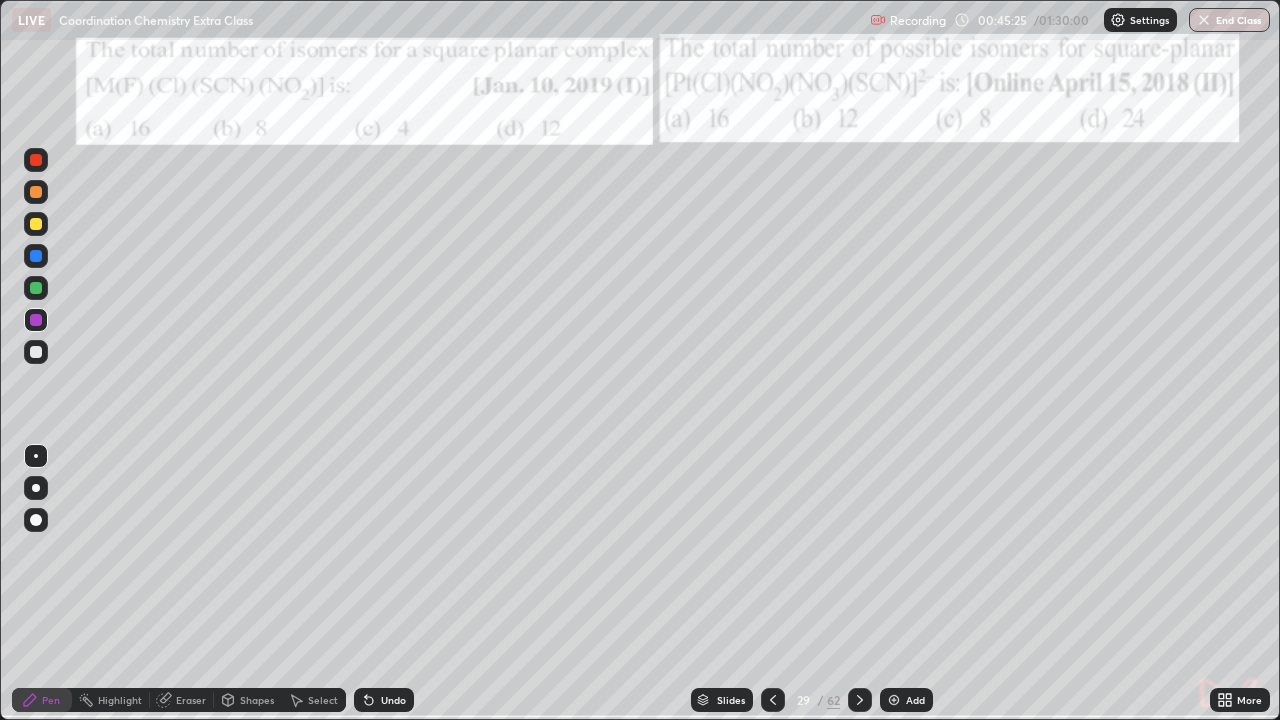 click 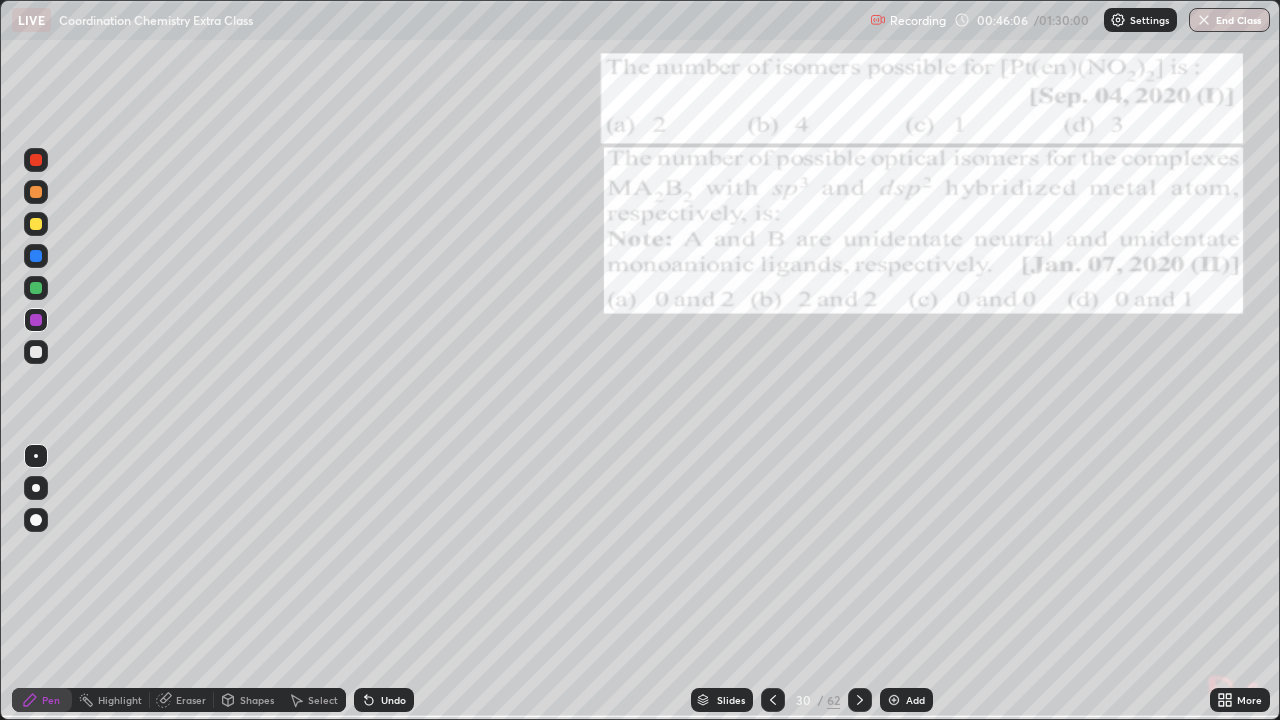 click 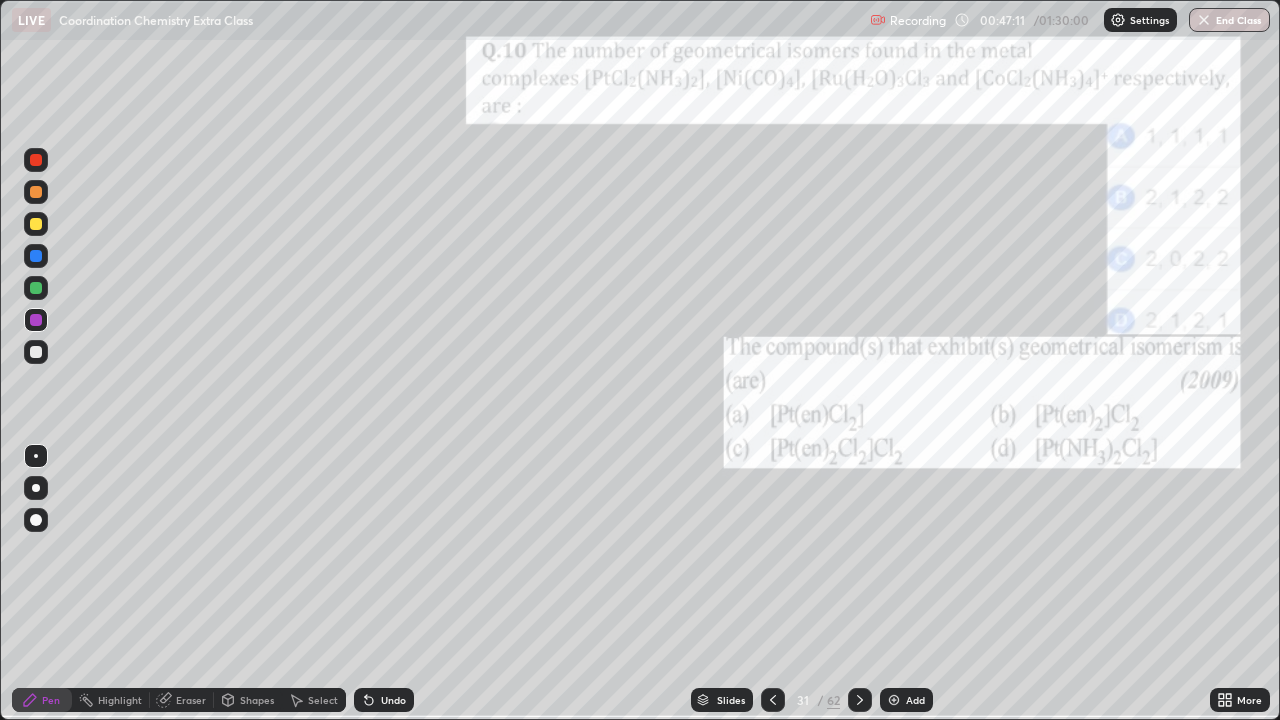 click 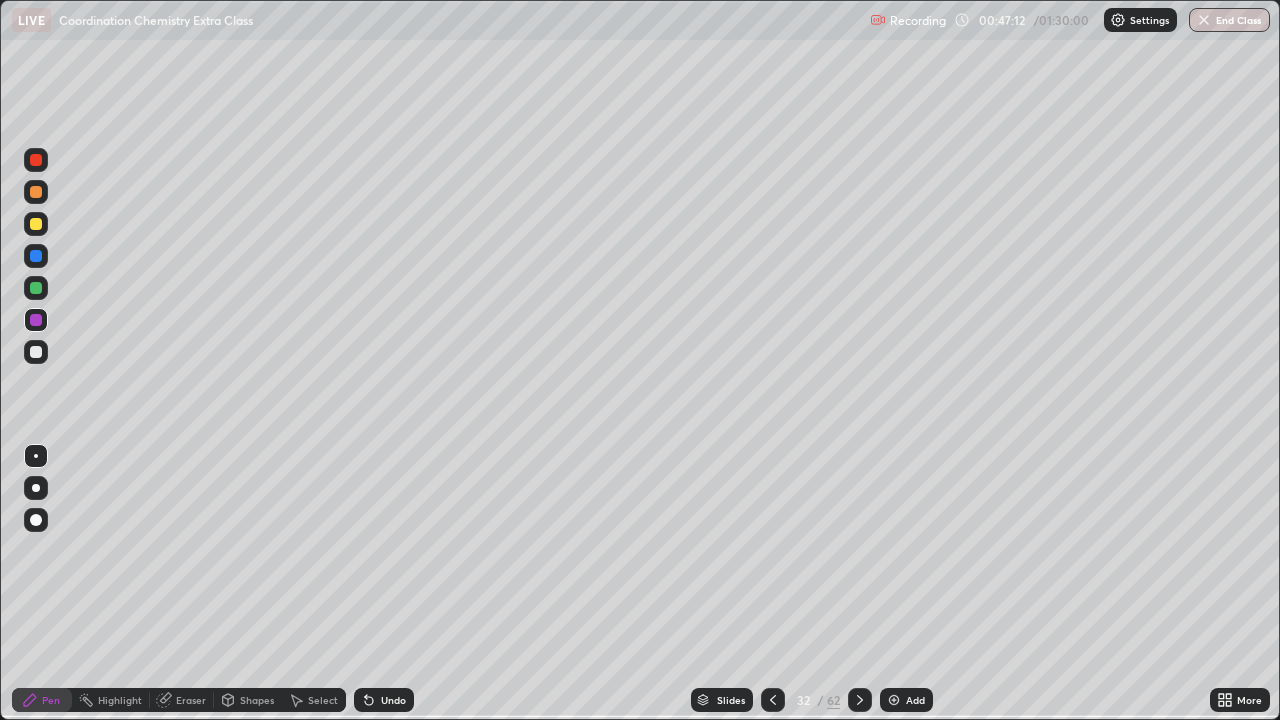 click 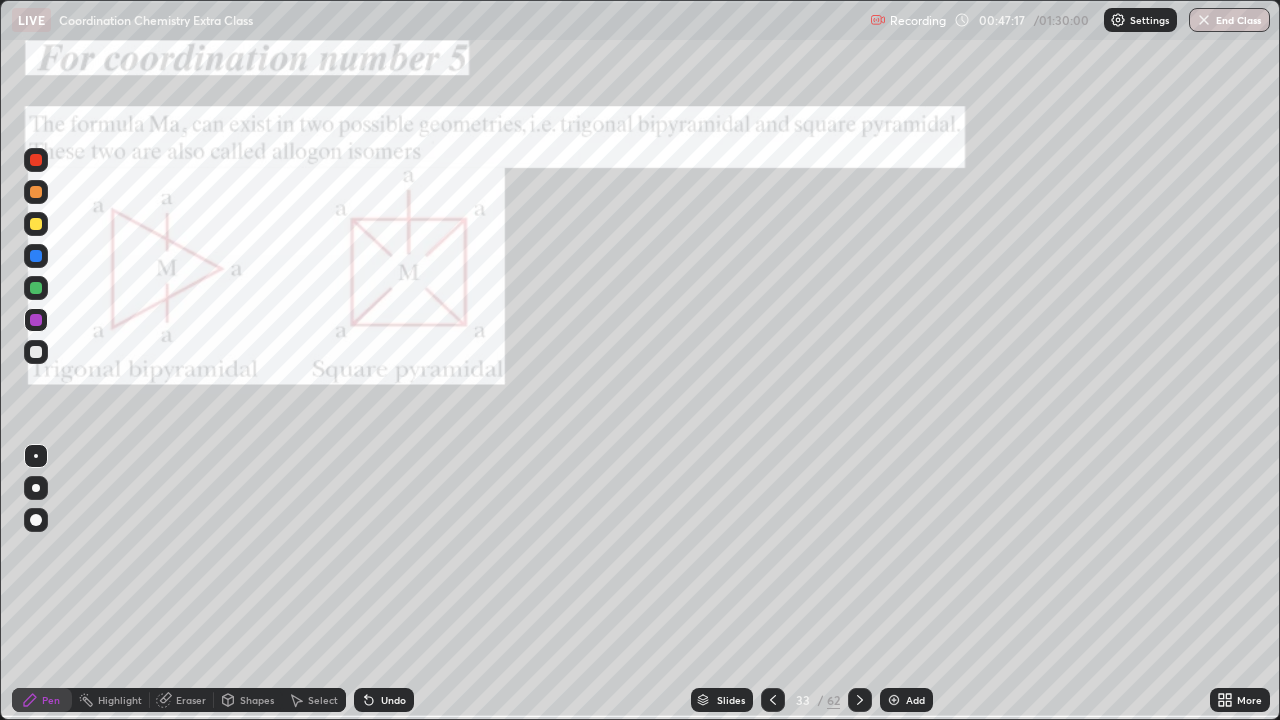 click on "/" at bounding box center (820, 700) 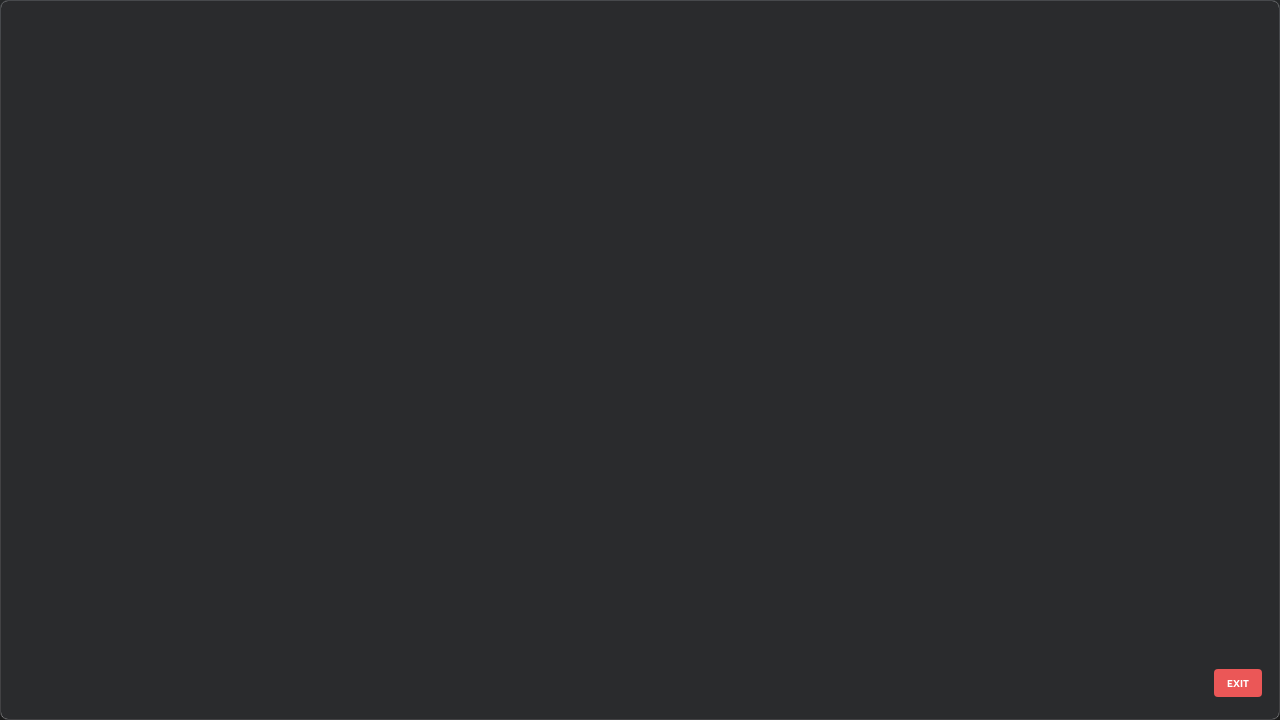 scroll, scrollTop: 712, scrollLeft: 1268, axis: both 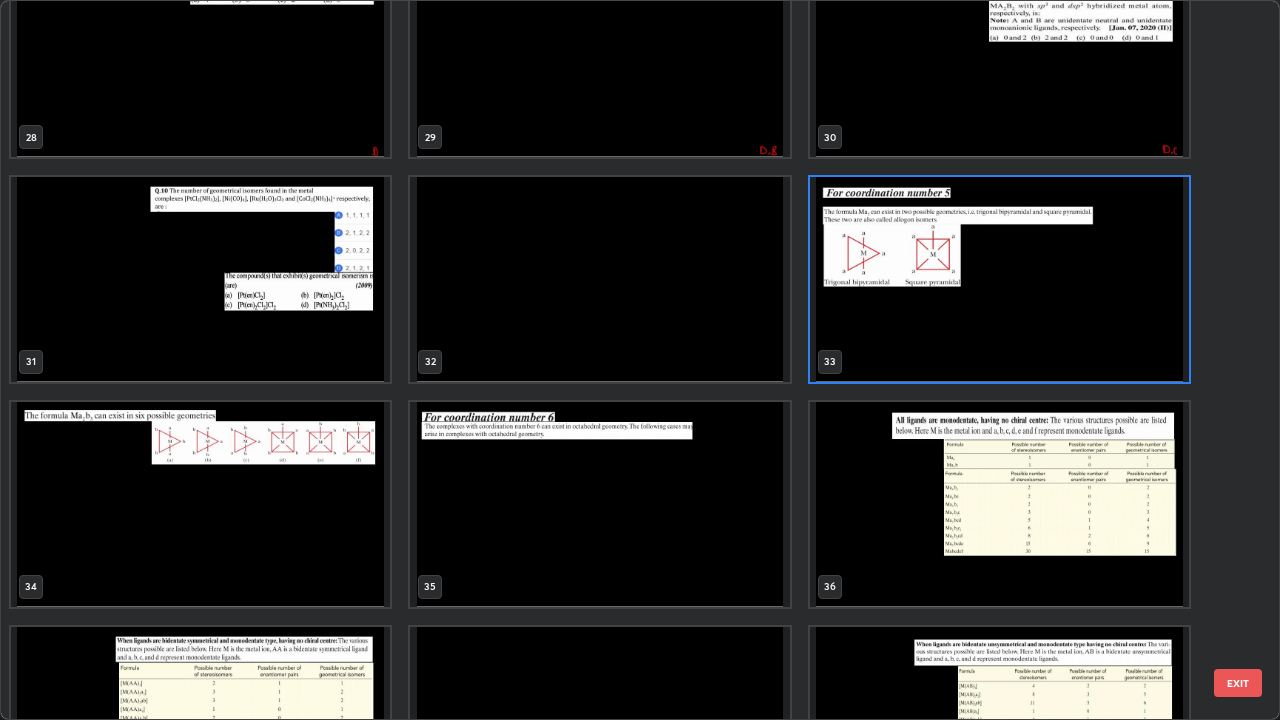 click at bounding box center [599, 279] 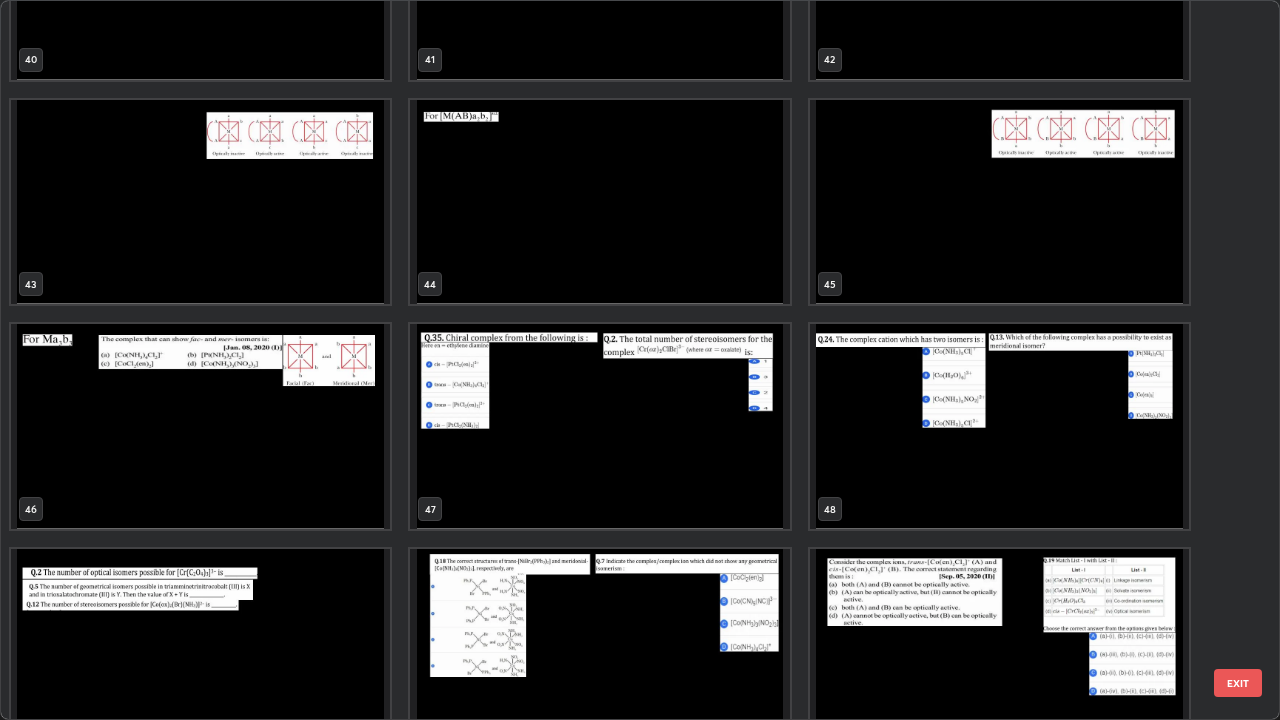 scroll, scrollTop: 3068, scrollLeft: 0, axis: vertical 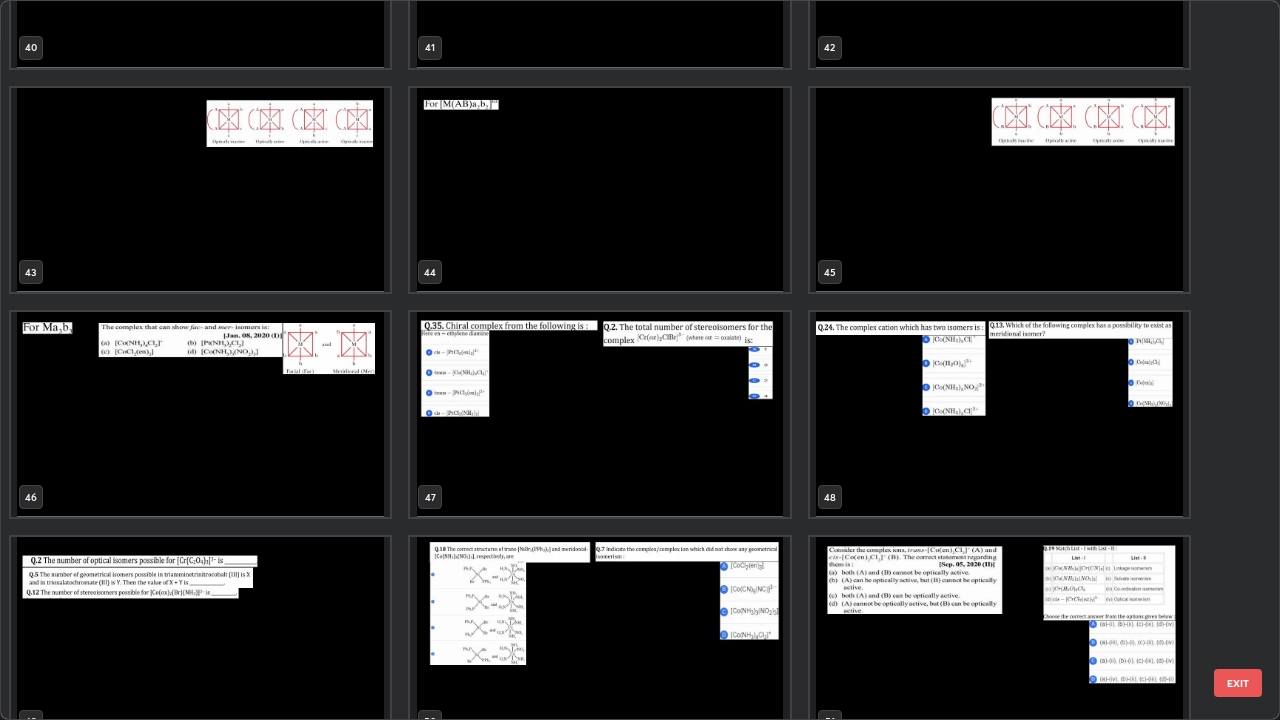 click at bounding box center [200, 414] 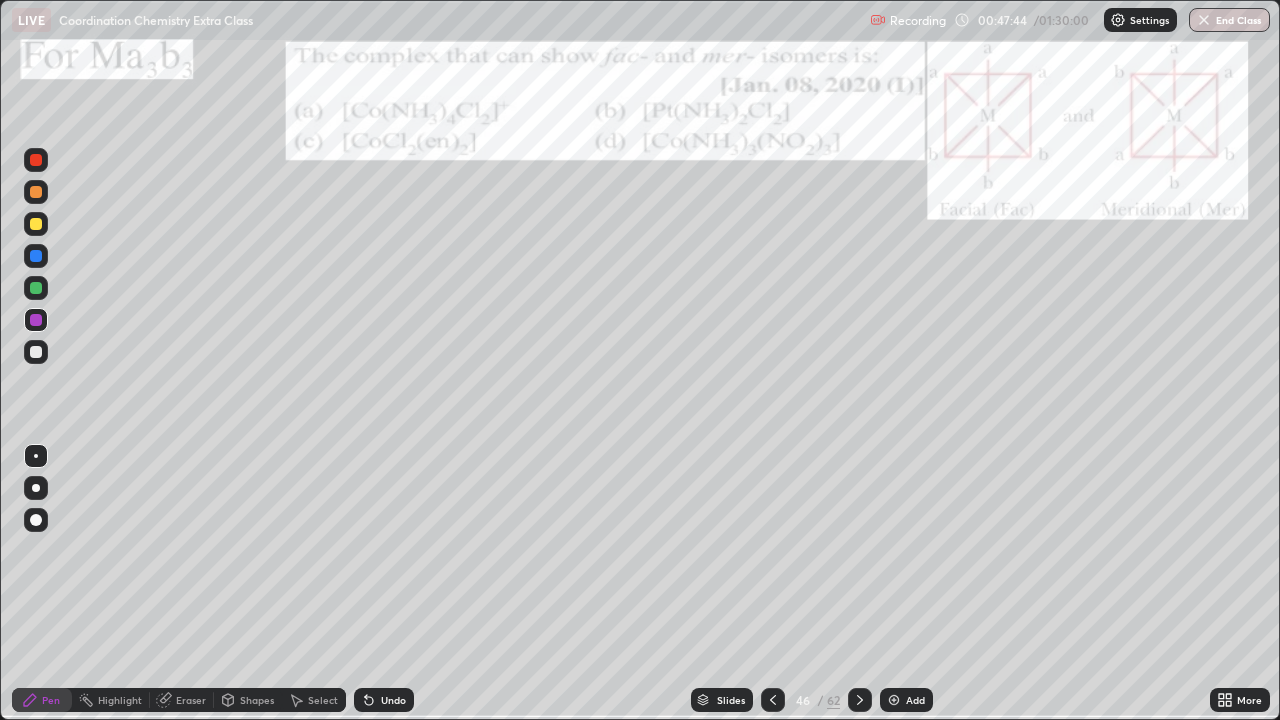 click 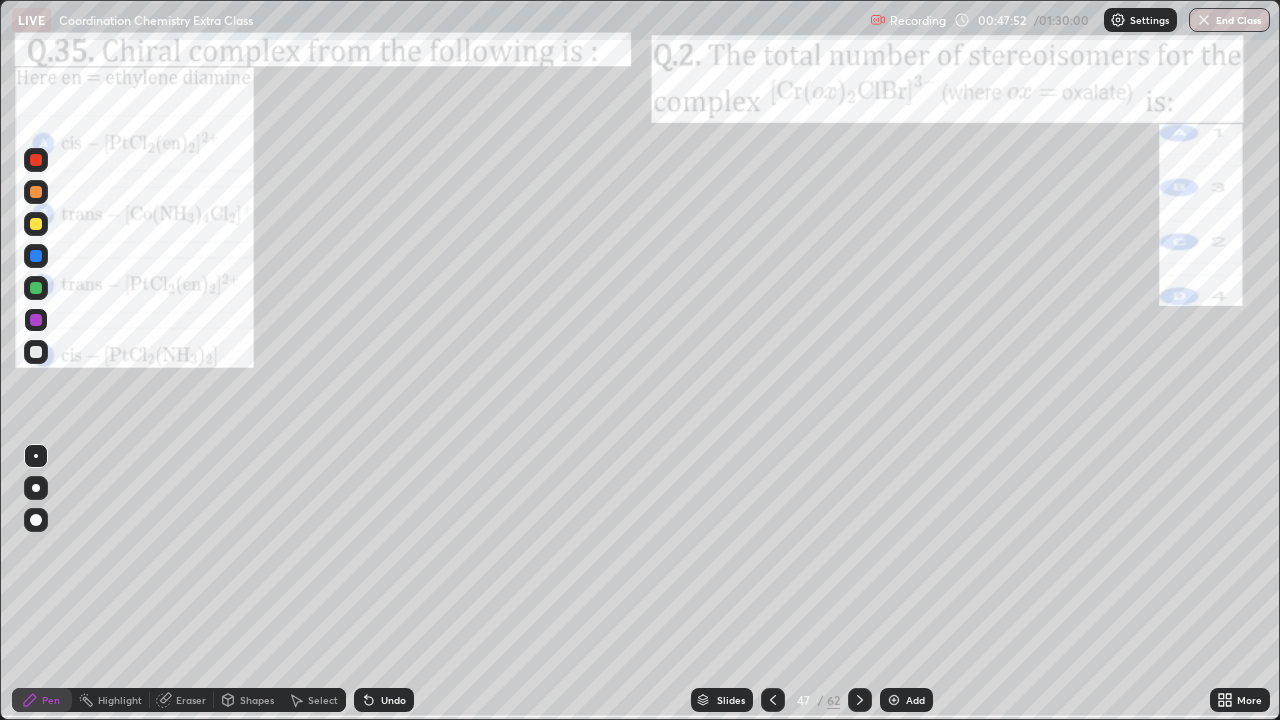 click 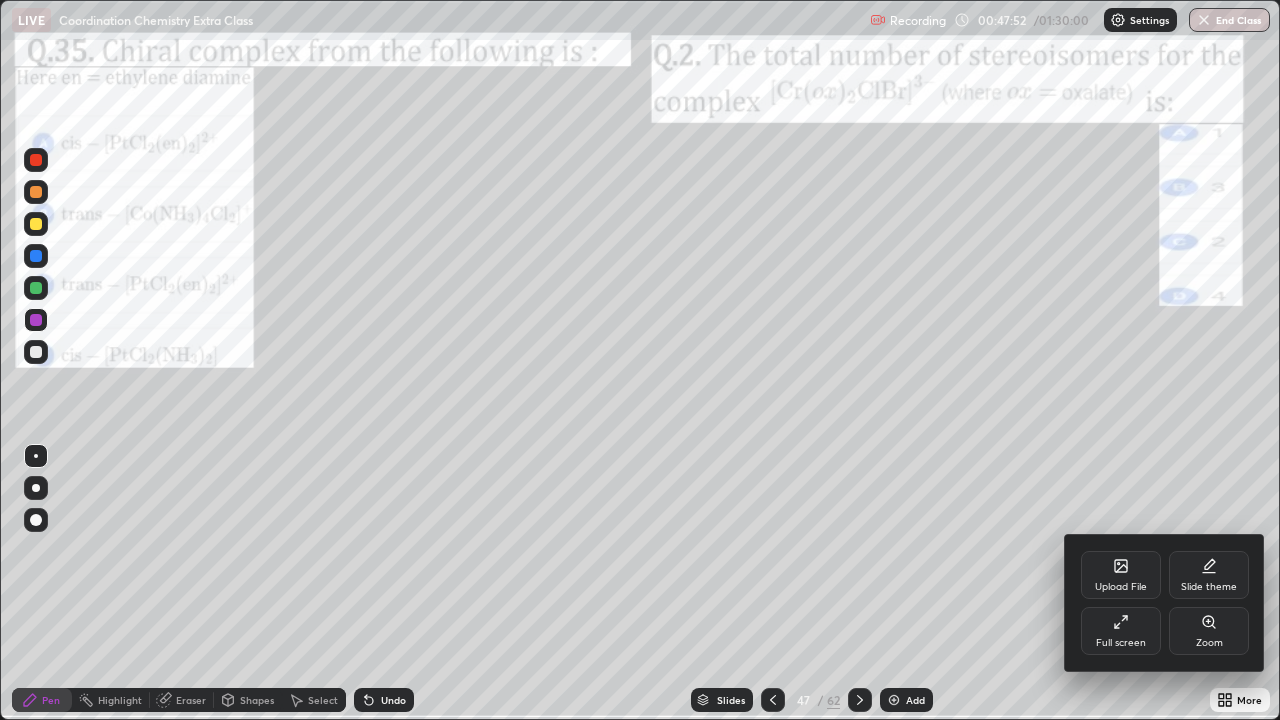 click 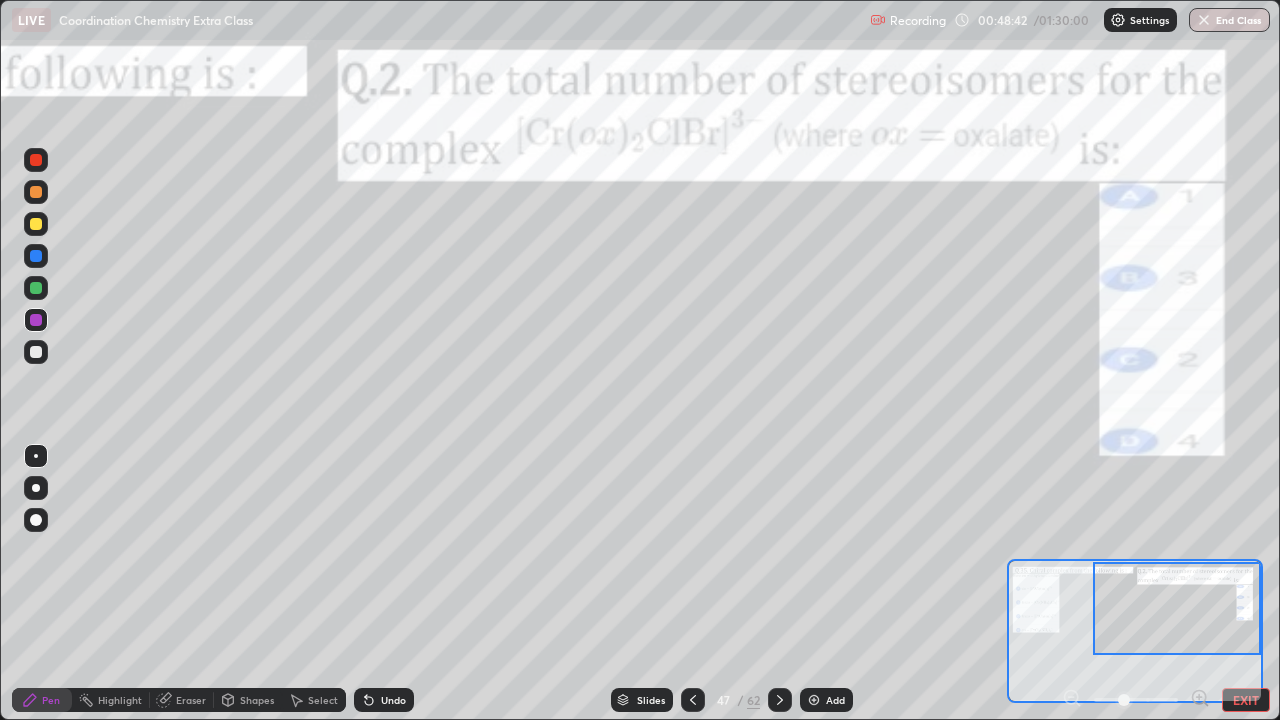 click 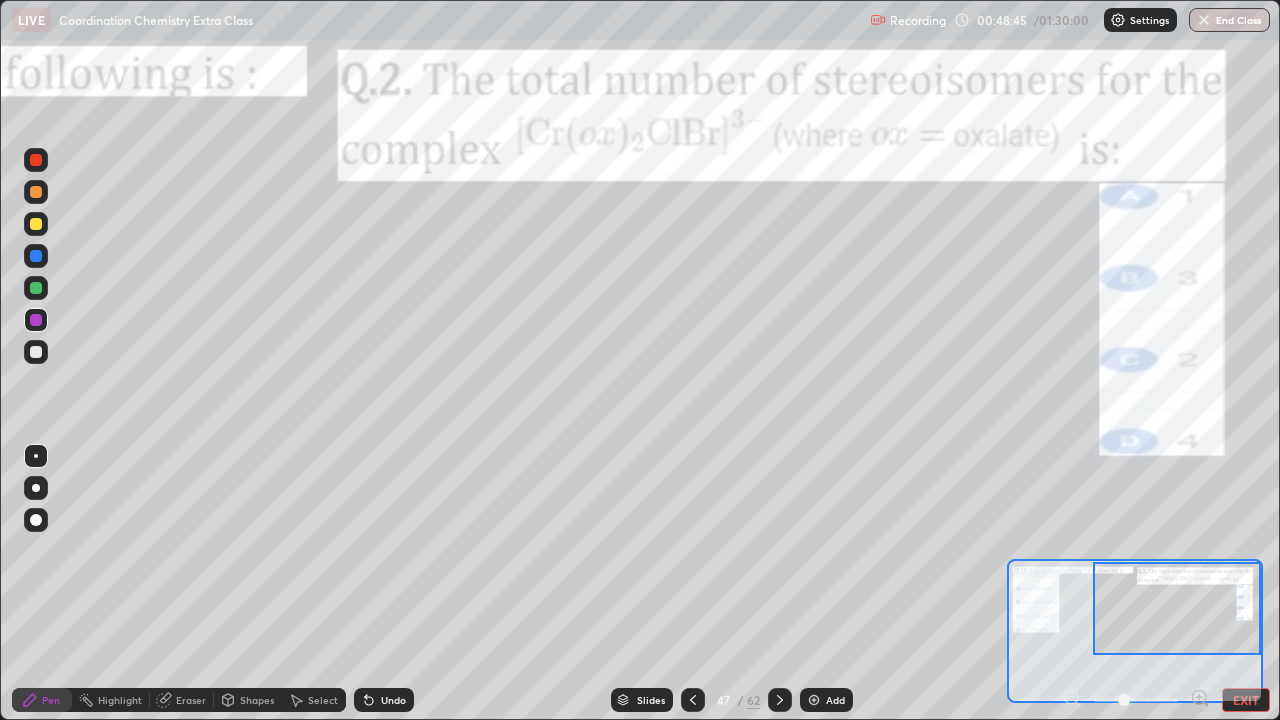 click at bounding box center [36, 224] 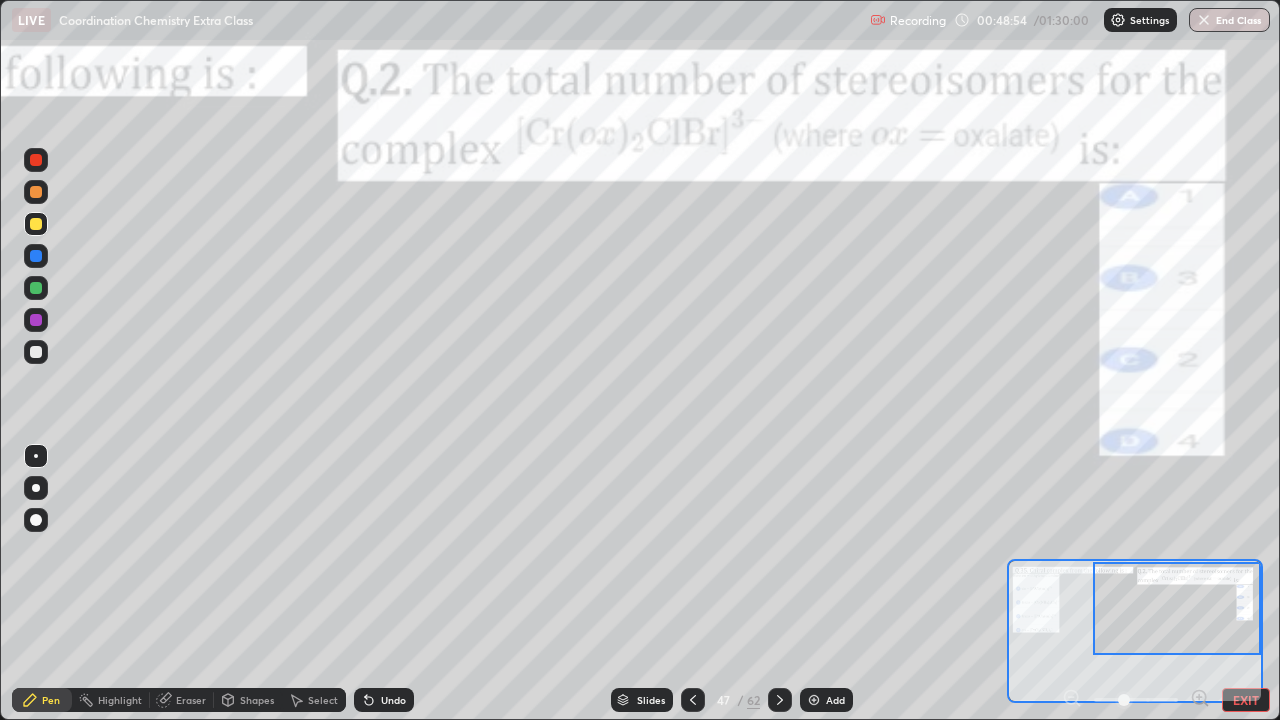 click on "Undo" at bounding box center [393, 700] 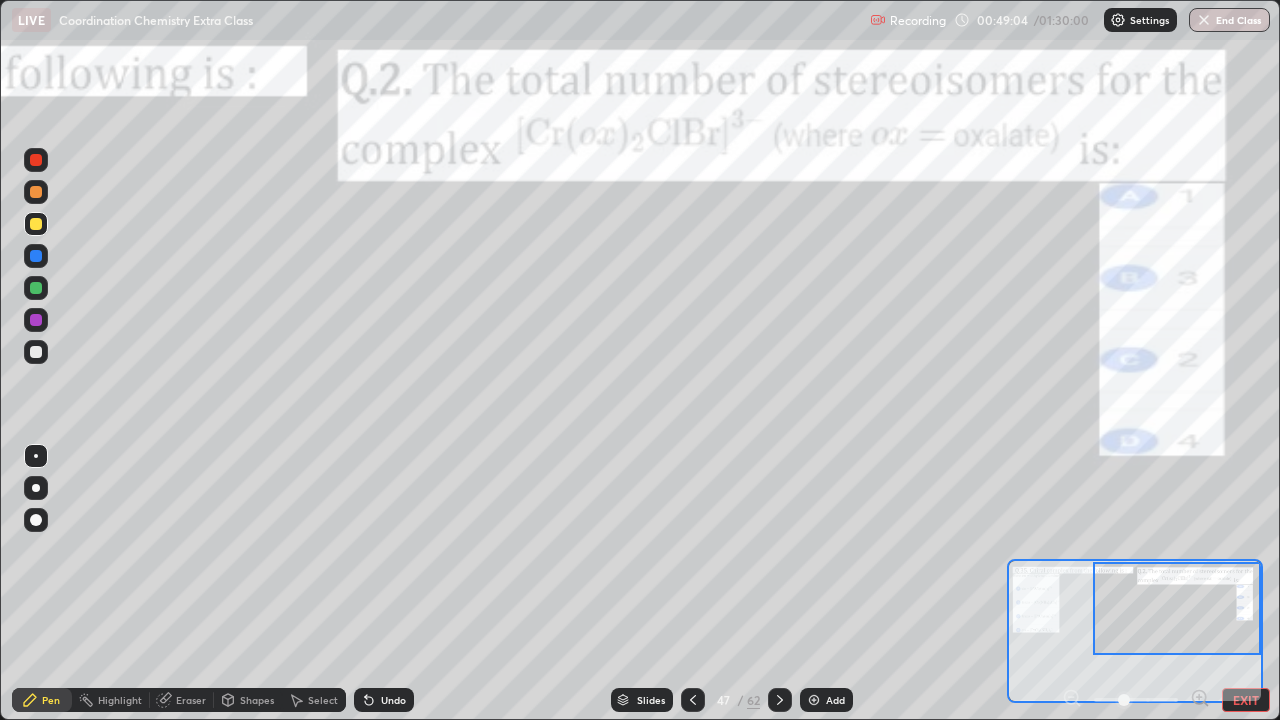 click 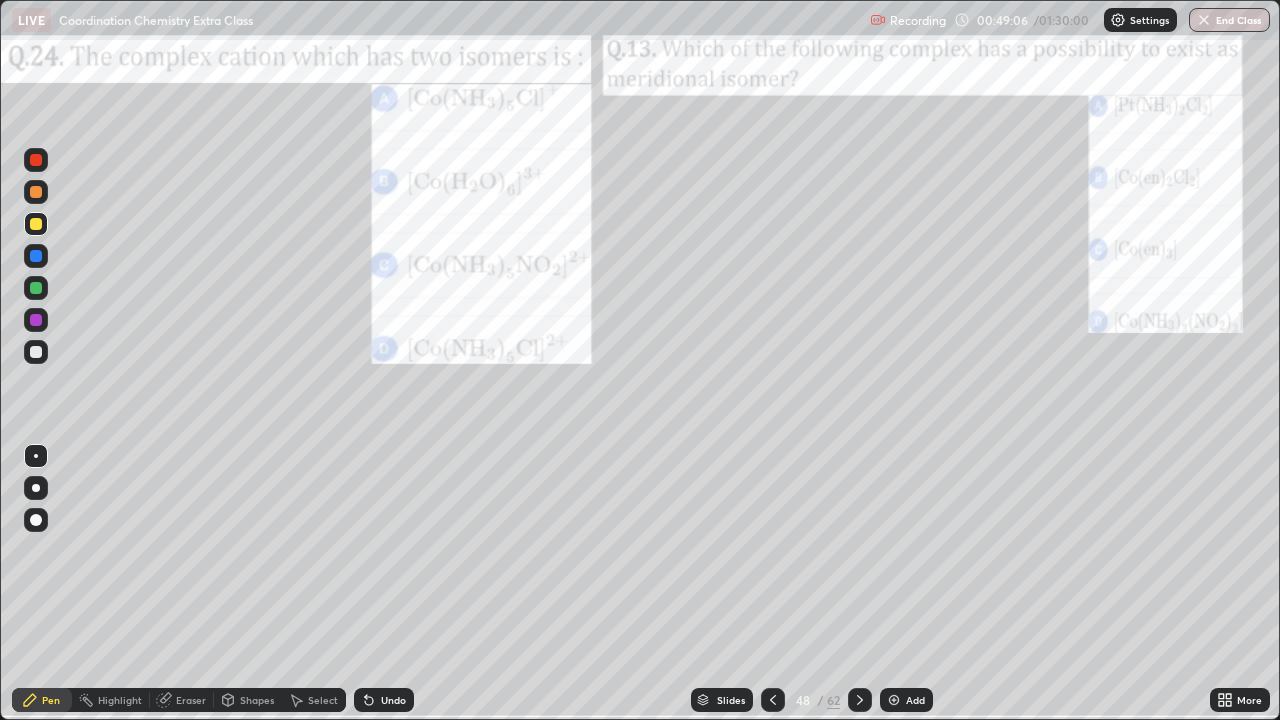 click 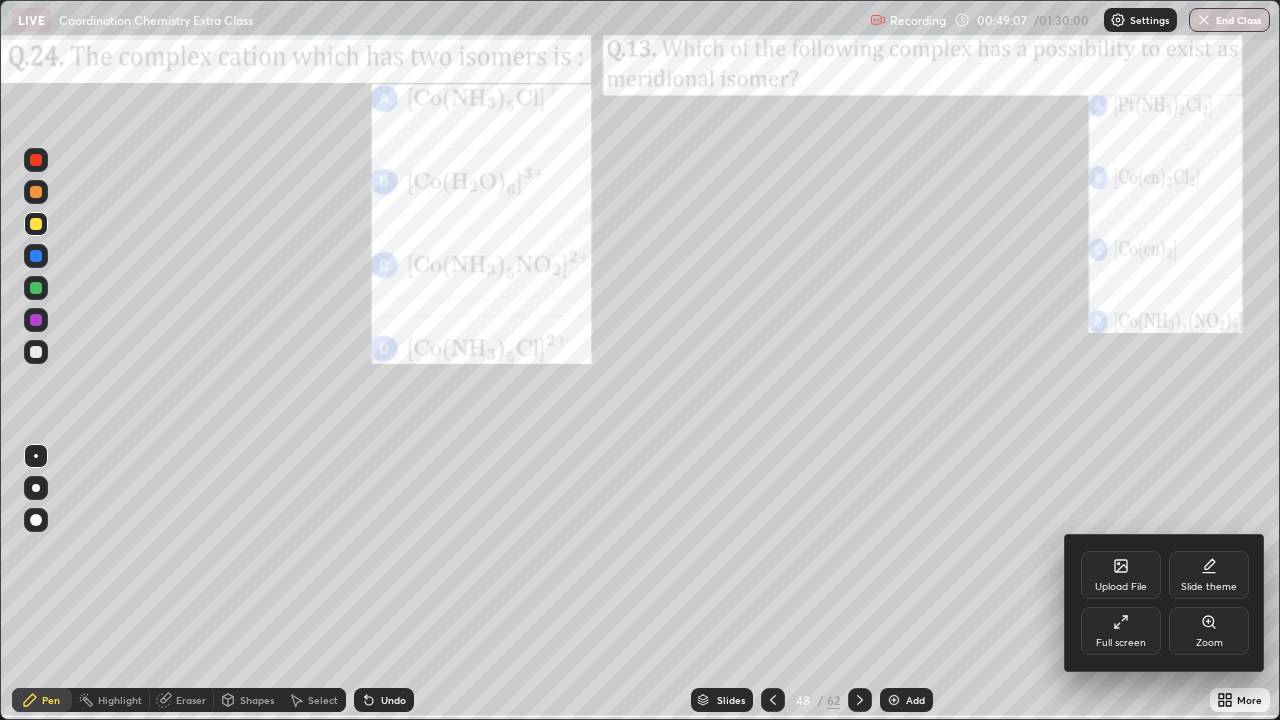 click on "Zoom" at bounding box center (1209, 631) 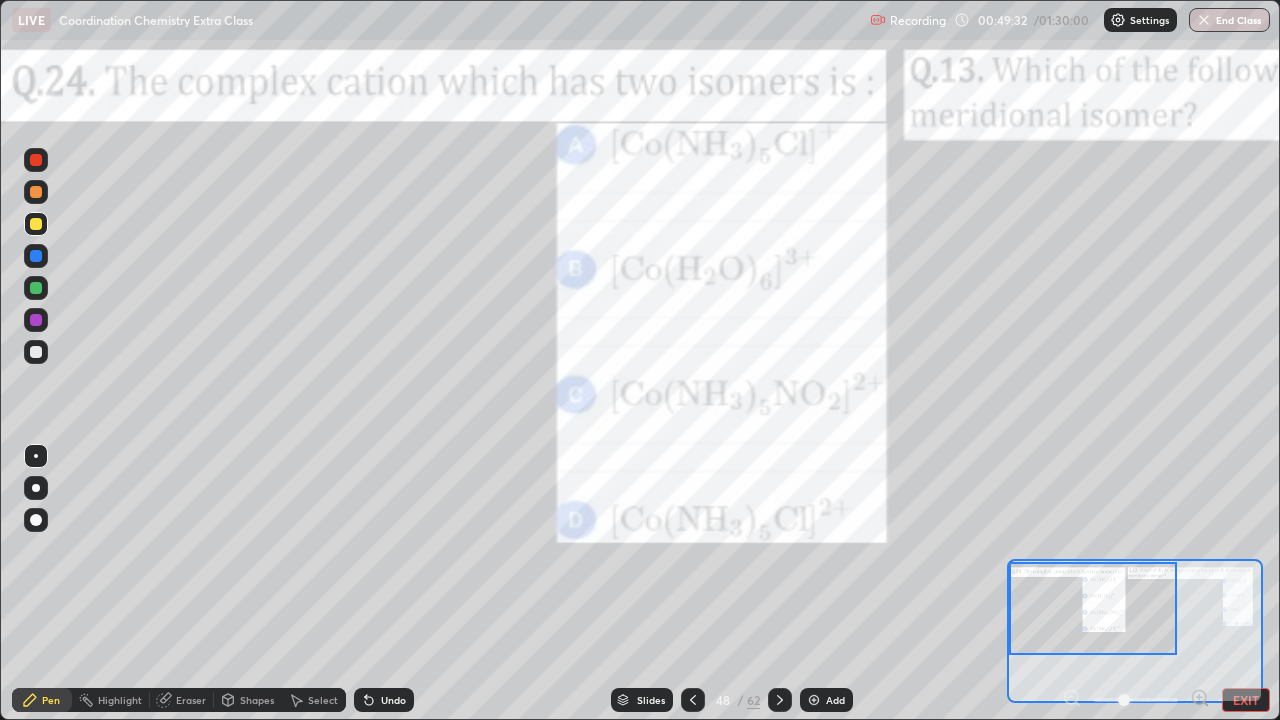 click at bounding box center [36, 352] 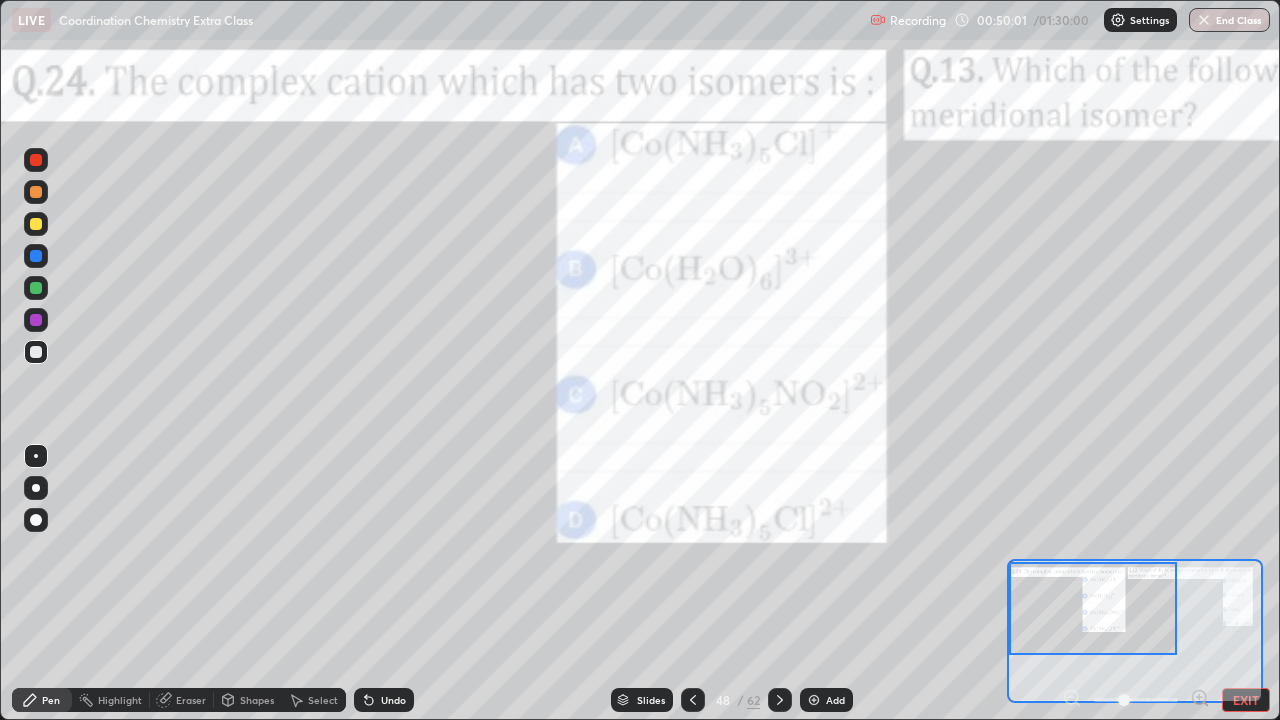 click 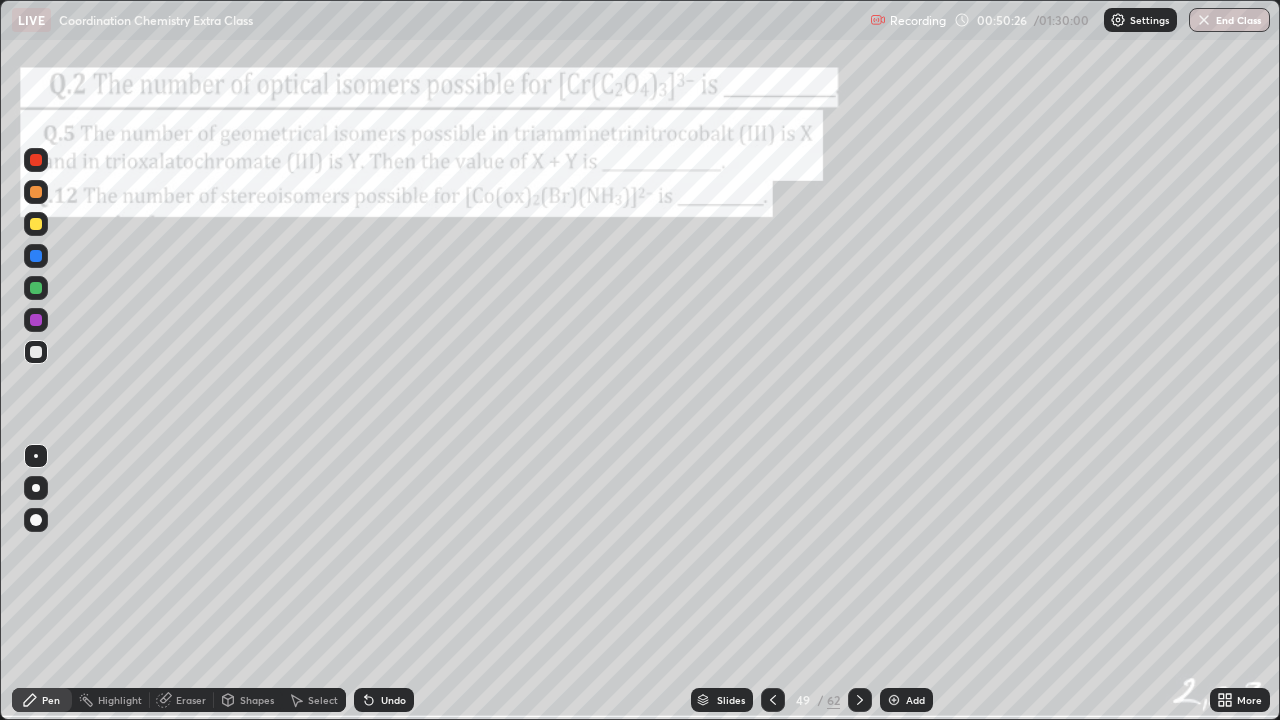 click 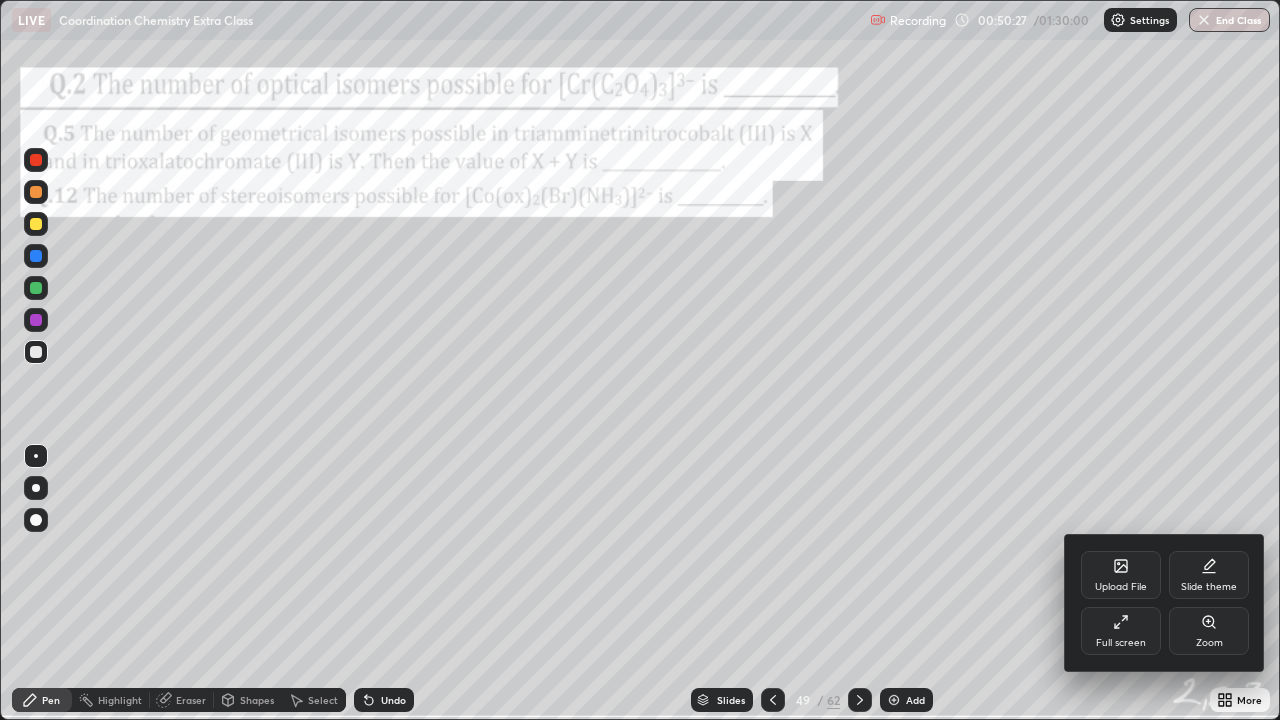 click 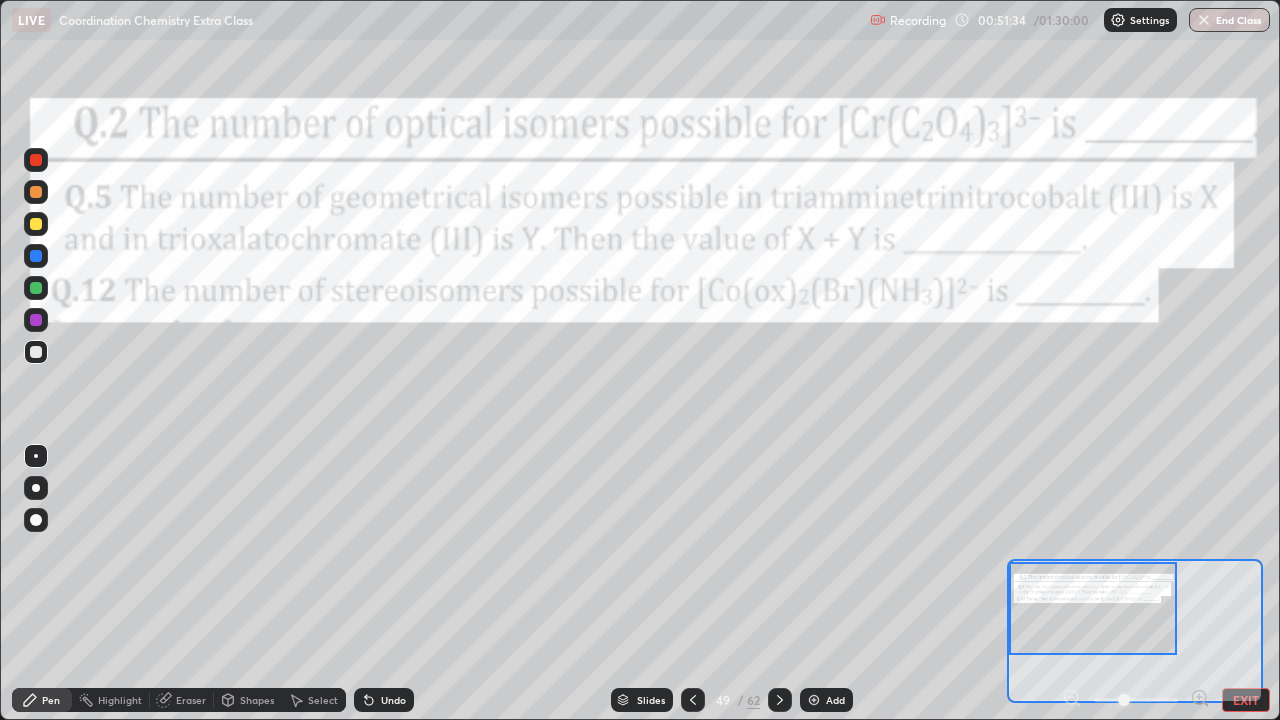 click at bounding box center (36, 192) 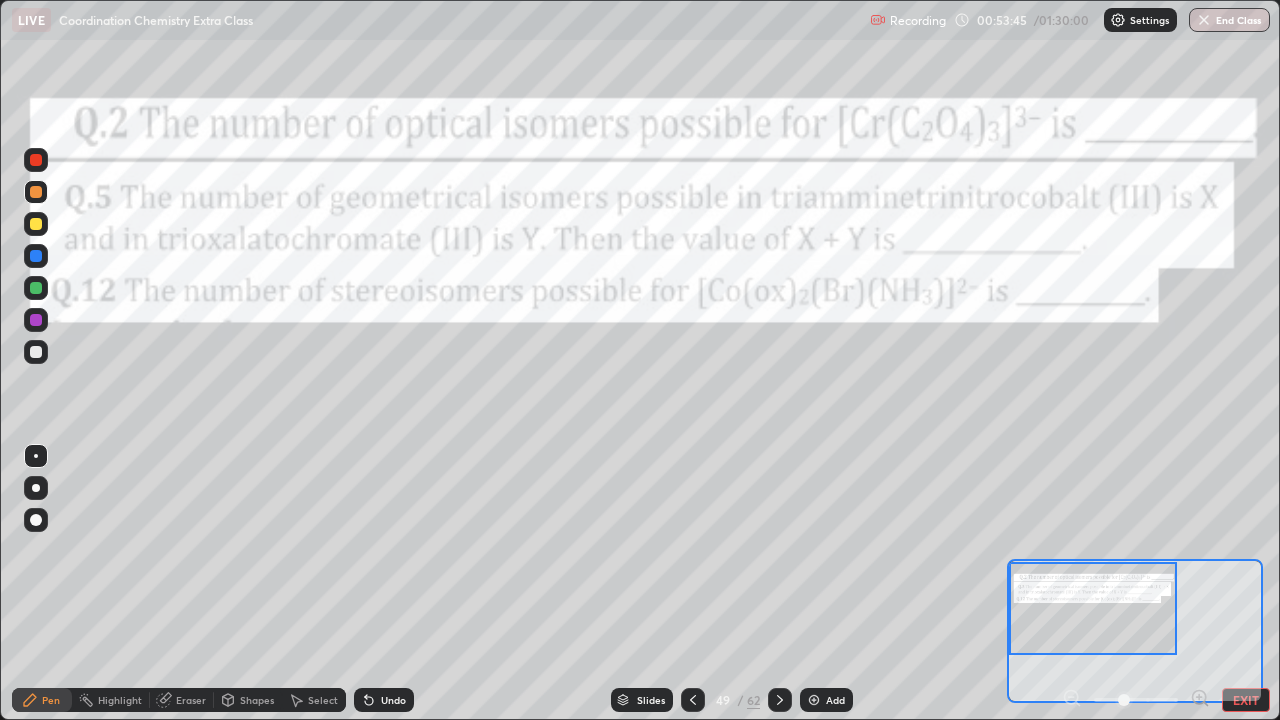 click on "EXIT" at bounding box center (1246, 700) 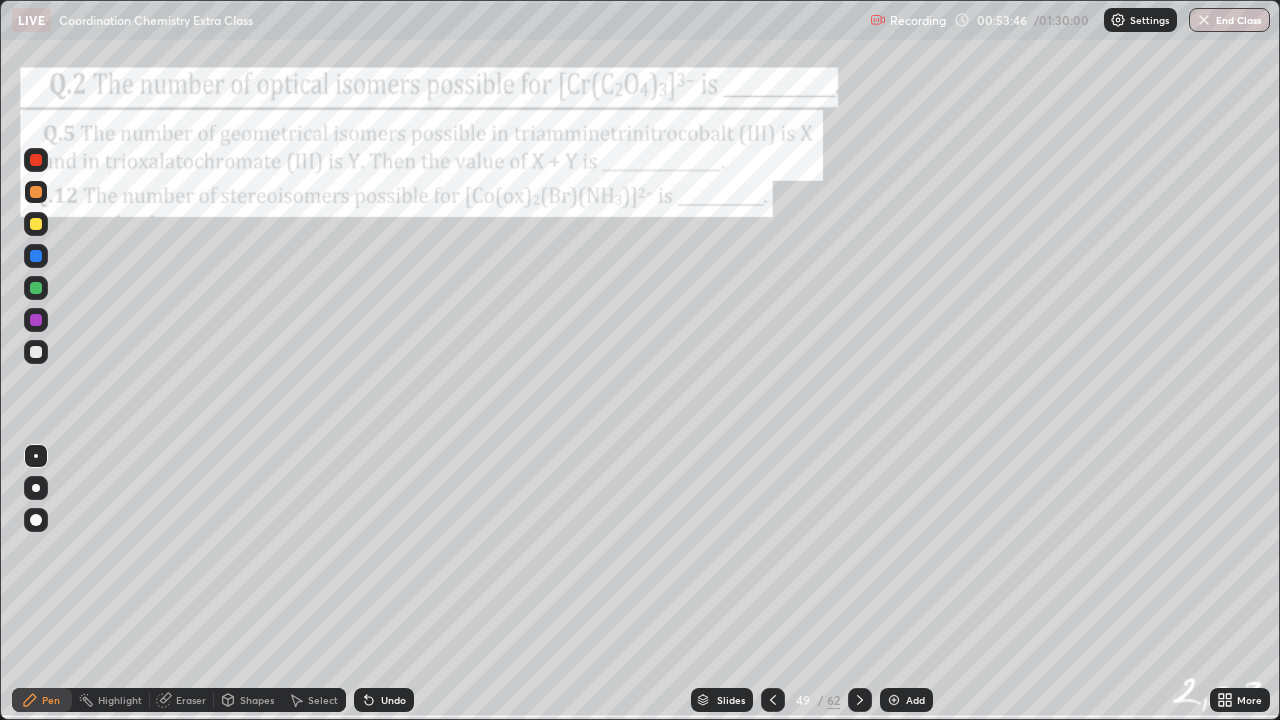 click at bounding box center (1204, 20) 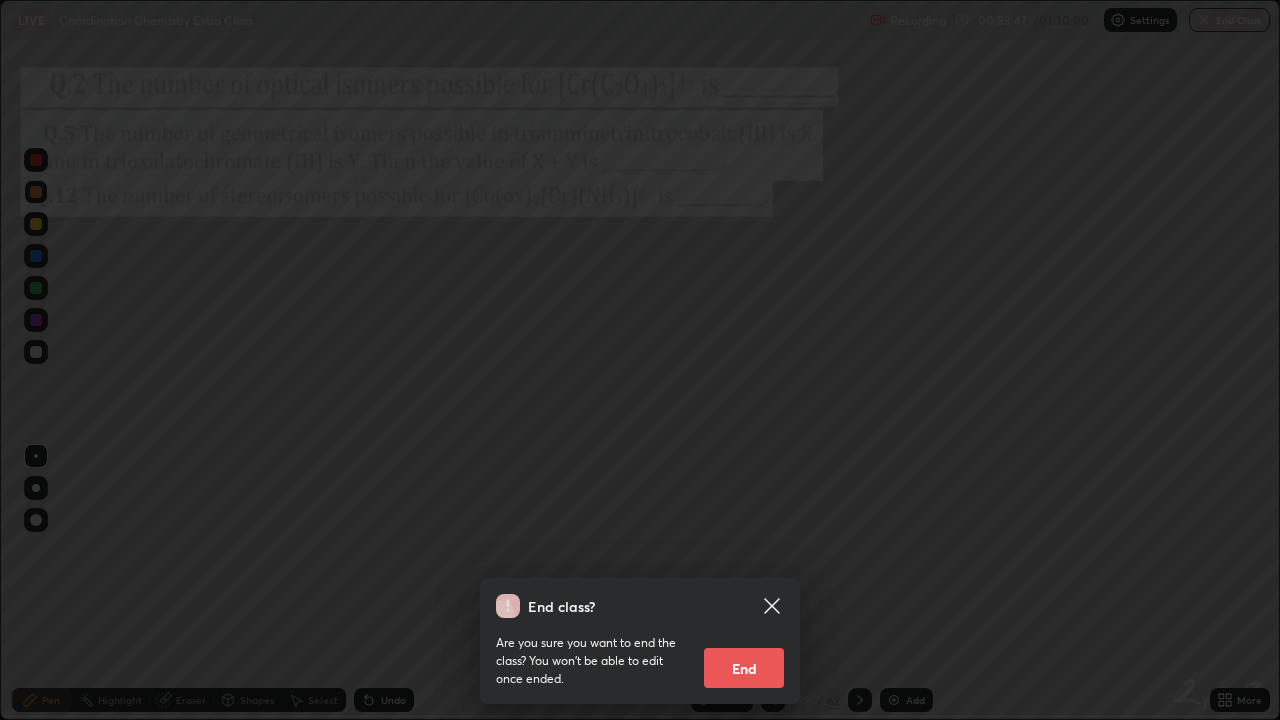 click on "End" at bounding box center (744, 668) 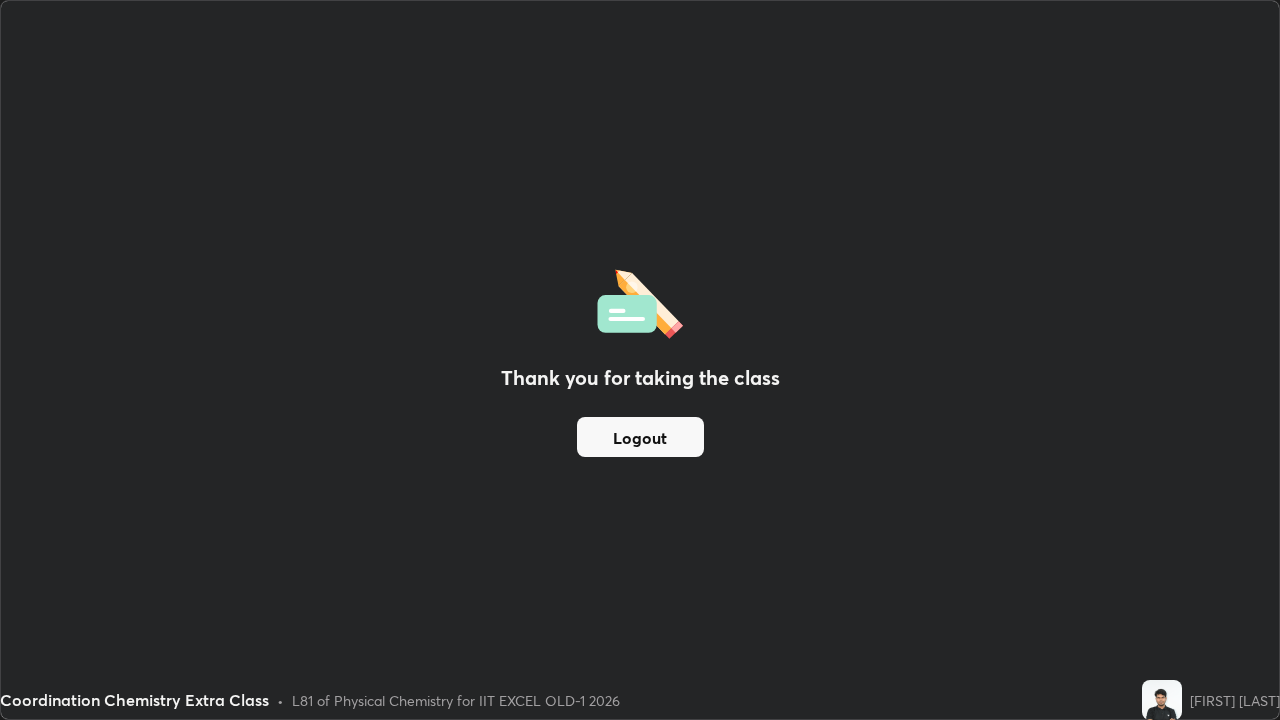 click on "Logout" at bounding box center (640, 437) 